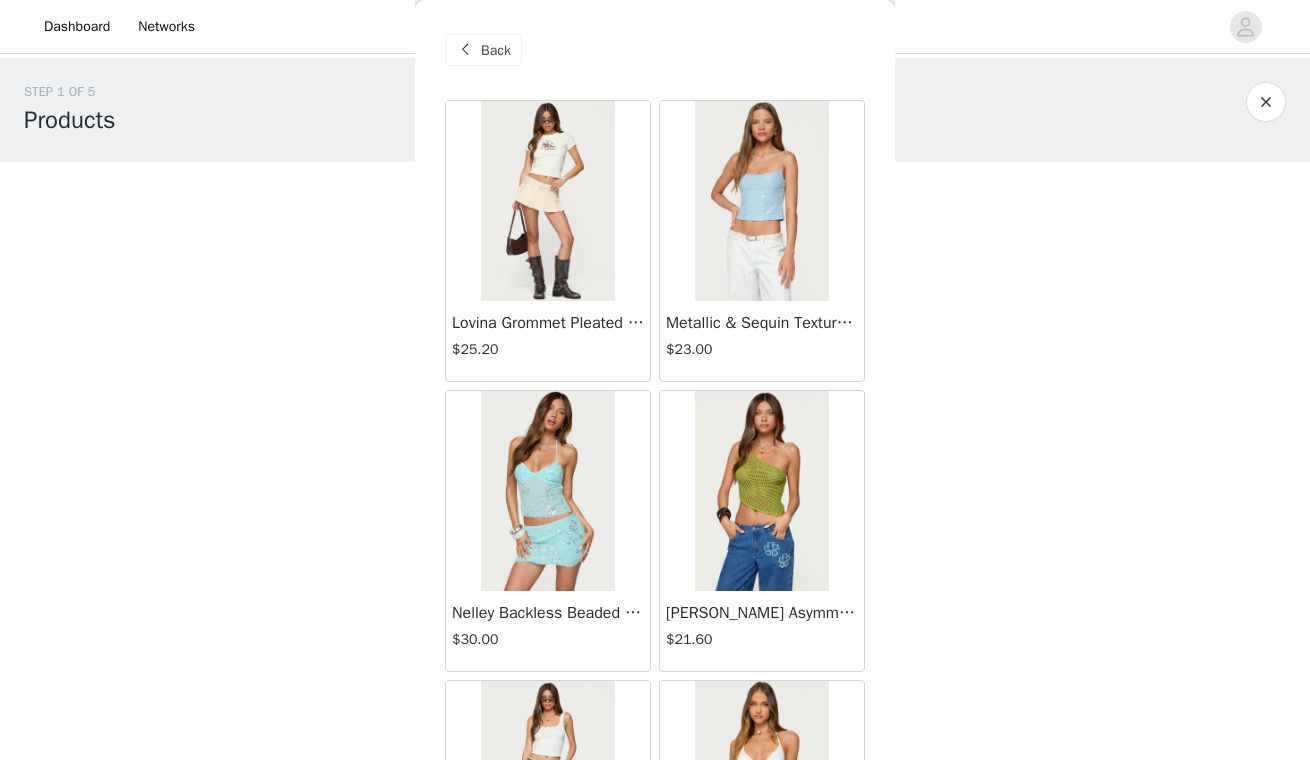 scroll, scrollTop: 448, scrollLeft: 161, axis: both 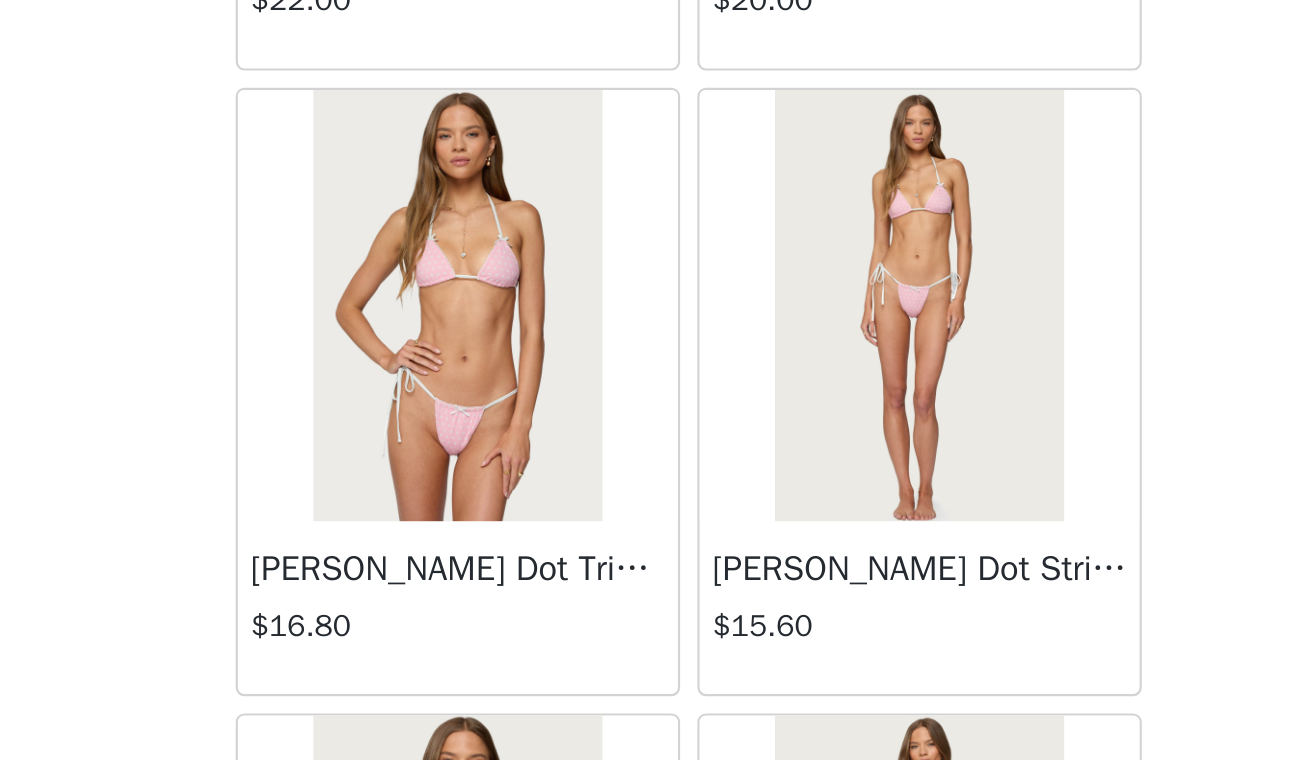 click on "[PERSON_NAME] Dot Triangle Bikini Top" at bounding box center (548, 625) 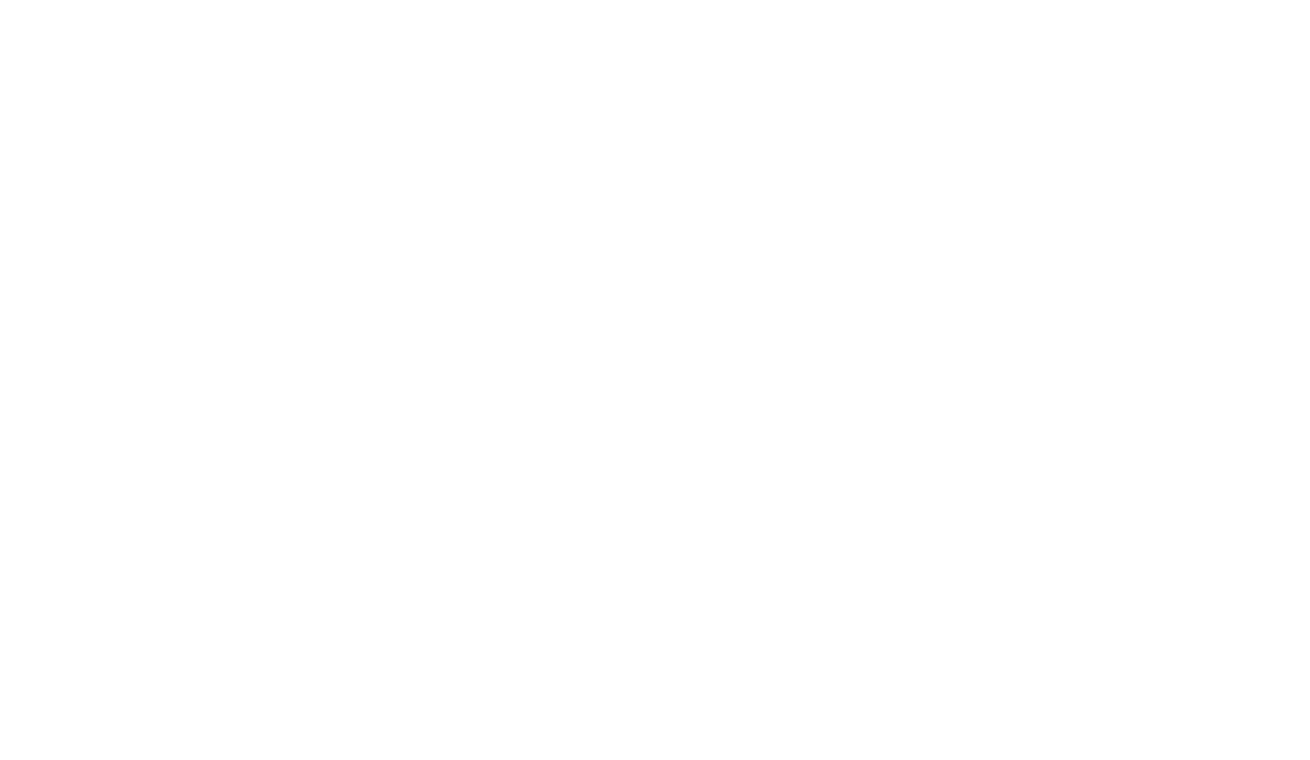 scroll, scrollTop: 0, scrollLeft: 0, axis: both 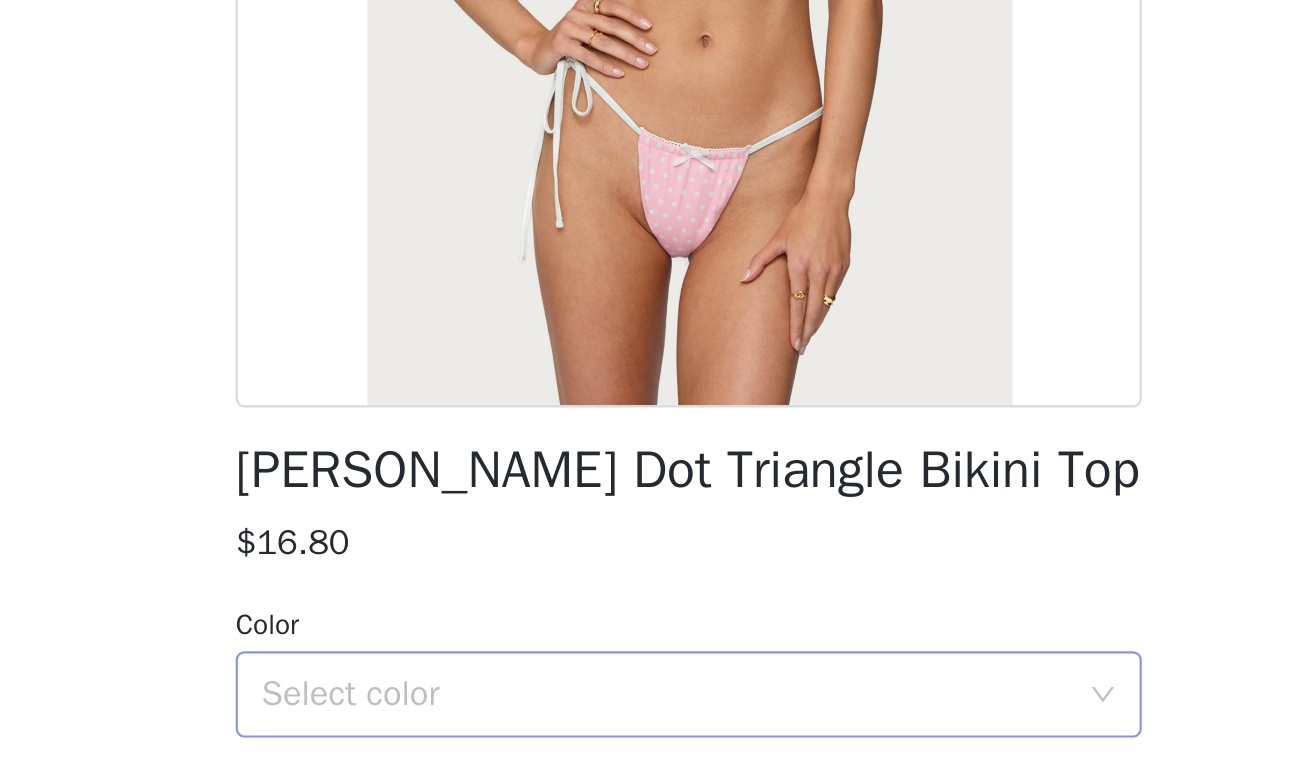 click on "Select color" at bounding box center [644, 683] 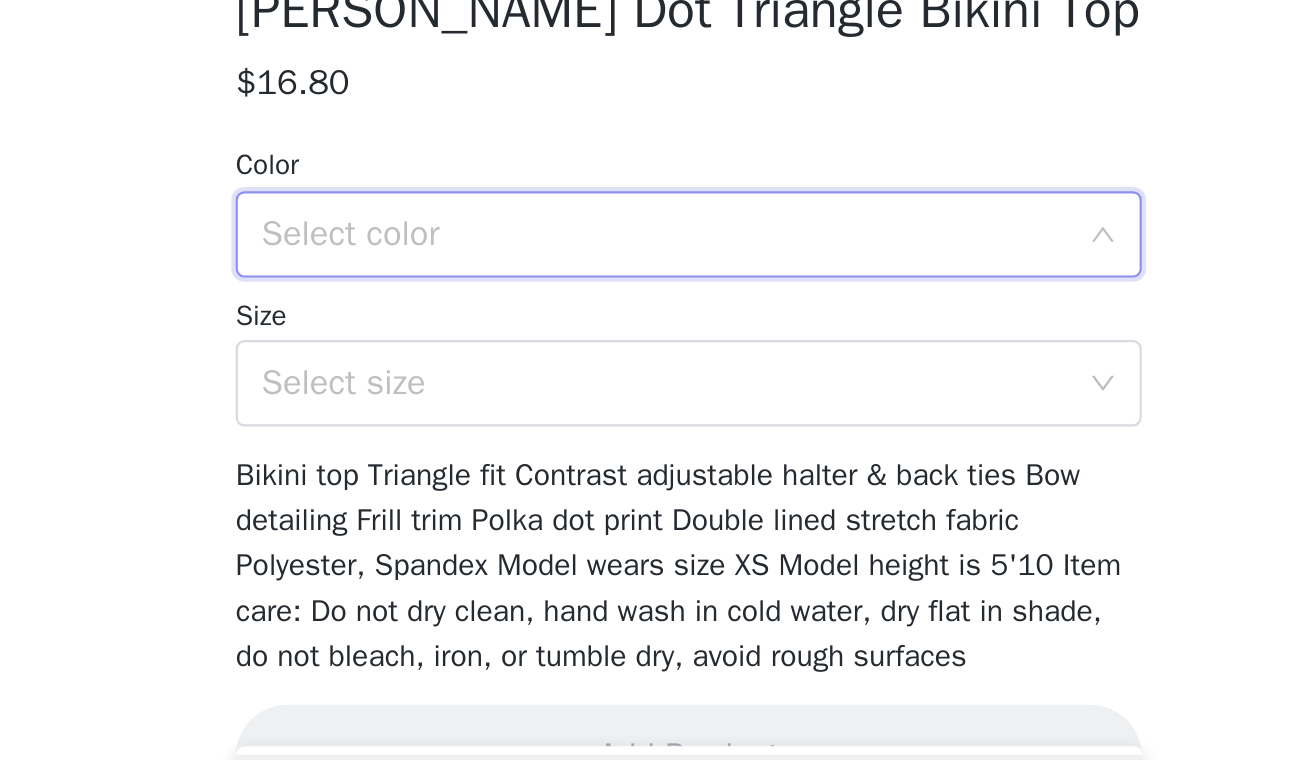scroll, scrollTop: 212, scrollLeft: 0, axis: vertical 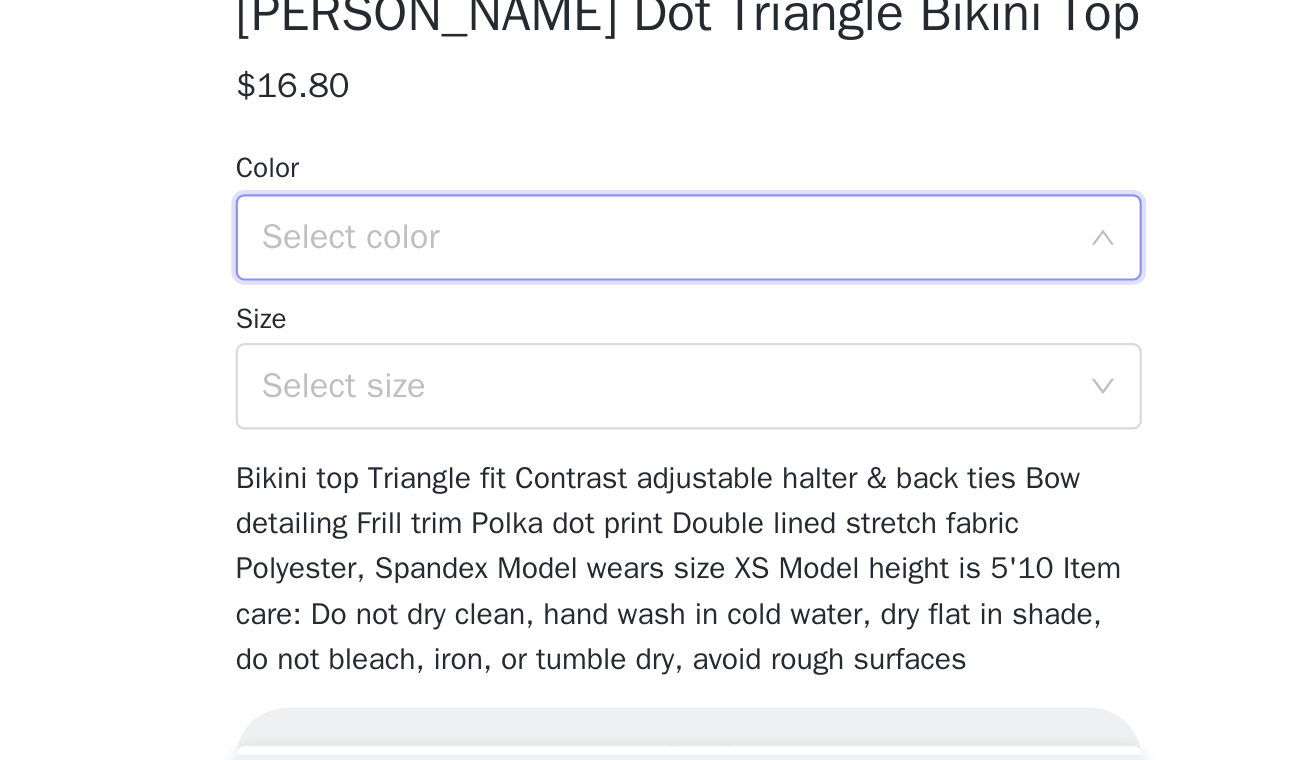 click on "Select color" at bounding box center [648, 471] 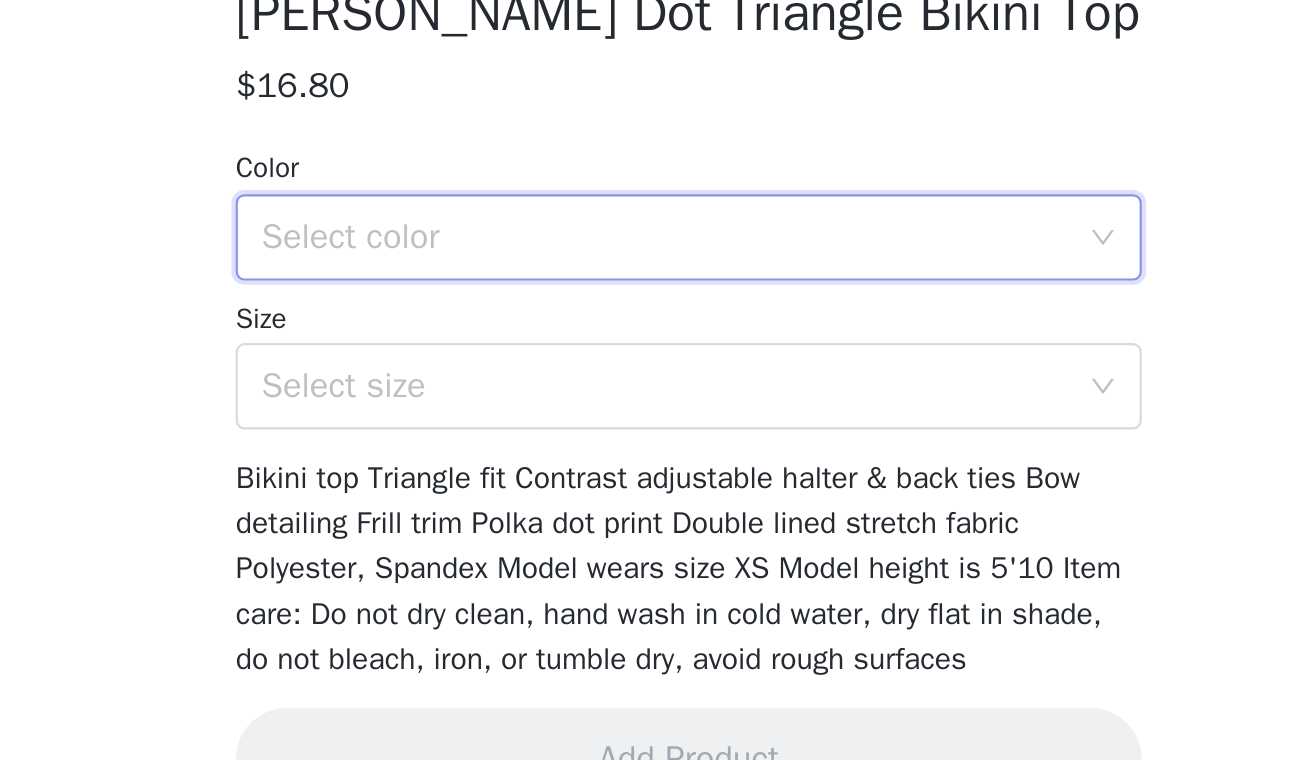 click on "Select color" at bounding box center [644, 471] 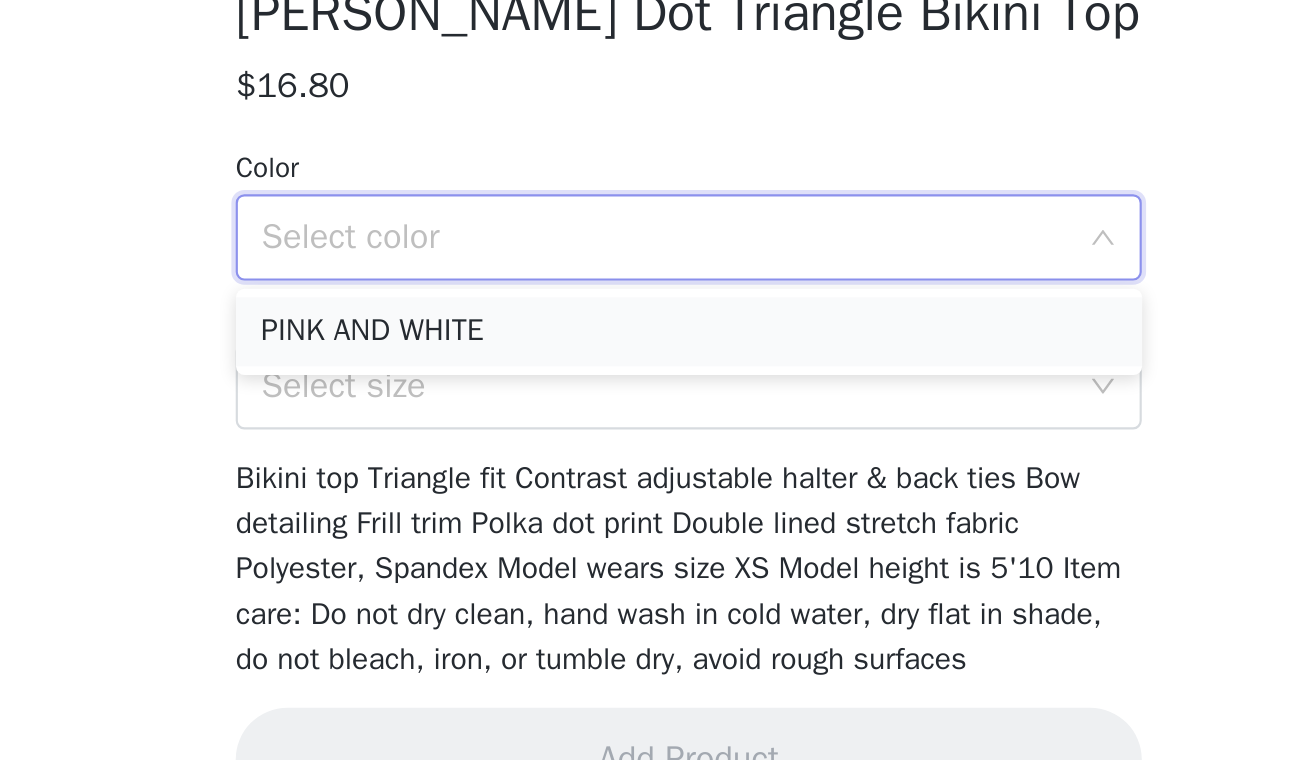 click on "PINK AND WHITE" at bounding box center [655, 515] 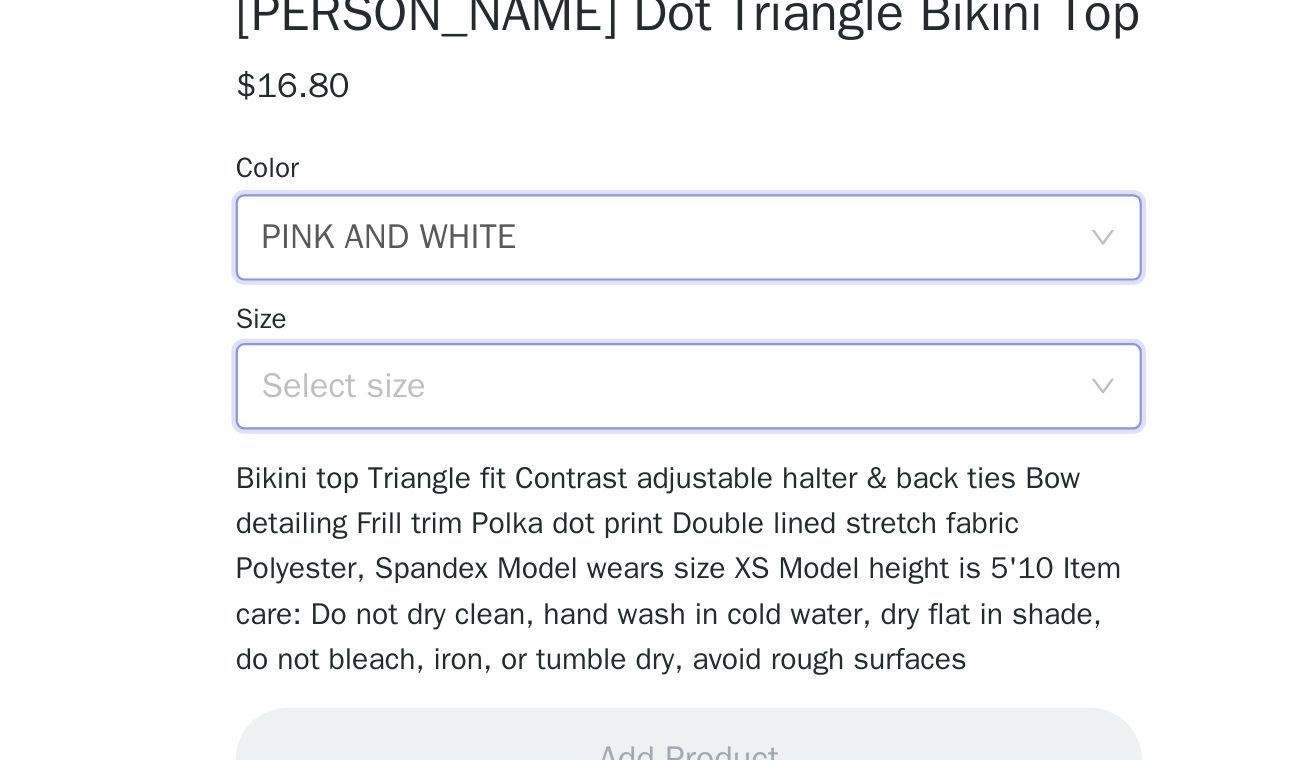 click on "Select size" at bounding box center (648, 540) 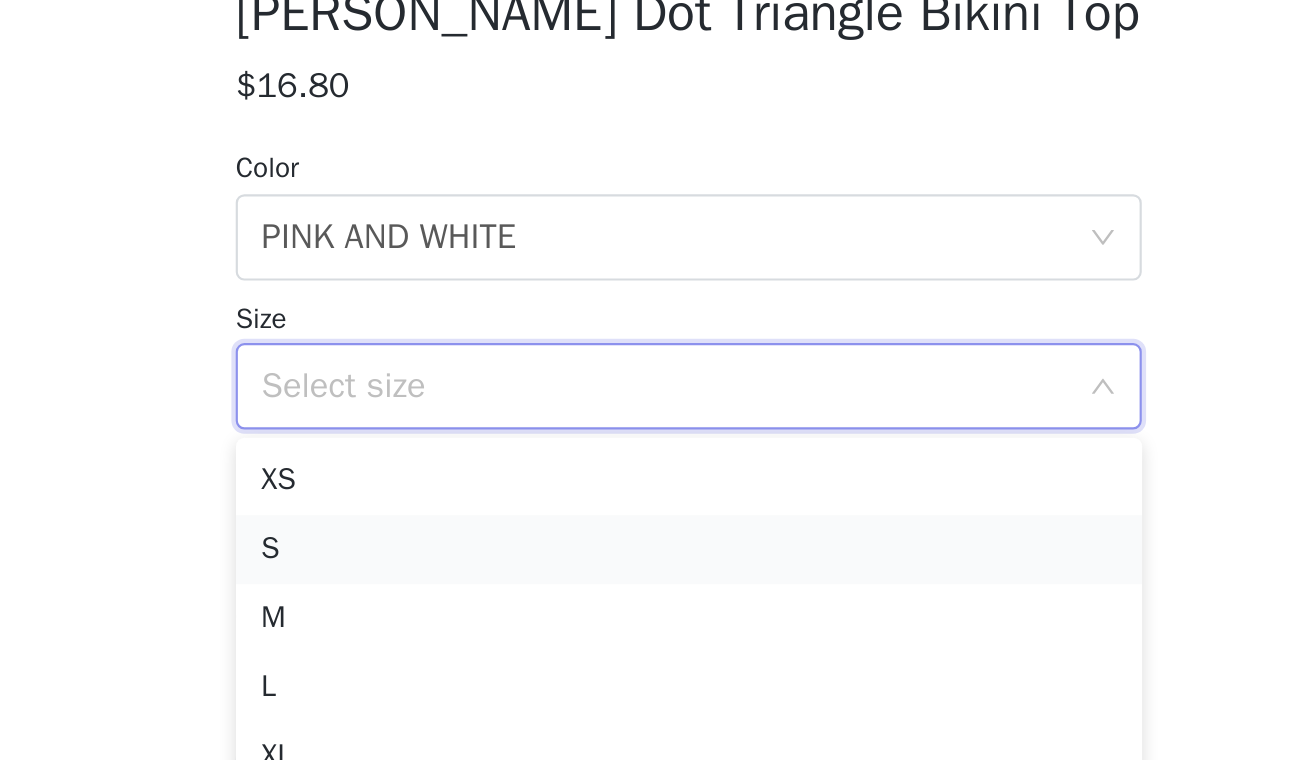 click on "S" at bounding box center [655, 616] 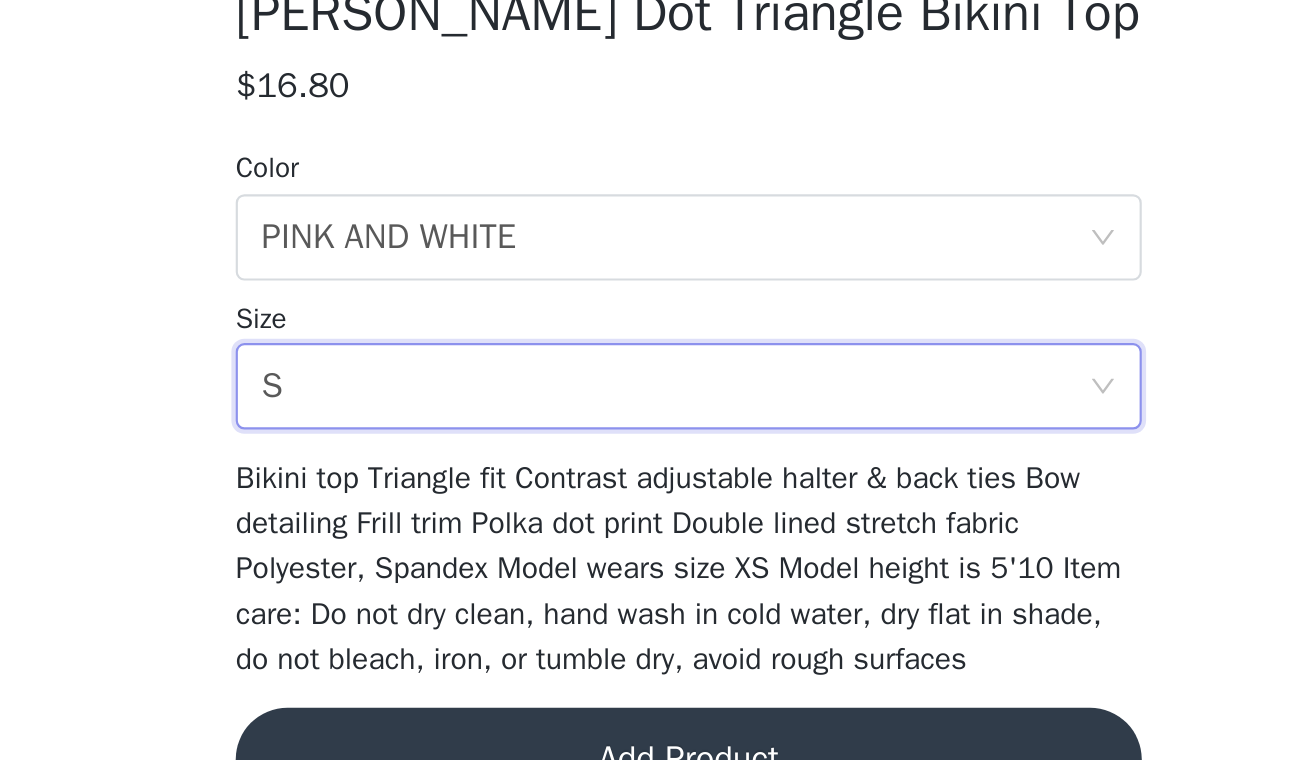 scroll, scrollTop: 325, scrollLeft: 0, axis: vertical 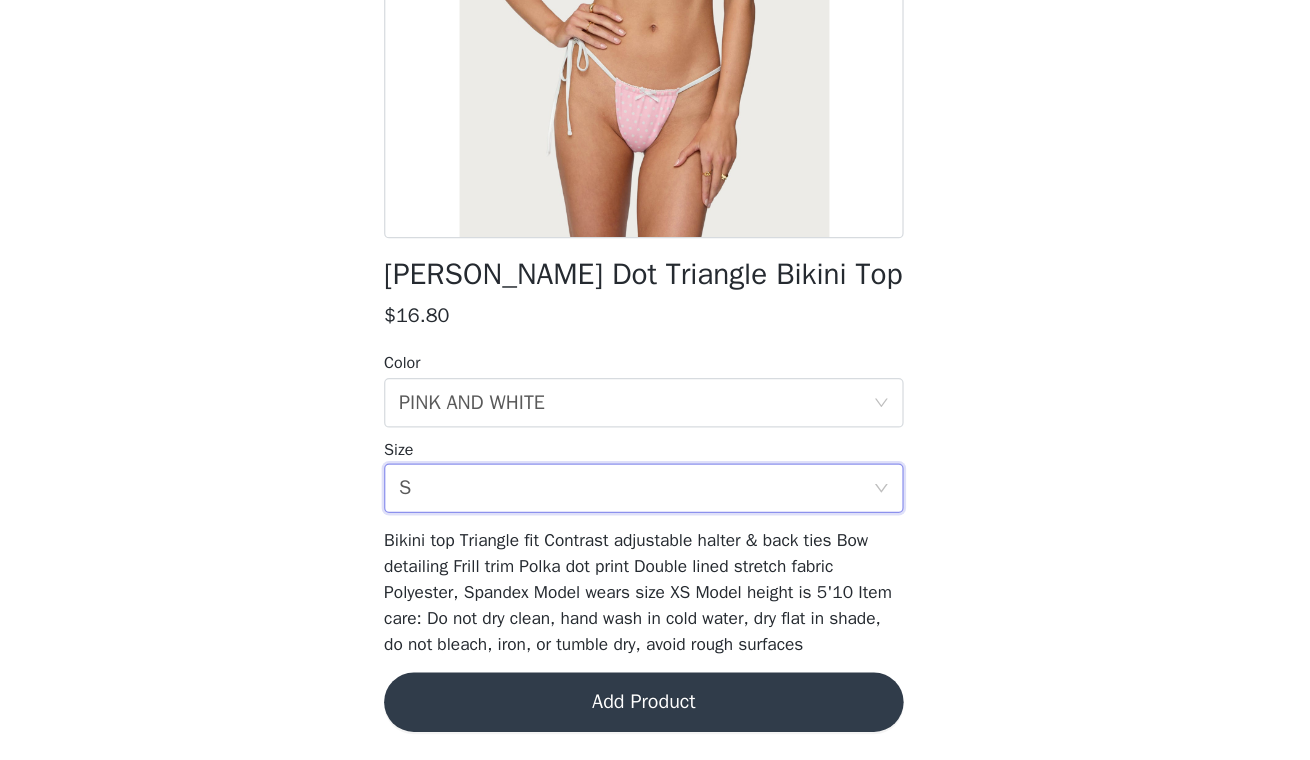 click on "Add Product" at bounding box center [655, 713] 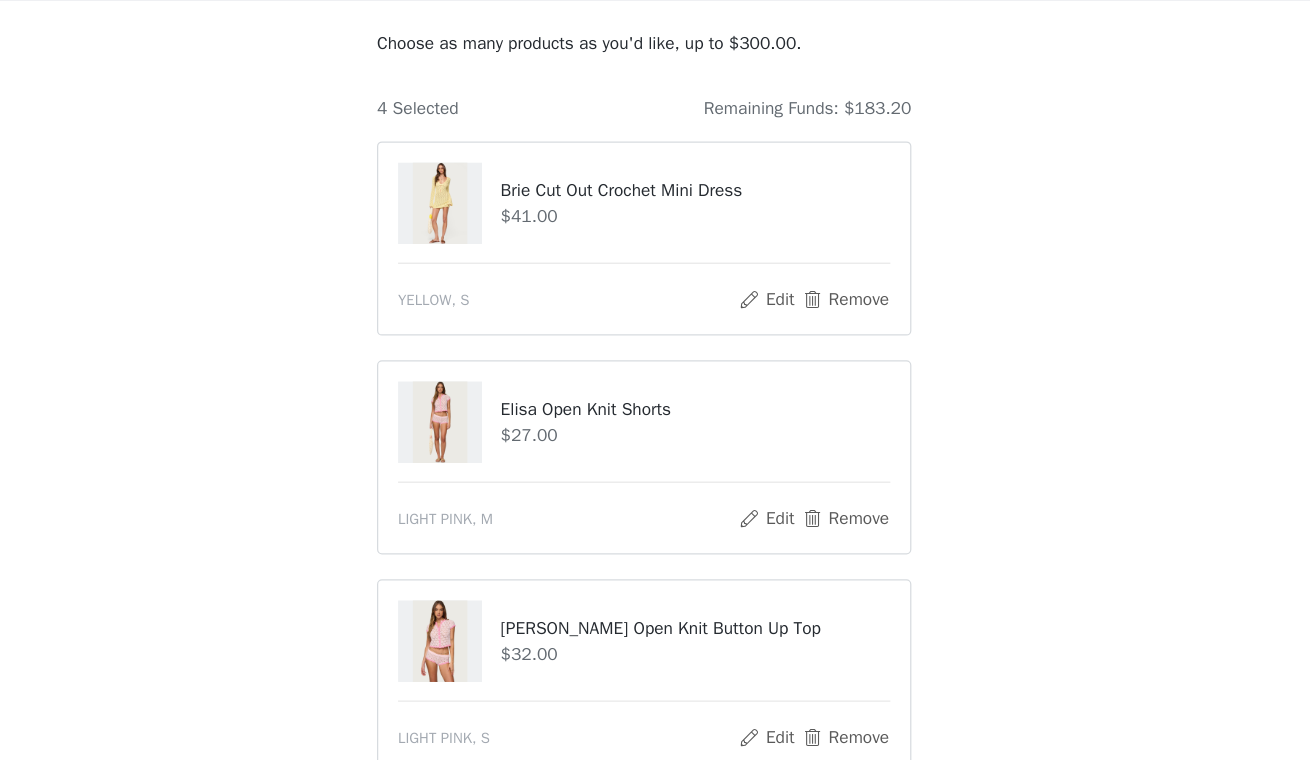 scroll, scrollTop: 443, scrollLeft: 0, axis: vertical 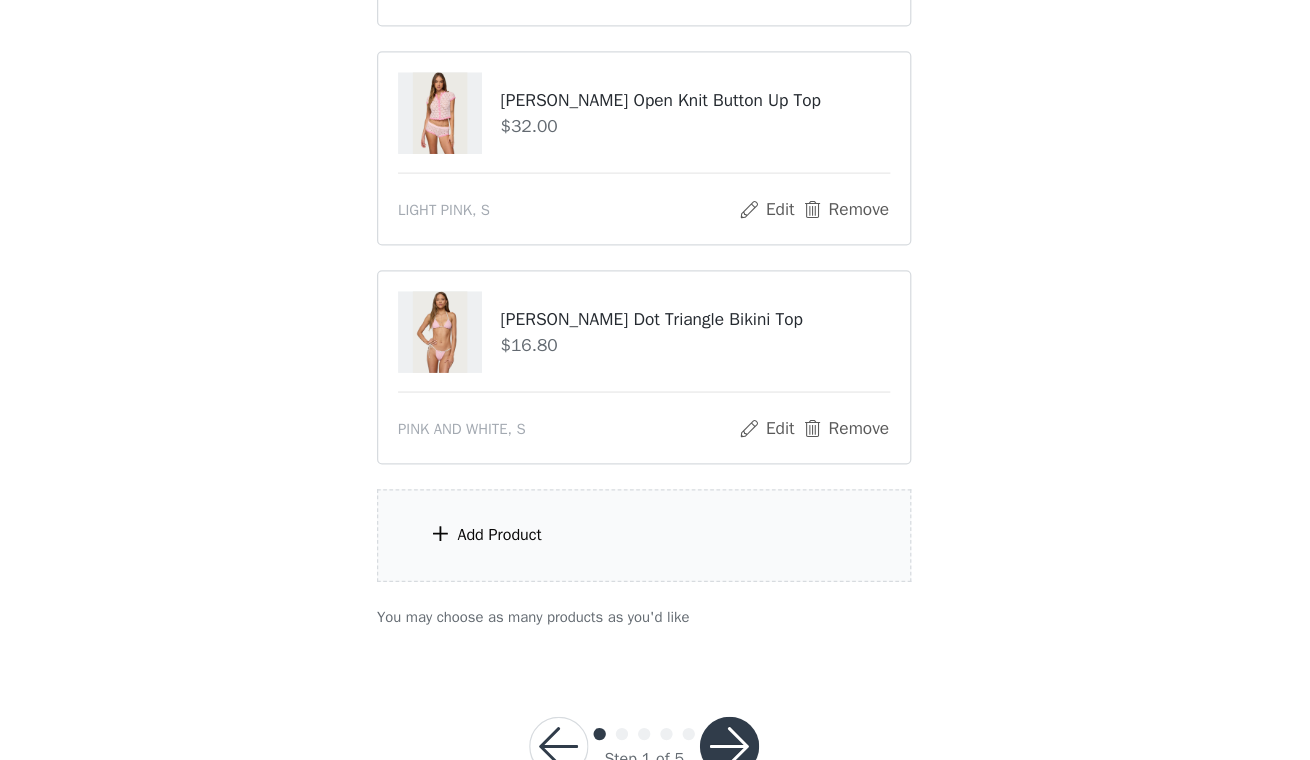 click on "Add Product" at bounding box center [655, 578] 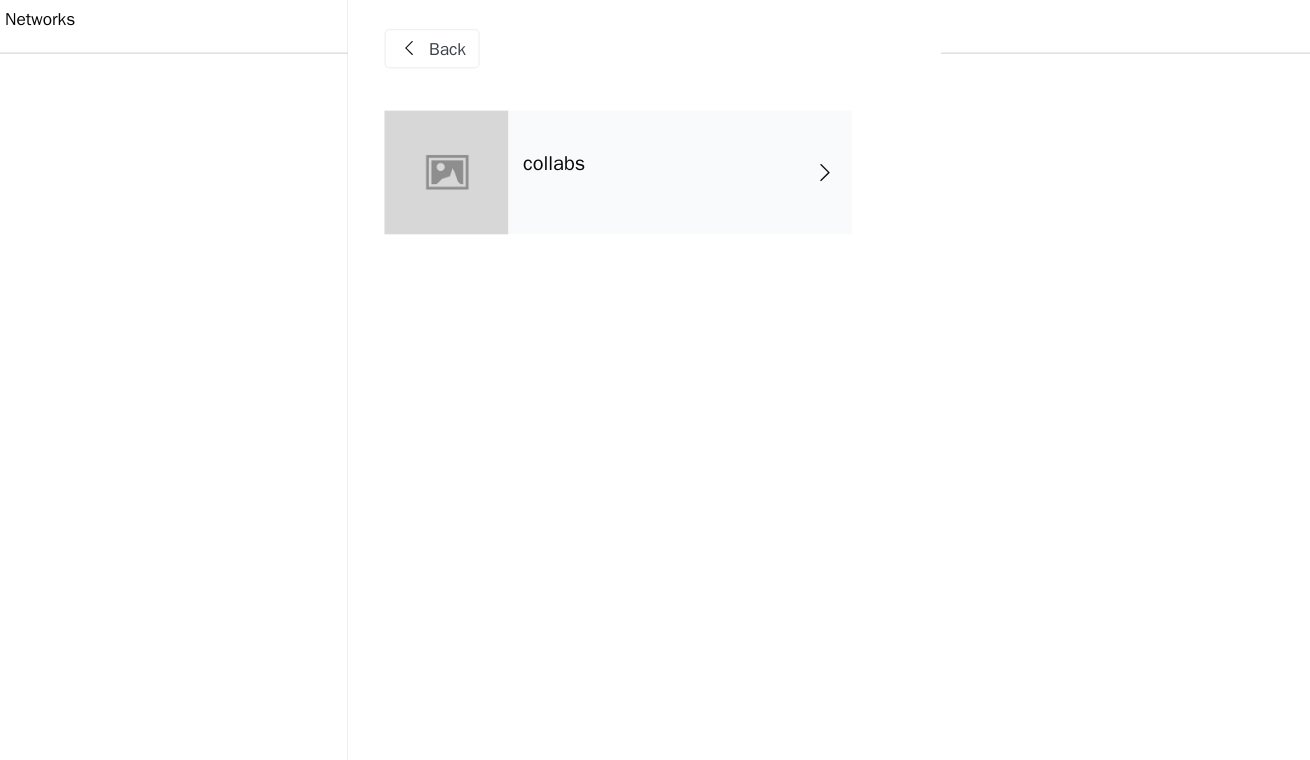 click on "collabs" at bounding box center [684, 150] 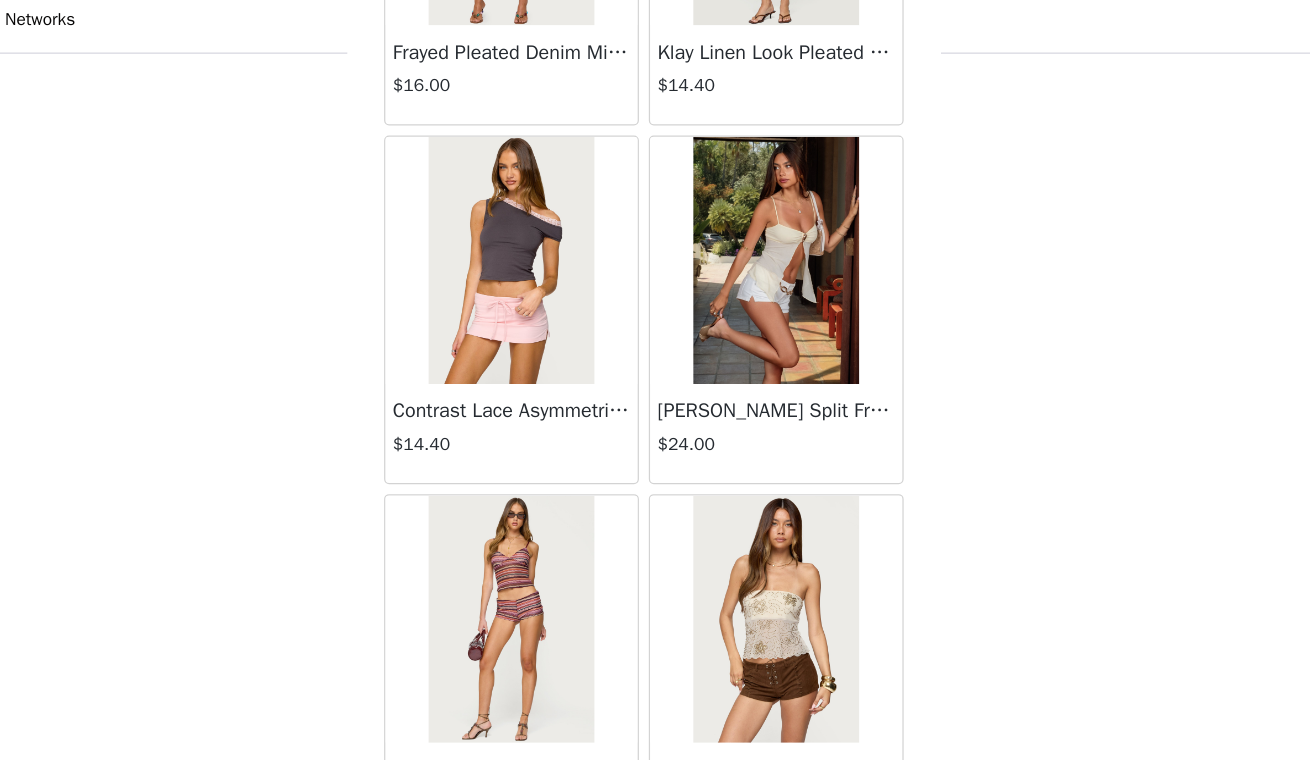 scroll, scrollTop: 2300, scrollLeft: 0, axis: vertical 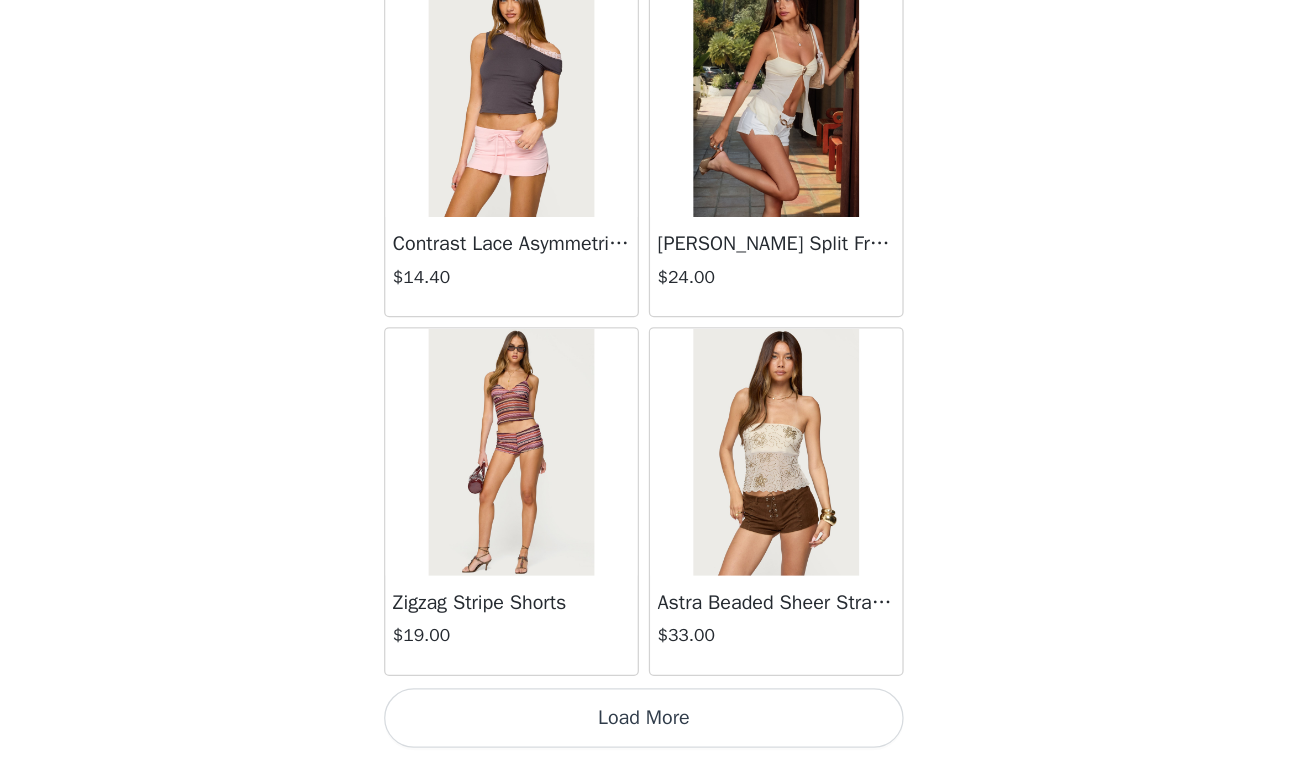 click on "Load More" at bounding box center (655, 726) 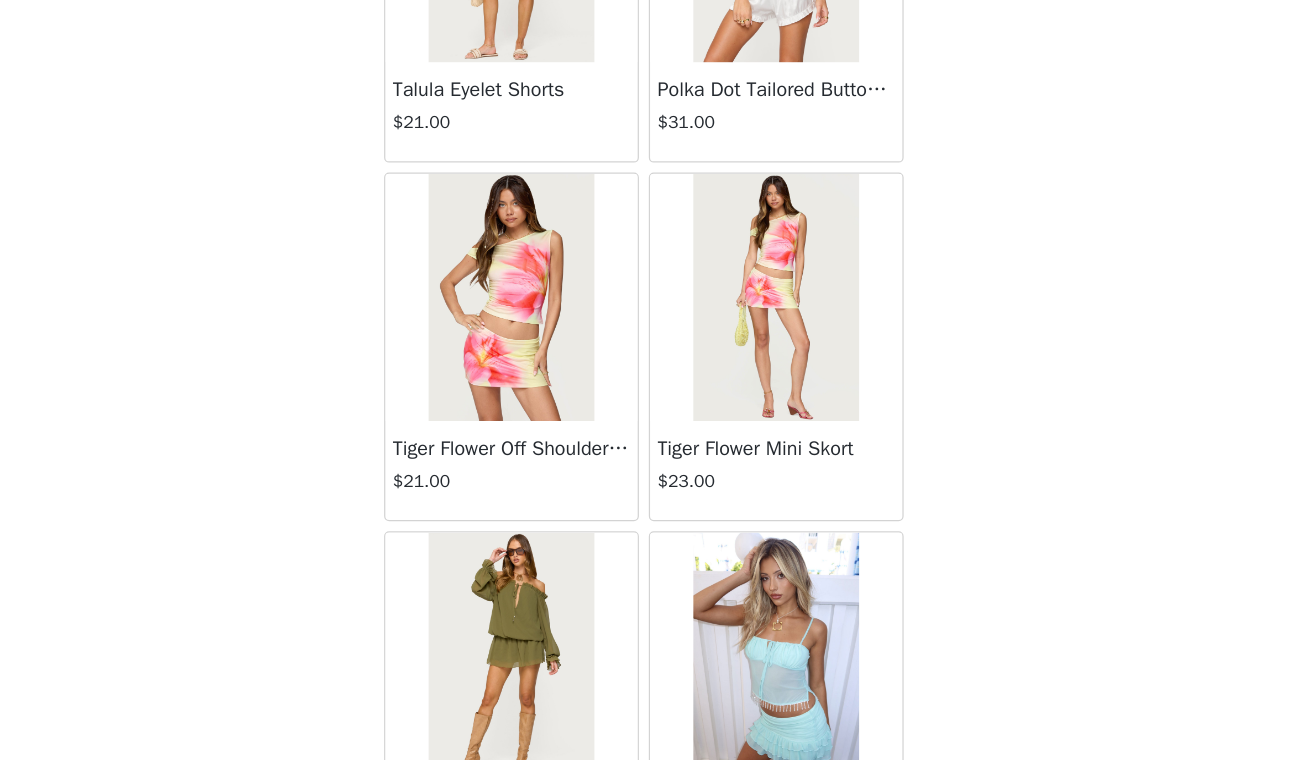 scroll, scrollTop: 4170, scrollLeft: 0, axis: vertical 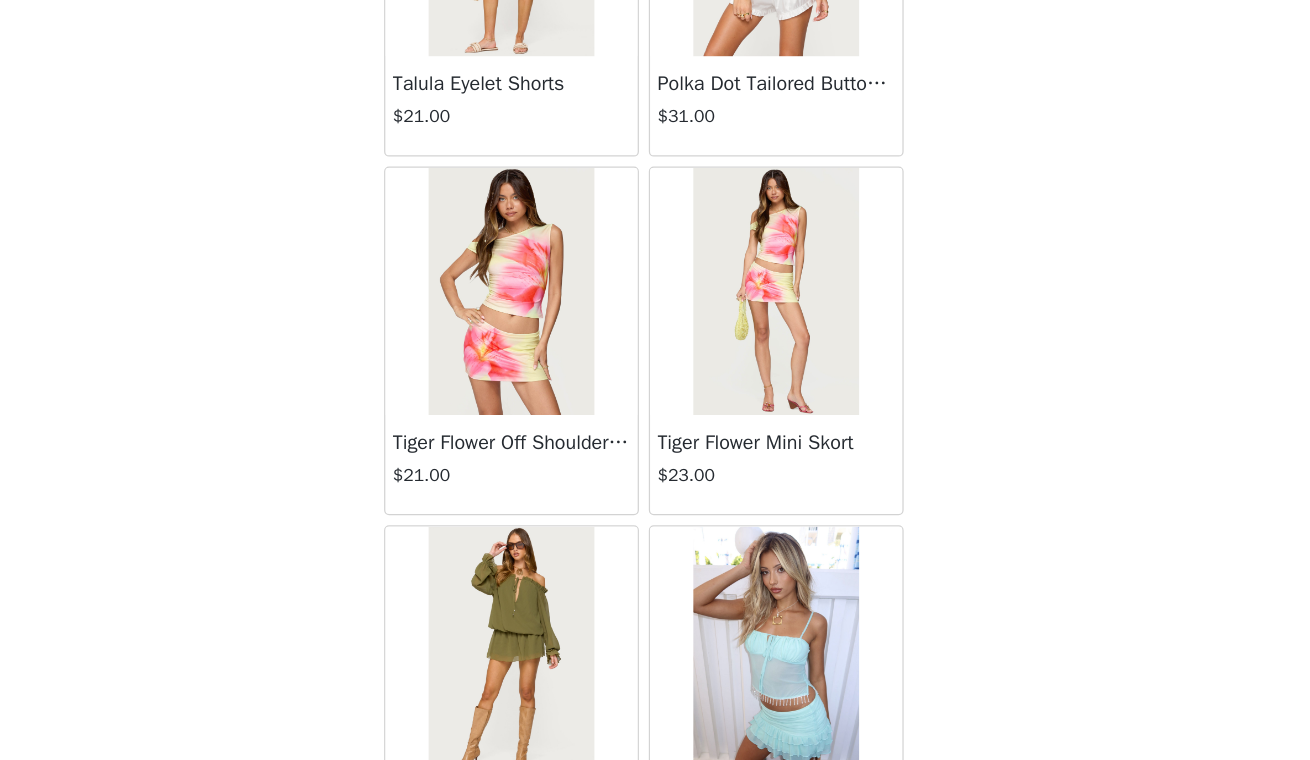 click on "Tiger Flower Off Shoulder Top" at bounding box center [548, 503] 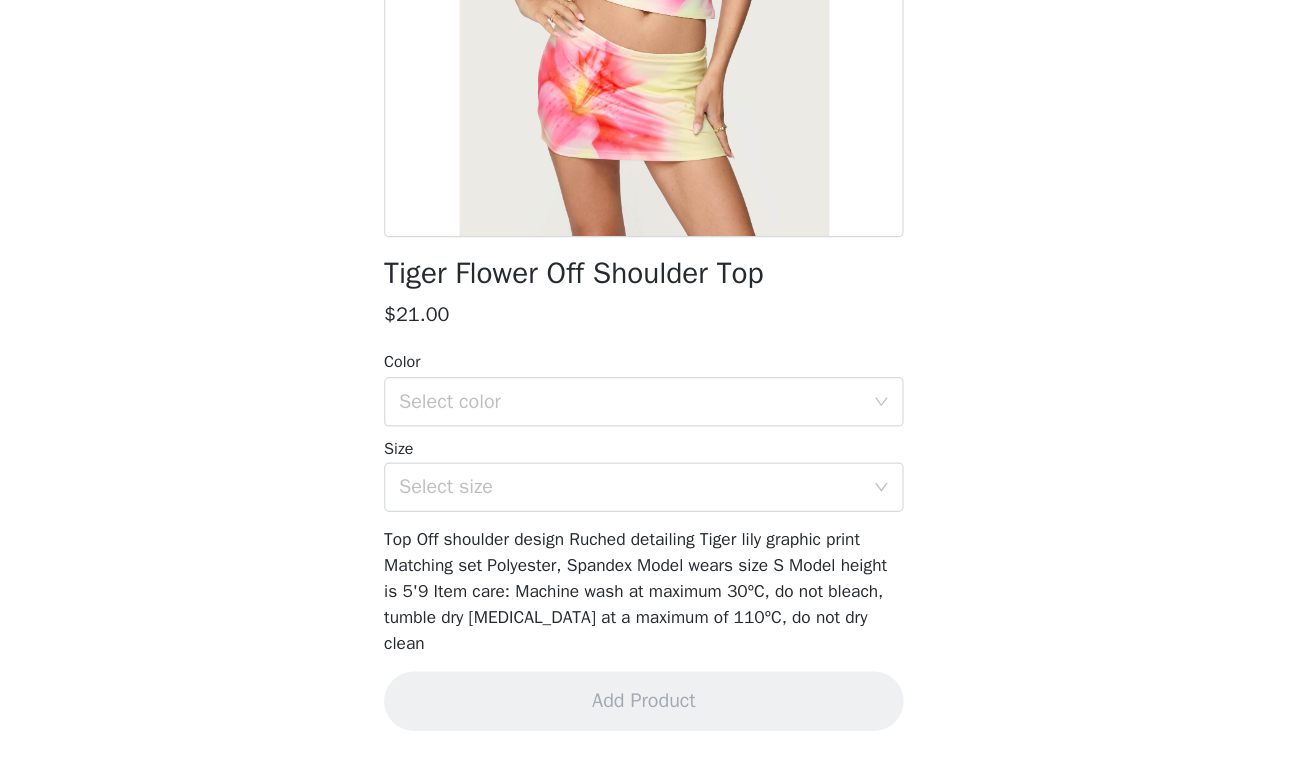 scroll, scrollTop: 212, scrollLeft: 0, axis: vertical 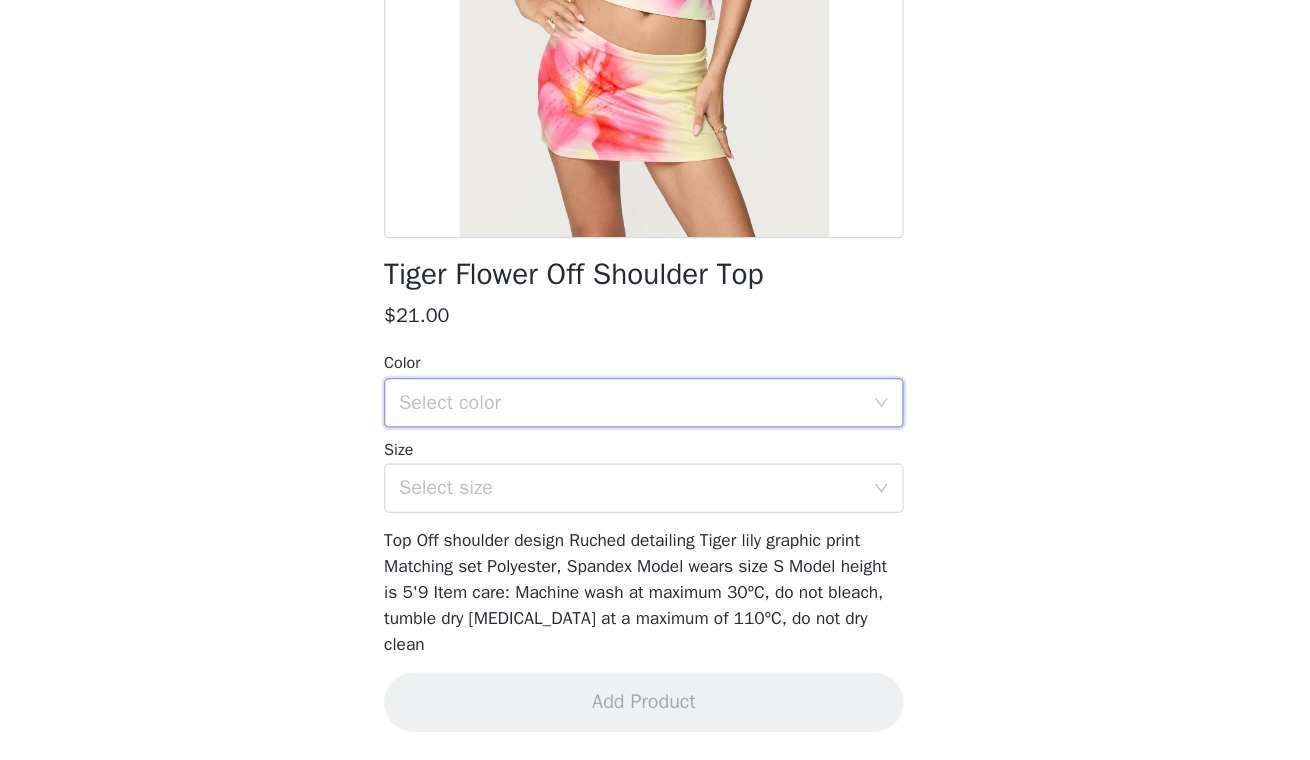 click on "Select color" at bounding box center [648, 471] 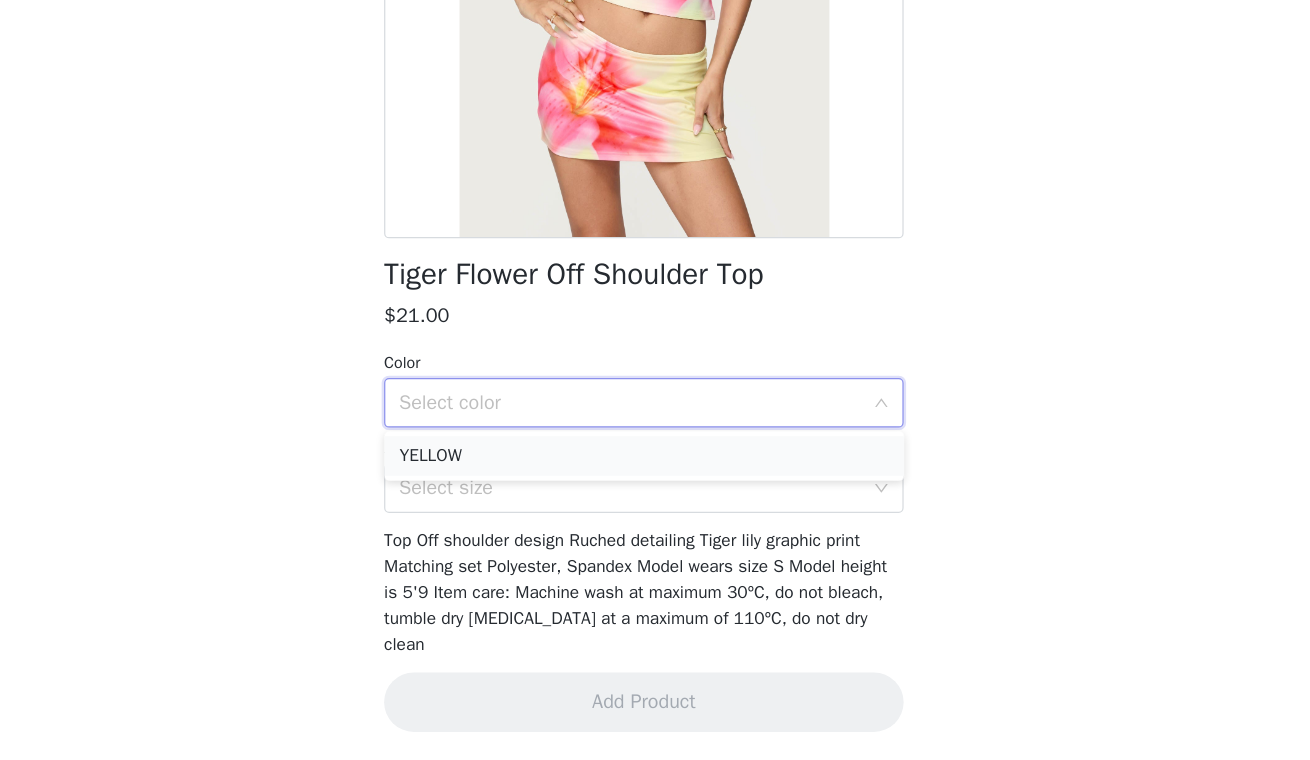 click on "YELLOW" at bounding box center [655, 514] 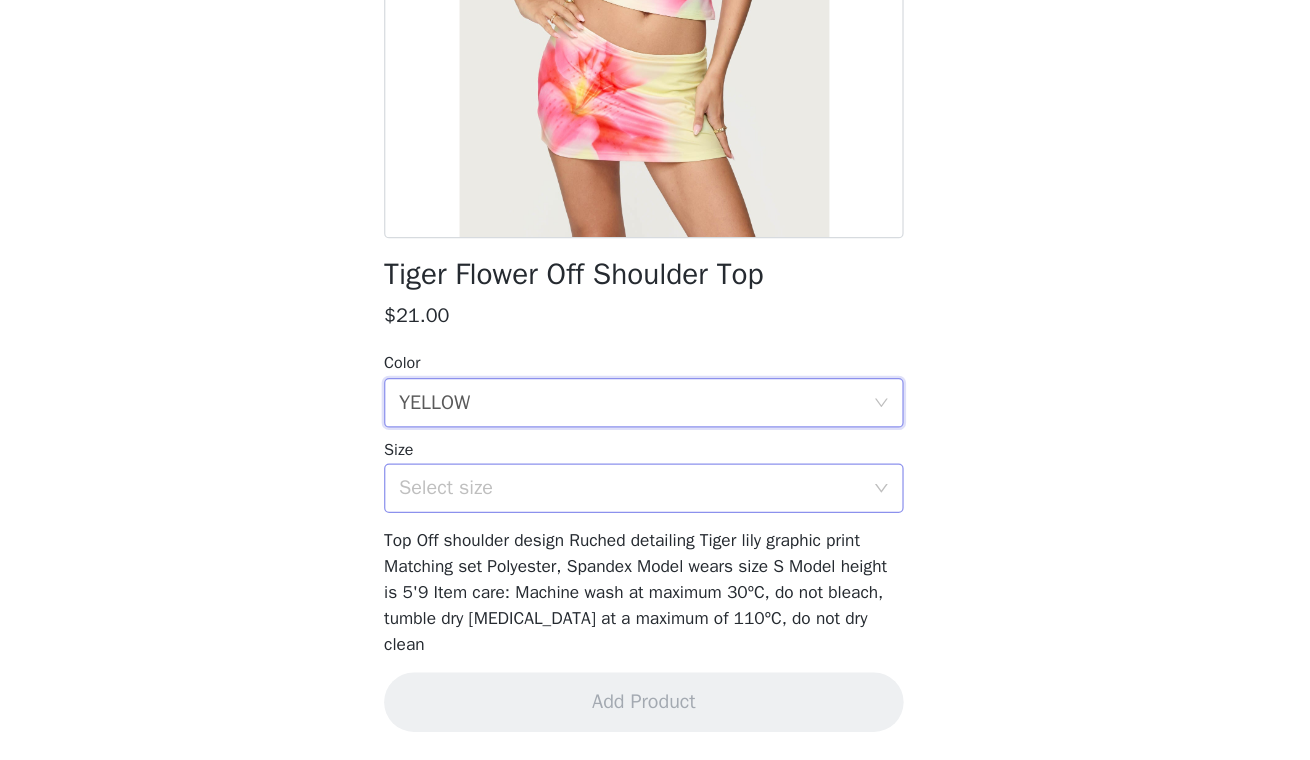 click on "Select size" at bounding box center [644, 540] 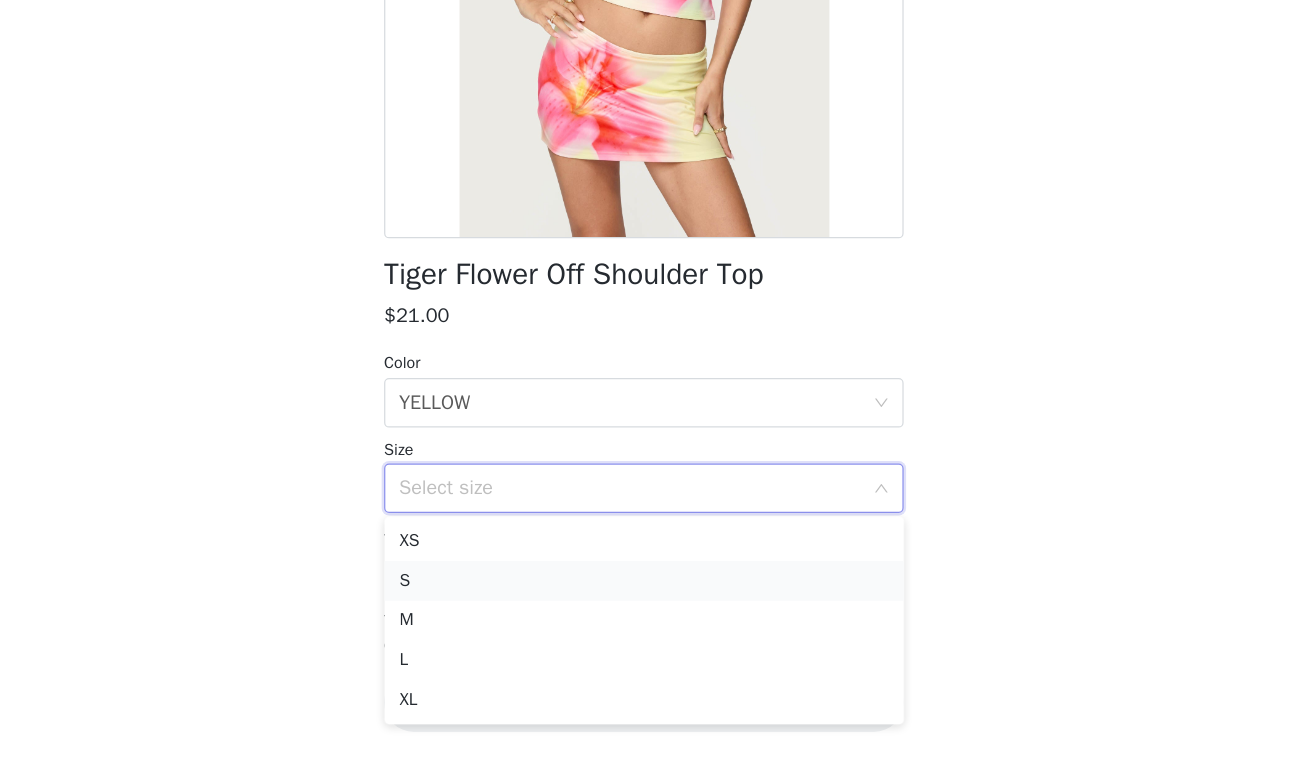 click on "S" at bounding box center (655, 615) 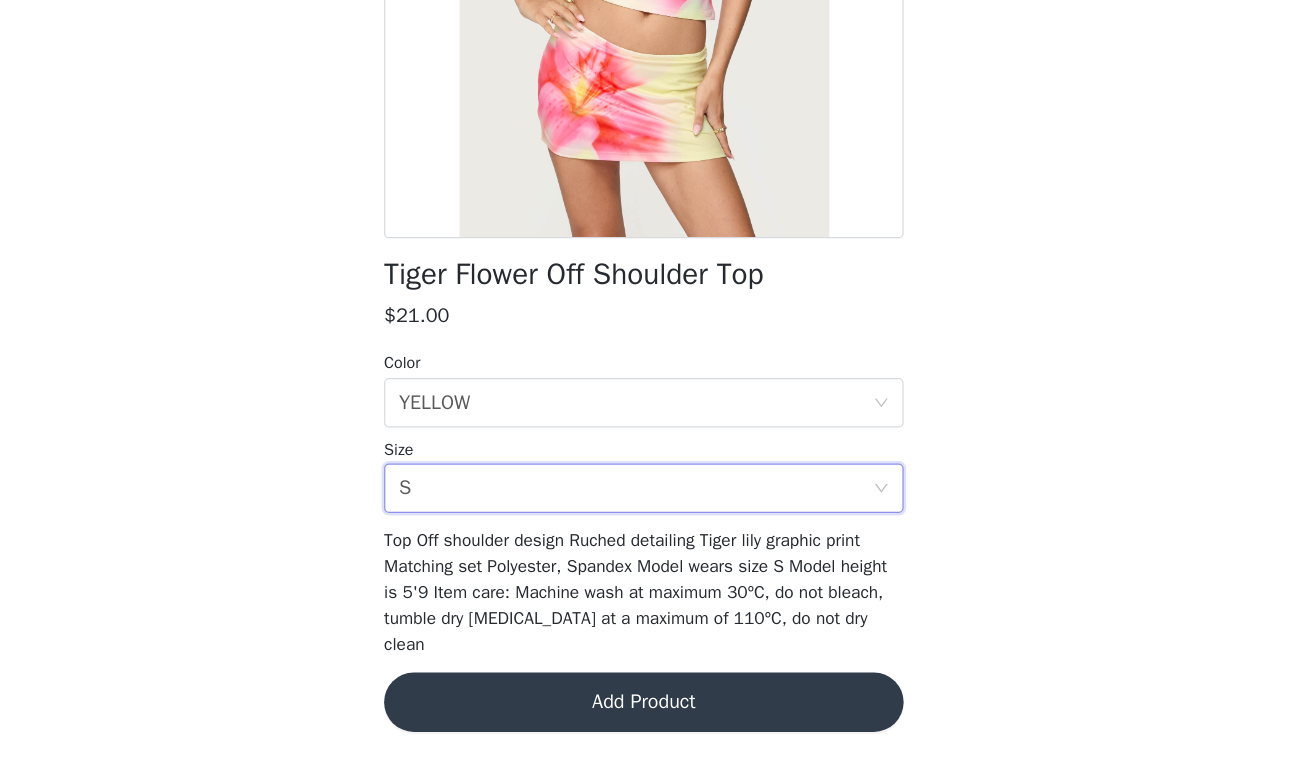 click on "Add Product" at bounding box center [655, 713] 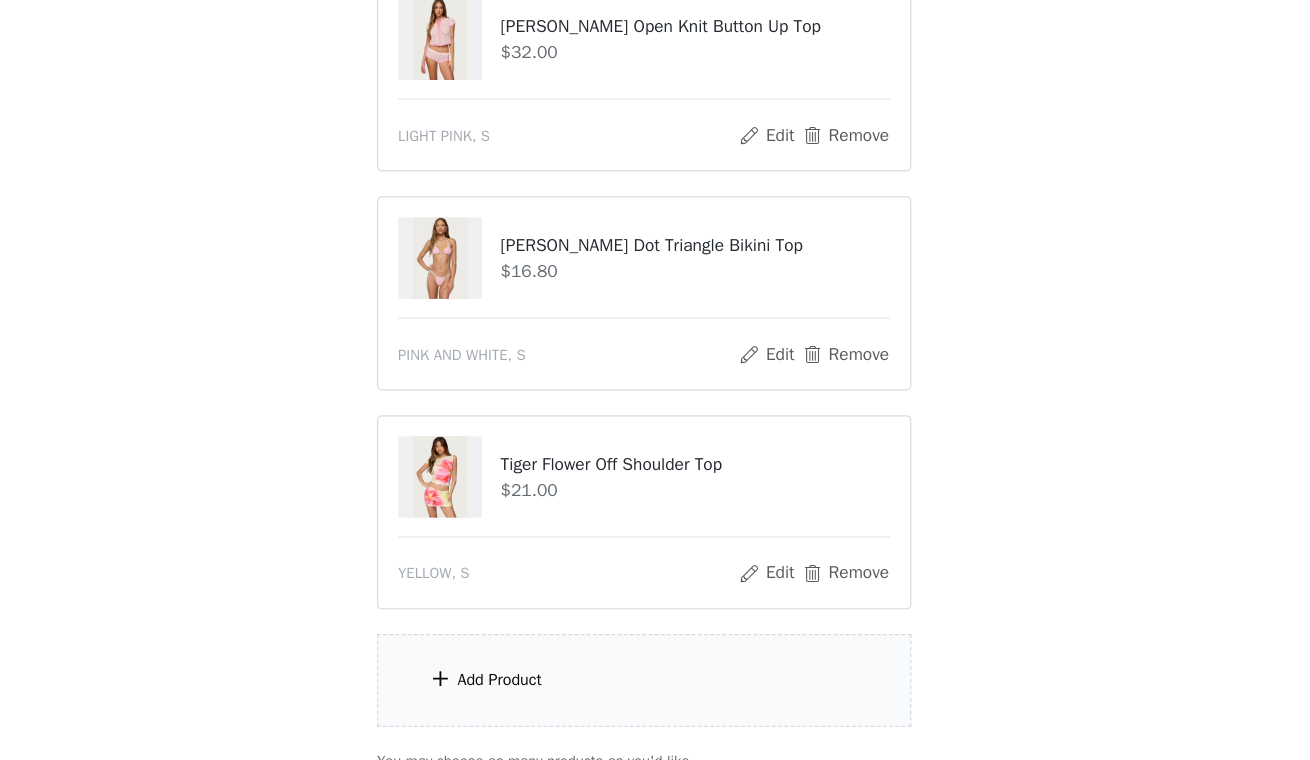 click on "Add Product" at bounding box center (655, 695) 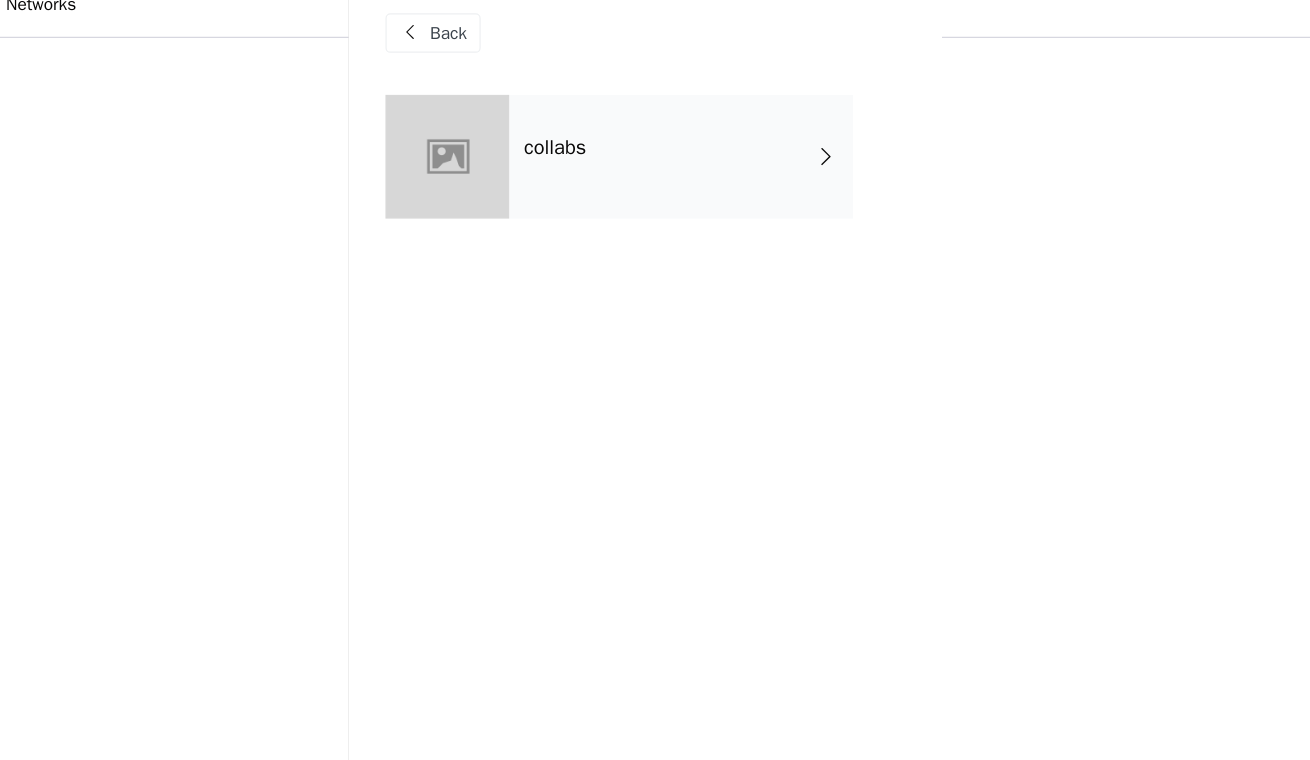 click on "collabs" at bounding box center [684, 150] 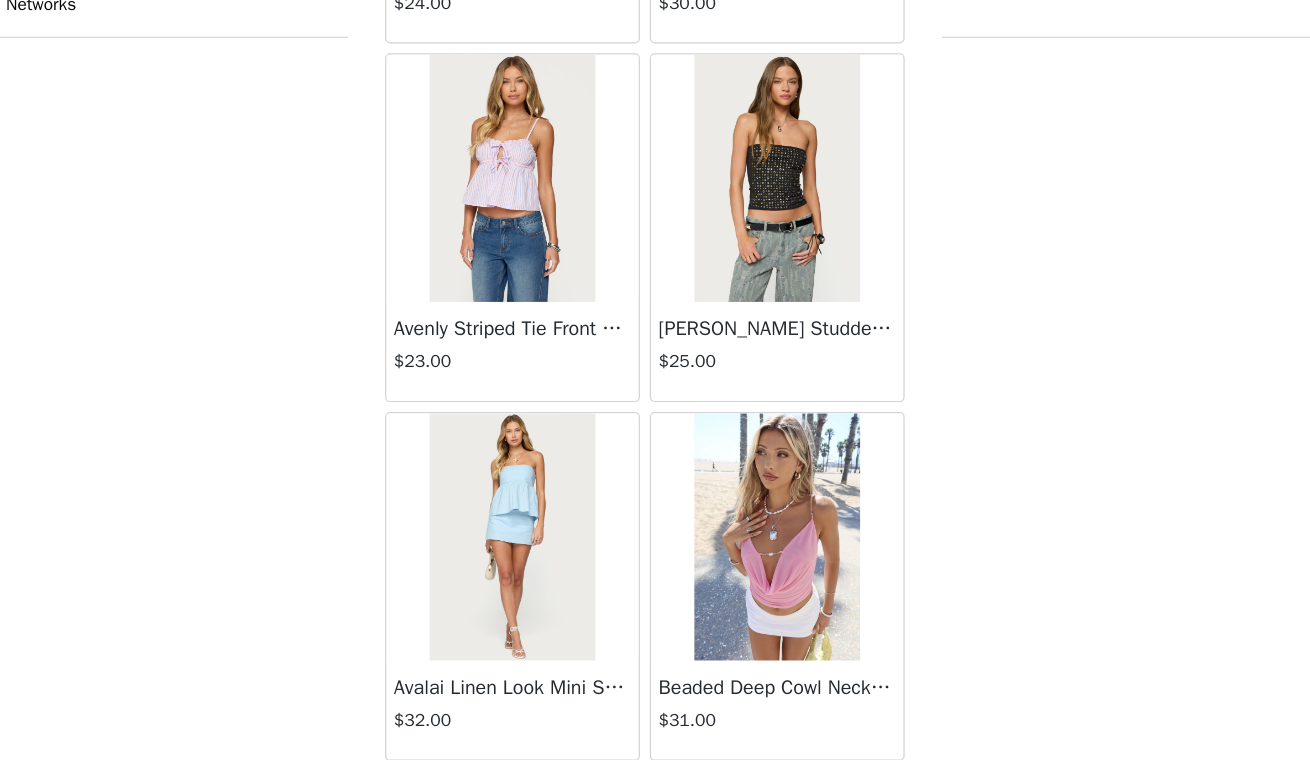 scroll, scrollTop: 2300, scrollLeft: 0, axis: vertical 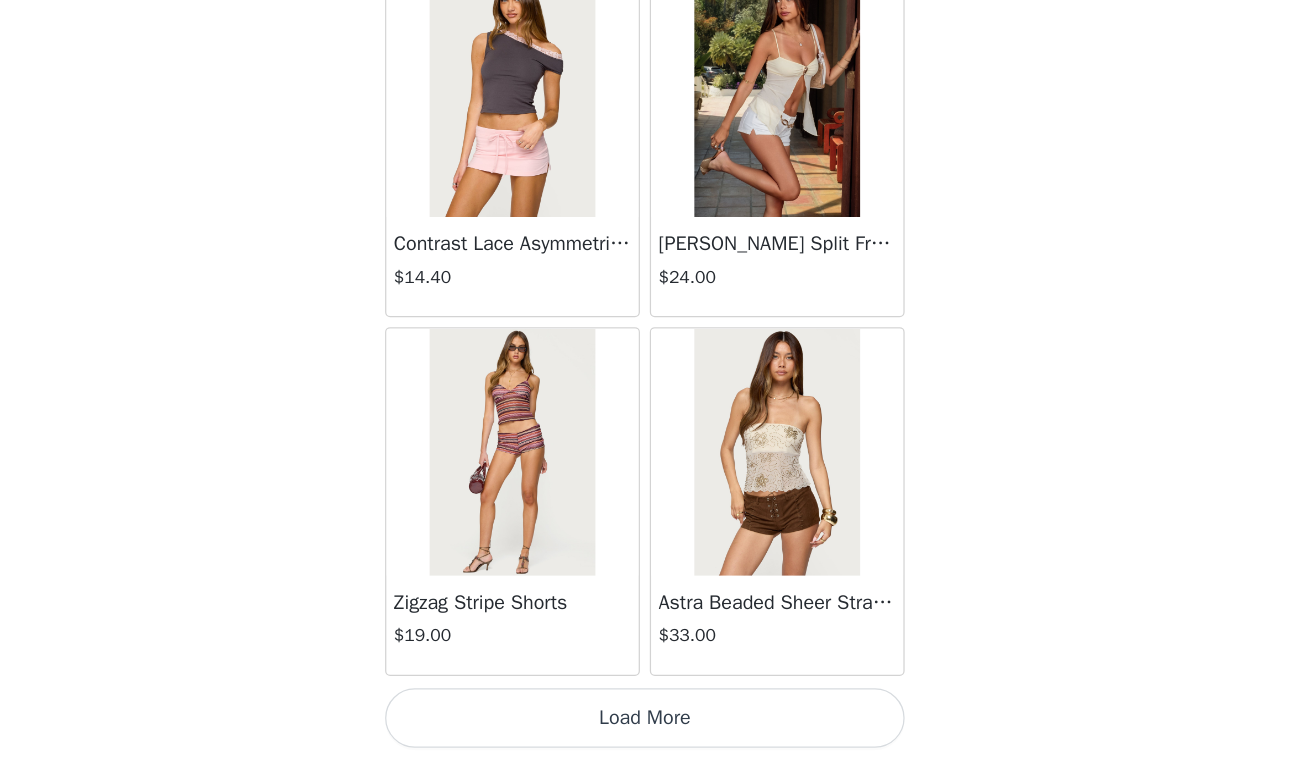 click on "Load More" at bounding box center [655, 726] 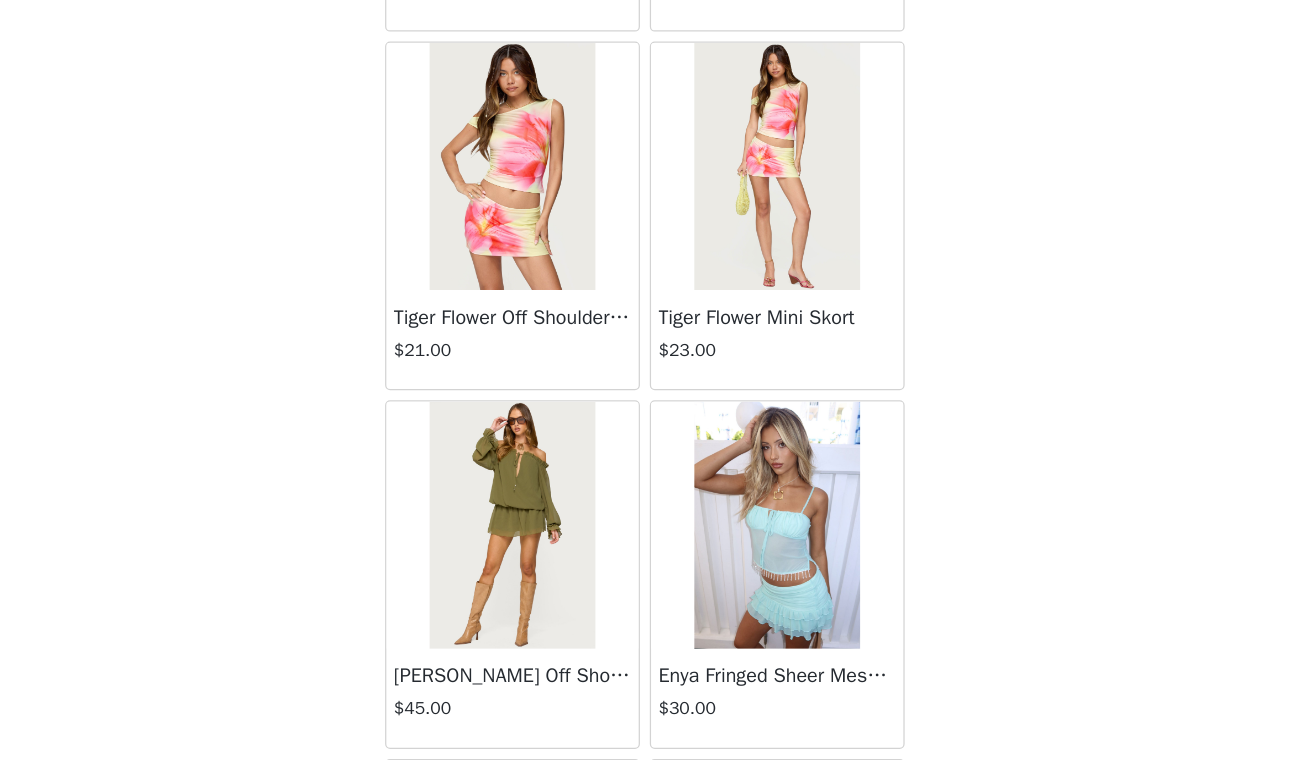 scroll, scrollTop: 4280, scrollLeft: 0, axis: vertical 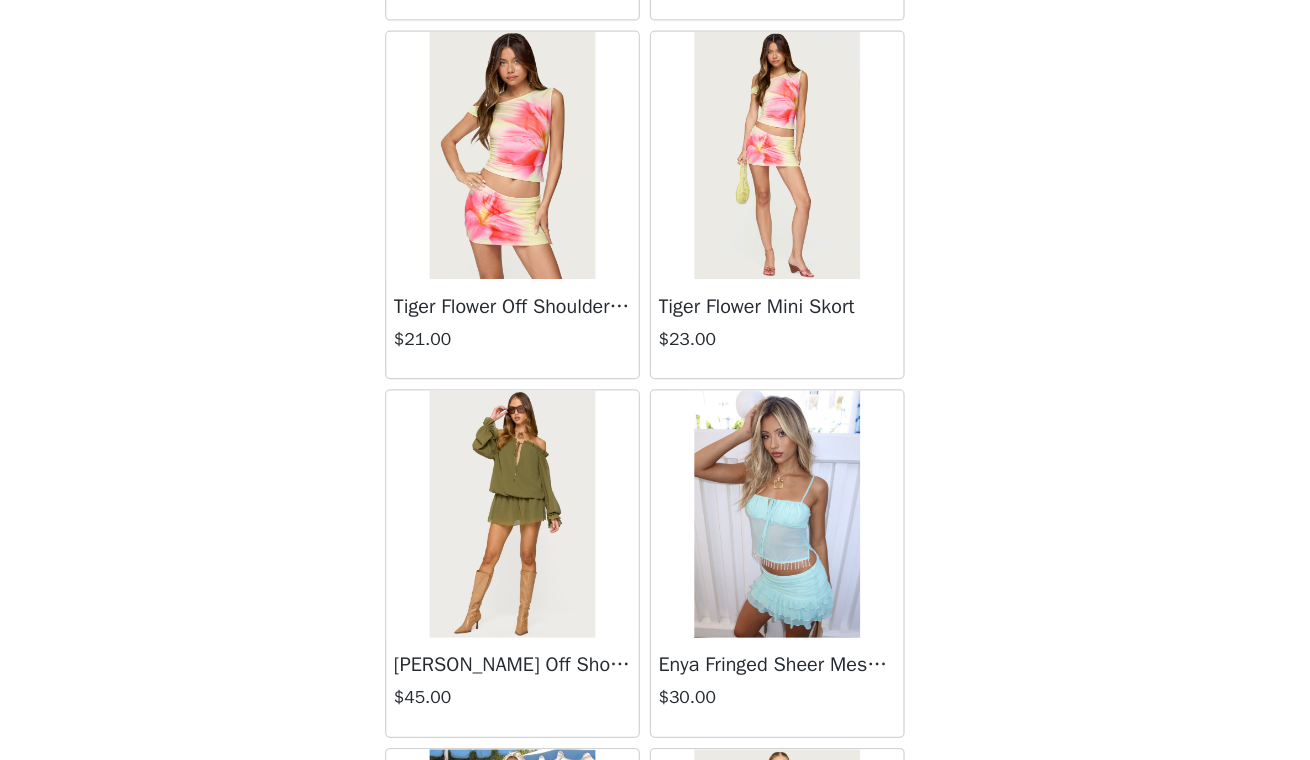 click on "Tiger Flower Mini Skort   $23.00" at bounding box center [762, 411] 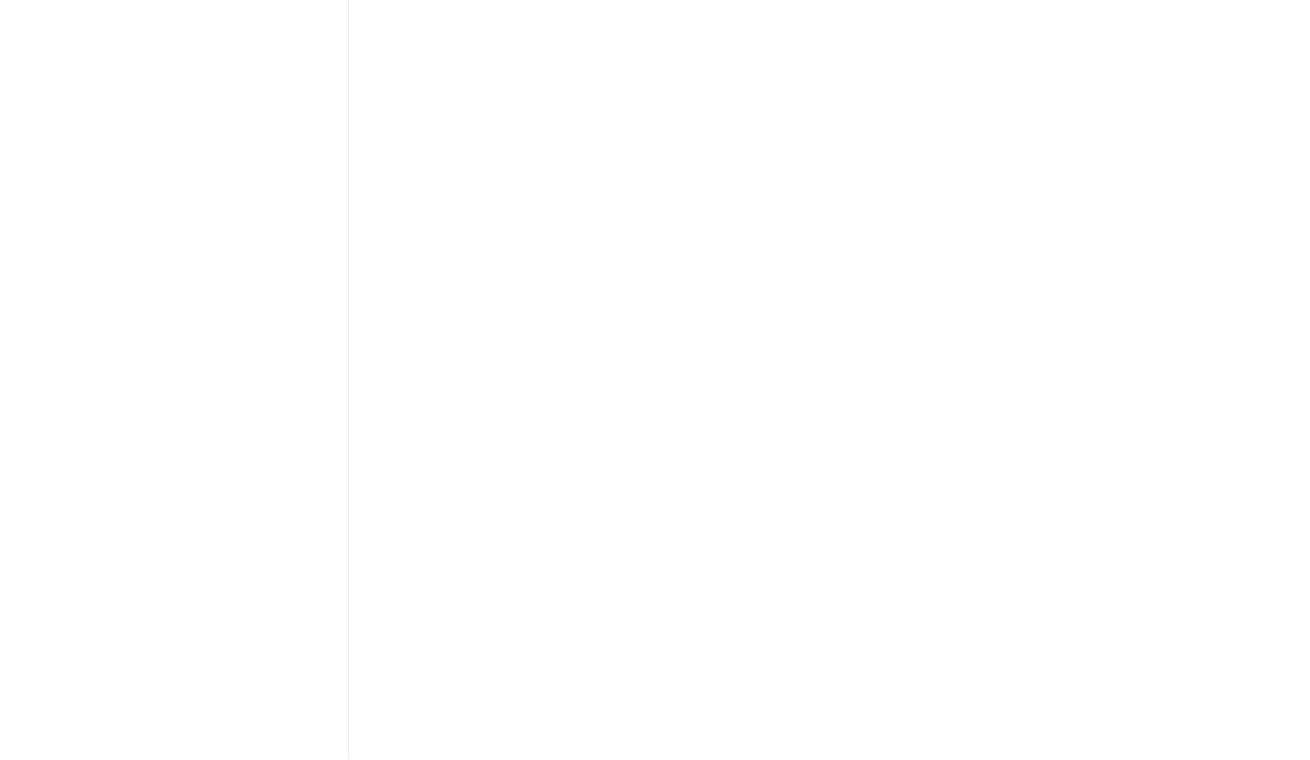 scroll, scrollTop: 0, scrollLeft: 0, axis: both 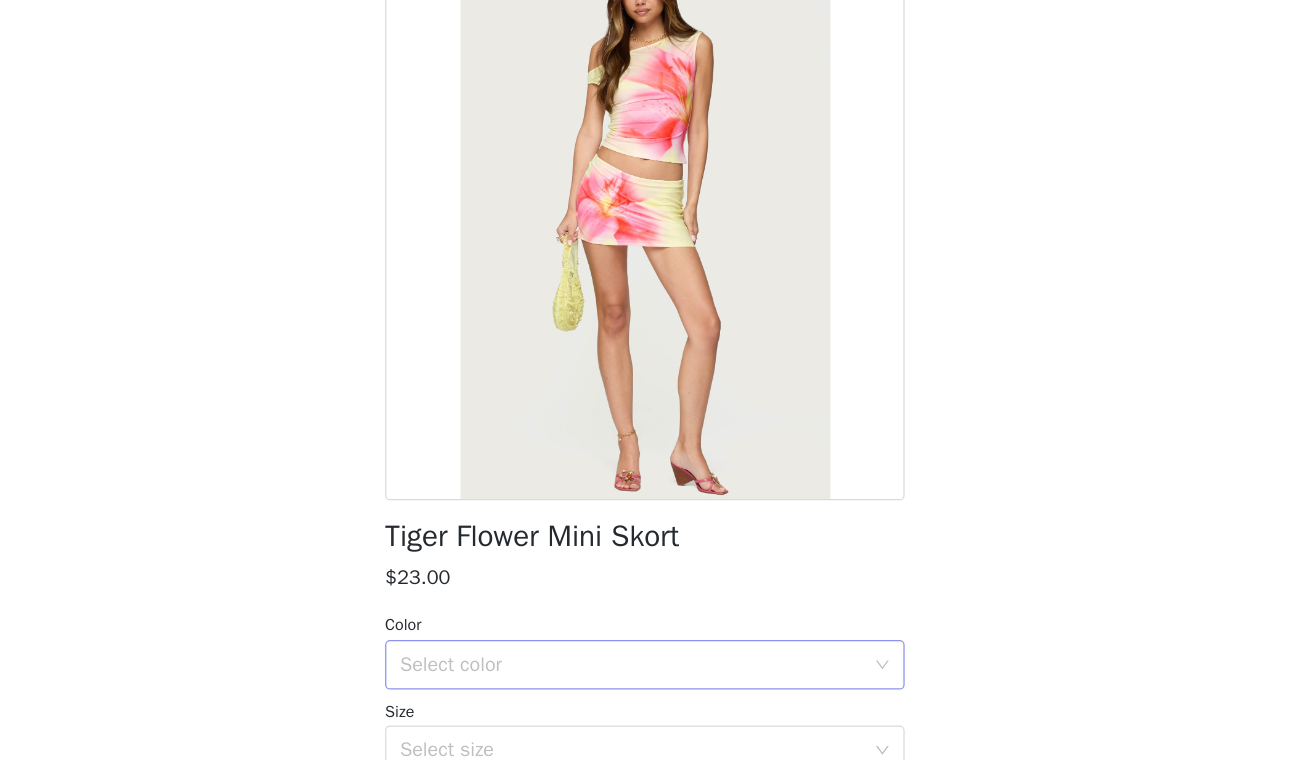 click on "Select color" at bounding box center (644, 683) 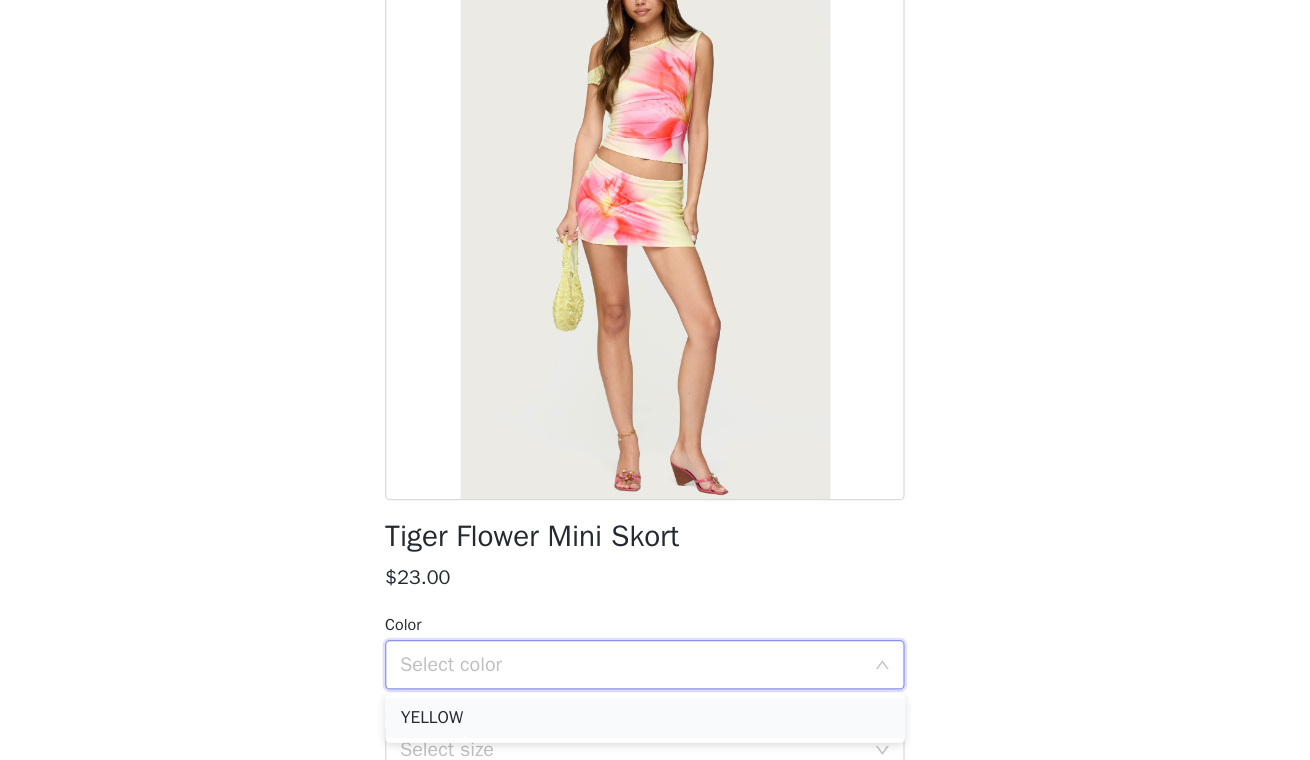 click on "YELLOW" at bounding box center [655, 726] 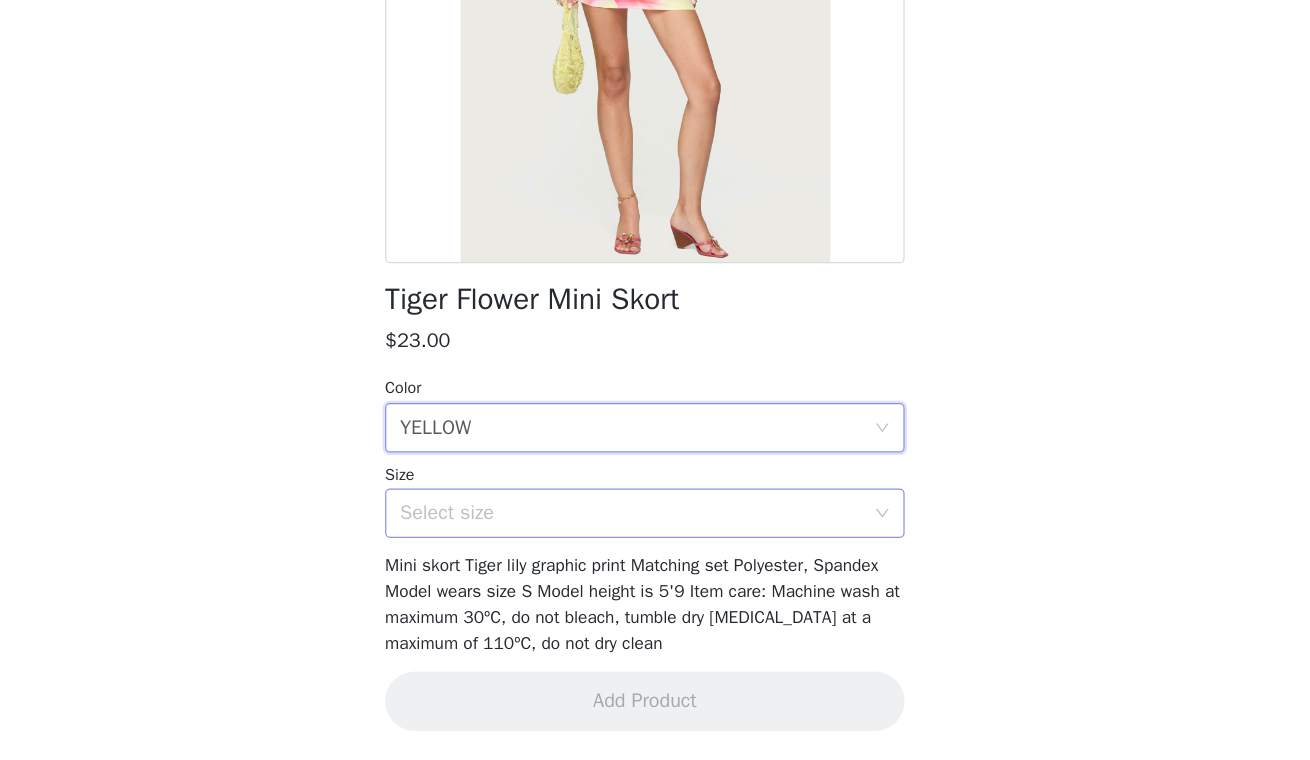 scroll, scrollTop: 191, scrollLeft: 0, axis: vertical 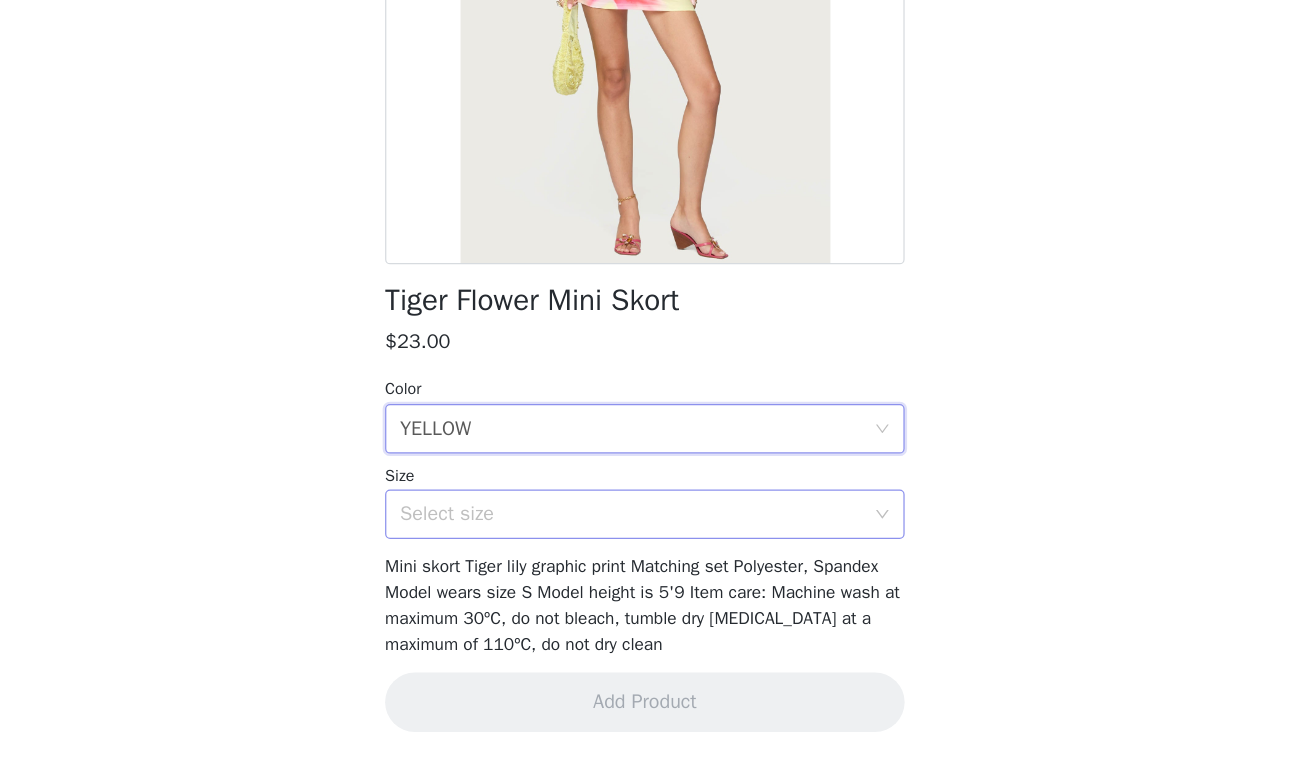 click on "Select size" at bounding box center [644, 561] 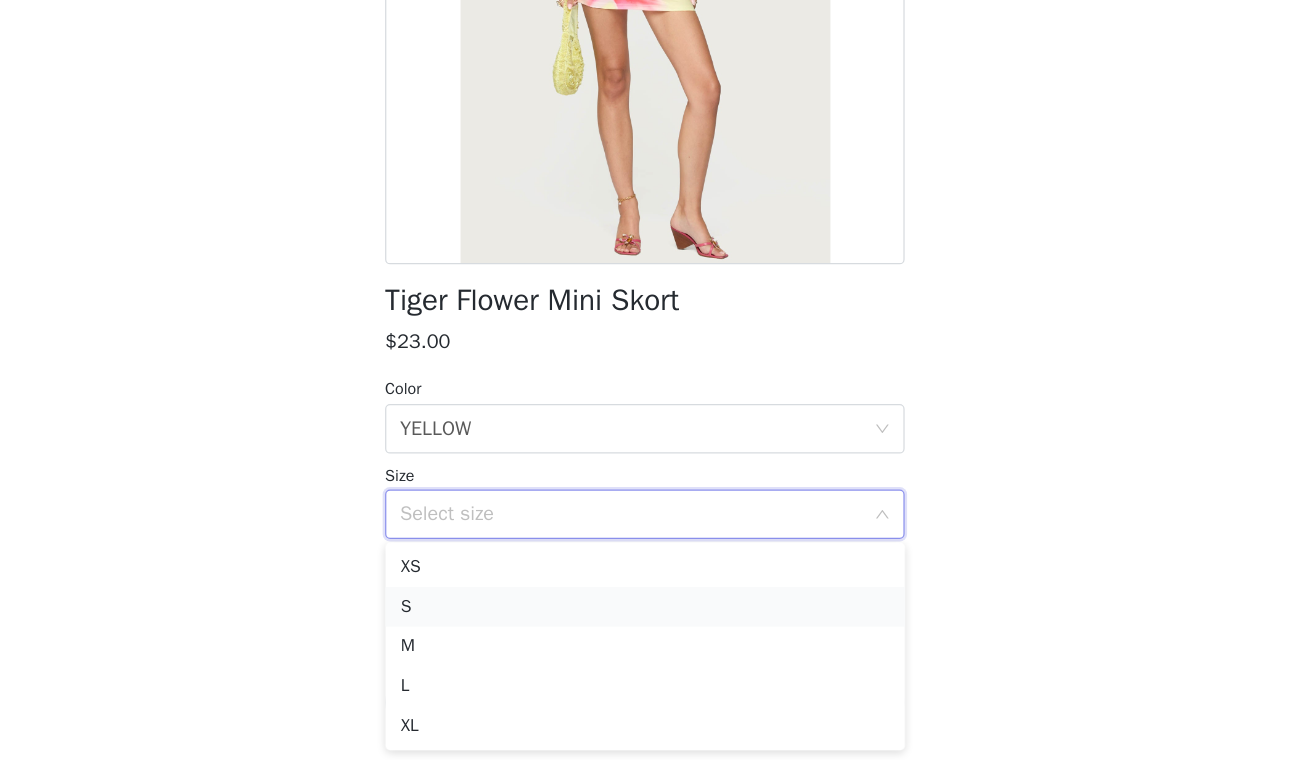 click on "S" at bounding box center (655, 636) 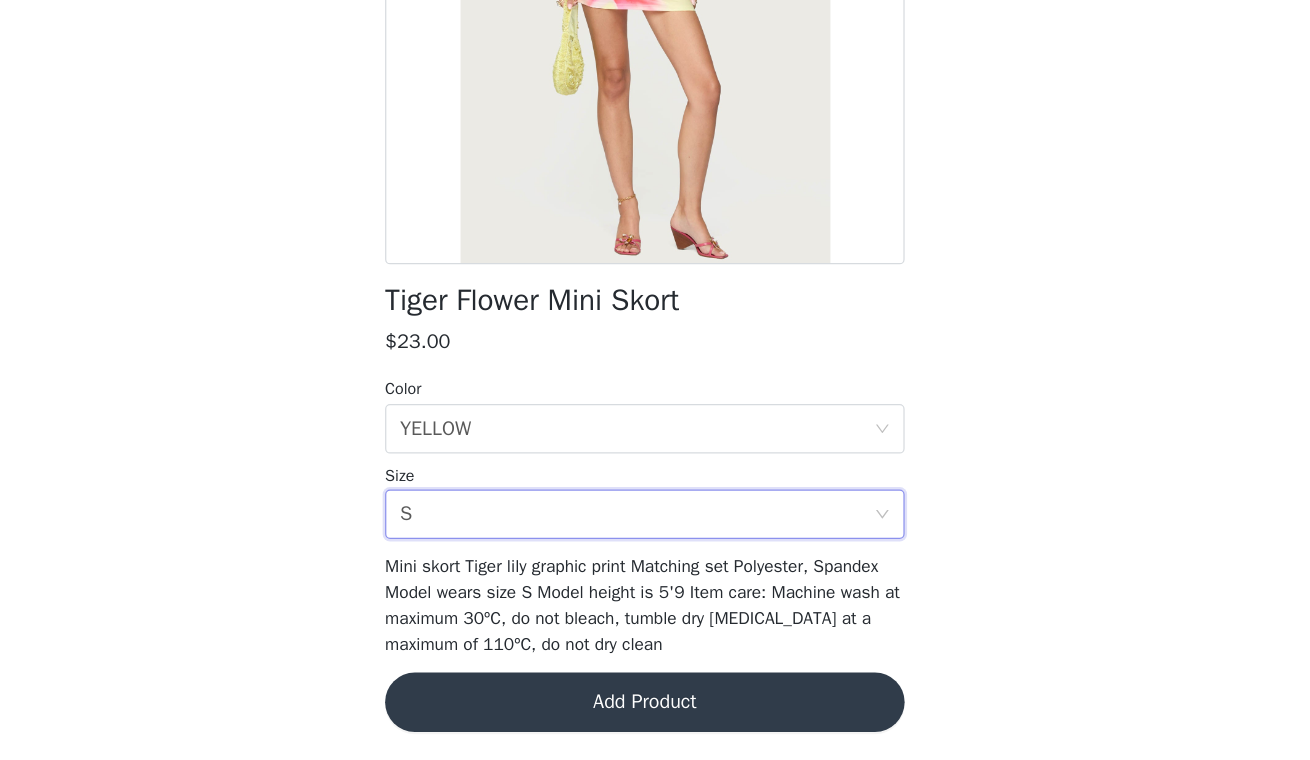 click on "Add Product" at bounding box center [655, 713] 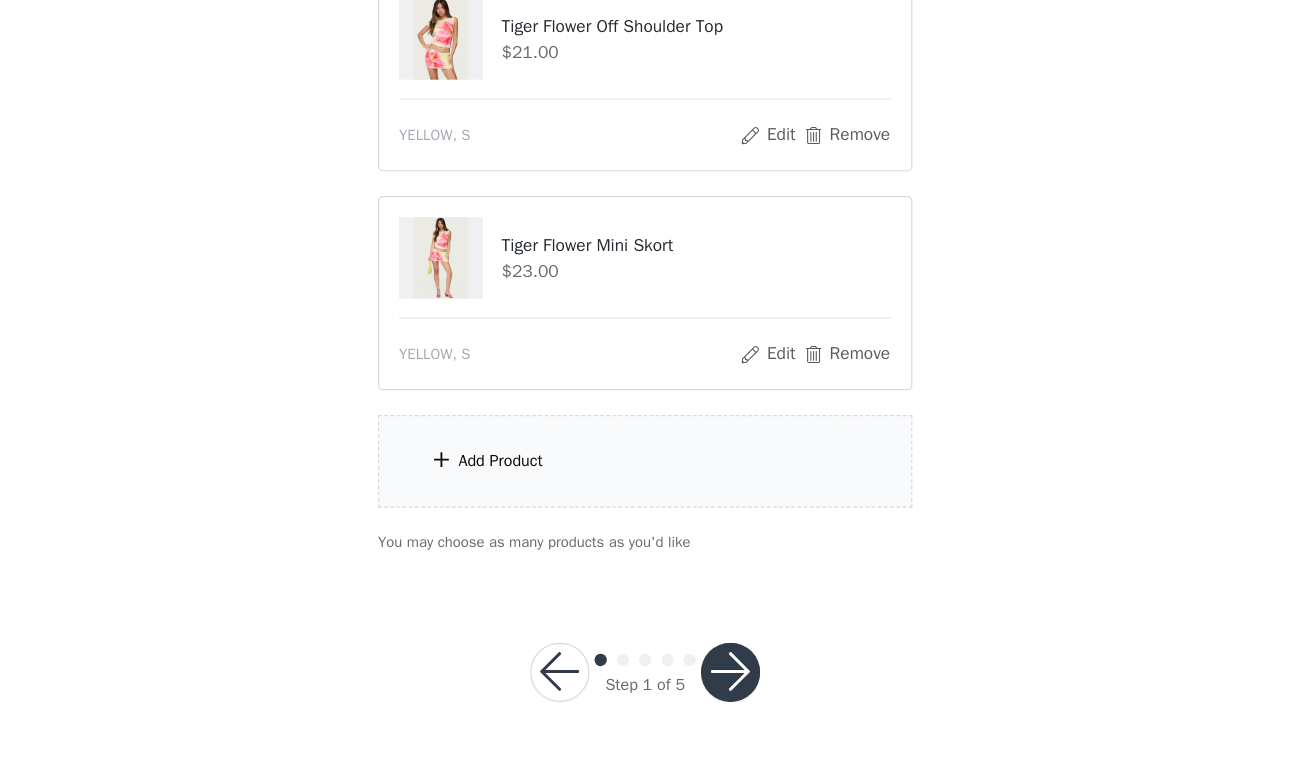 scroll, scrollTop: 857, scrollLeft: 0, axis: vertical 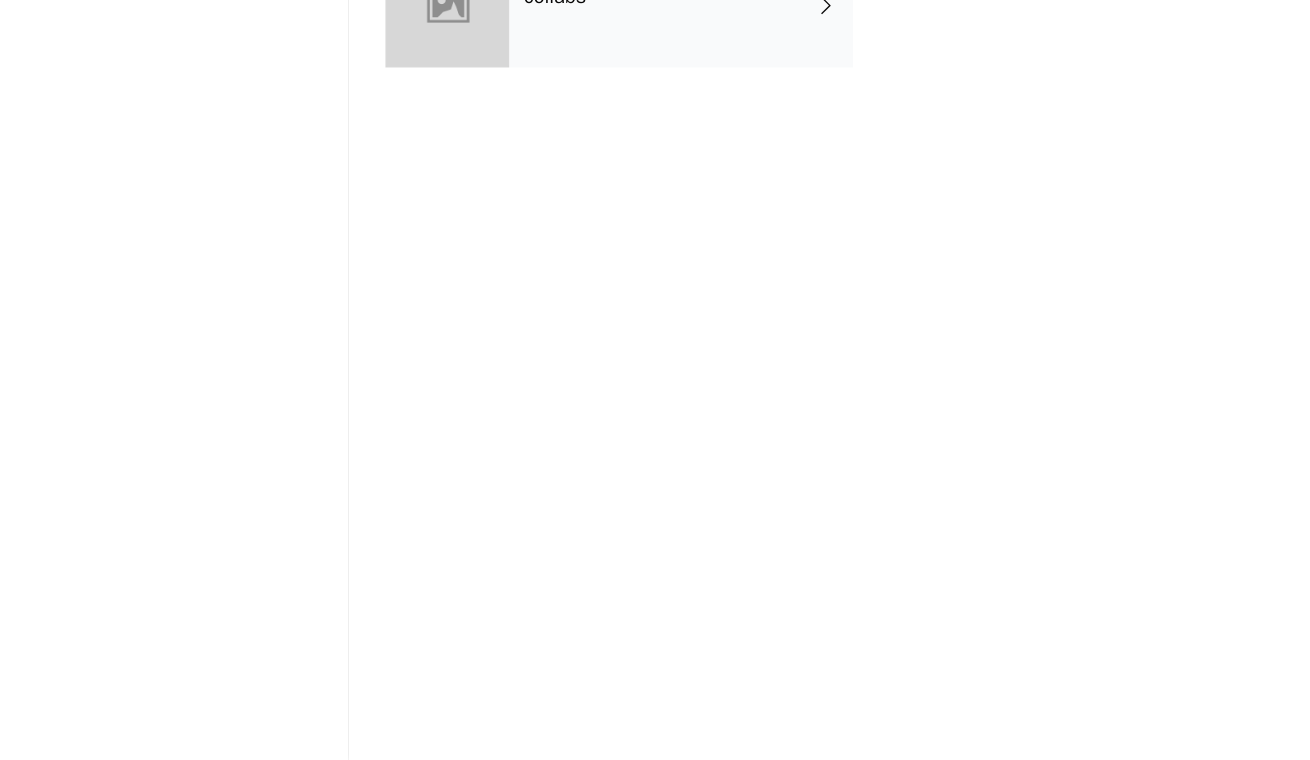 click on "collabs" at bounding box center [684, 150] 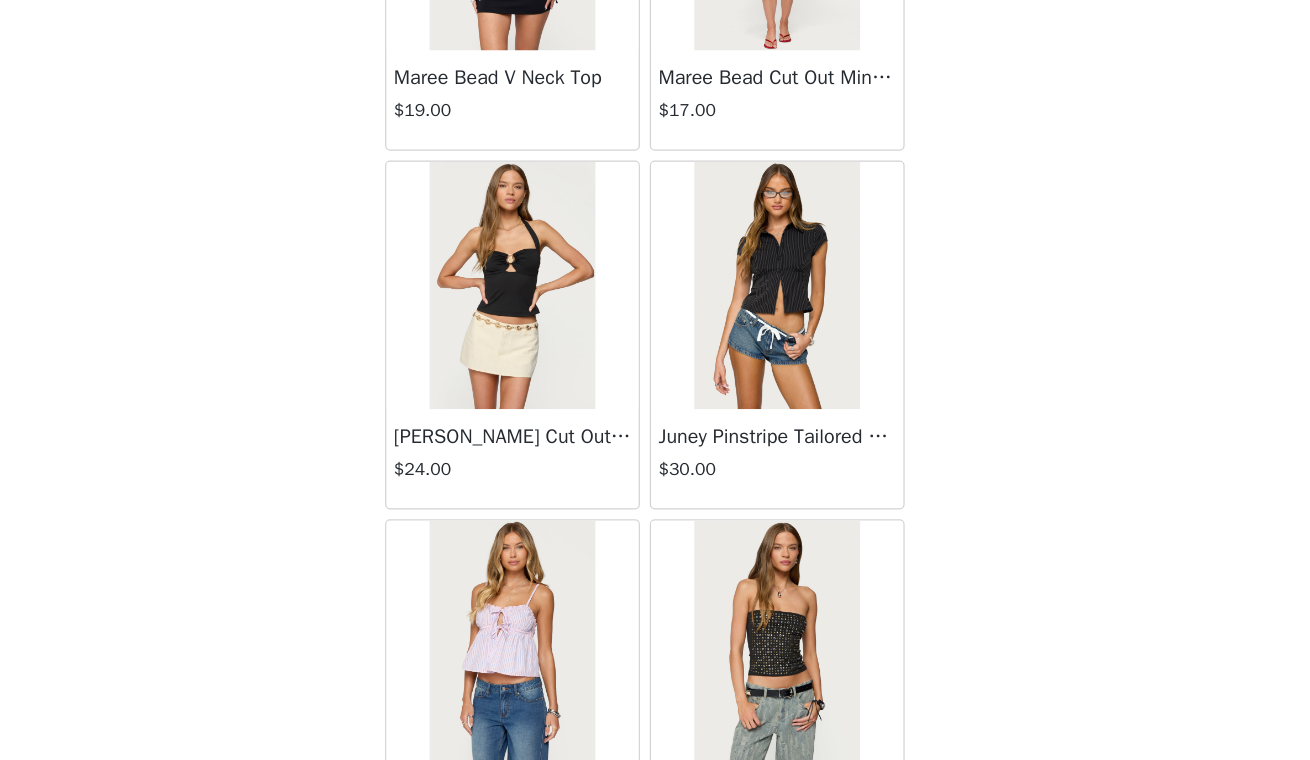 scroll, scrollTop: 1041, scrollLeft: 0, axis: vertical 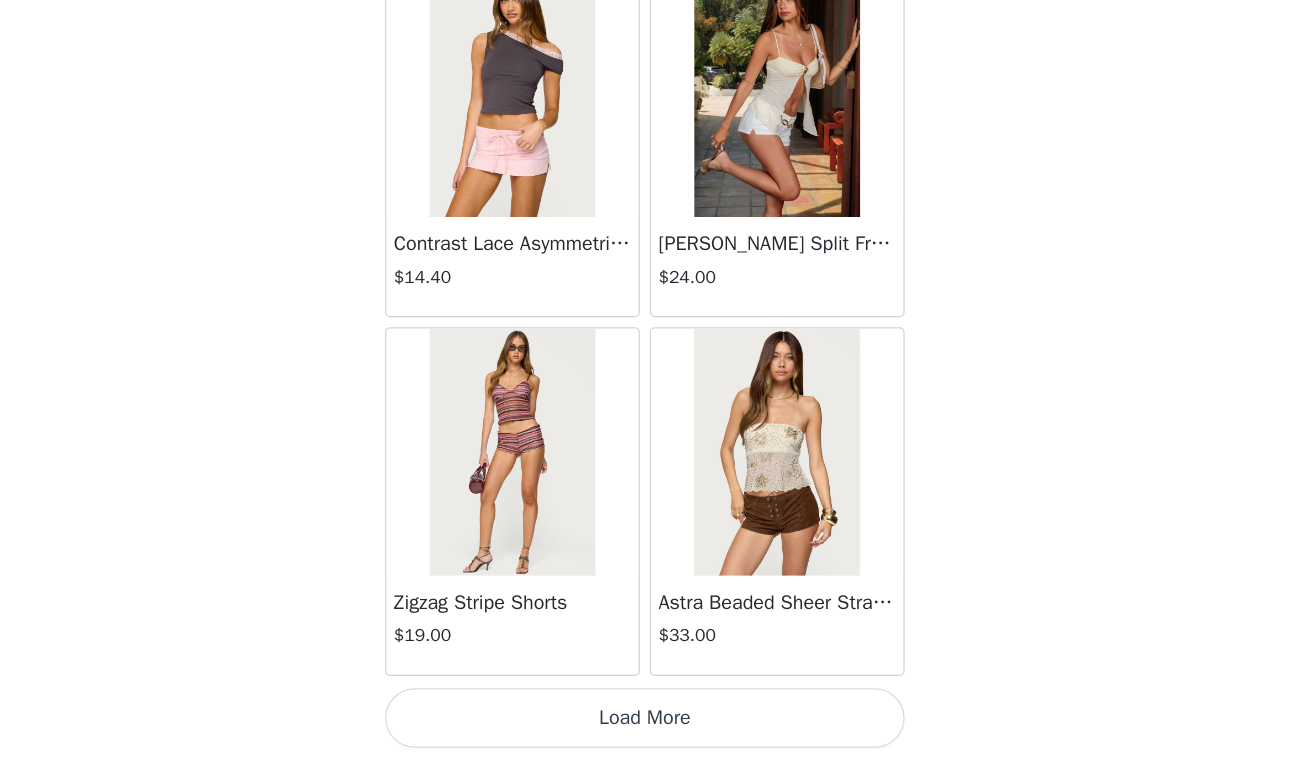 click on "Load More" at bounding box center (655, 726) 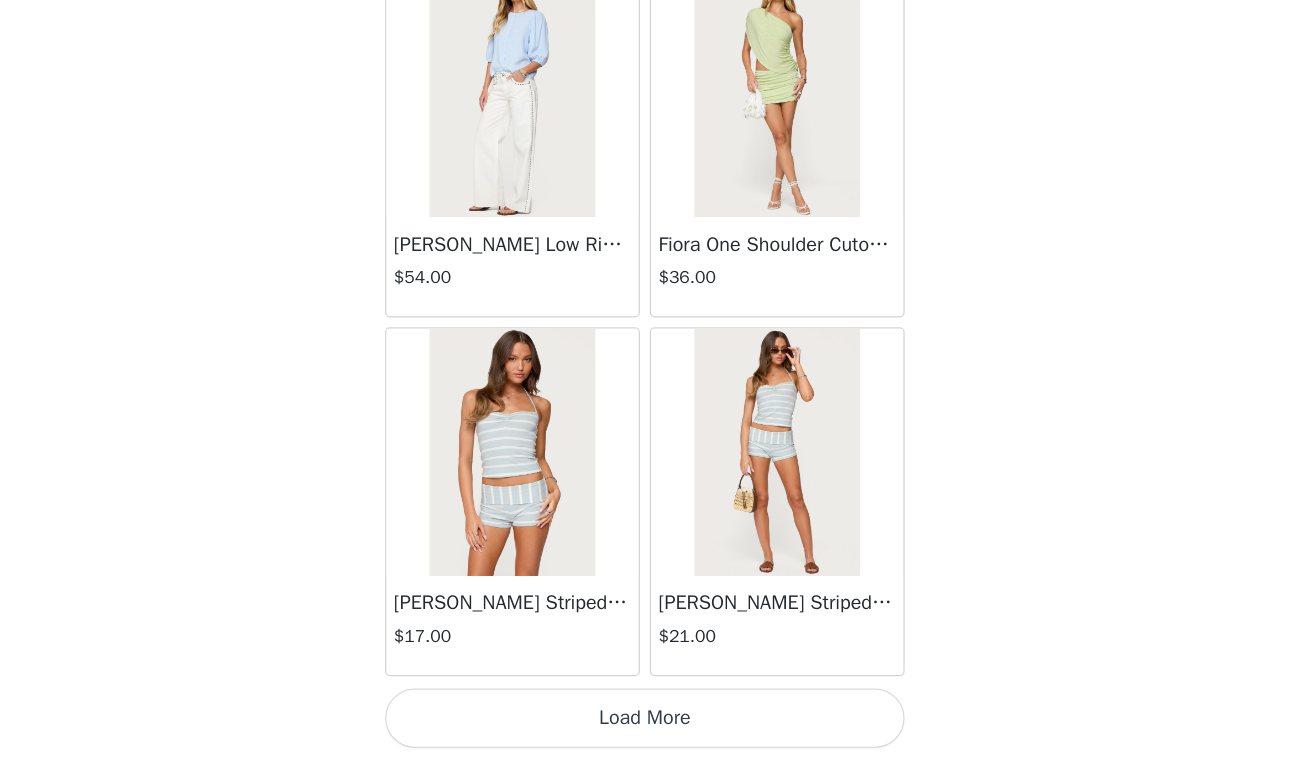 scroll, scrollTop: 5200, scrollLeft: 0, axis: vertical 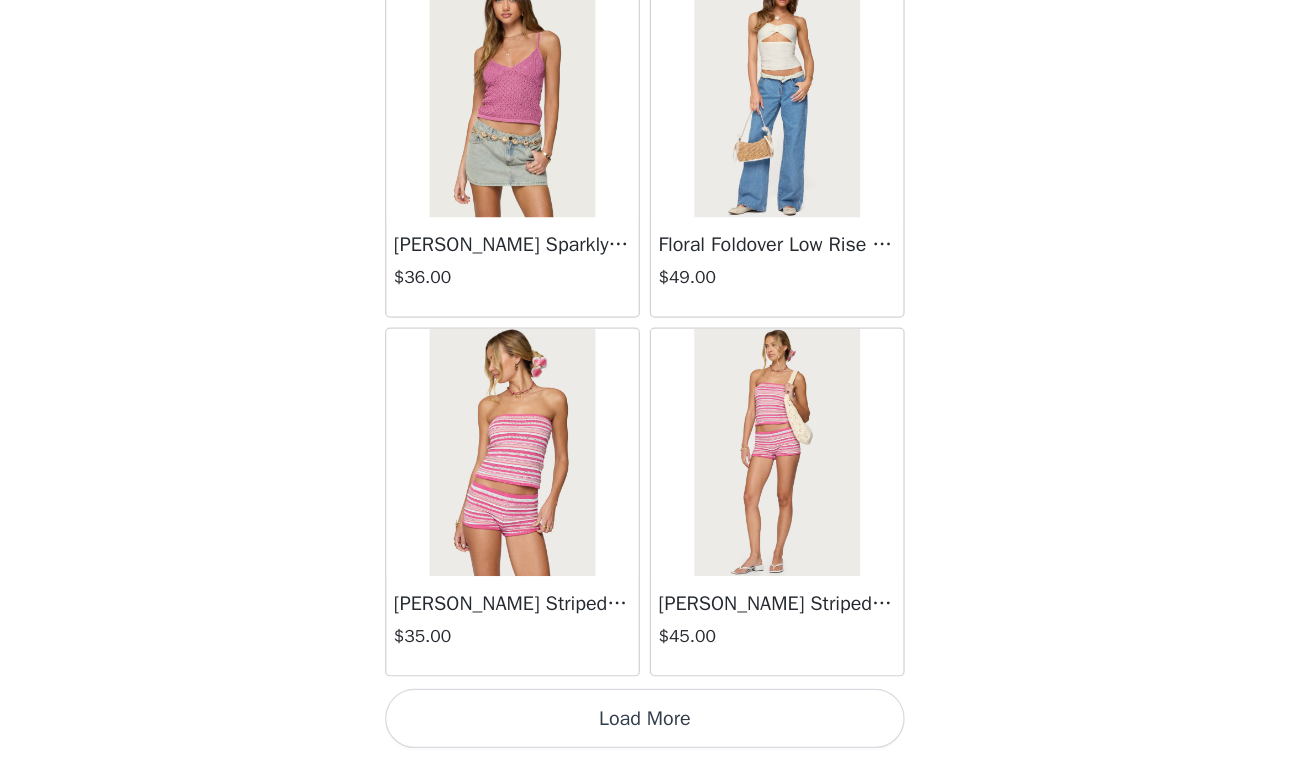 click on "Load More" at bounding box center (655, 726) 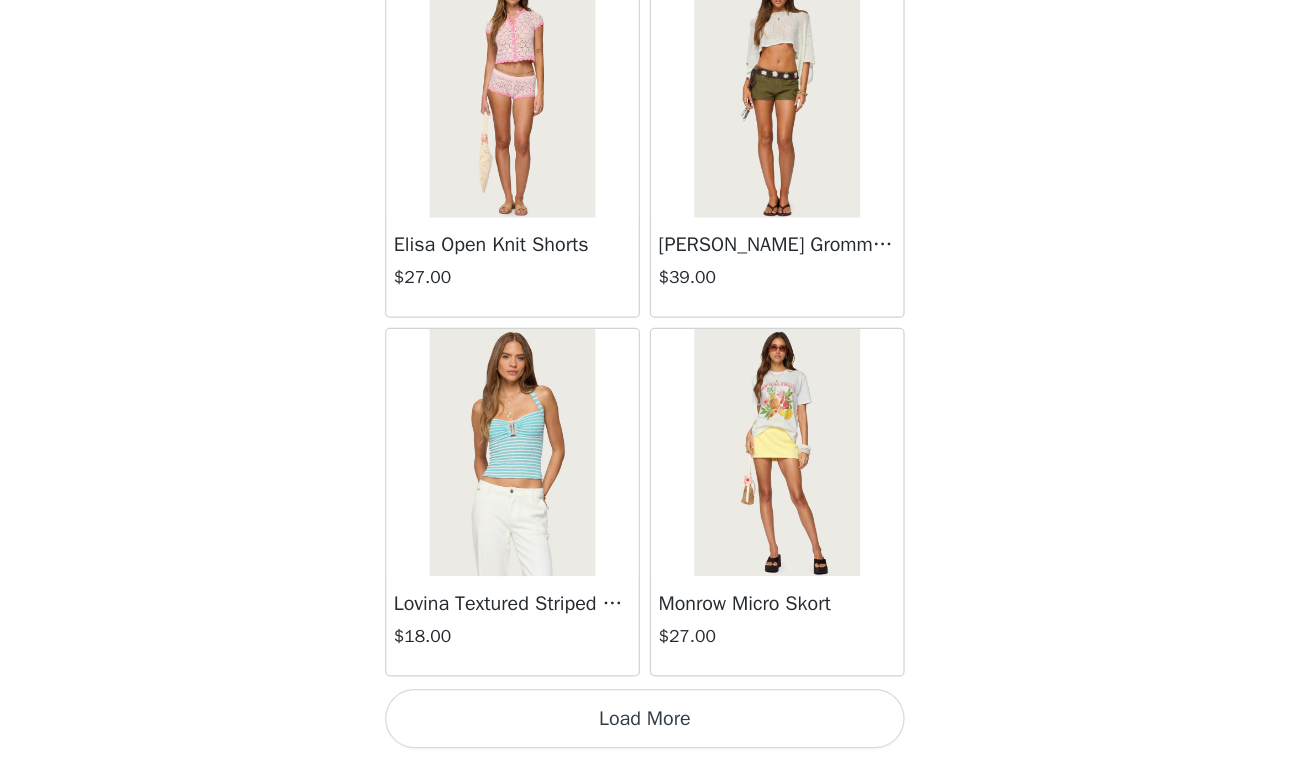 click on "Load More" at bounding box center (655, 726) 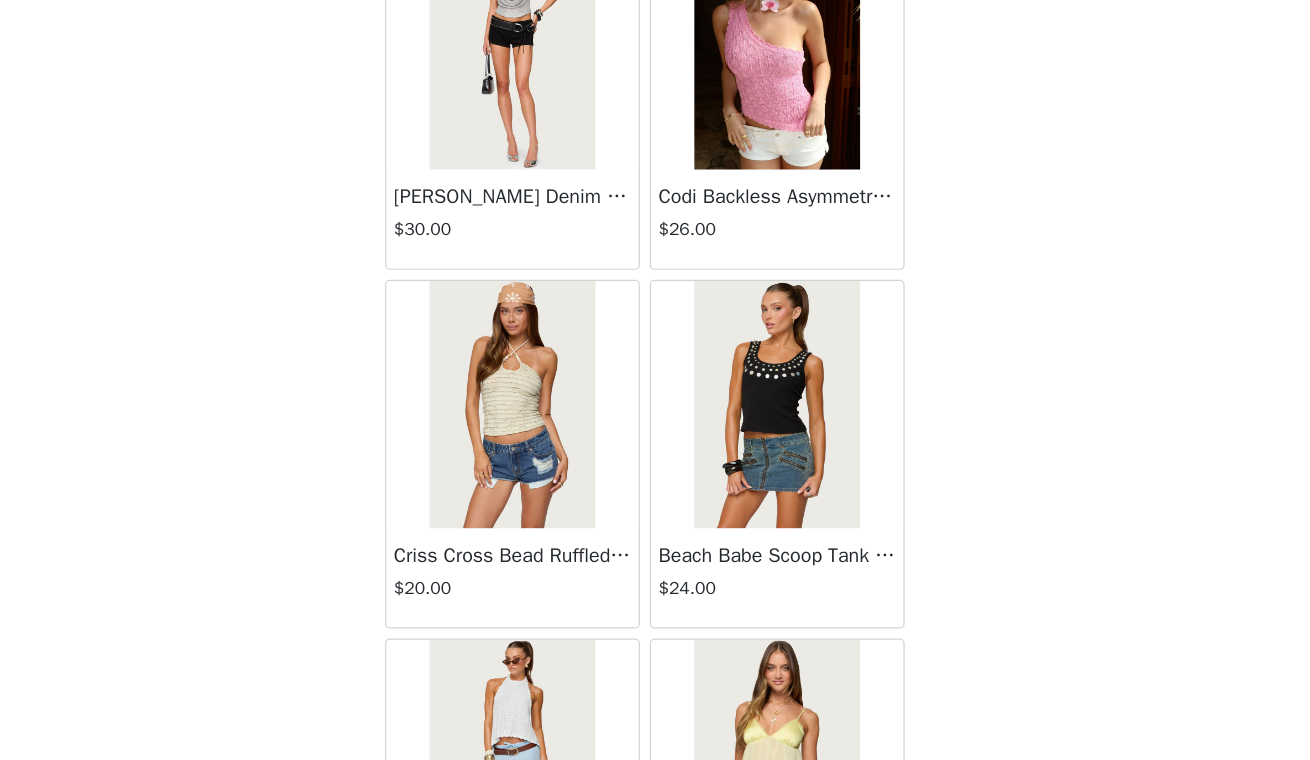 scroll, scrollTop: 12963, scrollLeft: 0, axis: vertical 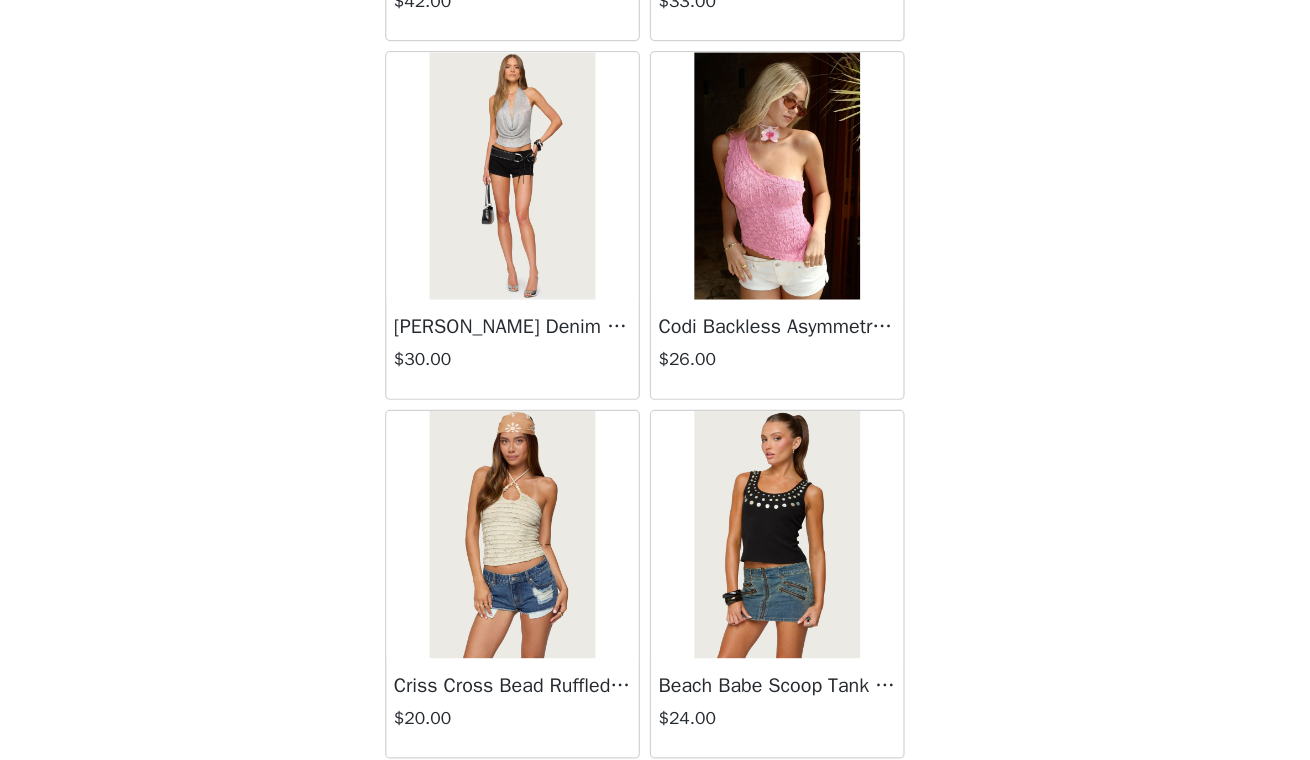 click at bounding box center (761, 578) 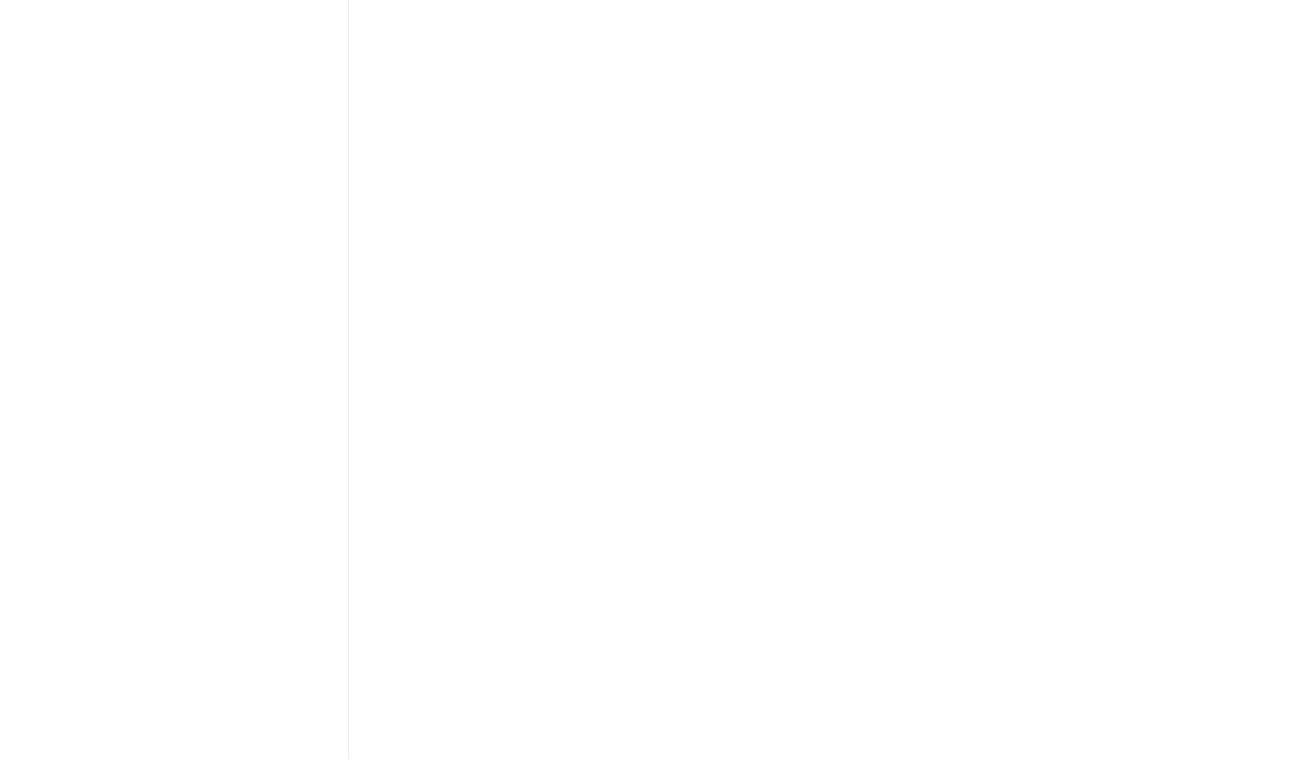 scroll, scrollTop: 191, scrollLeft: 0, axis: vertical 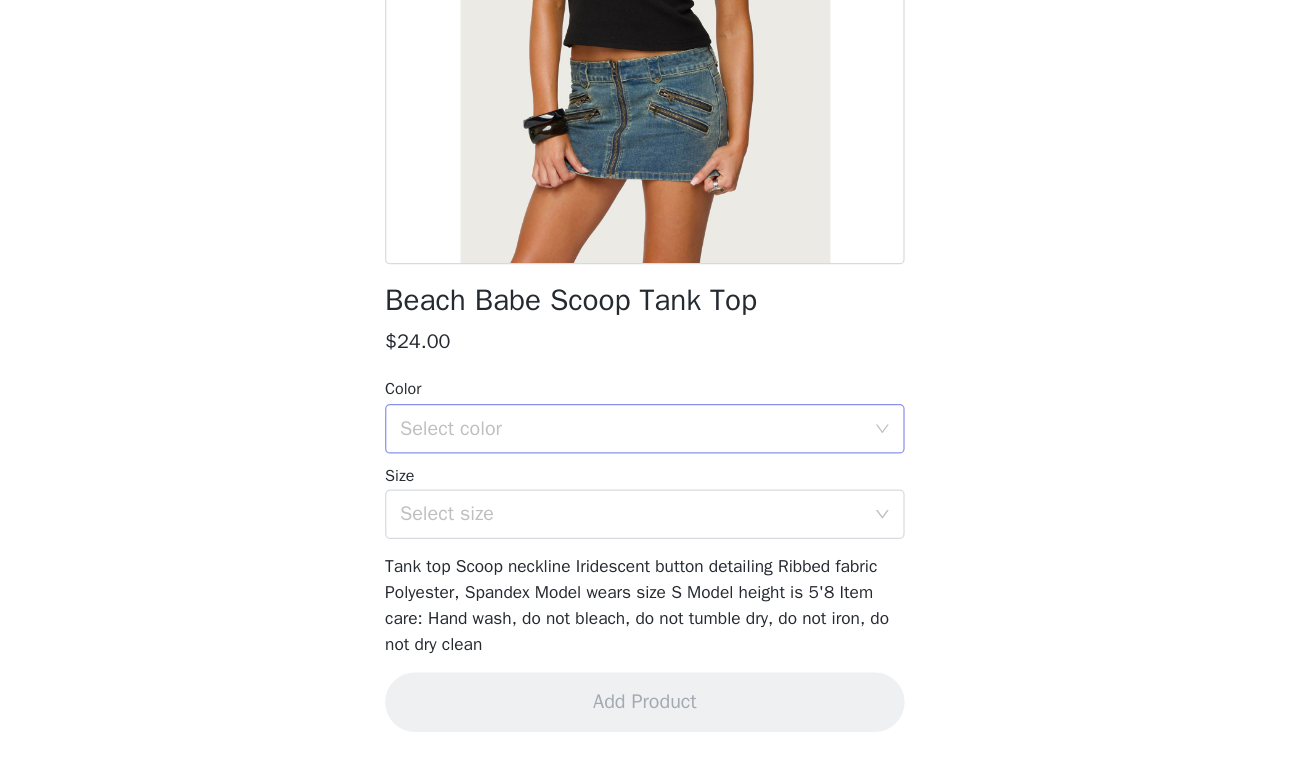 click on "Select color" at bounding box center (644, 492) 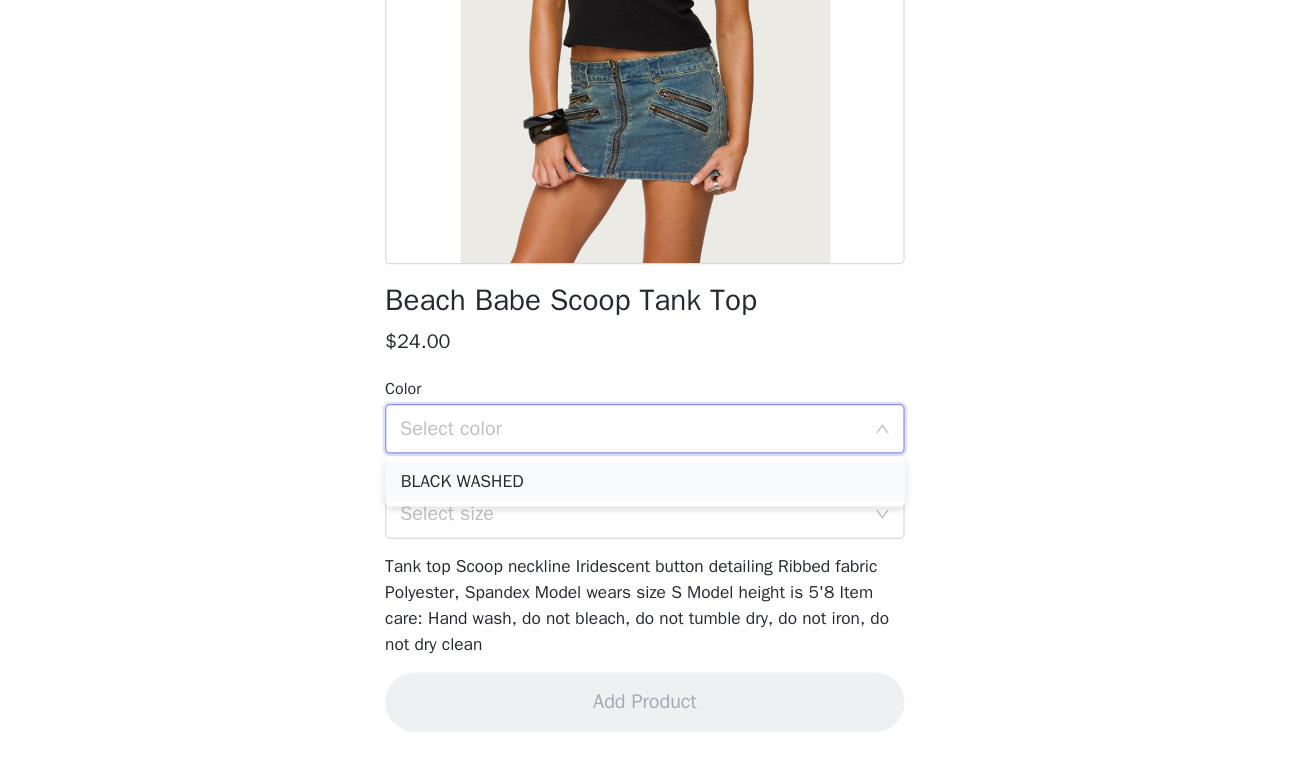 click on "BLACK WASHED" at bounding box center [655, 535] 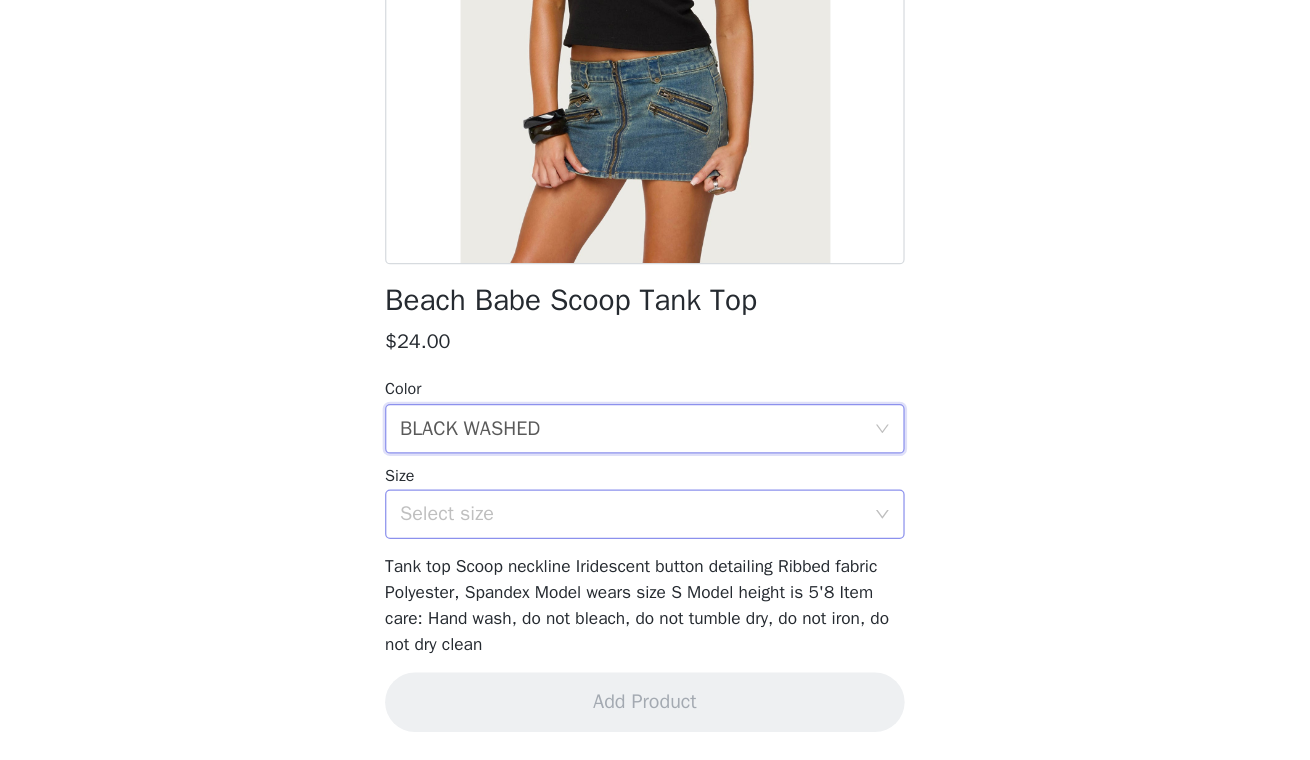 click on "Select size" at bounding box center (648, 561) 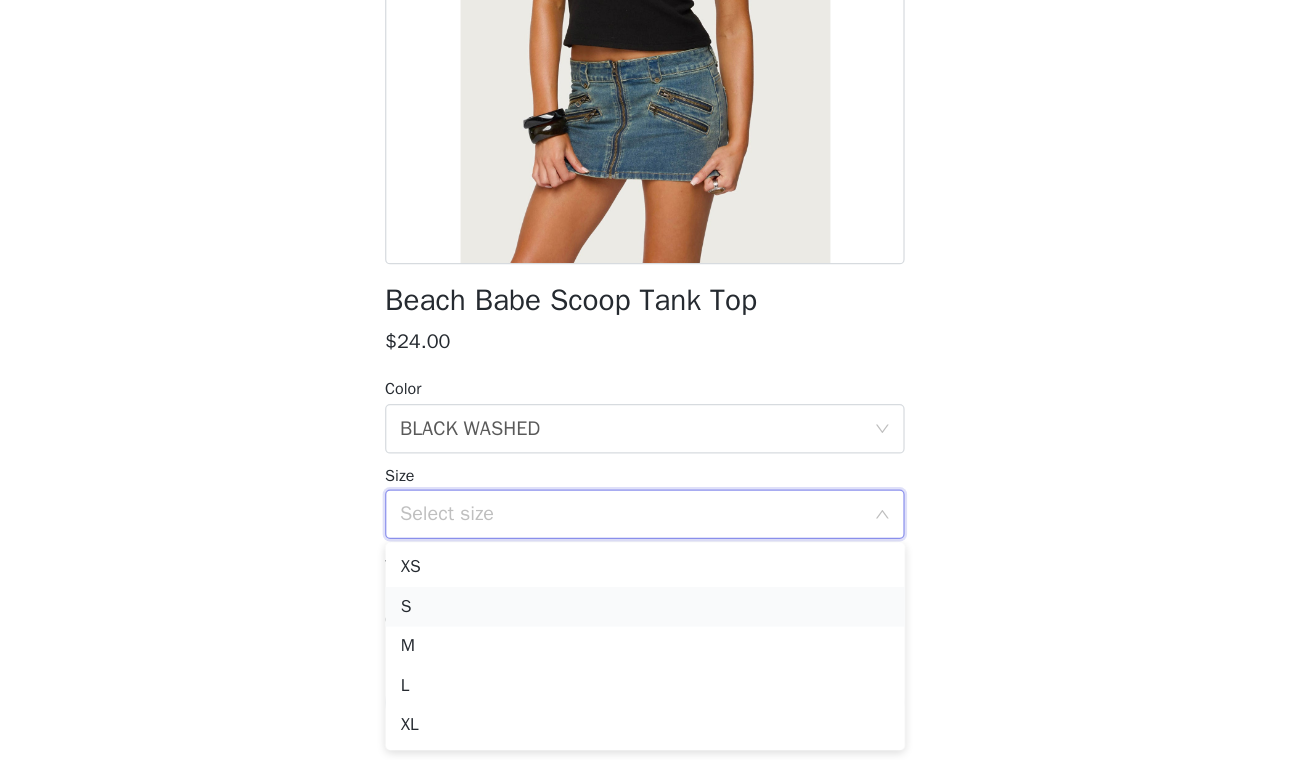 click on "S" at bounding box center [655, 636] 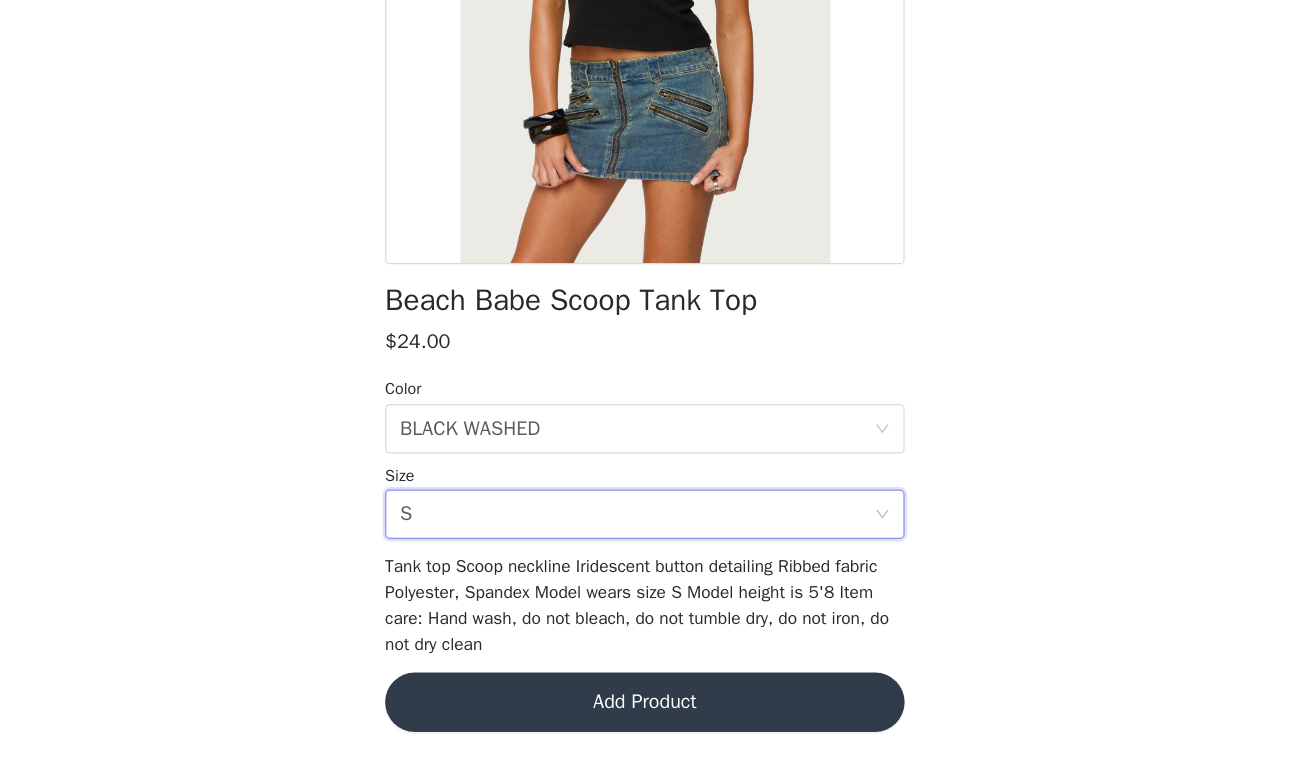 click on "Add Product" at bounding box center [655, 713] 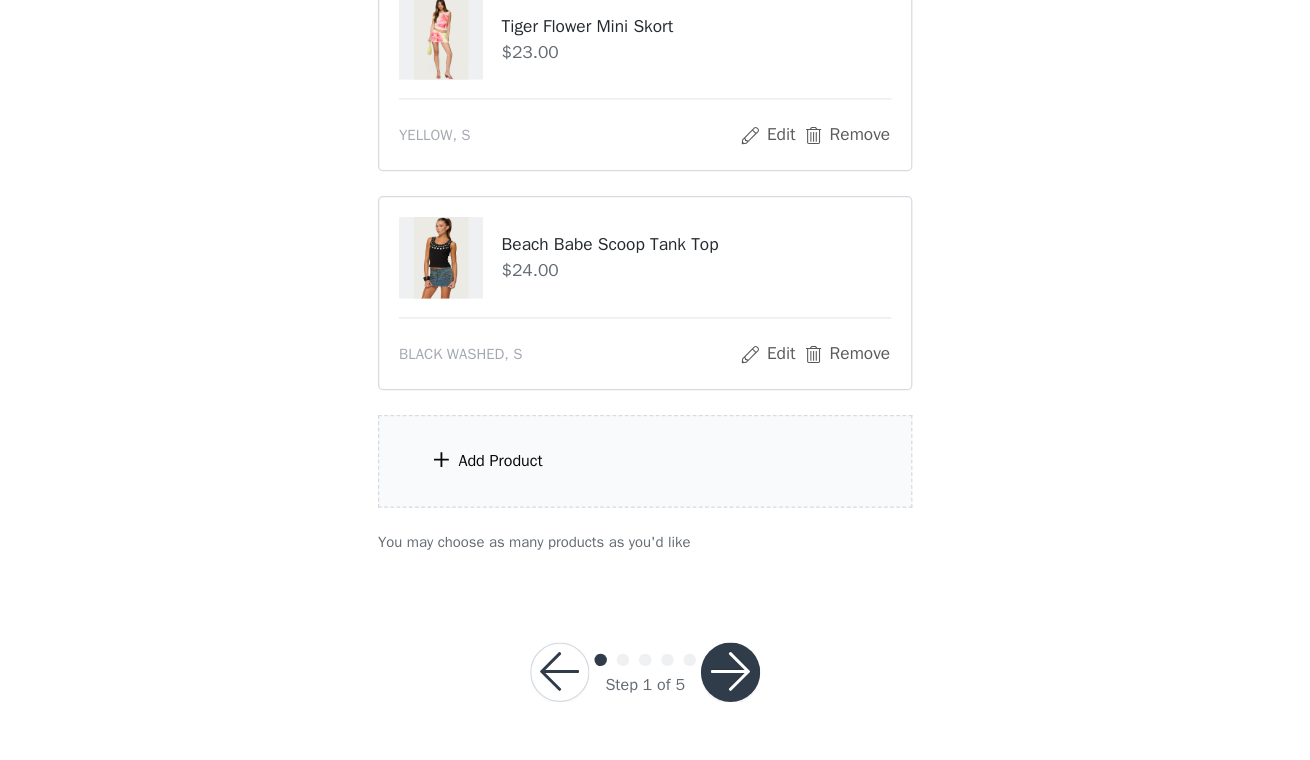 click on "Add Product" at bounding box center (655, 518) 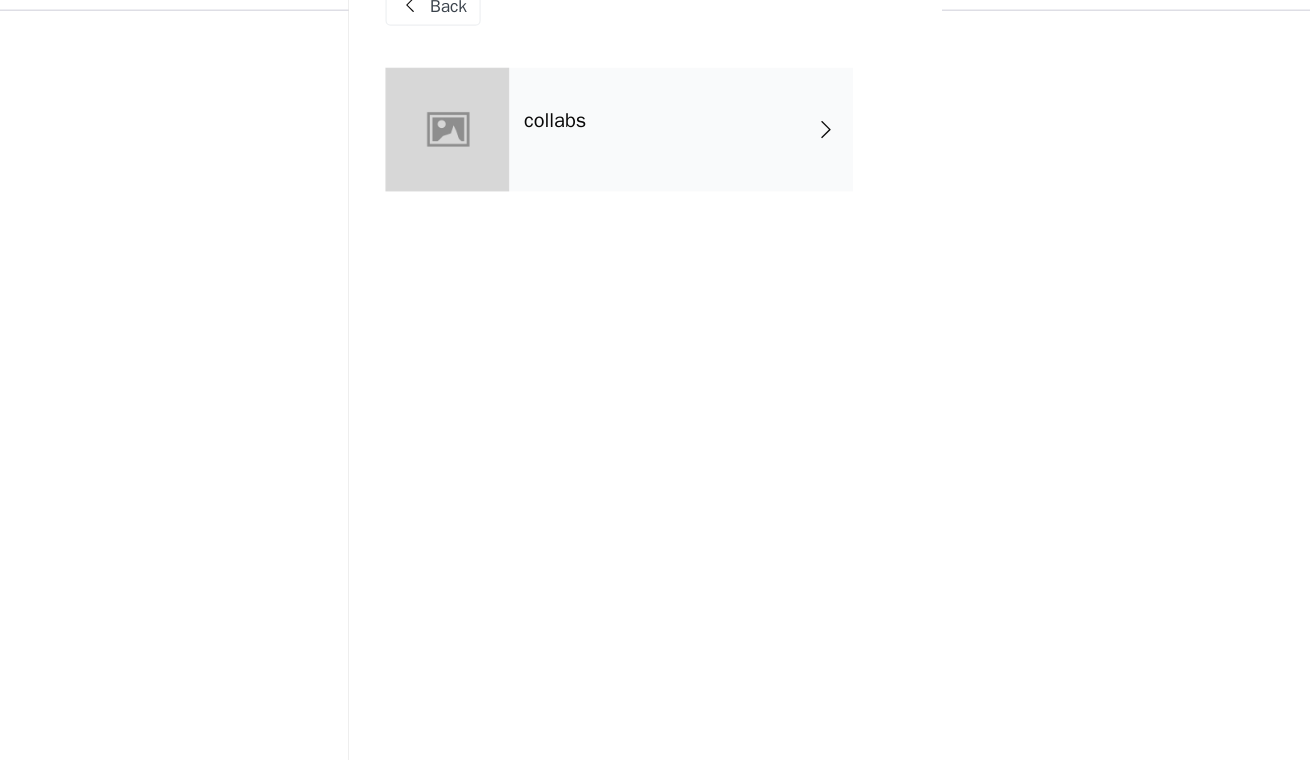scroll, scrollTop: 1032, scrollLeft: 0, axis: vertical 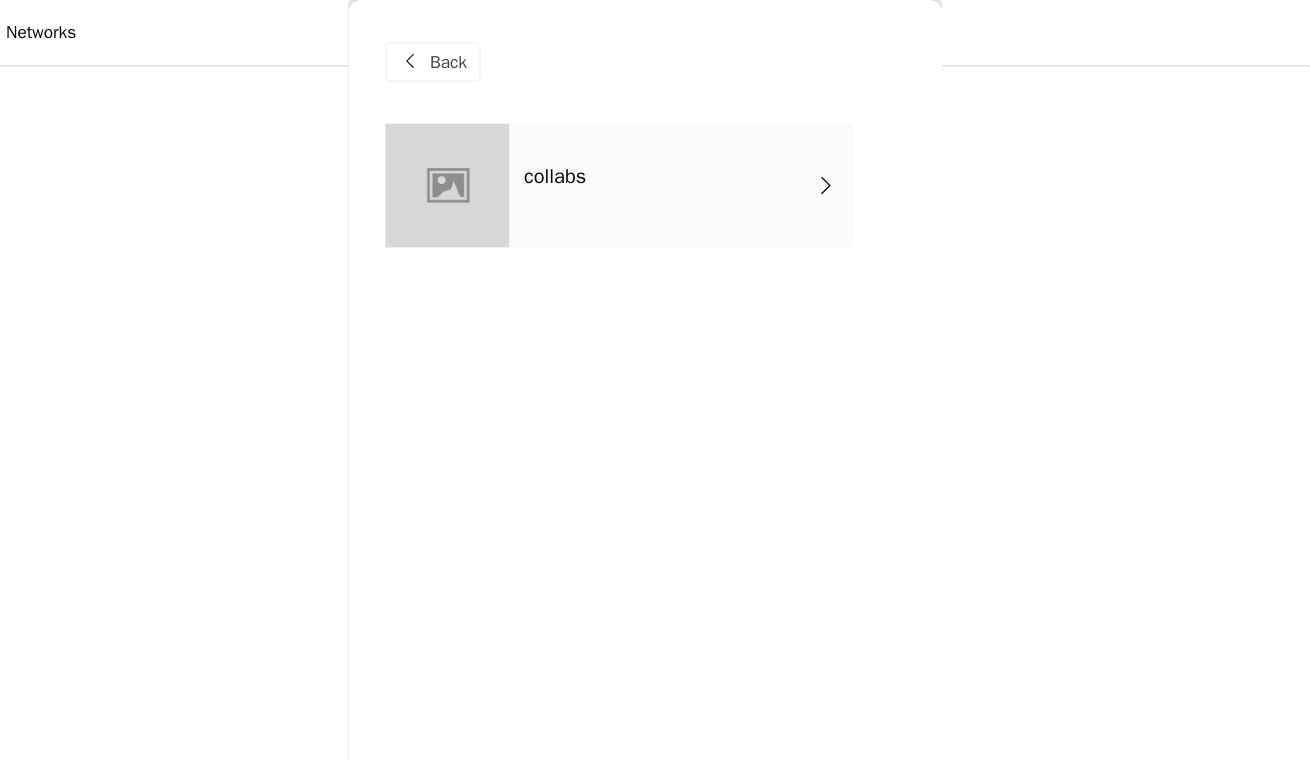 click on "collabs" at bounding box center (684, 150) 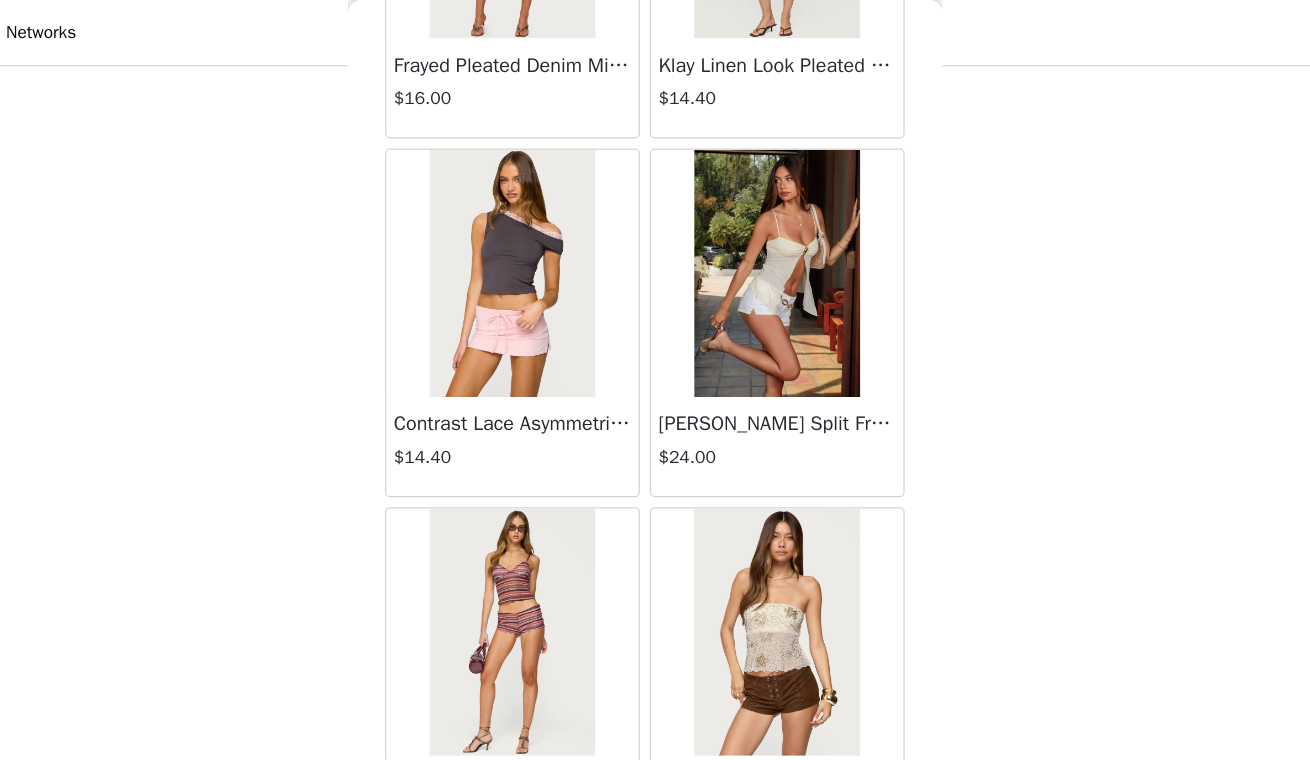 scroll, scrollTop: 2300, scrollLeft: 0, axis: vertical 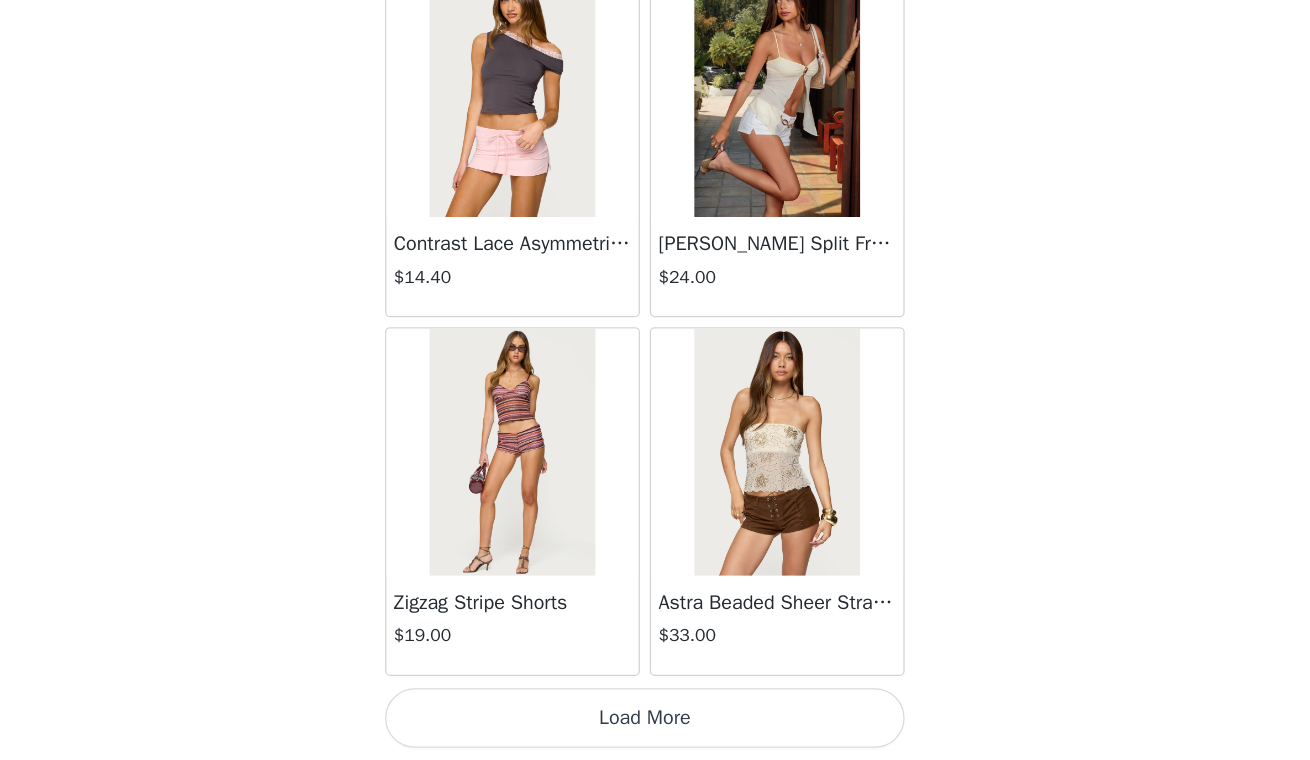 click on "Load More" at bounding box center (655, 726) 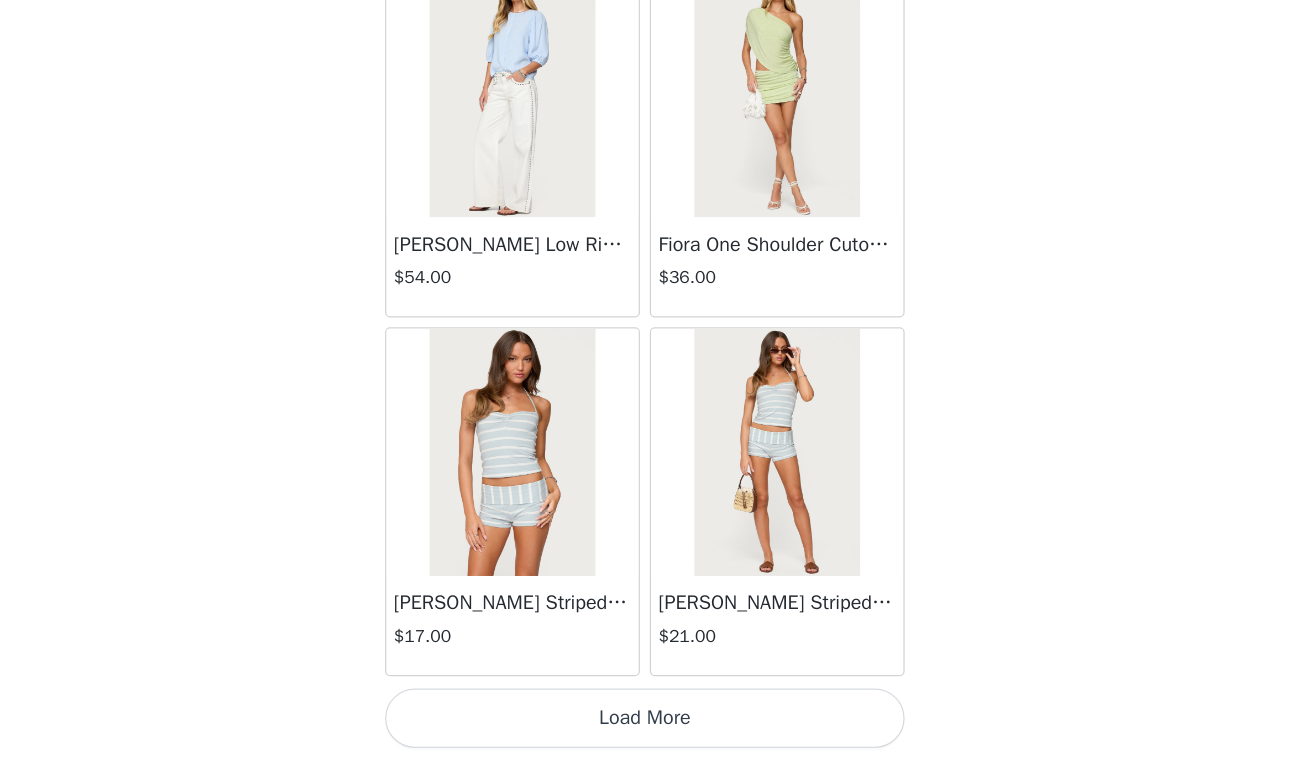 click on "Load More" at bounding box center [655, 726] 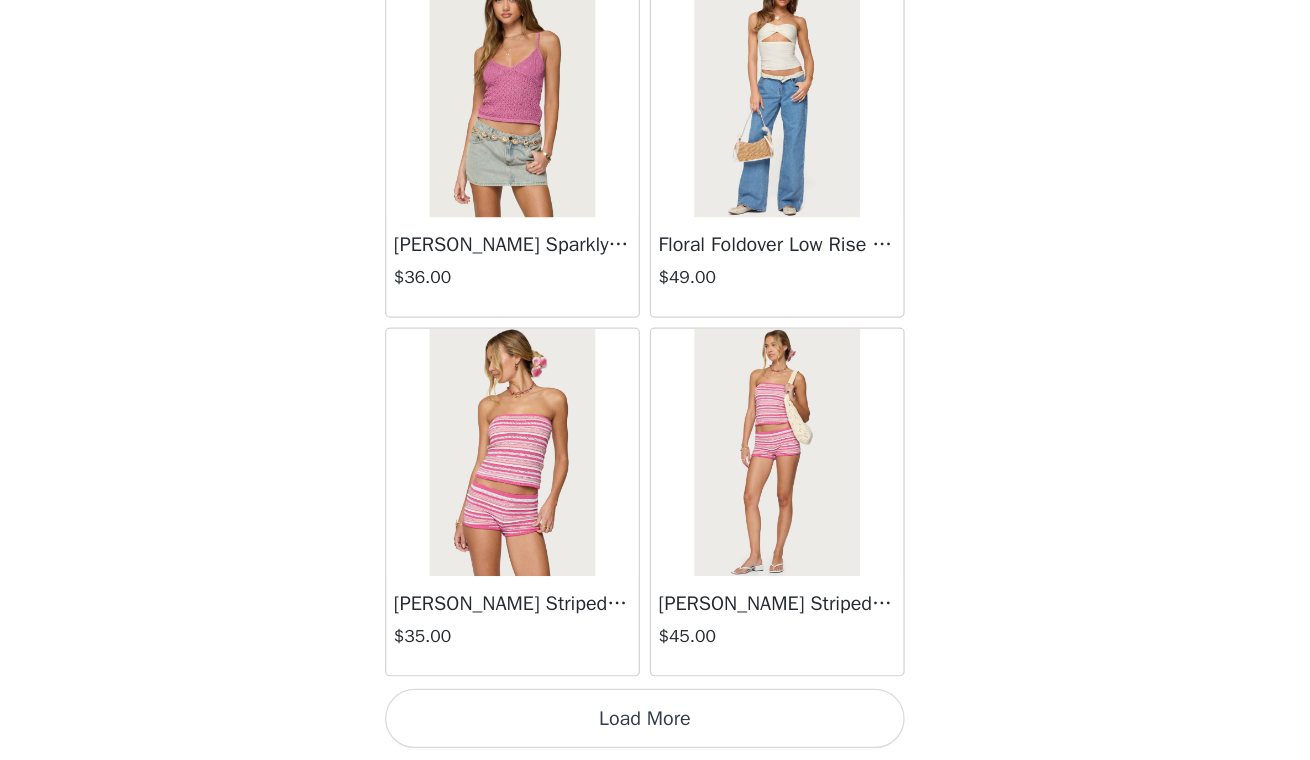 click on "Load More" at bounding box center [655, 726] 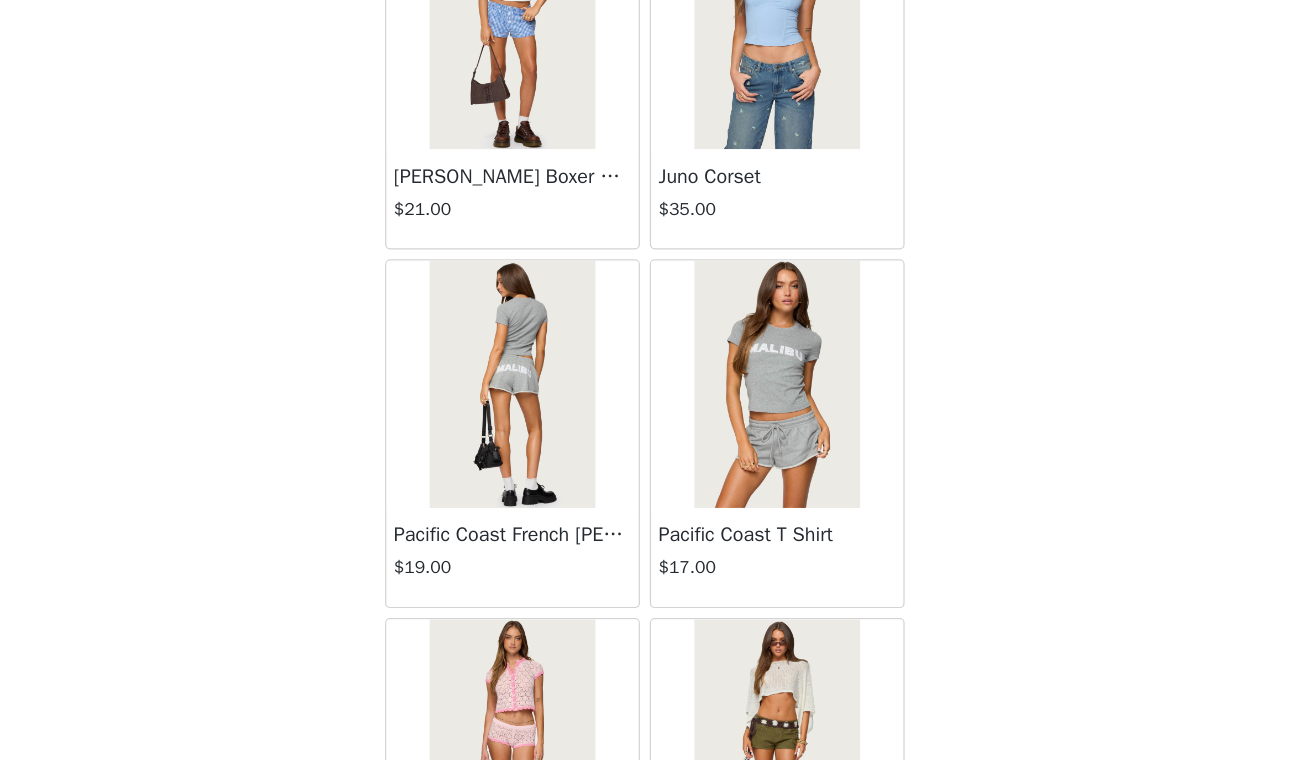 scroll, scrollTop: 9981, scrollLeft: 0, axis: vertical 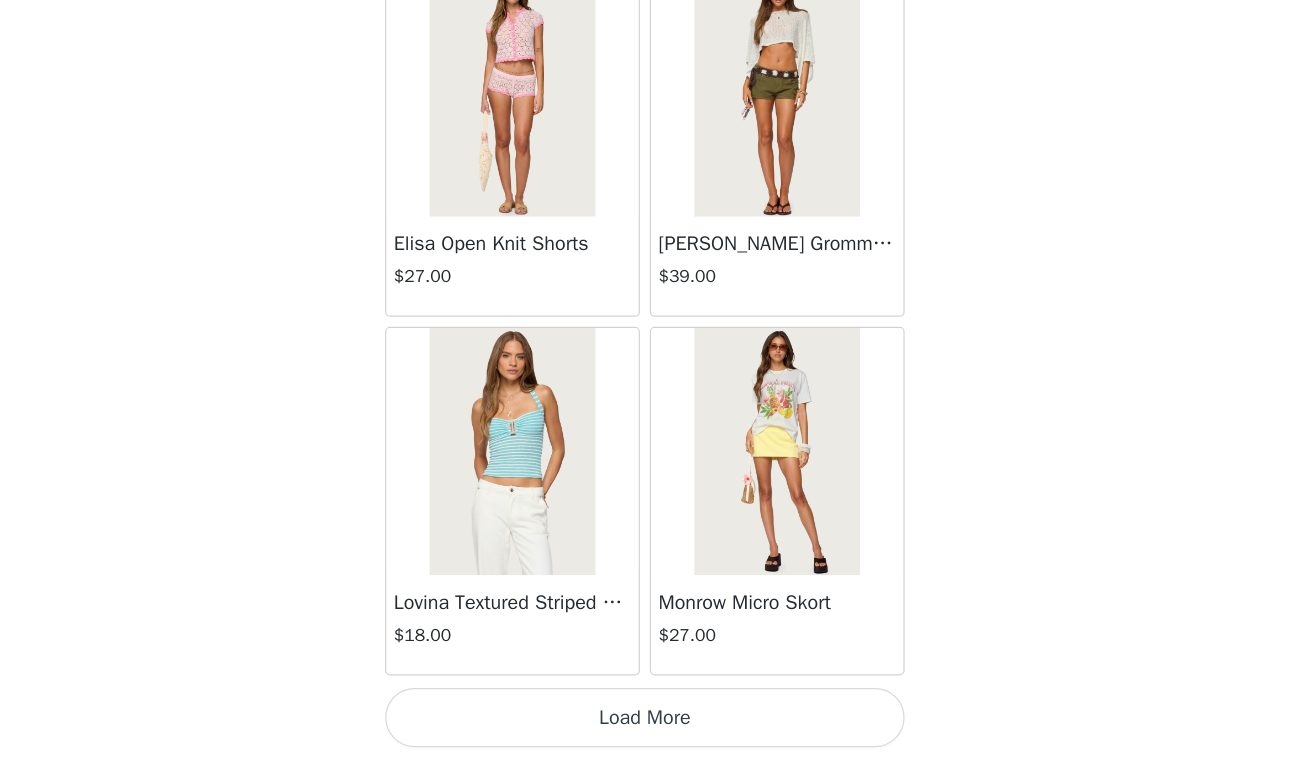click on "Load More" at bounding box center (655, 726) 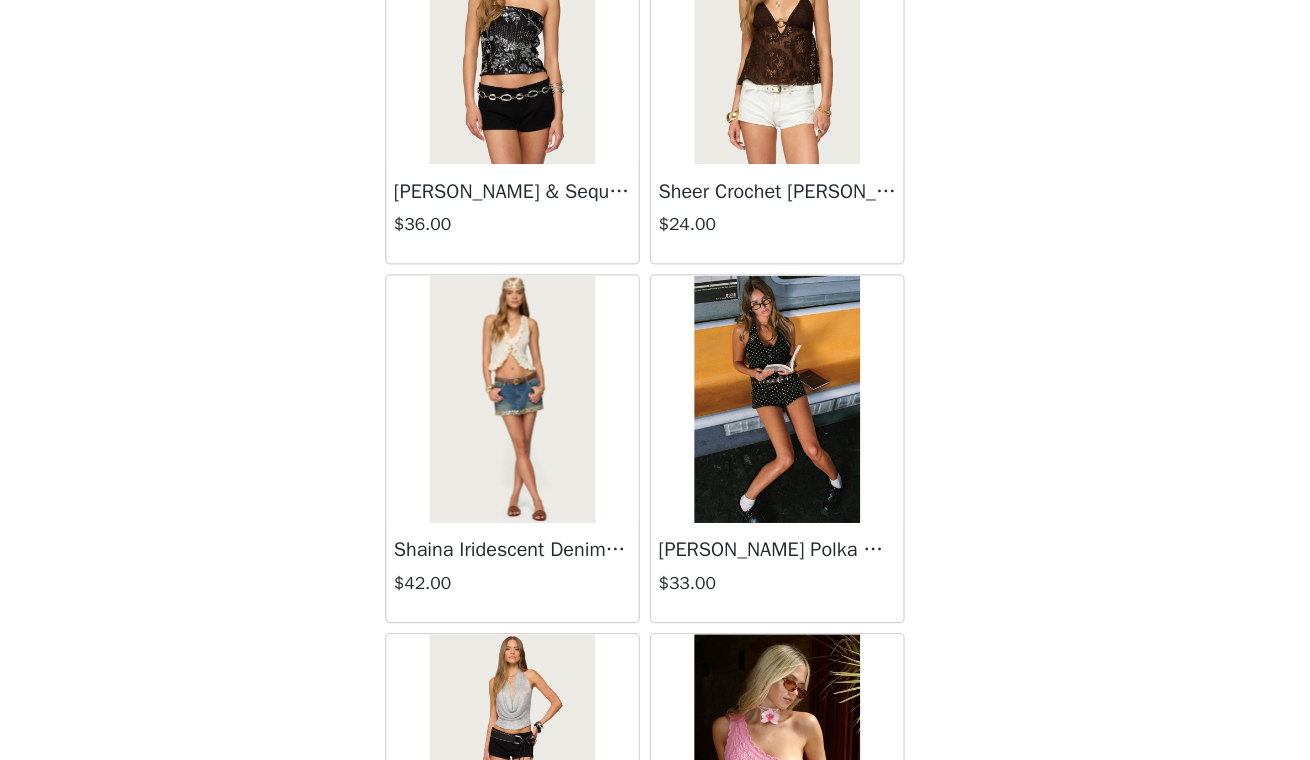 scroll, scrollTop: 12492, scrollLeft: 0, axis: vertical 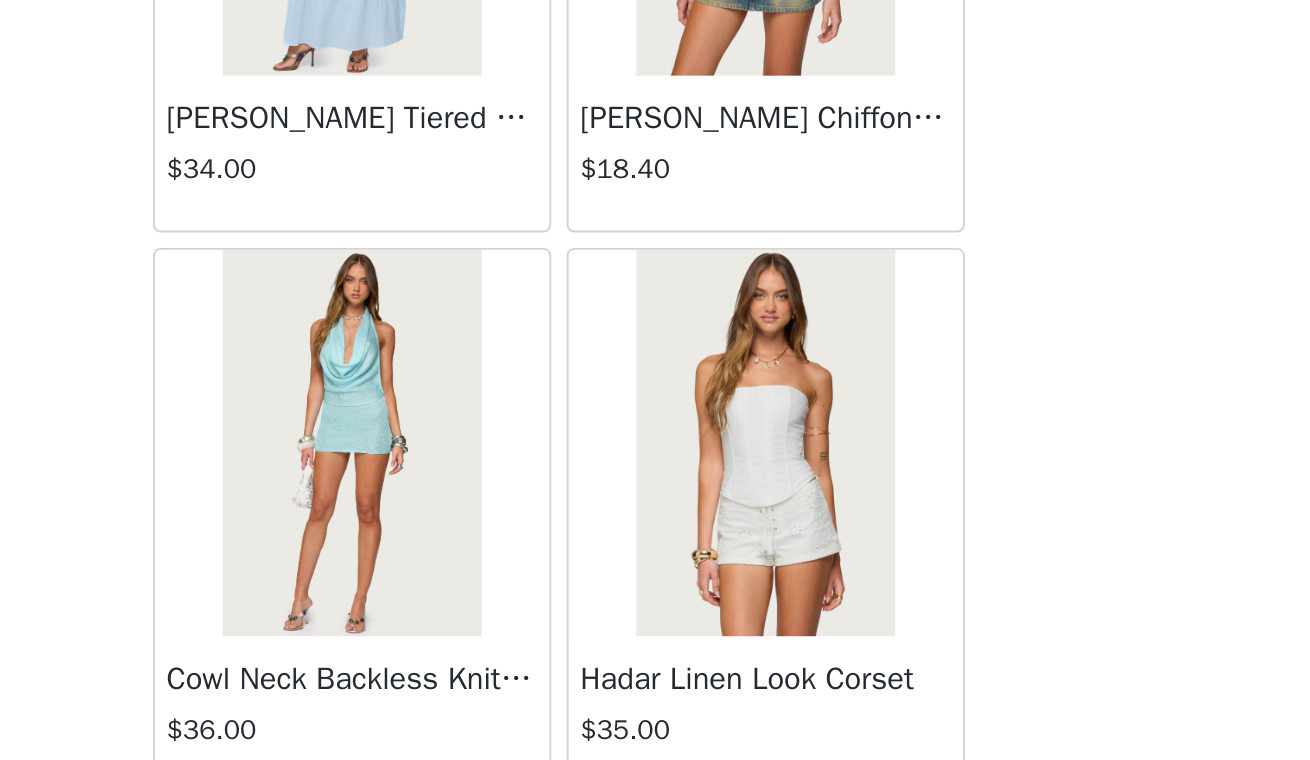 click on "Cowl Neck Backless Knit Mini Dress" at bounding box center (548, 718) 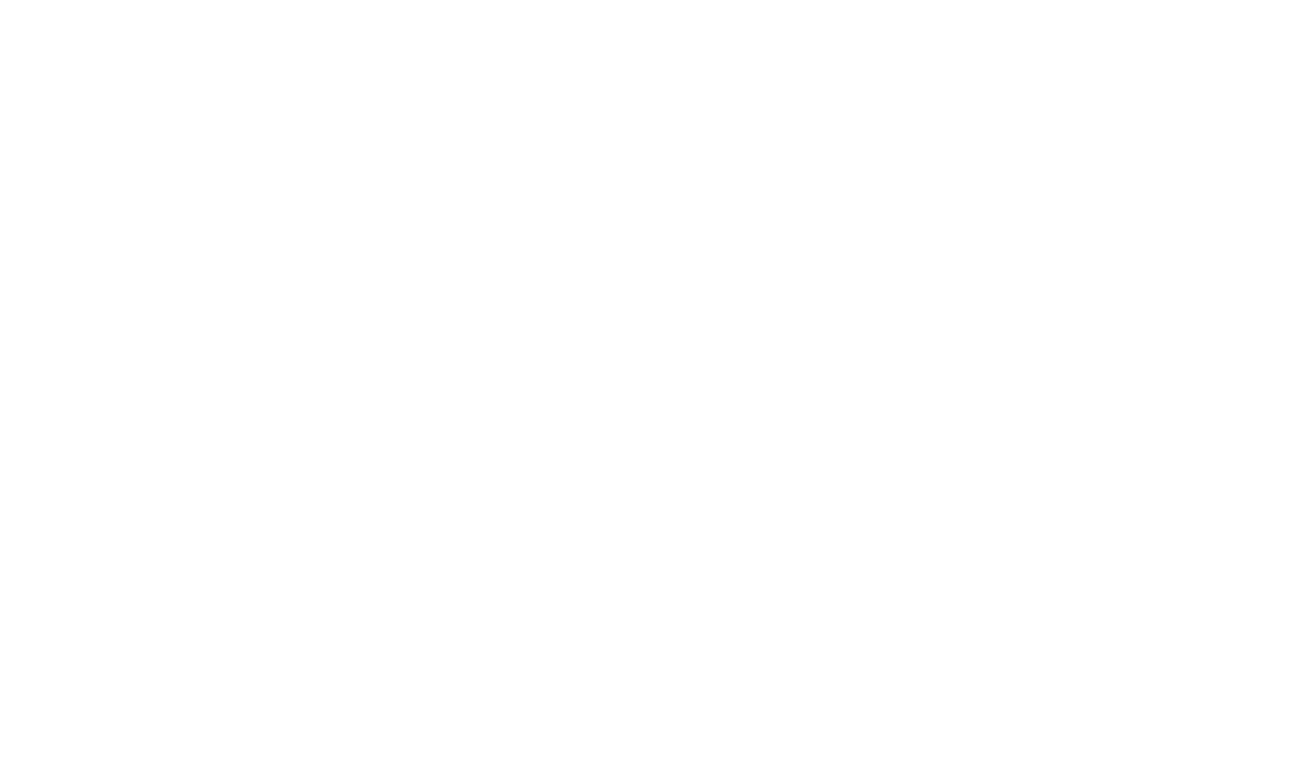 scroll, scrollTop: 0, scrollLeft: 0, axis: both 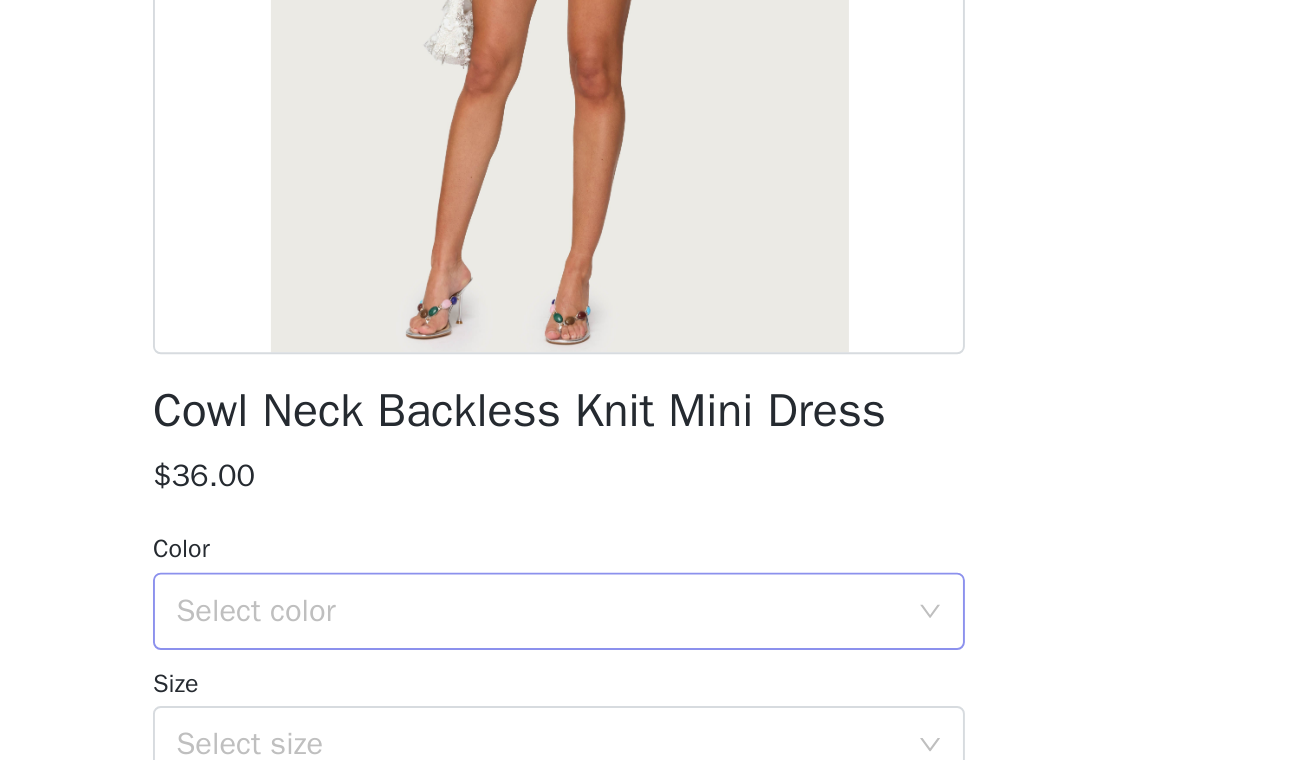 click on "Select color" at bounding box center (644, 683) 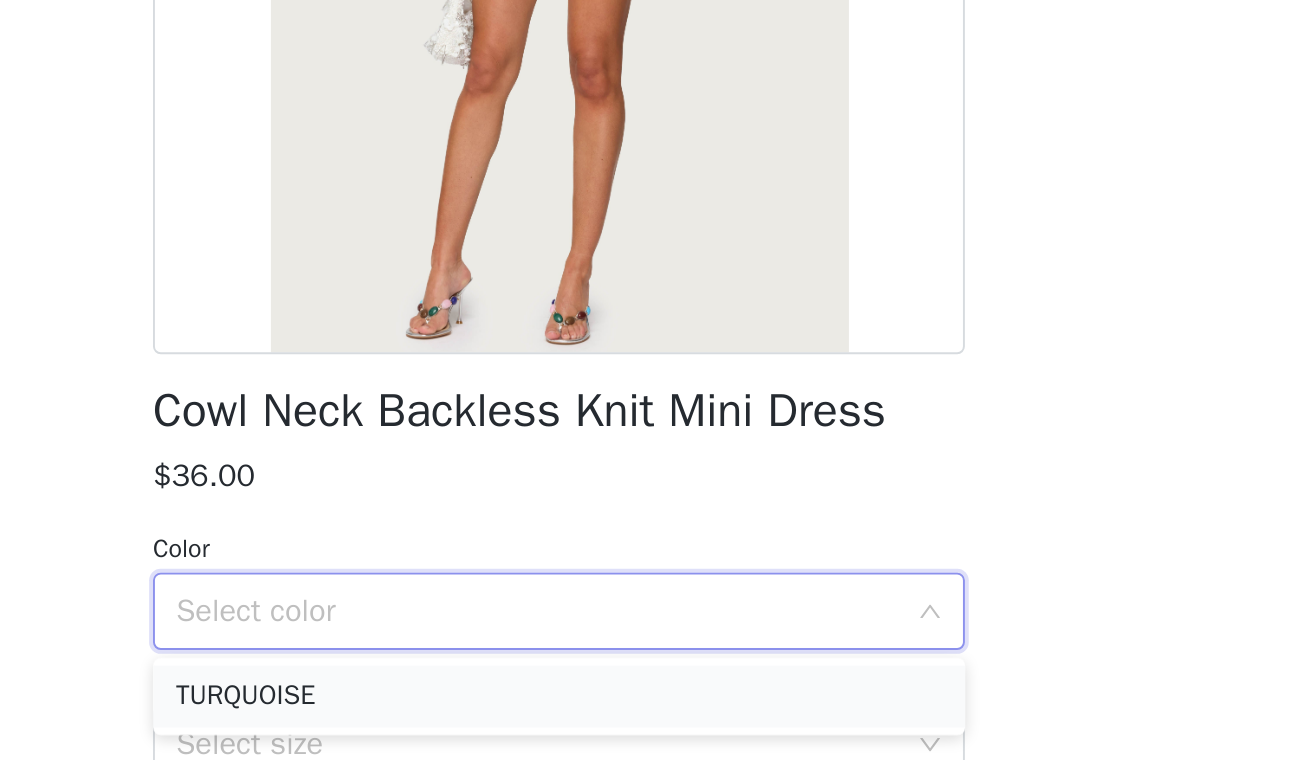 click on "TURQUOISE" at bounding box center [655, 727] 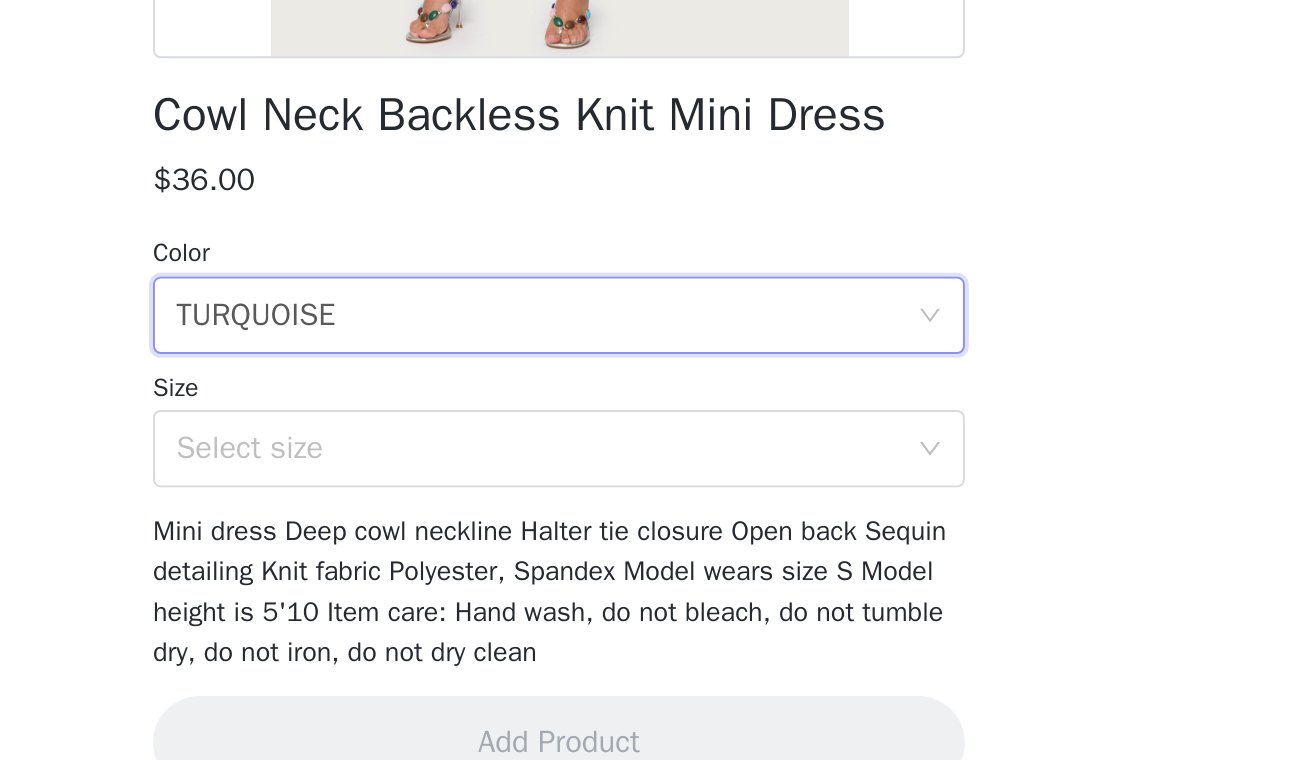 scroll, scrollTop: 157, scrollLeft: 0, axis: vertical 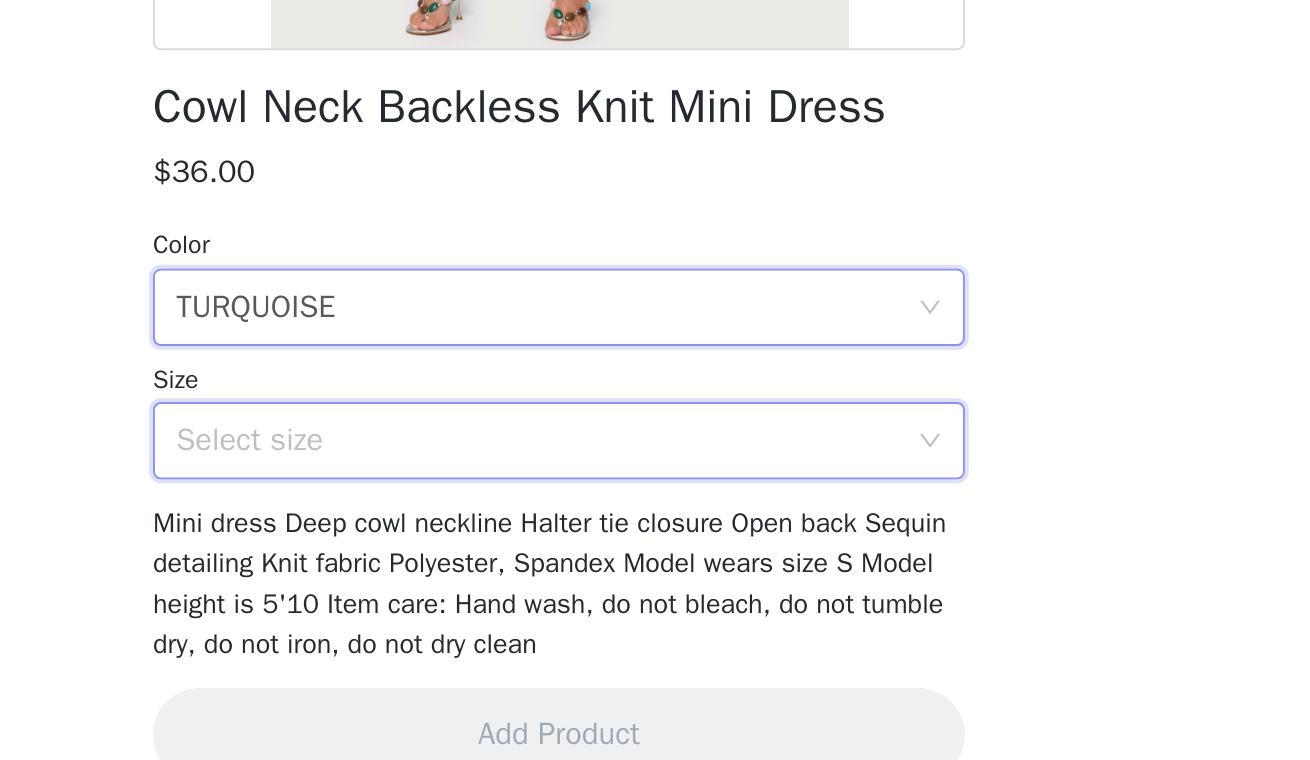 click on "Select size" at bounding box center (648, 595) 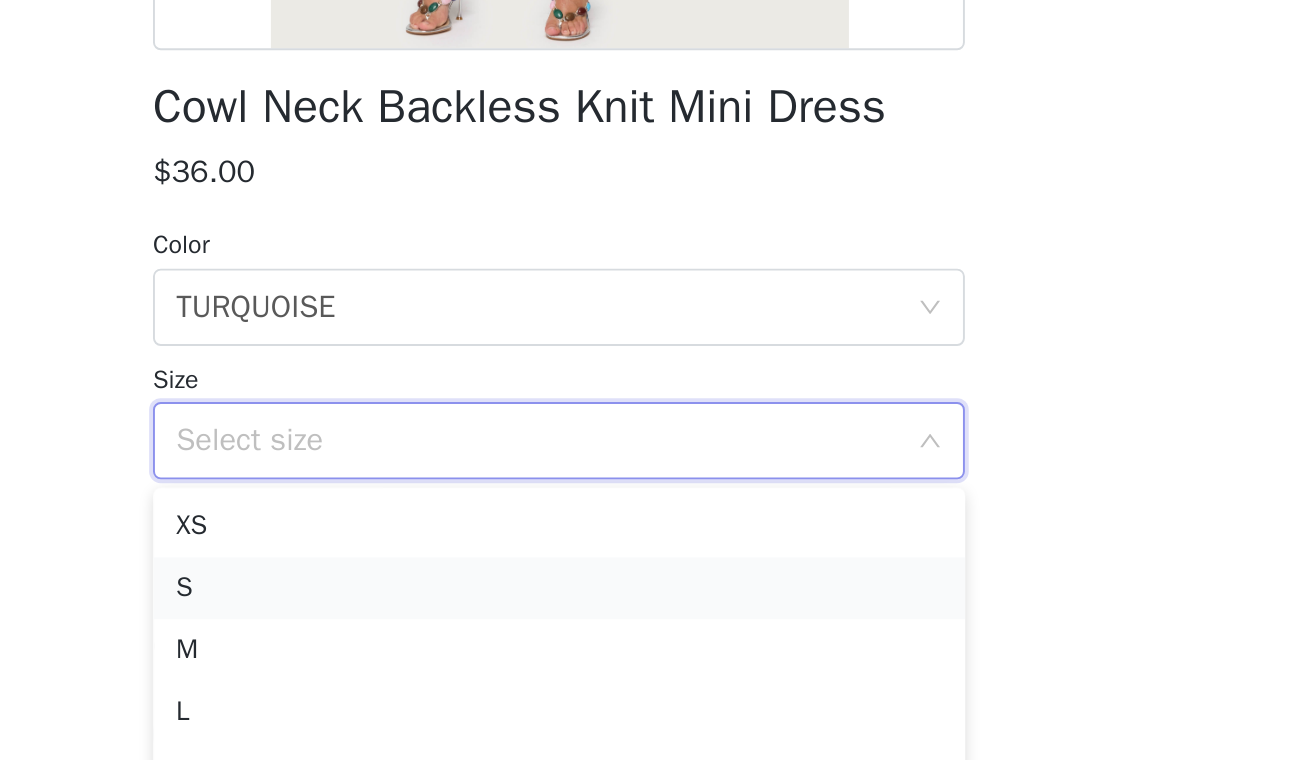 click on "S" at bounding box center (655, 671) 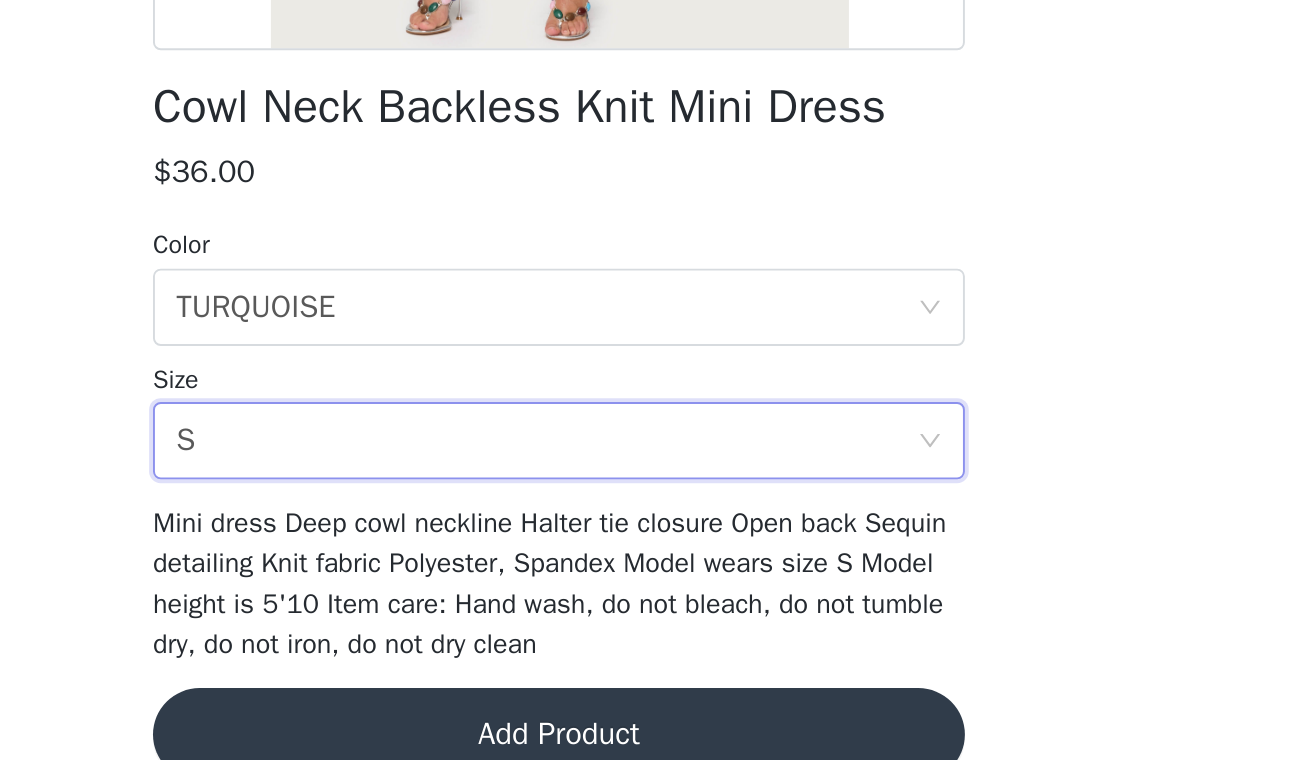 click on "Add Product" at bounding box center (655, 747) 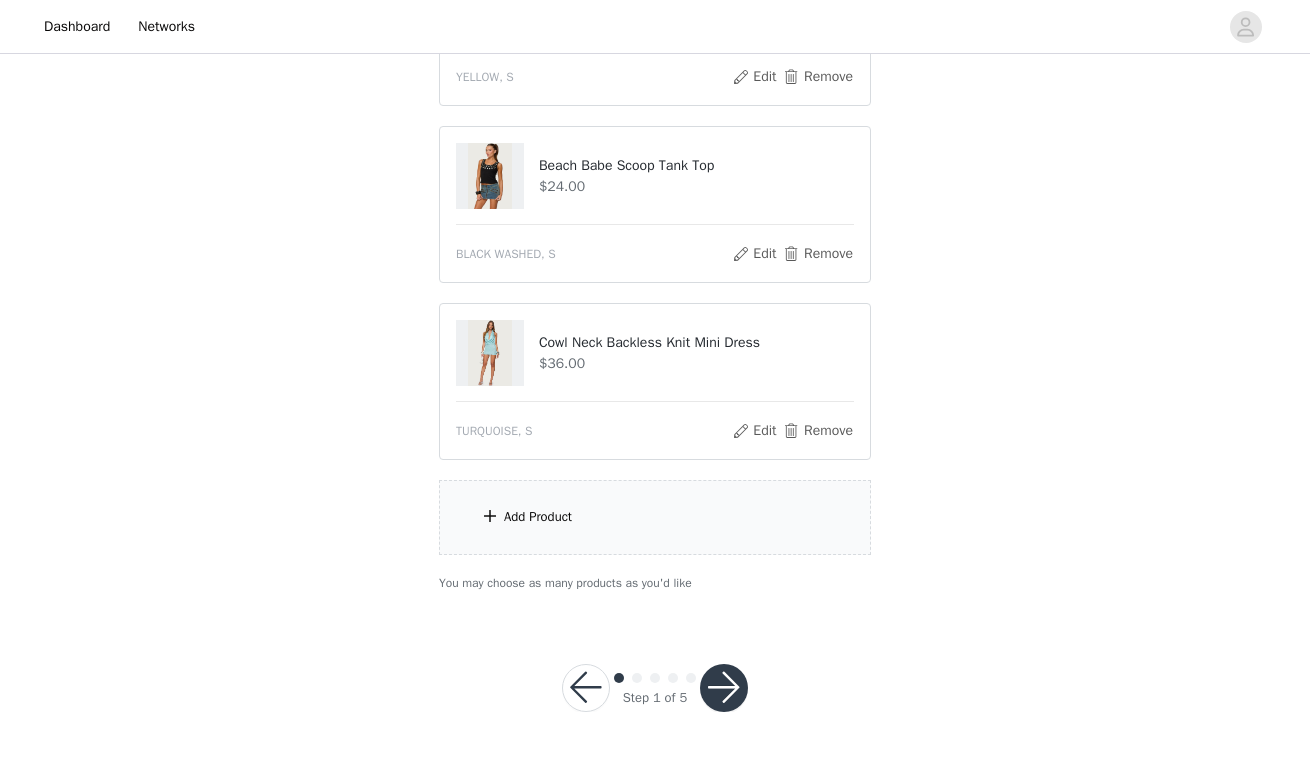 scroll, scrollTop: 1211, scrollLeft: 0, axis: vertical 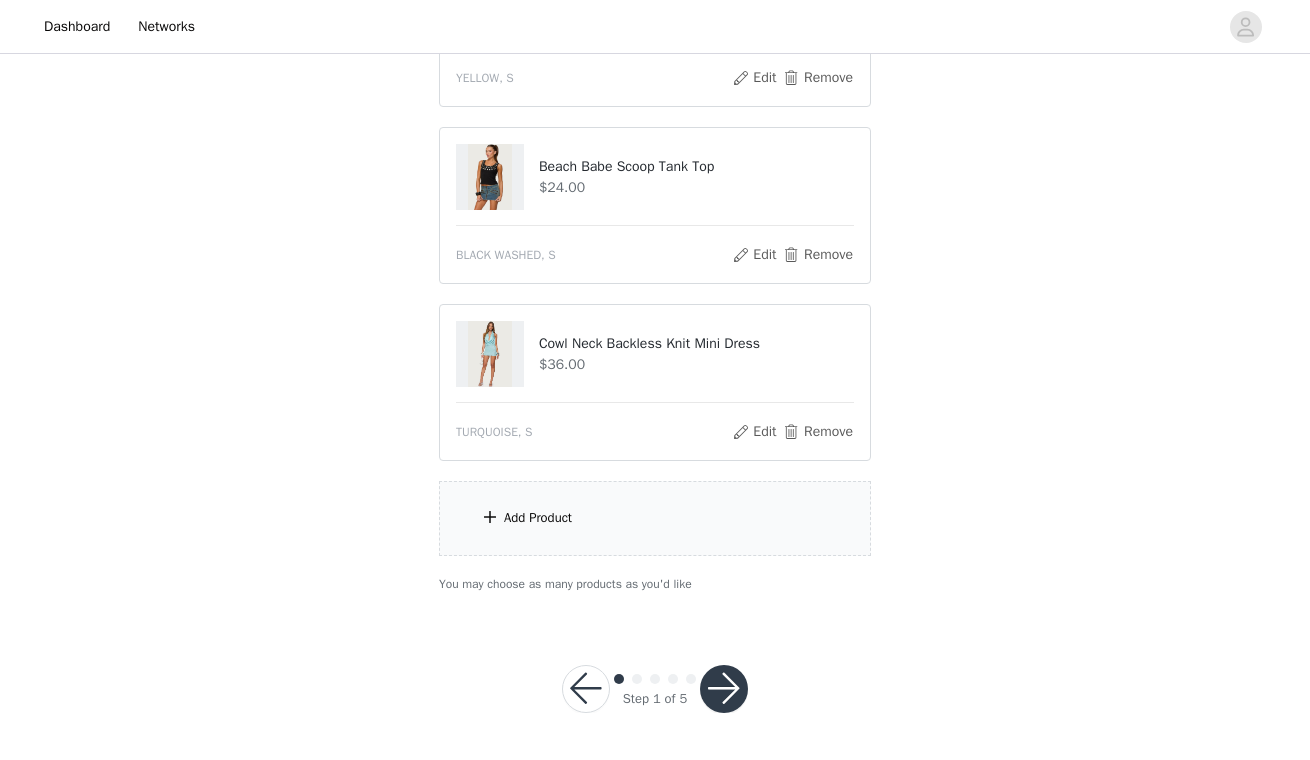 click on "Add Product" at bounding box center [655, 518] 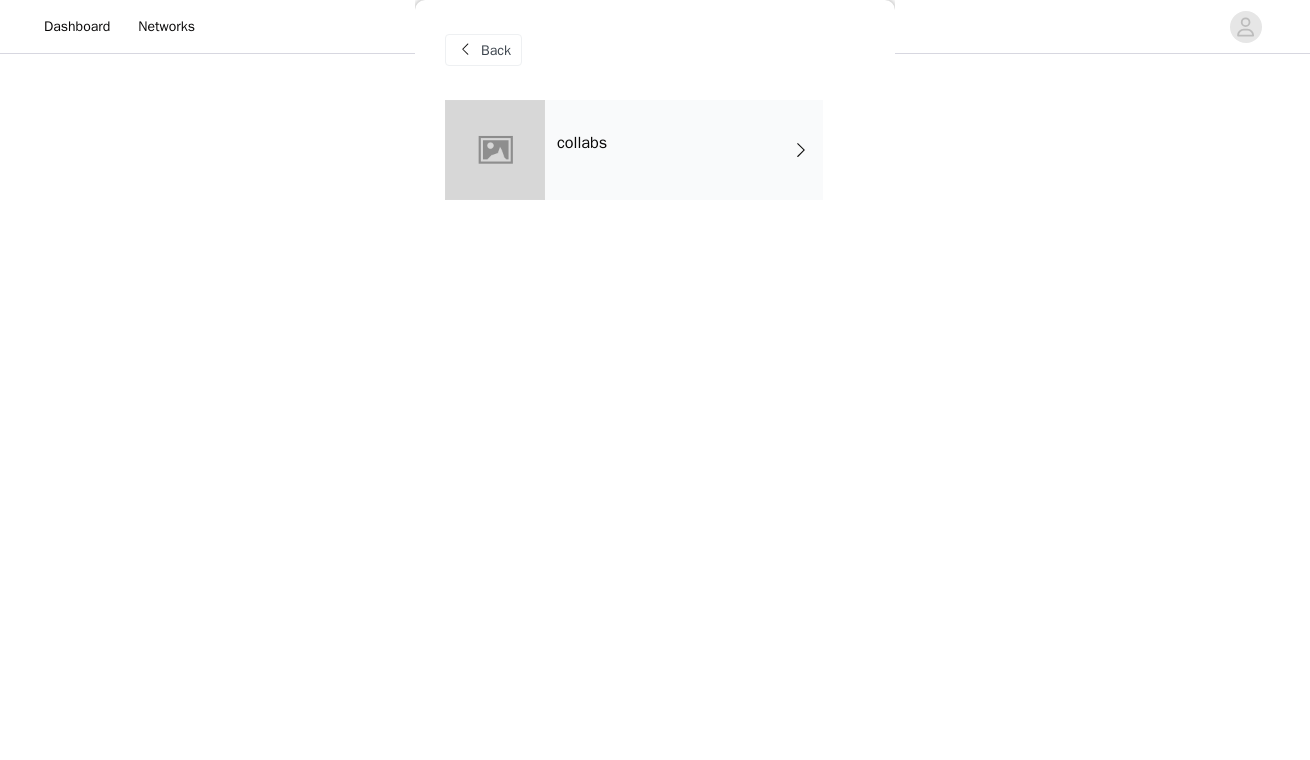 click on "collabs" at bounding box center [684, 150] 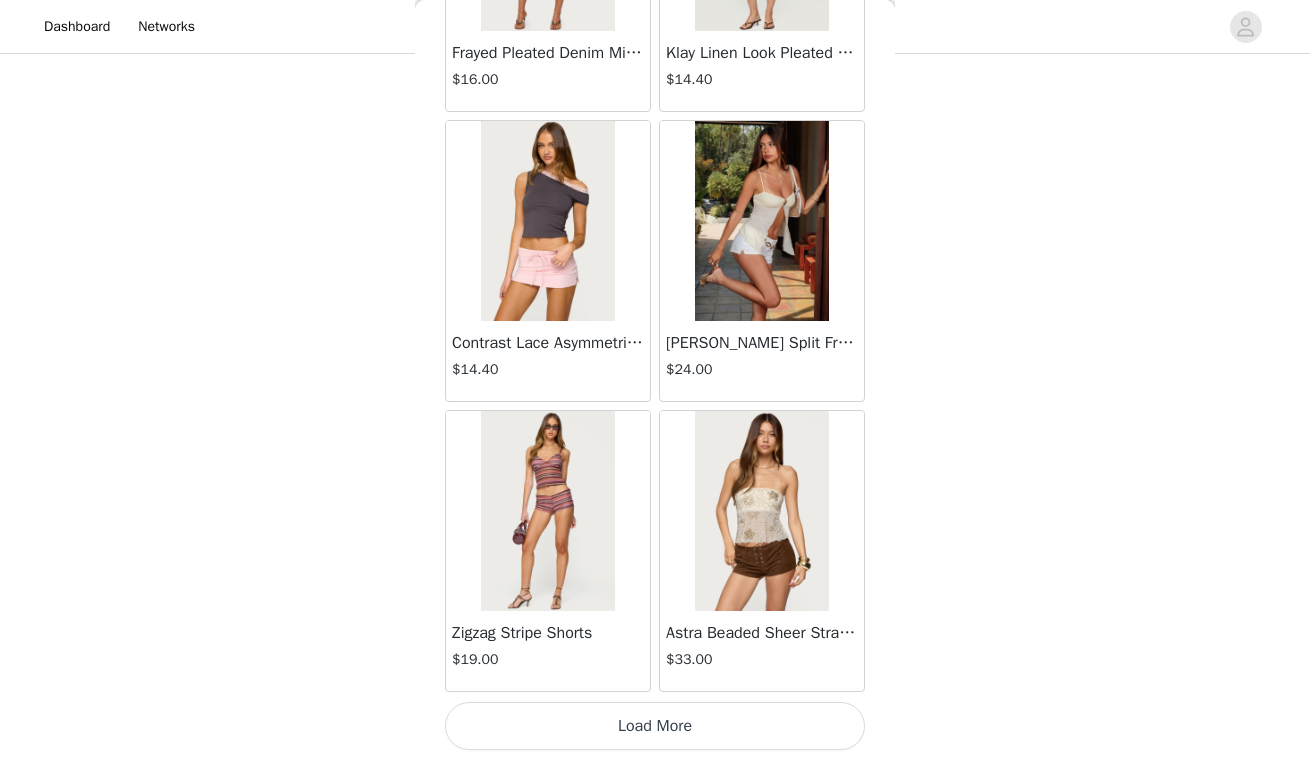 click on "Load More" at bounding box center [655, 726] 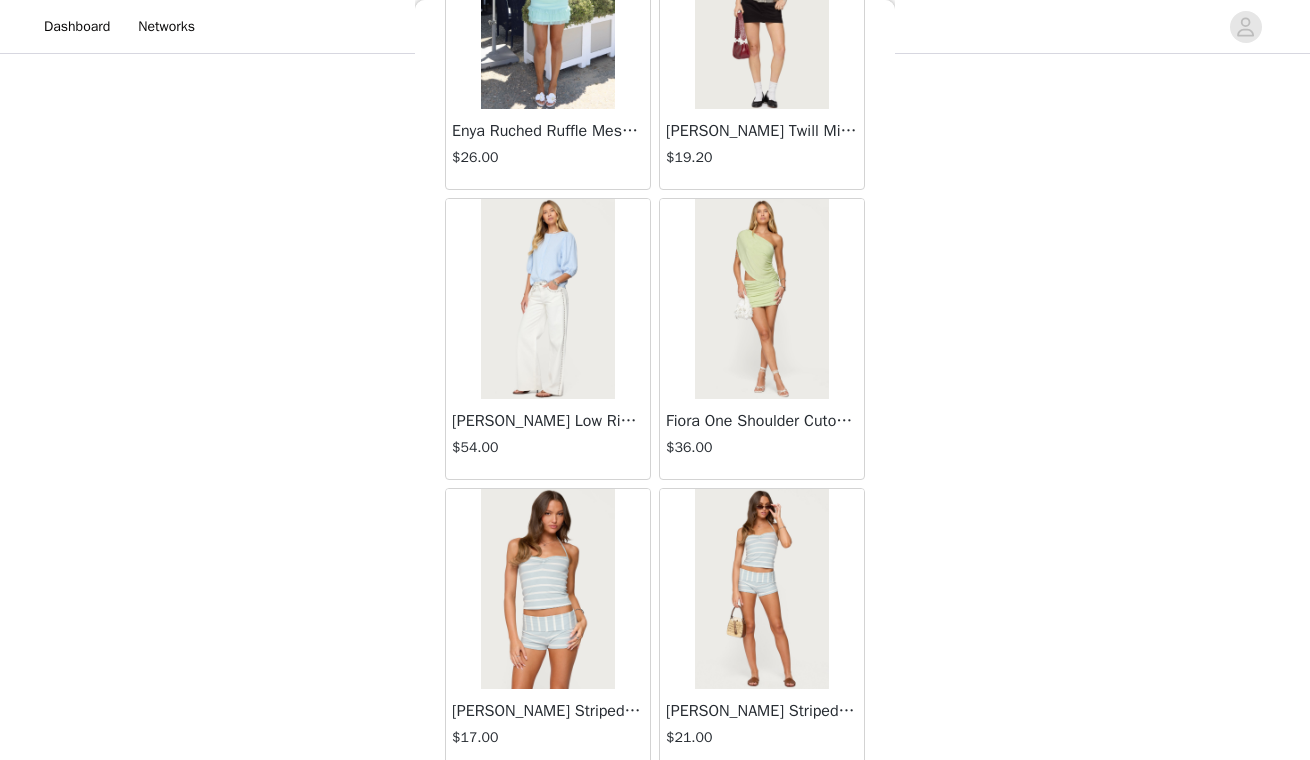 scroll, scrollTop: 5200, scrollLeft: 0, axis: vertical 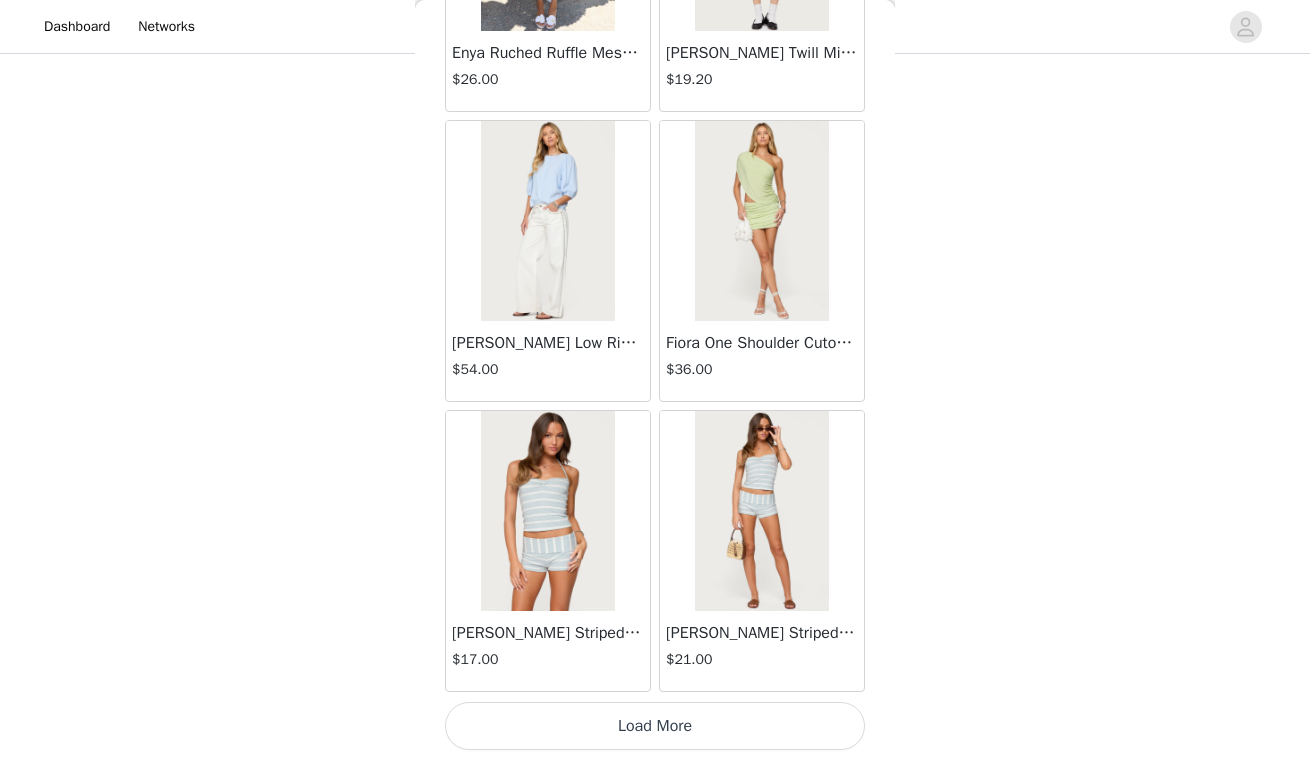 click on "Load More" at bounding box center [655, 726] 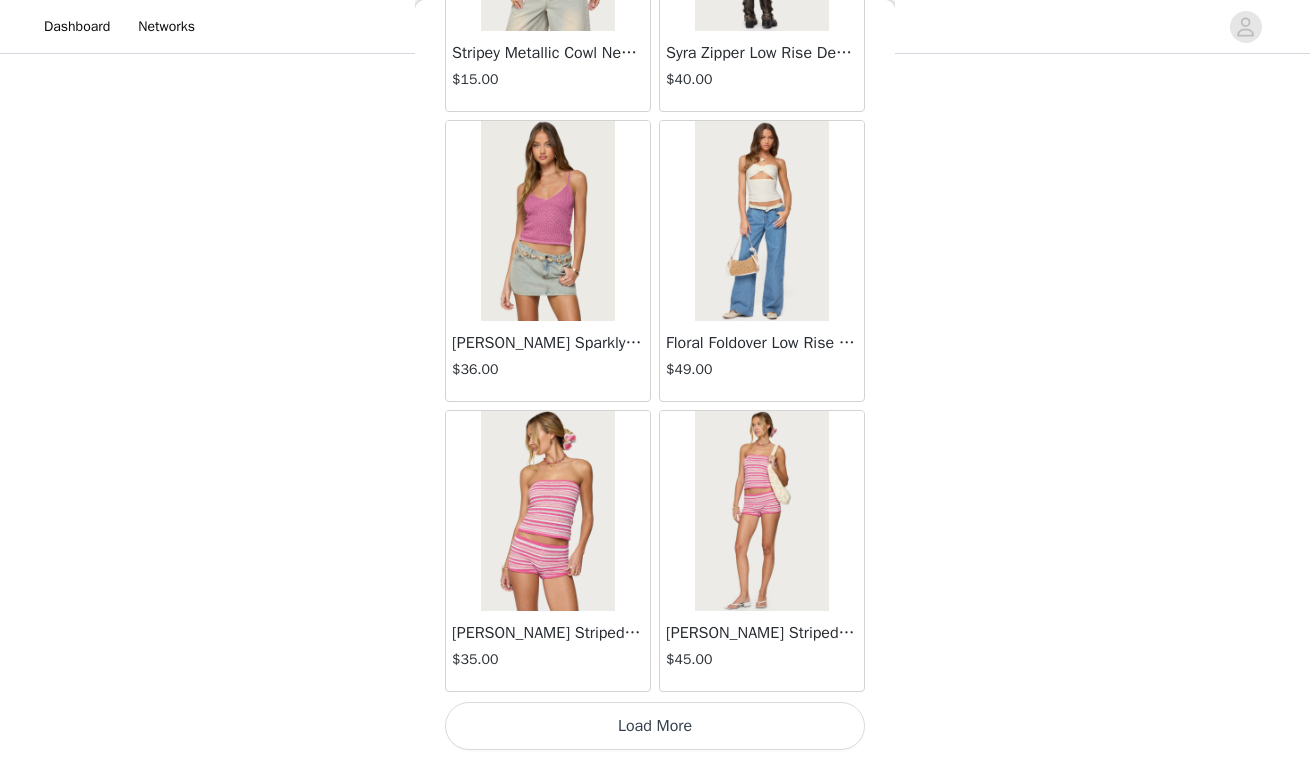 click on "Load More" at bounding box center [655, 726] 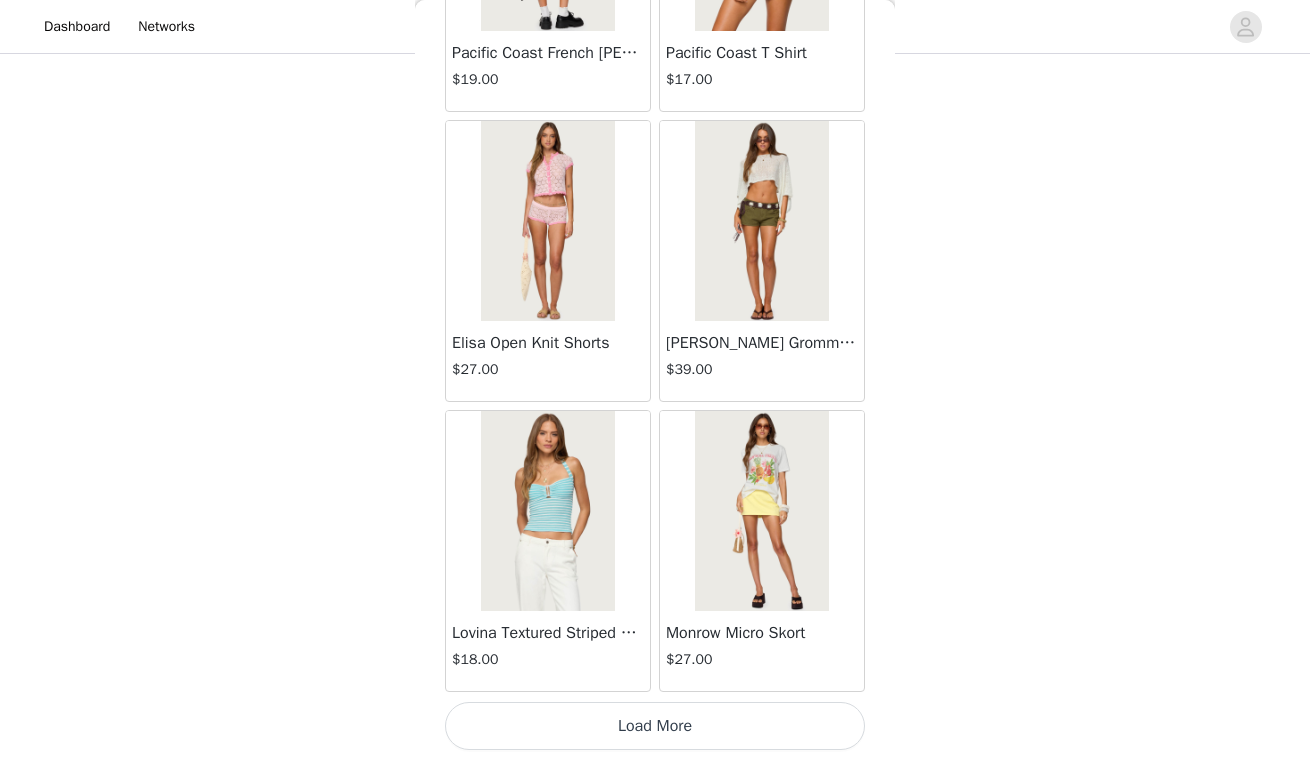 click on "Load More" at bounding box center [655, 726] 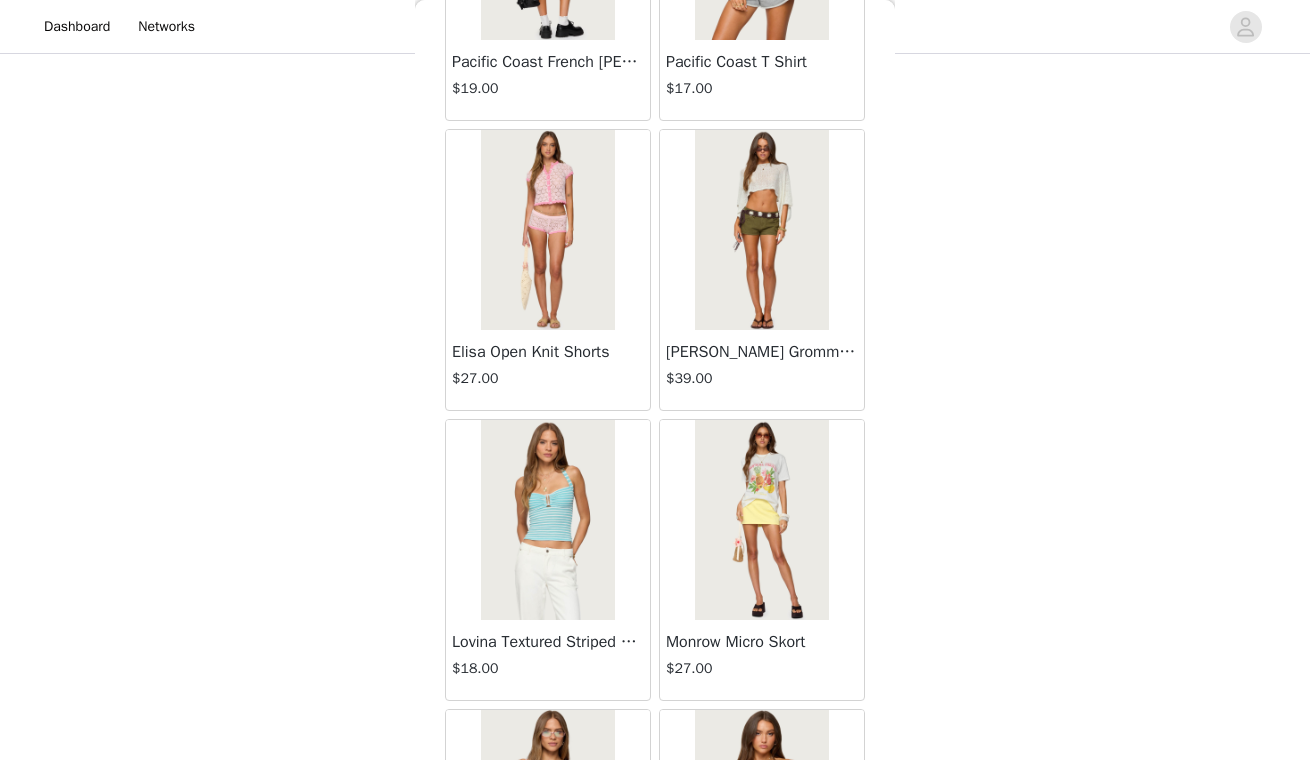 scroll, scrollTop: 1211, scrollLeft: 0, axis: vertical 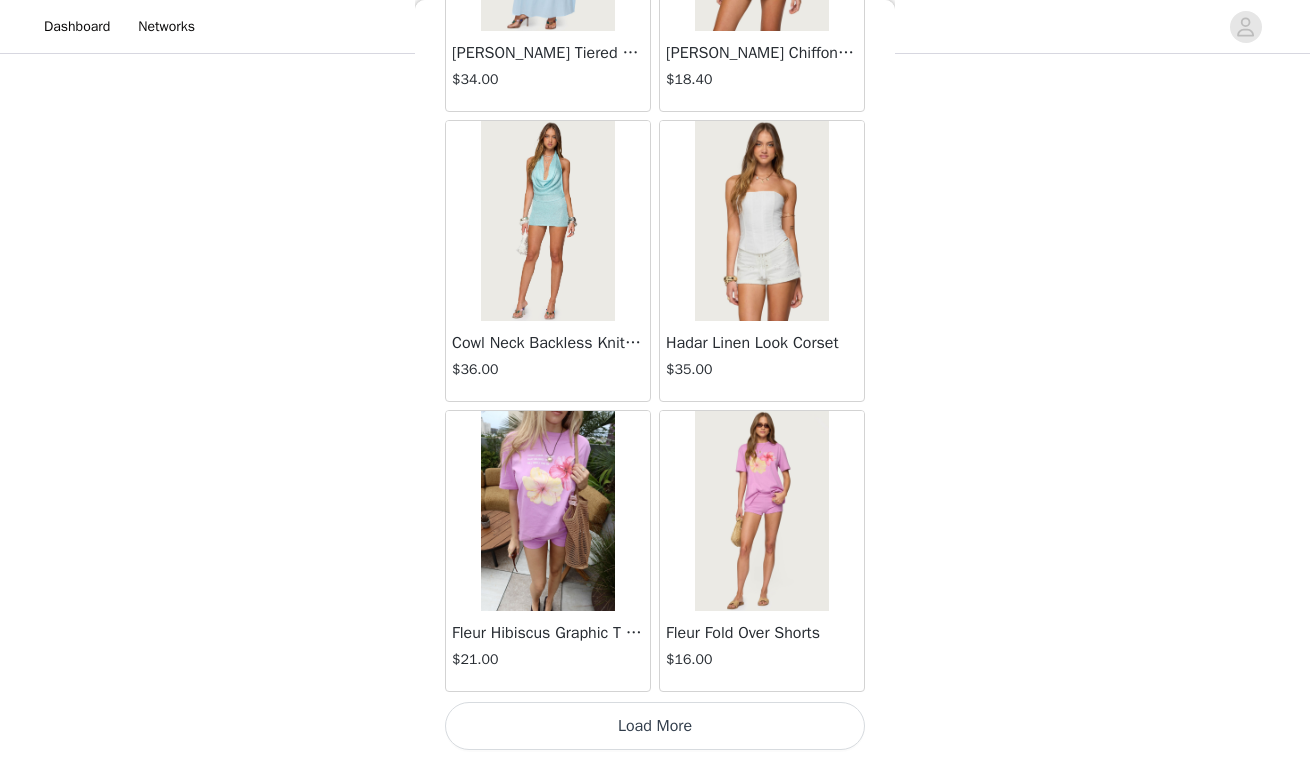 click on "Load More" at bounding box center (655, 726) 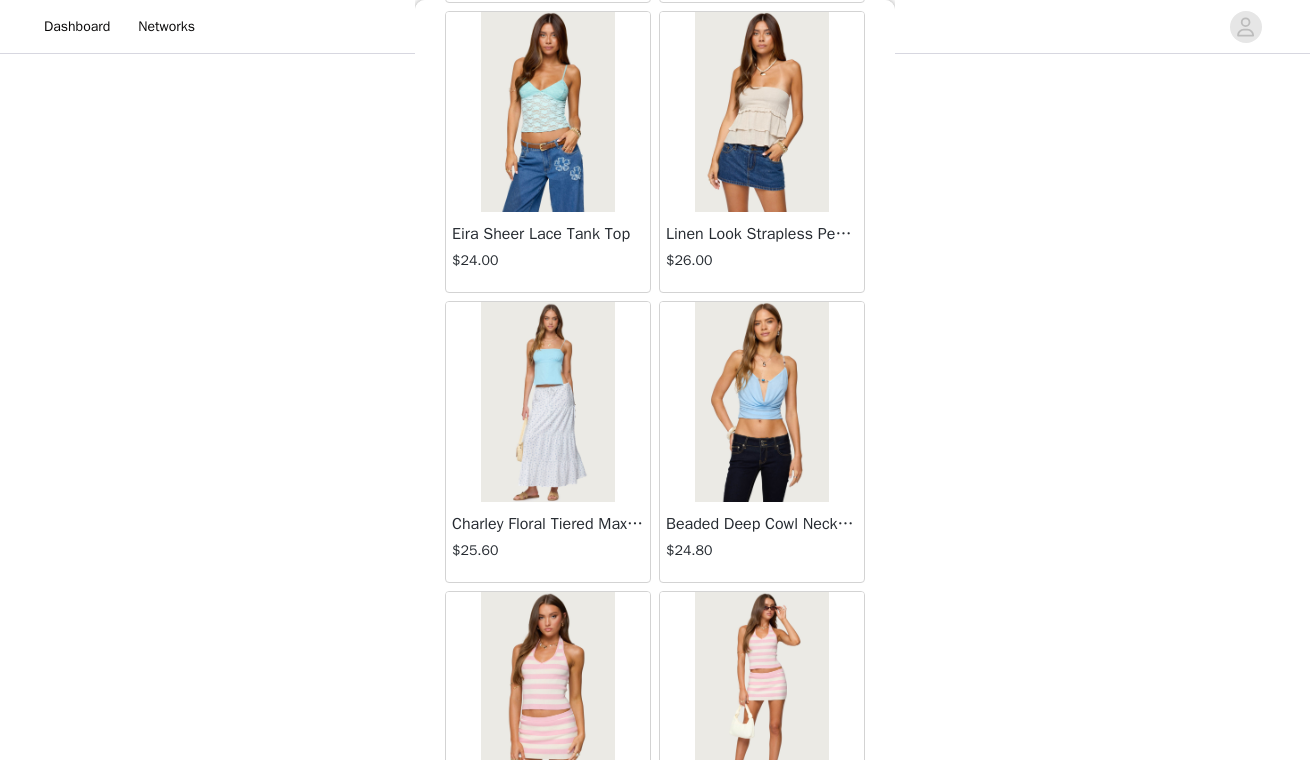 scroll, scrollTop: 16372, scrollLeft: 0, axis: vertical 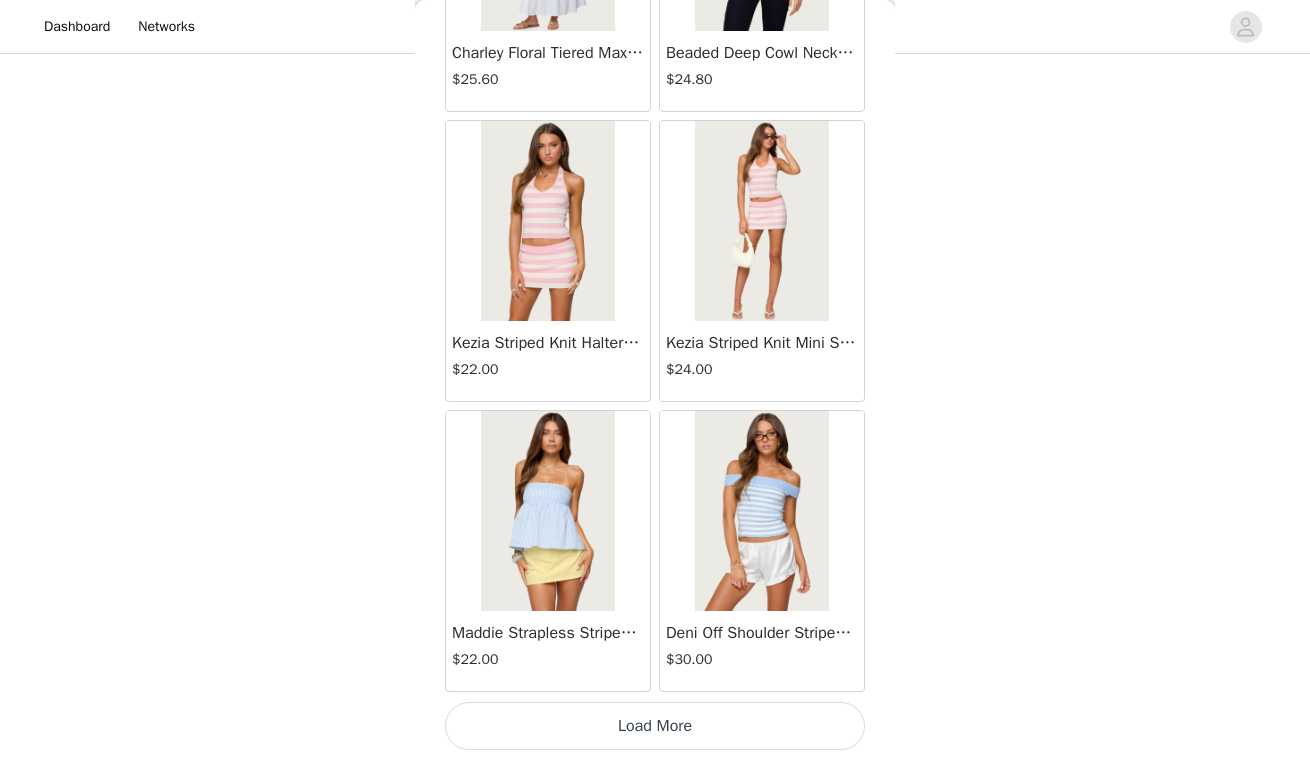 click on "Load More" at bounding box center (655, 726) 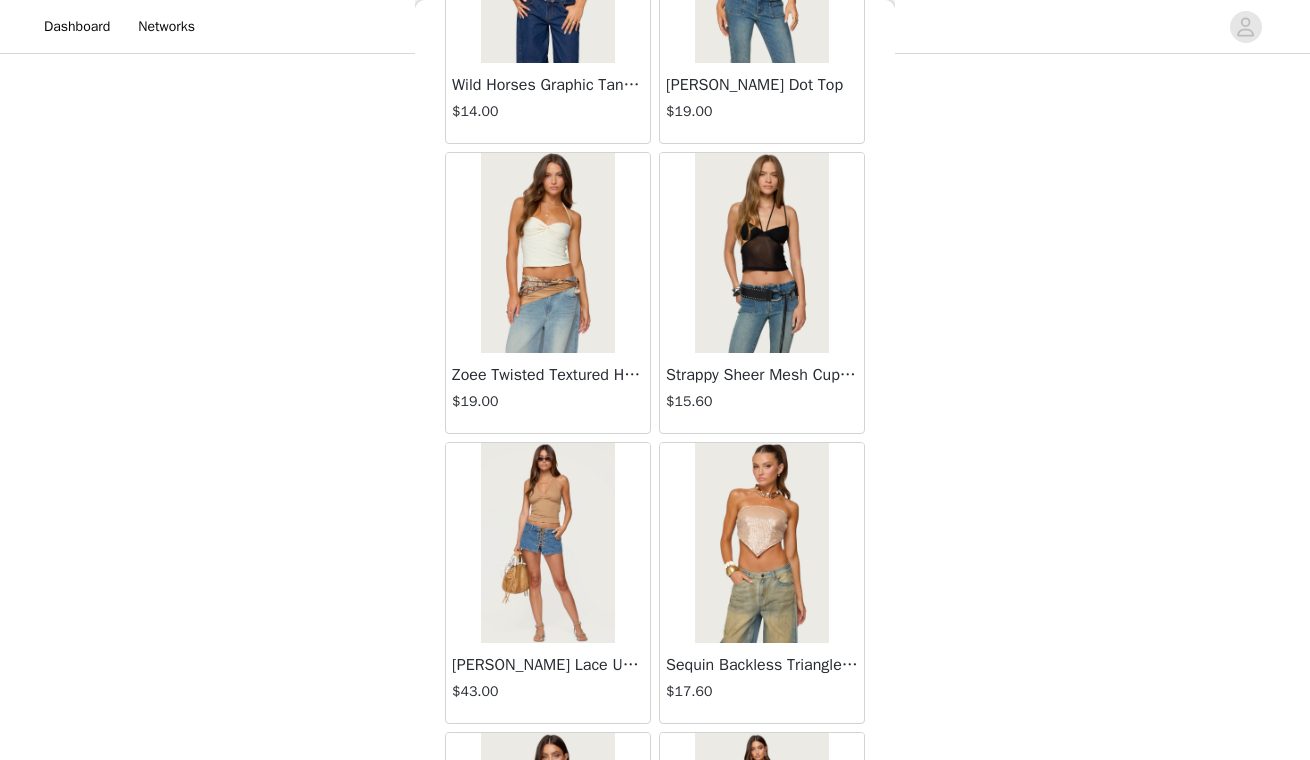 scroll, scrollTop: 18565, scrollLeft: 0, axis: vertical 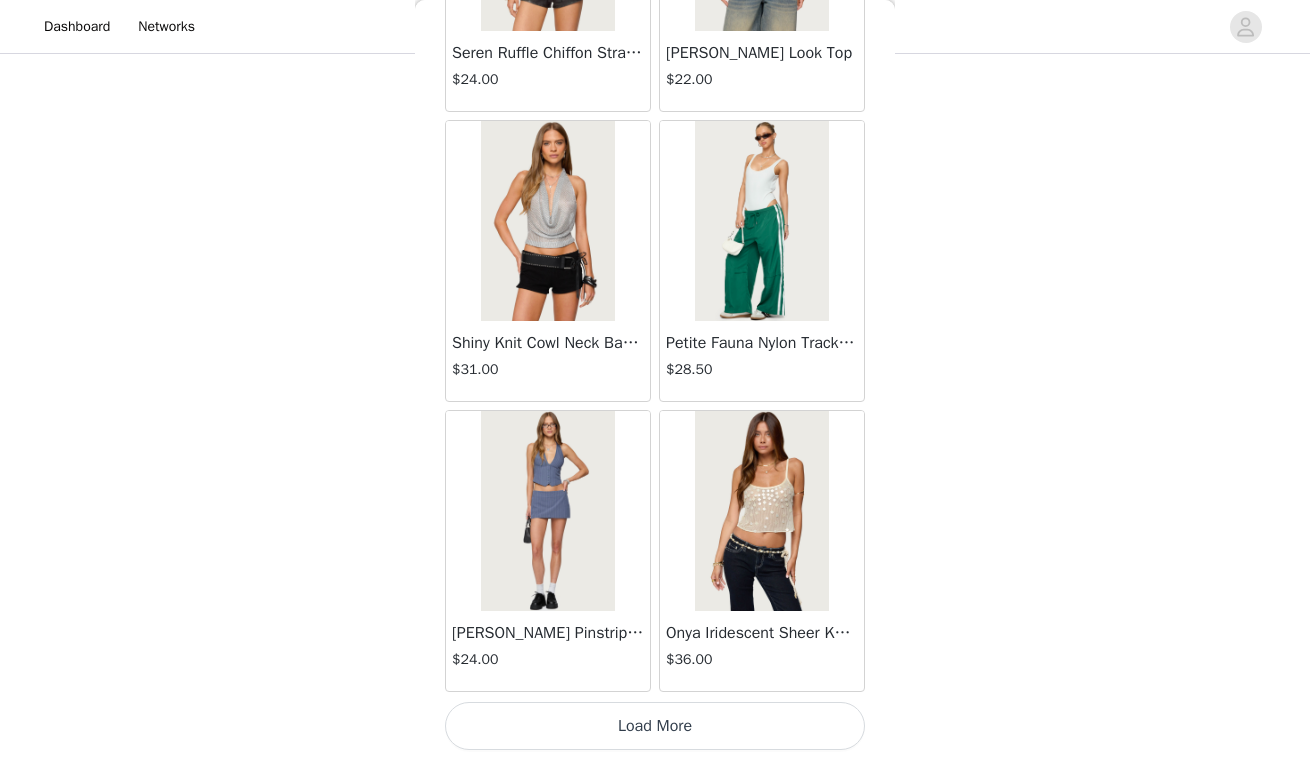 click on "Load More" at bounding box center (655, 726) 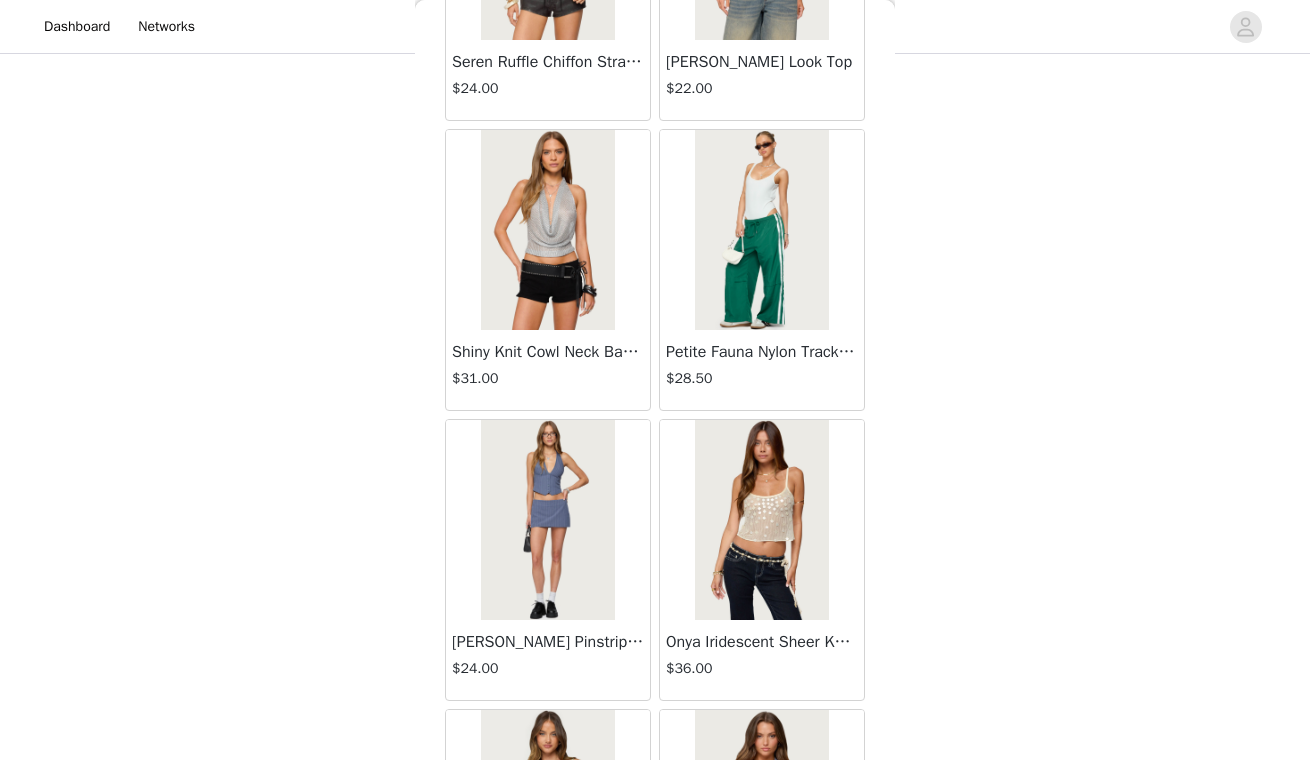 scroll, scrollTop: 1211, scrollLeft: 0, axis: vertical 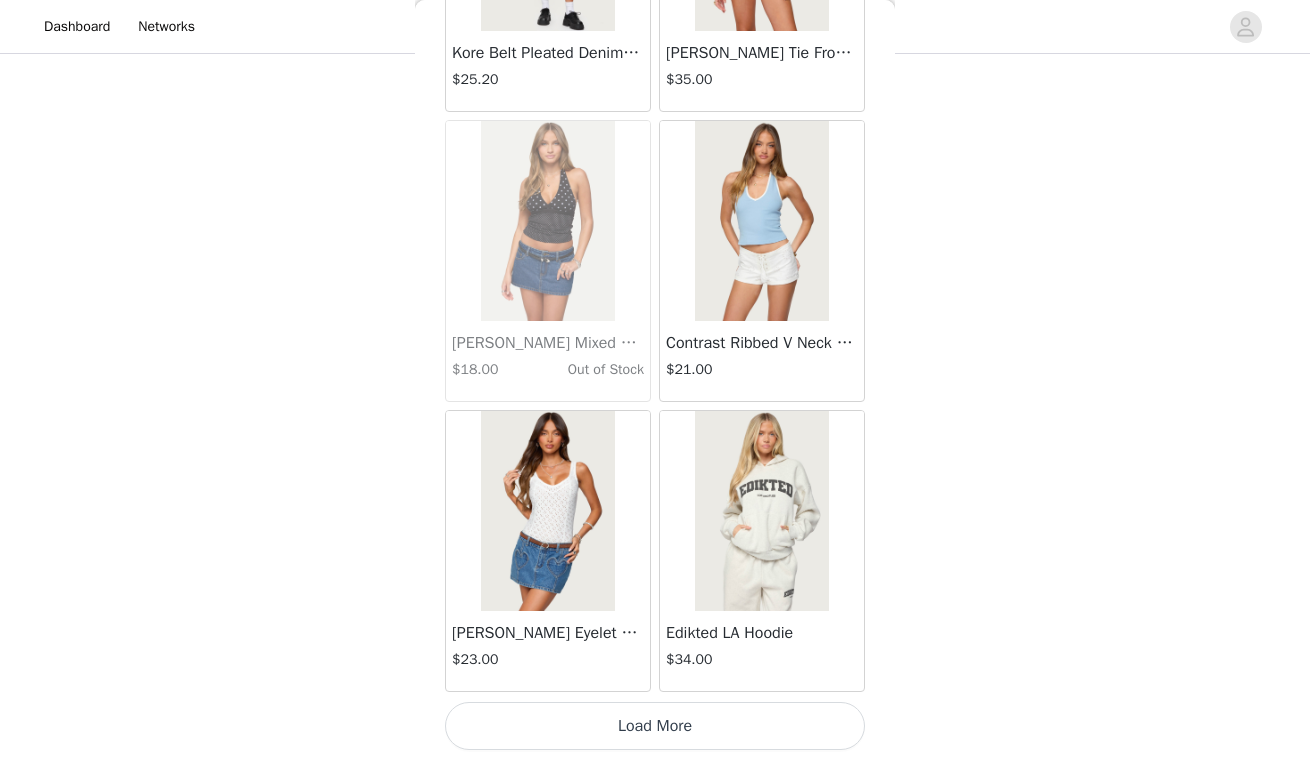 click on "Load More" at bounding box center (655, 726) 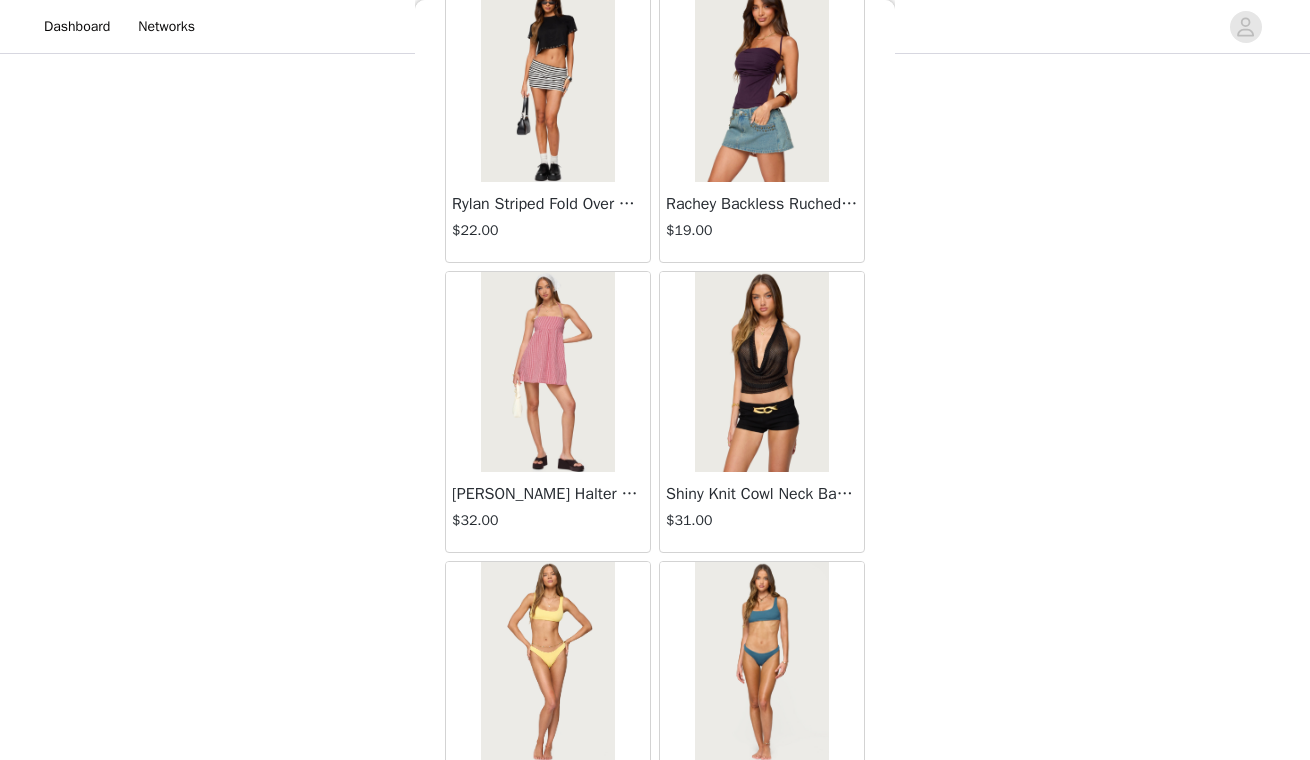 scroll, scrollTop: 25356, scrollLeft: 0, axis: vertical 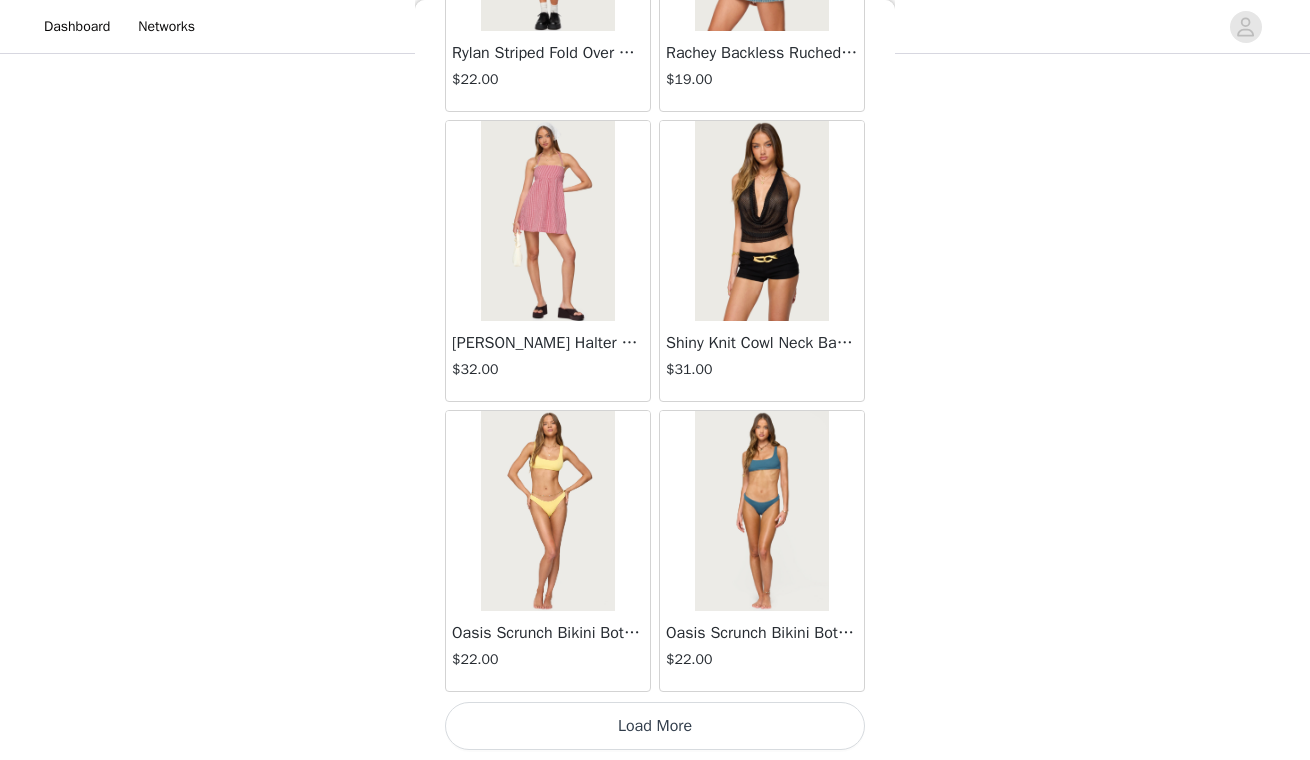 click on "Load More" at bounding box center [655, 726] 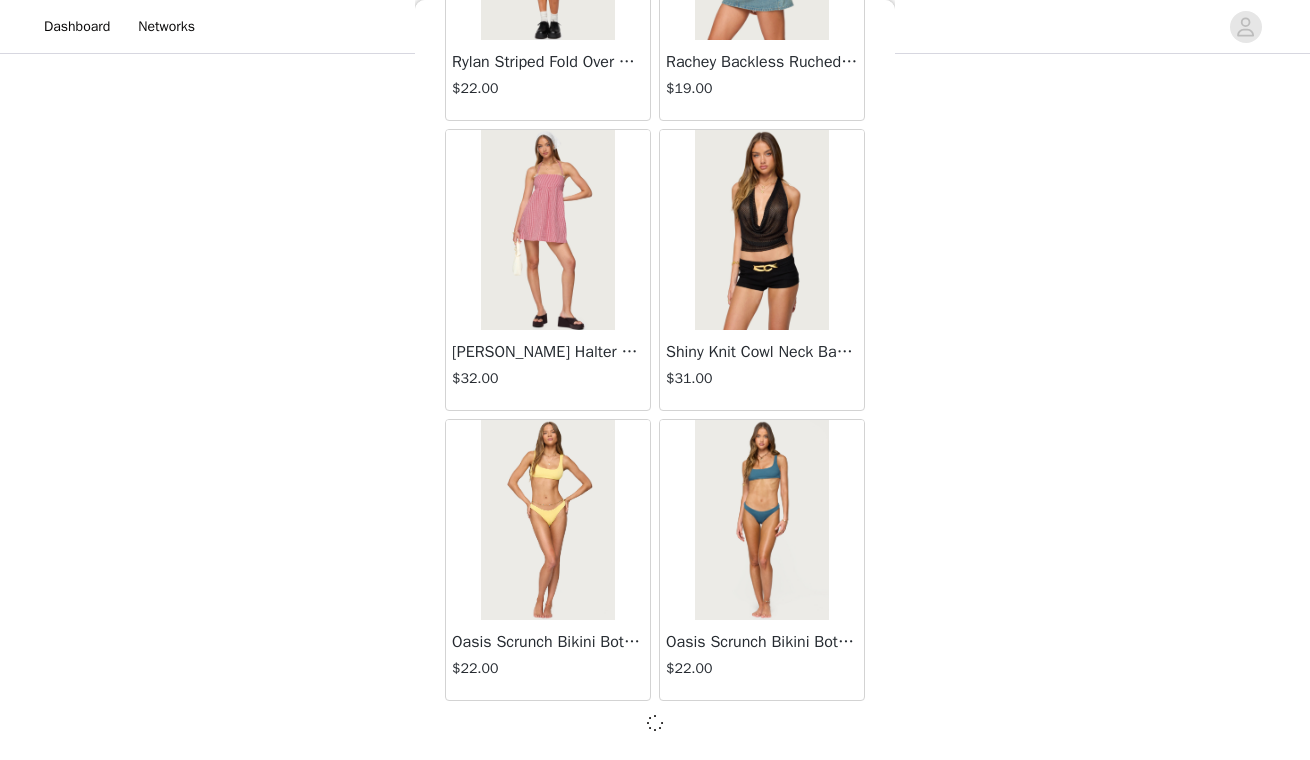 scroll, scrollTop: 25491, scrollLeft: 0, axis: vertical 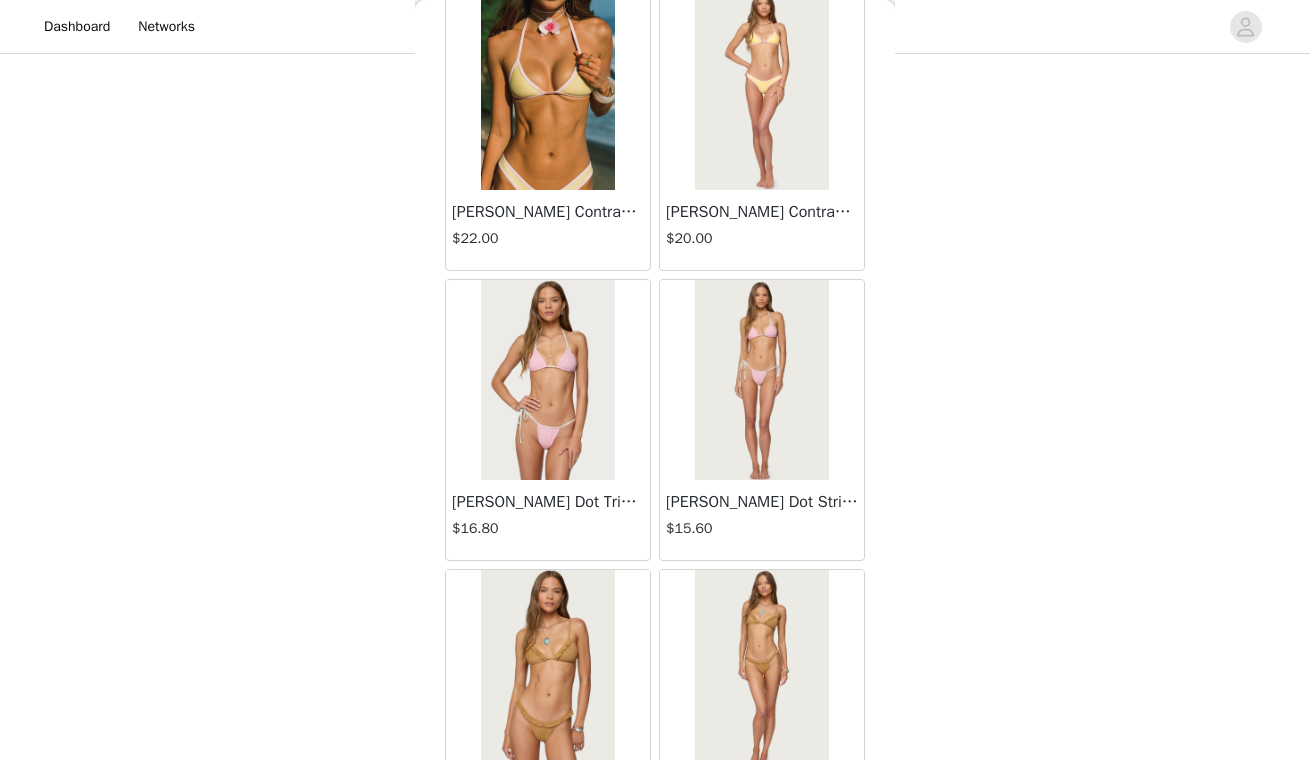 click on "$15.60" at bounding box center (762, 528) 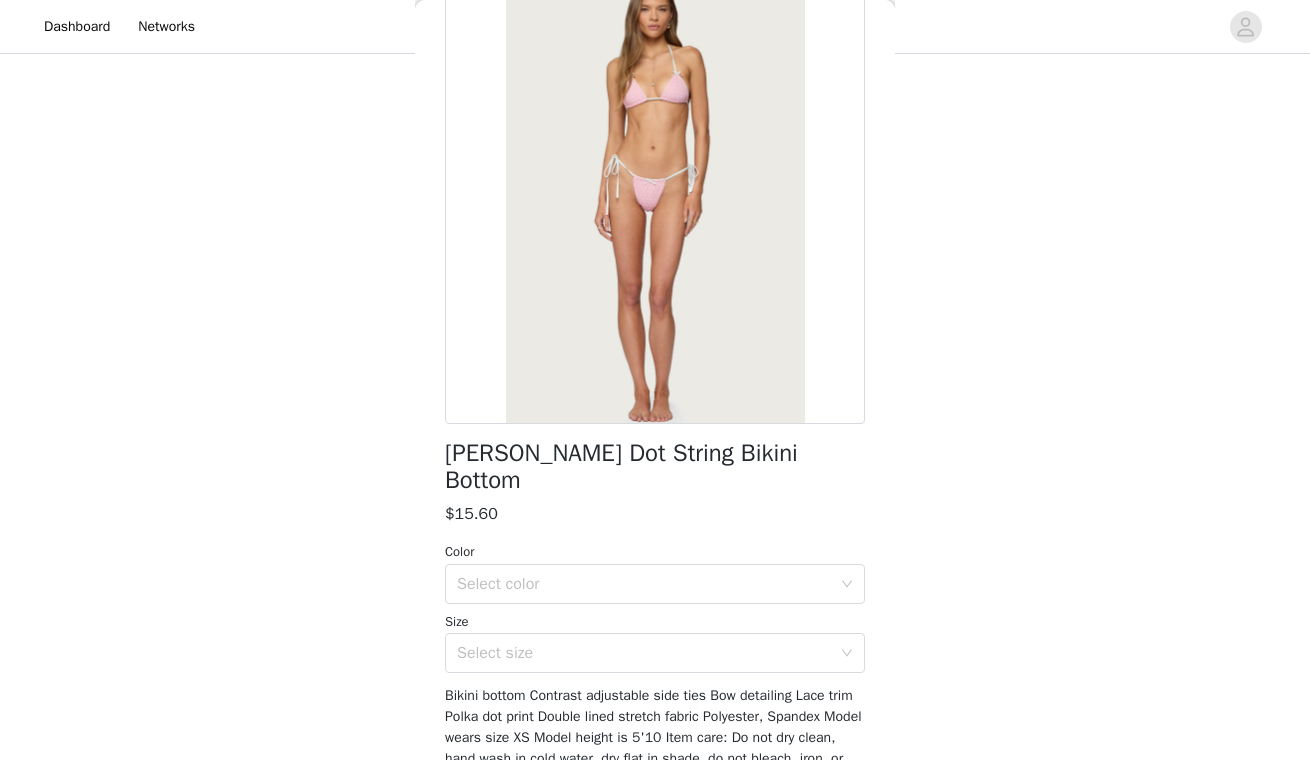 scroll, scrollTop: 127, scrollLeft: 0, axis: vertical 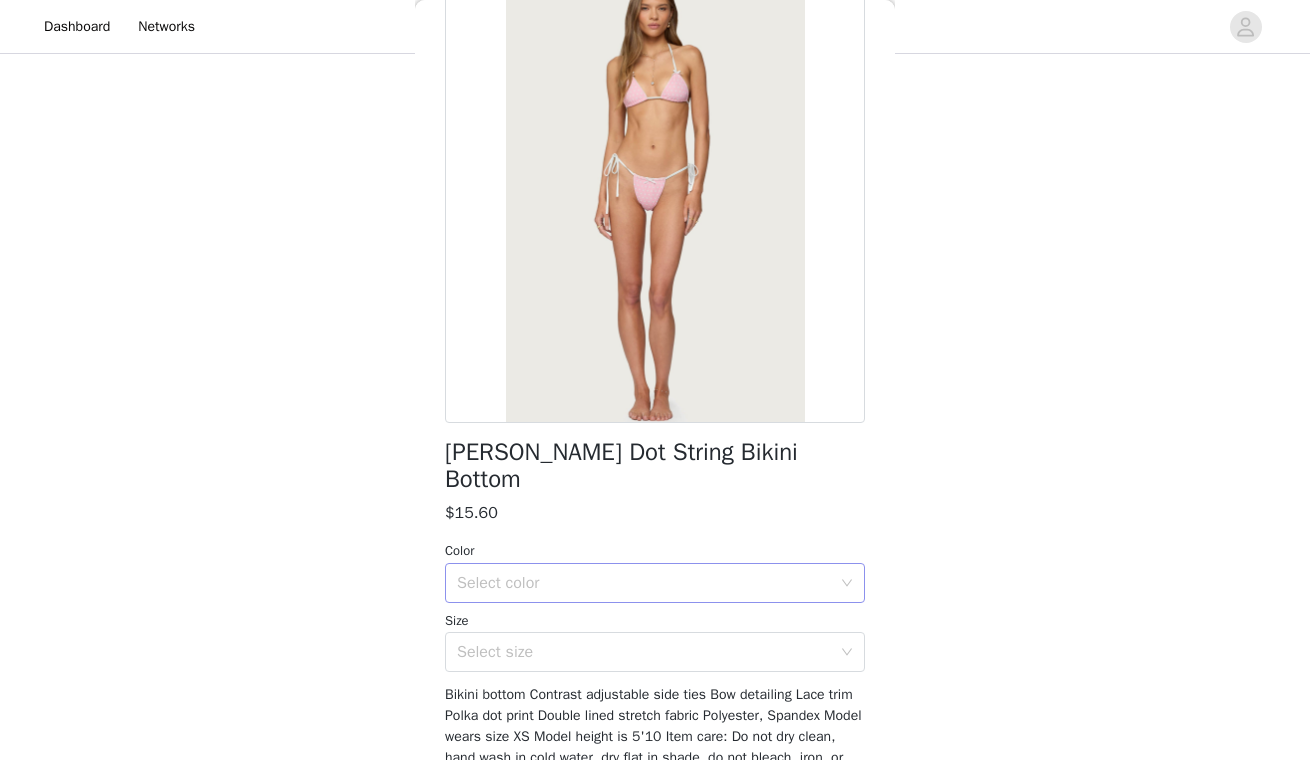 click on "Select color" at bounding box center (644, 583) 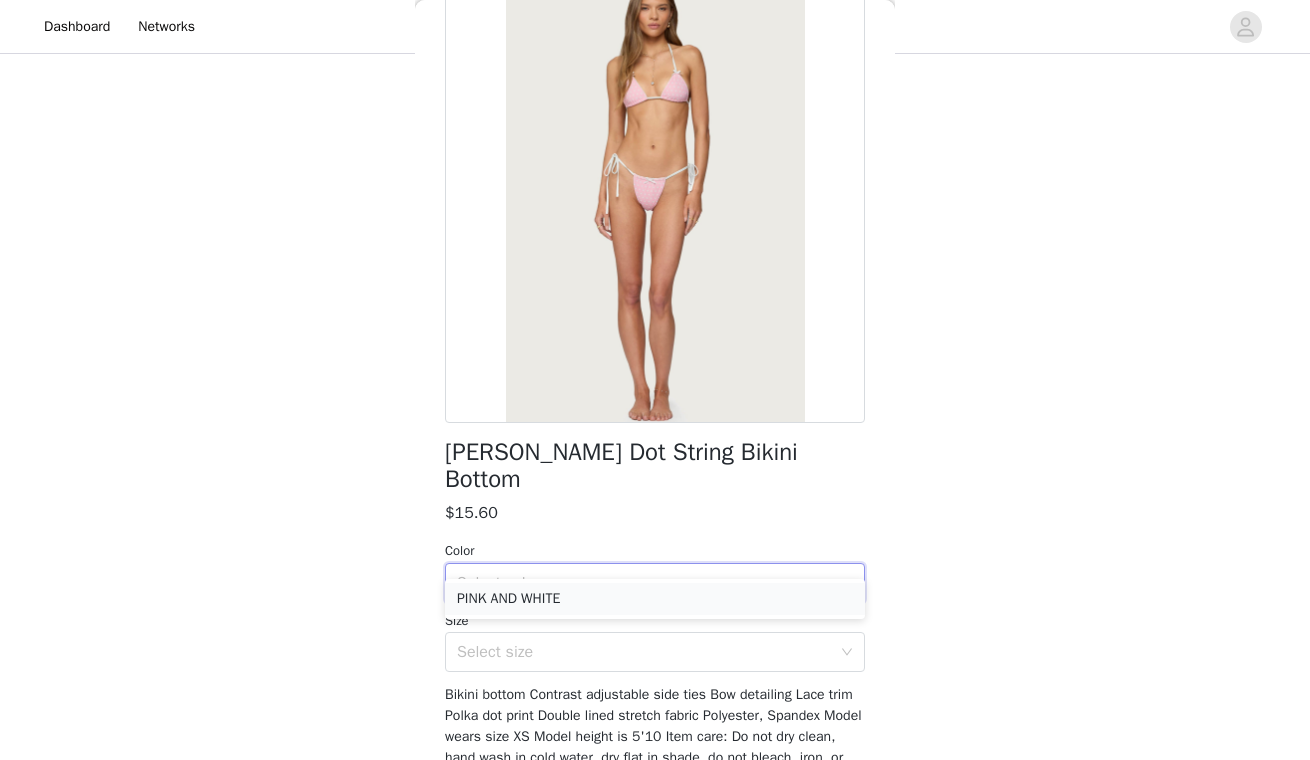 click on "PINK AND WHITE" at bounding box center (655, 599) 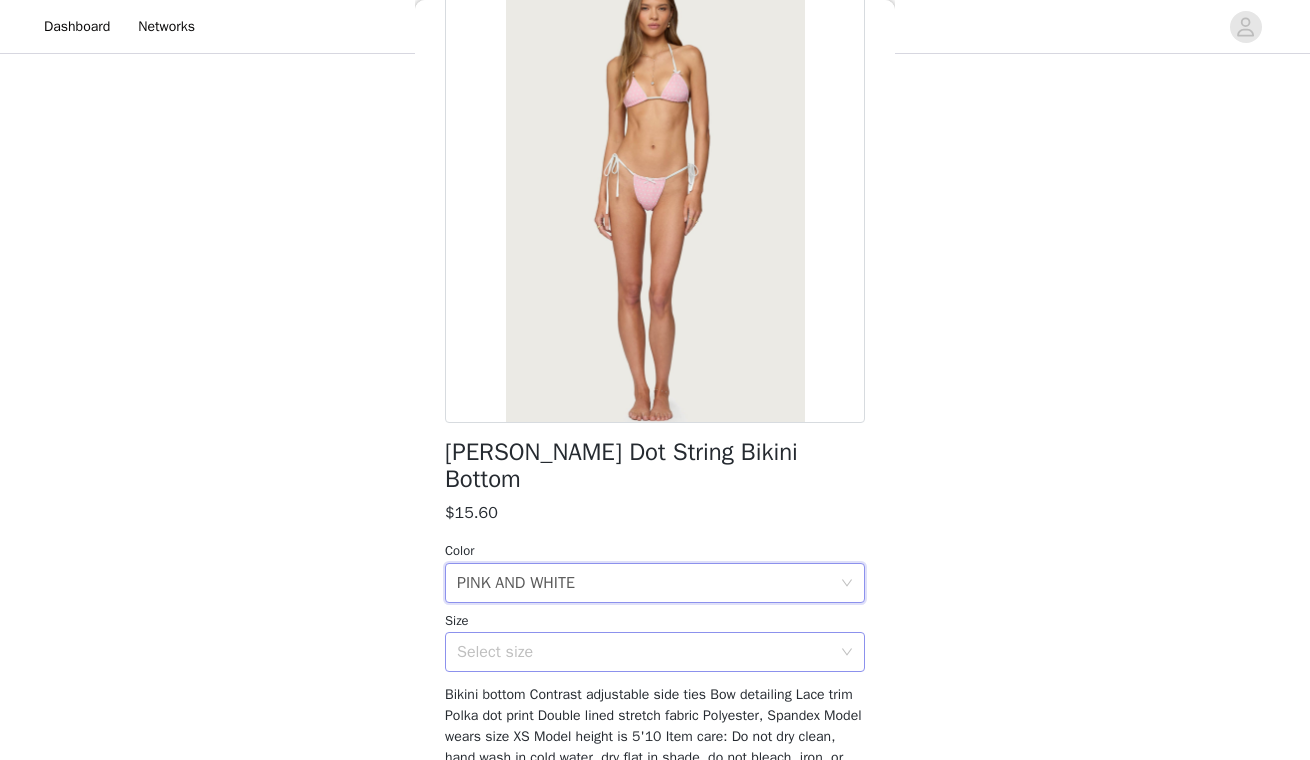 click on "Select size" at bounding box center (644, 652) 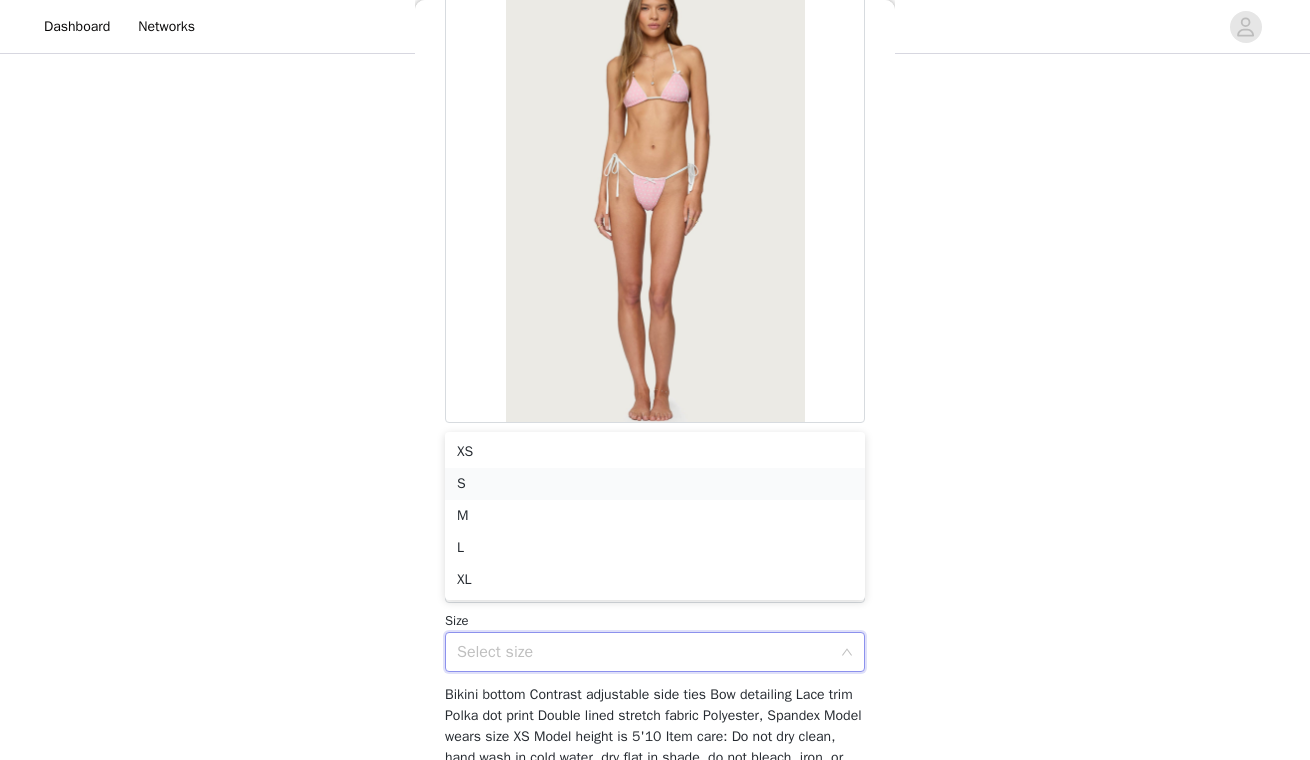 click on "S" at bounding box center [655, 484] 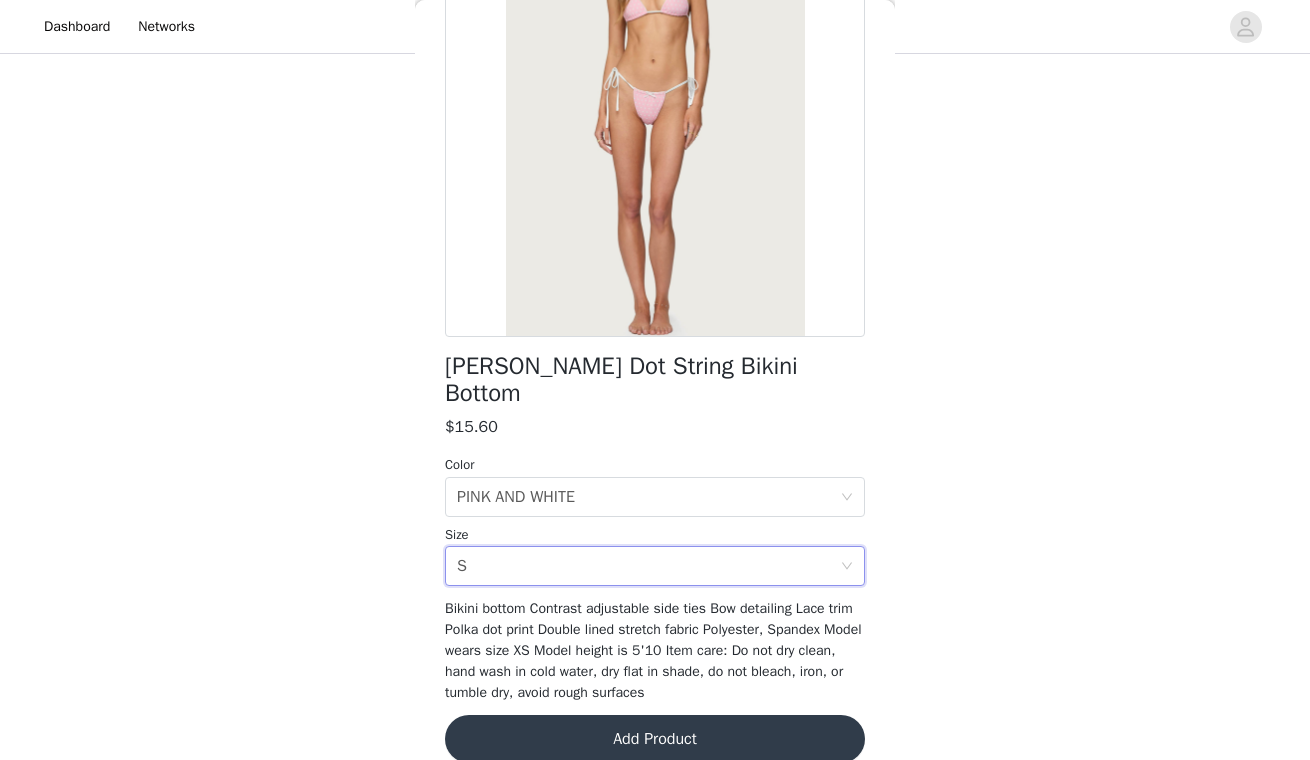 scroll, scrollTop: 212, scrollLeft: 0, axis: vertical 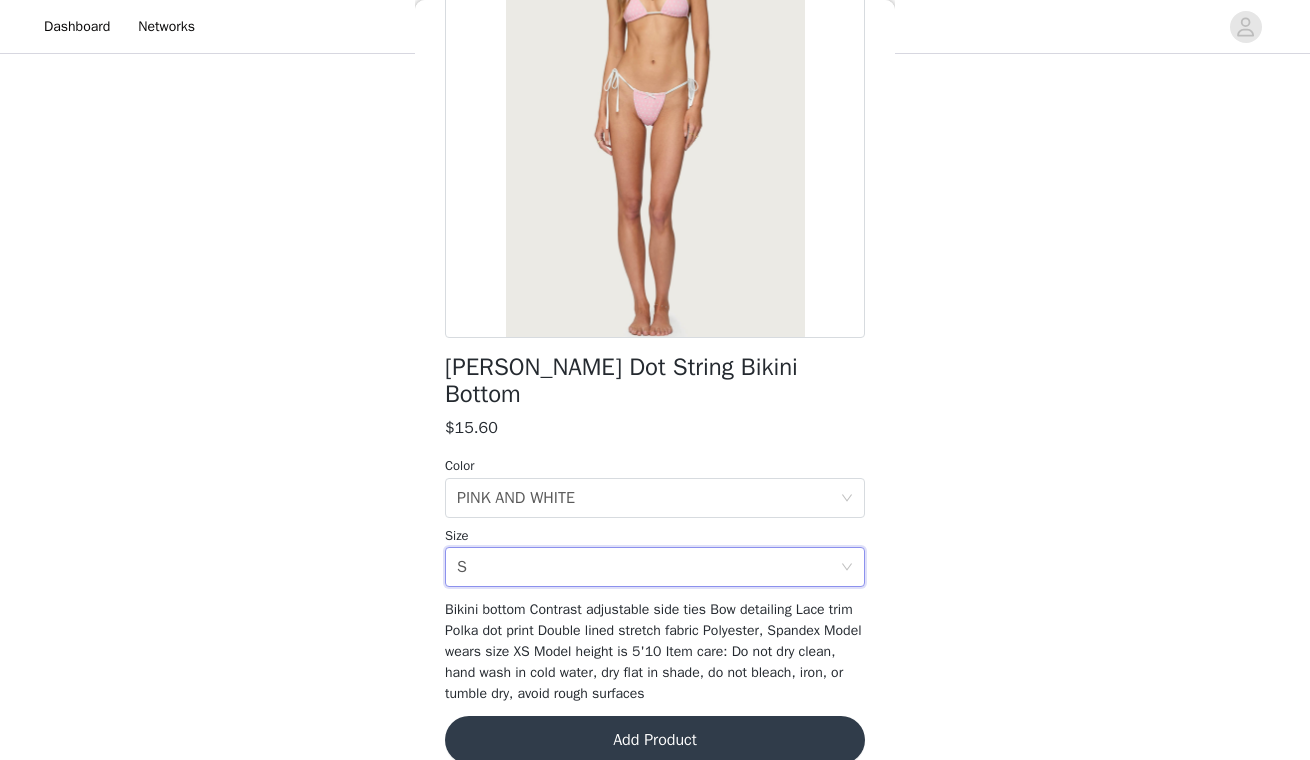 click on "Add Product" at bounding box center [655, 740] 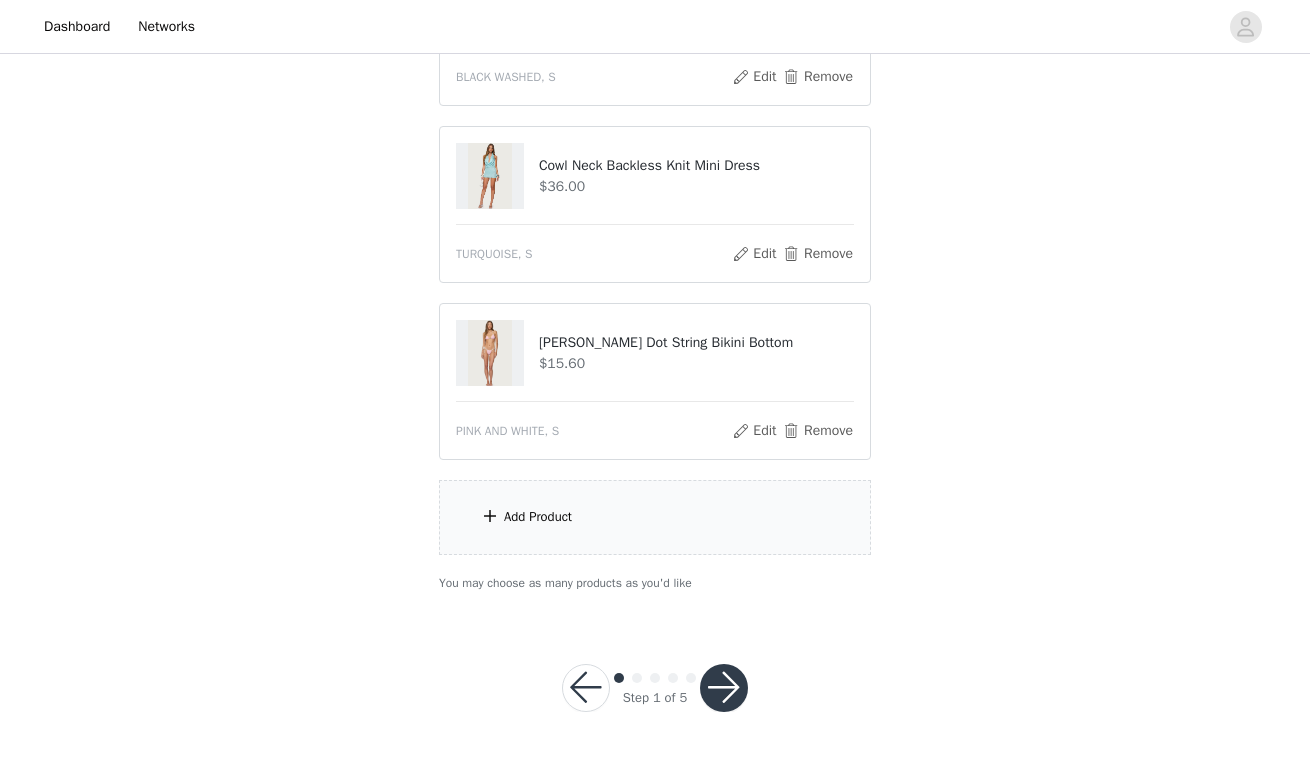 scroll, scrollTop: 1388, scrollLeft: 0, axis: vertical 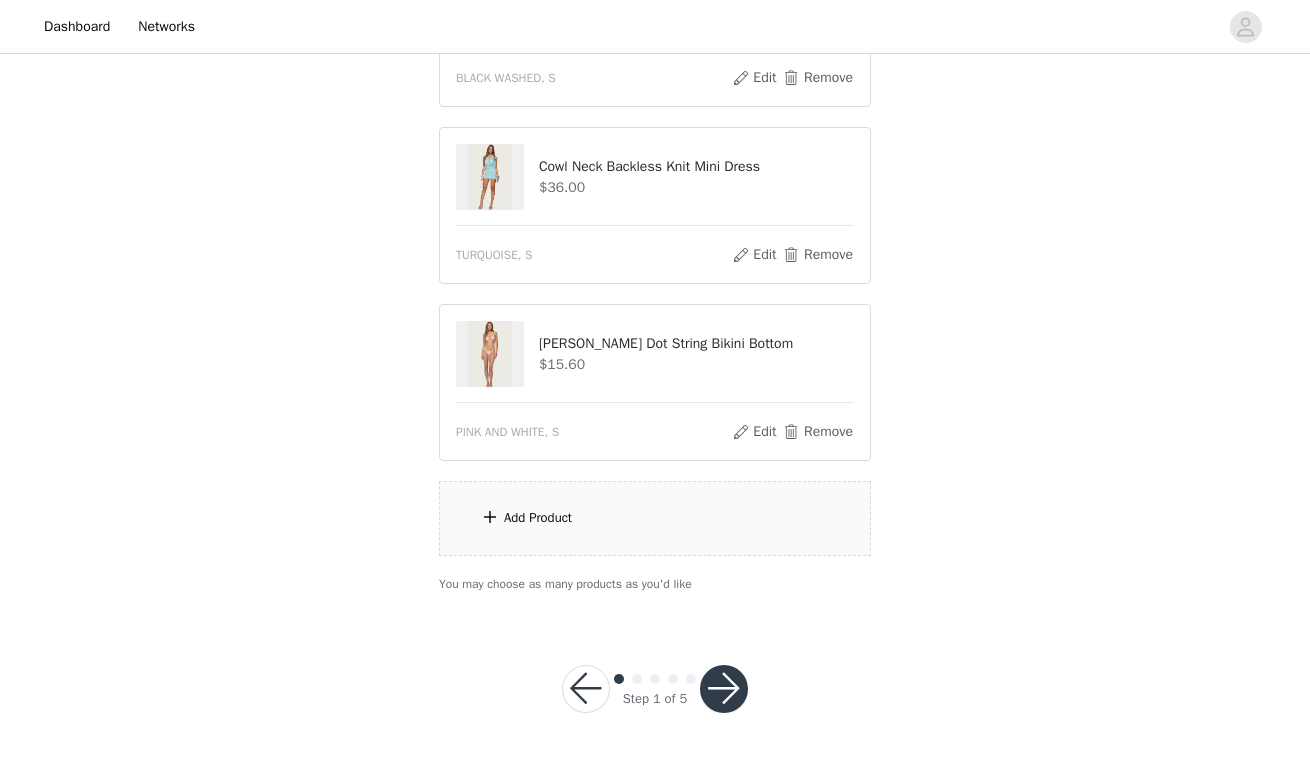 click on "Add Product" at bounding box center [655, 518] 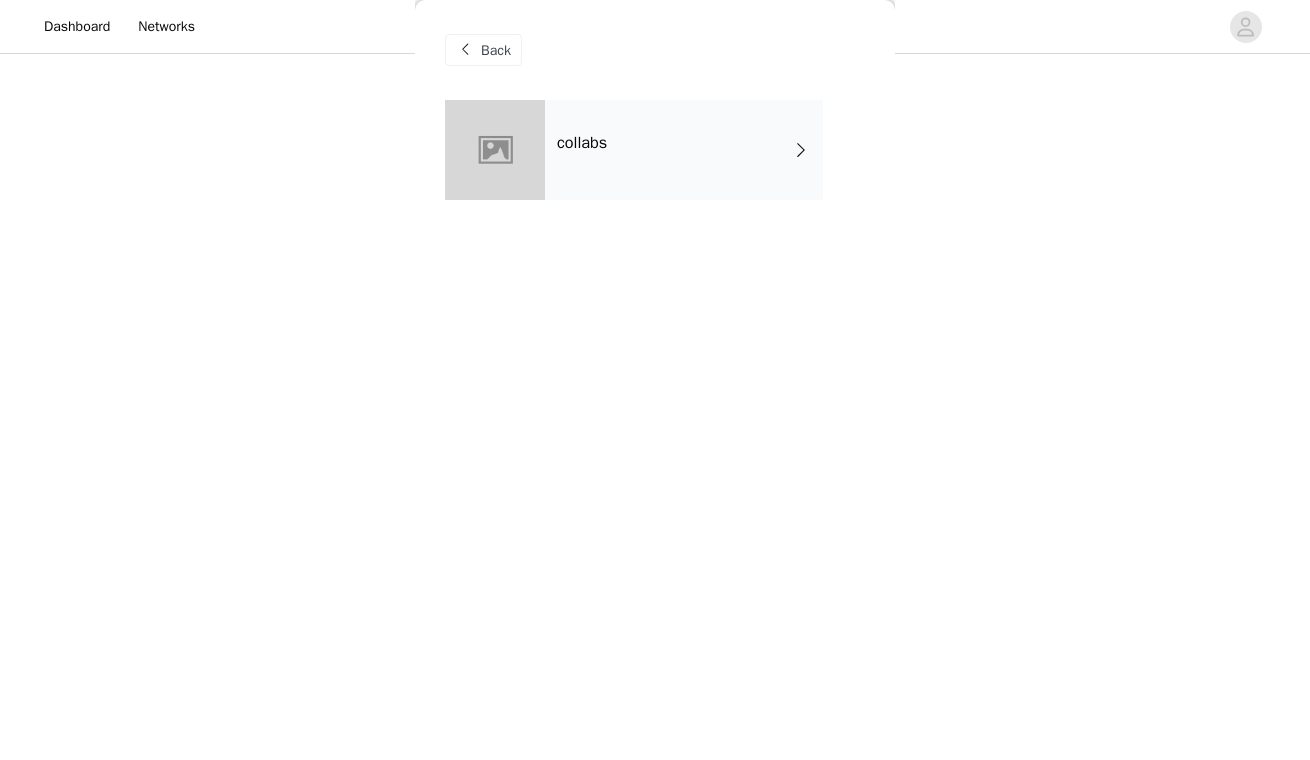 click on "collabs" at bounding box center (684, 150) 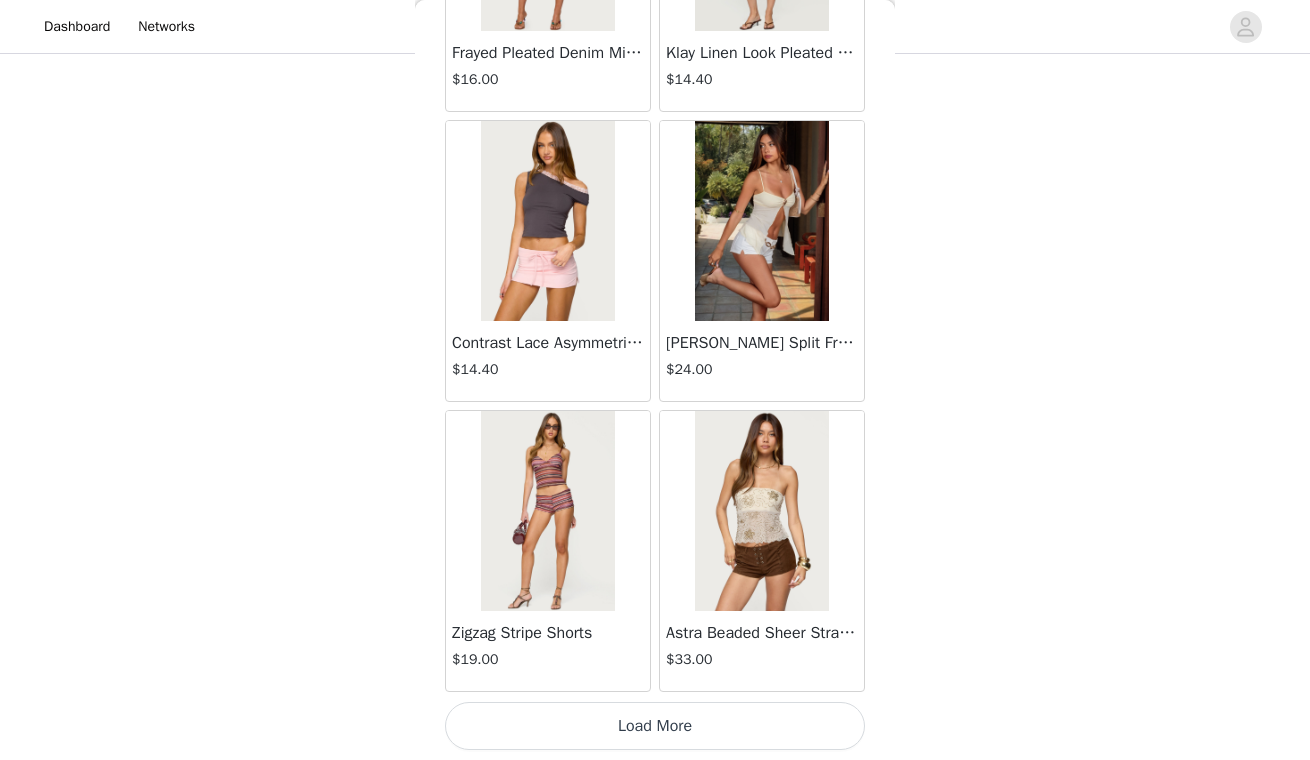 click on "Load More" at bounding box center (655, 726) 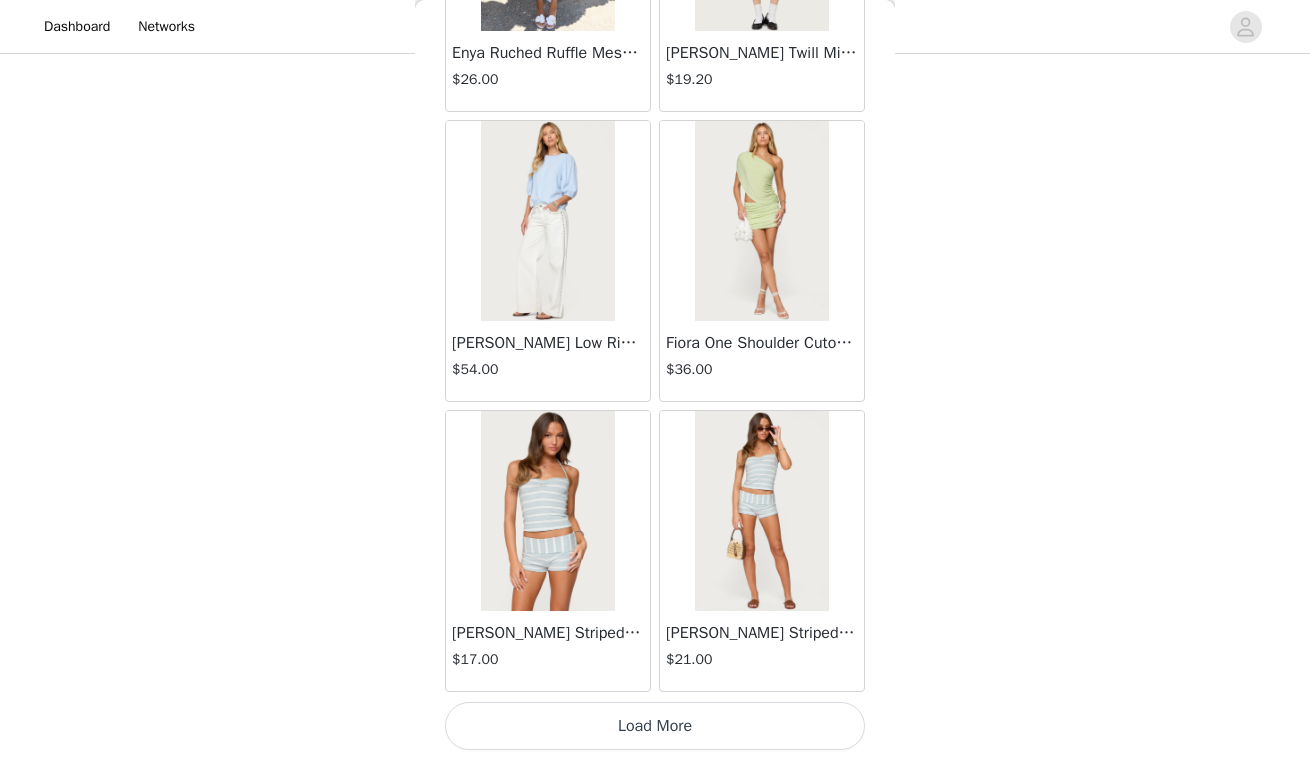 click on "Load More" at bounding box center [655, 726] 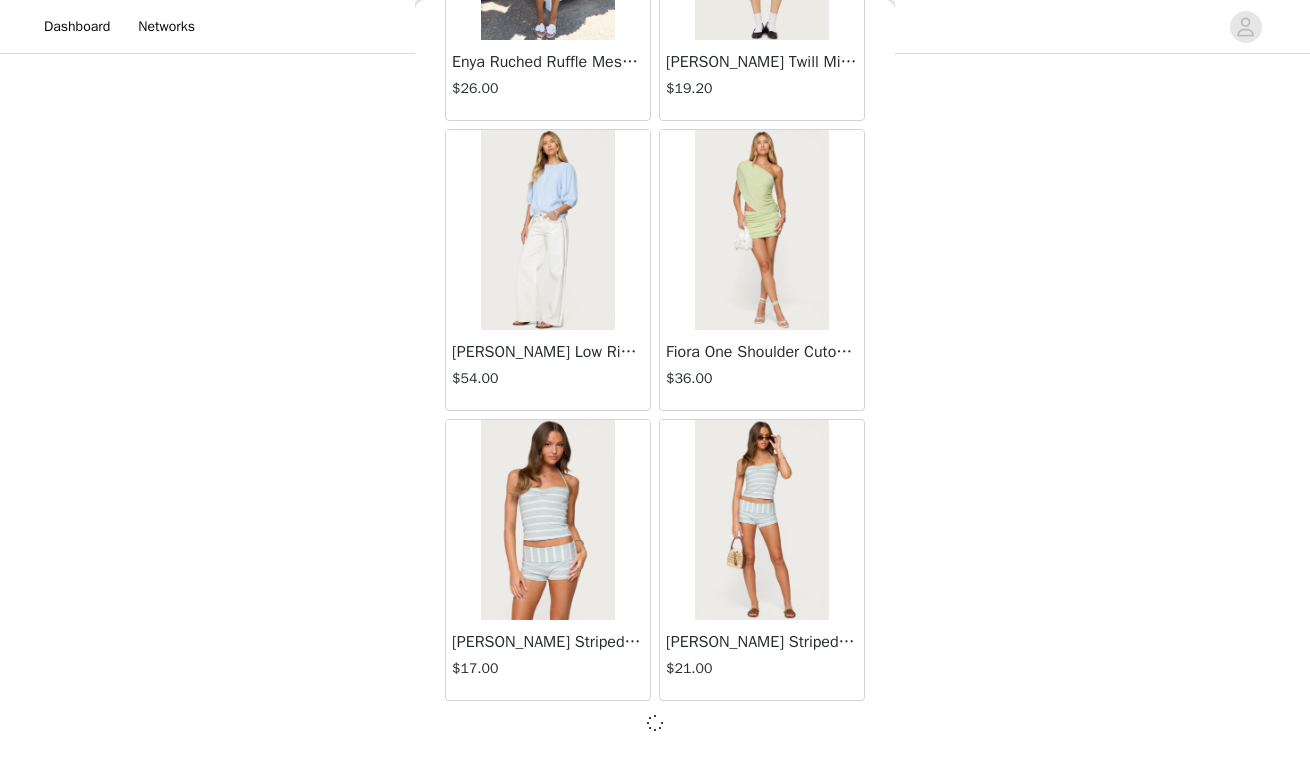 scroll, scrollTop: 5191, scrollLeft: 0, axis: vertical 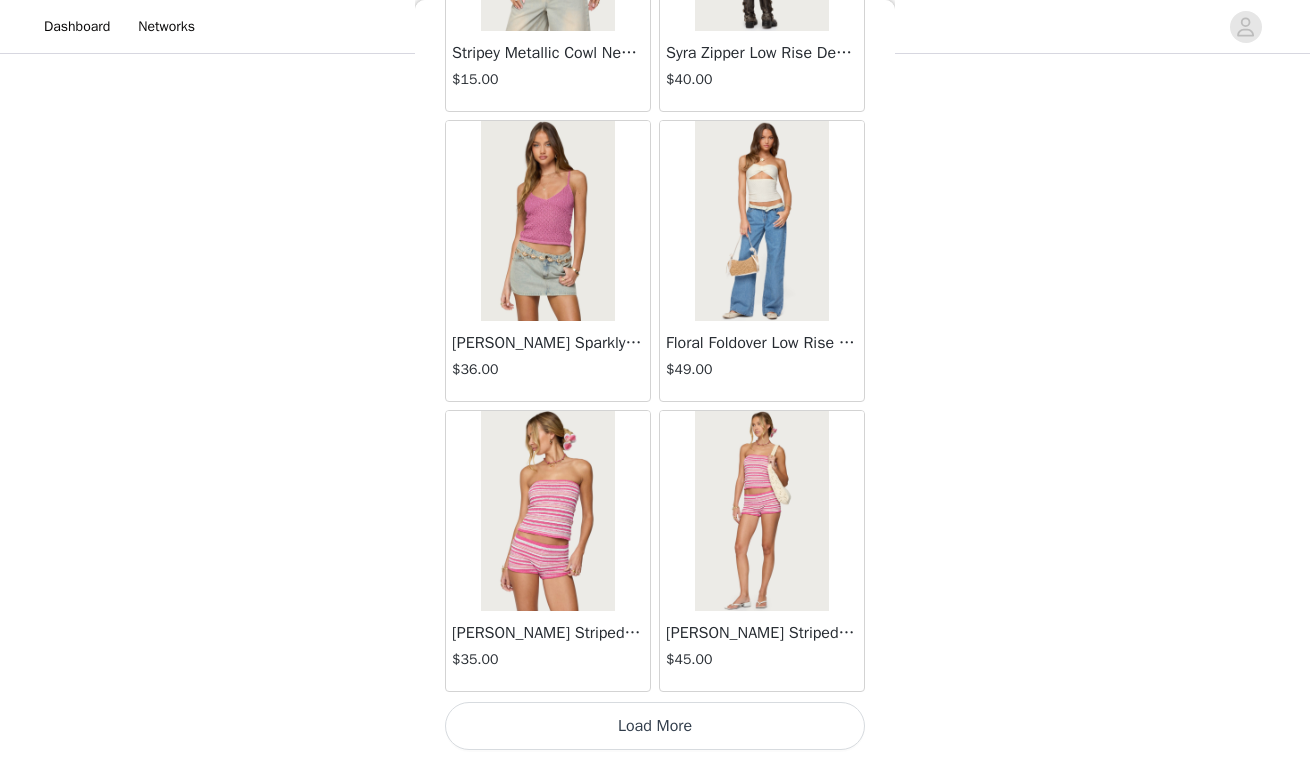 click on "Load More" at bounding box center [655, 726] 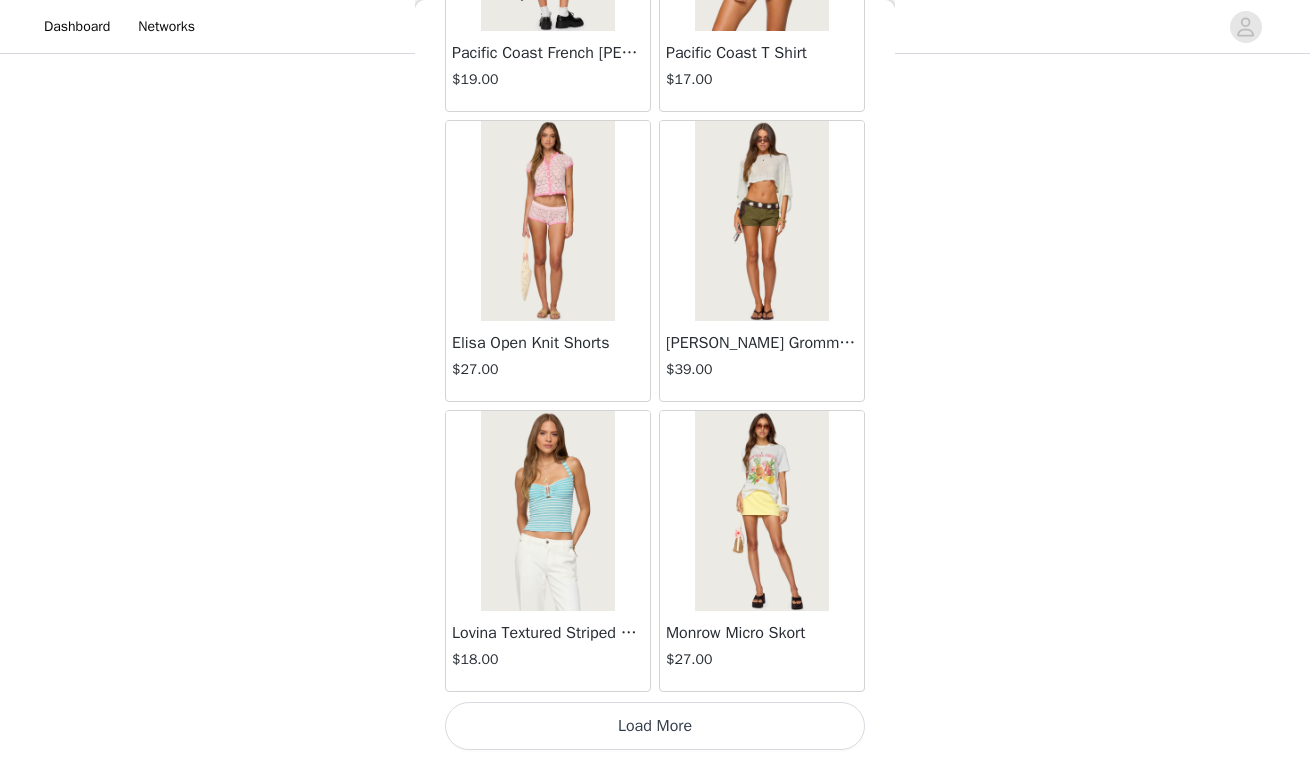 click on "Load More" at bounding box center [655, 726] 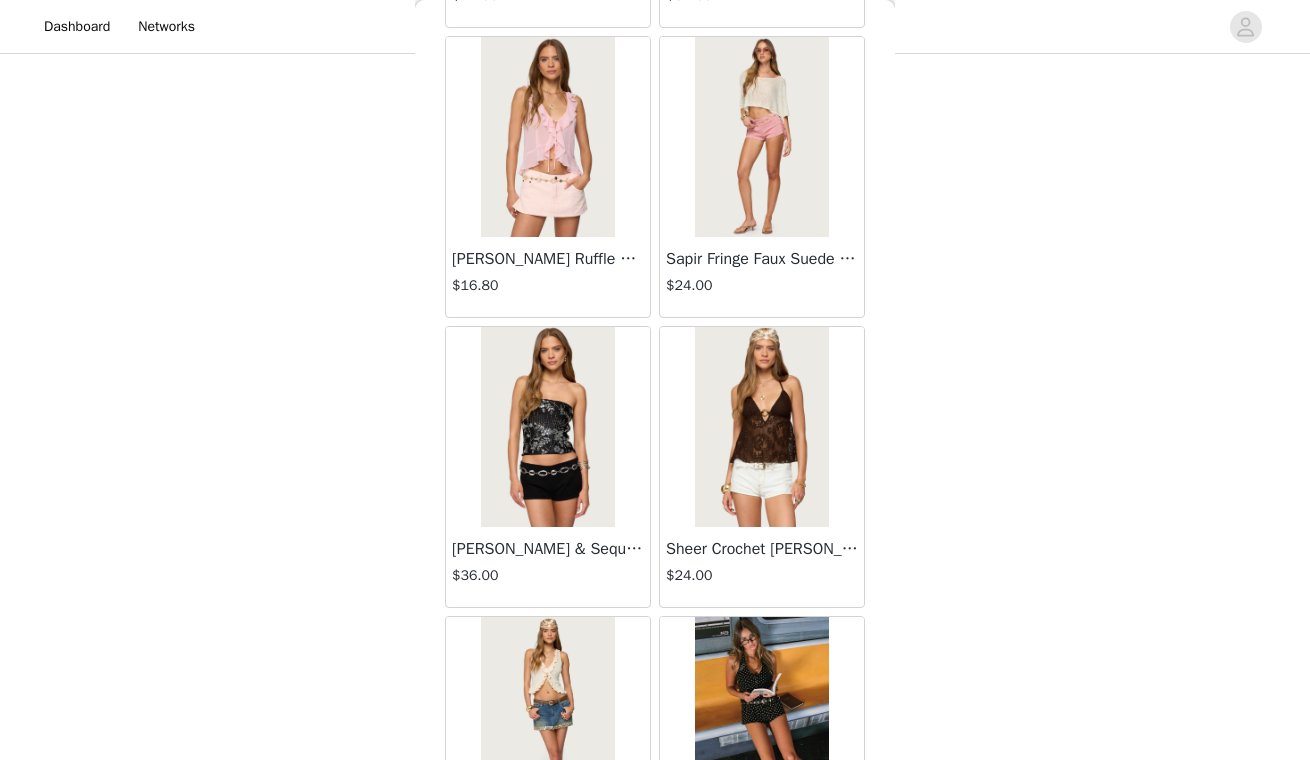 scroll, scrollTop: 13218, scrollLeft: 0, axis: vertical 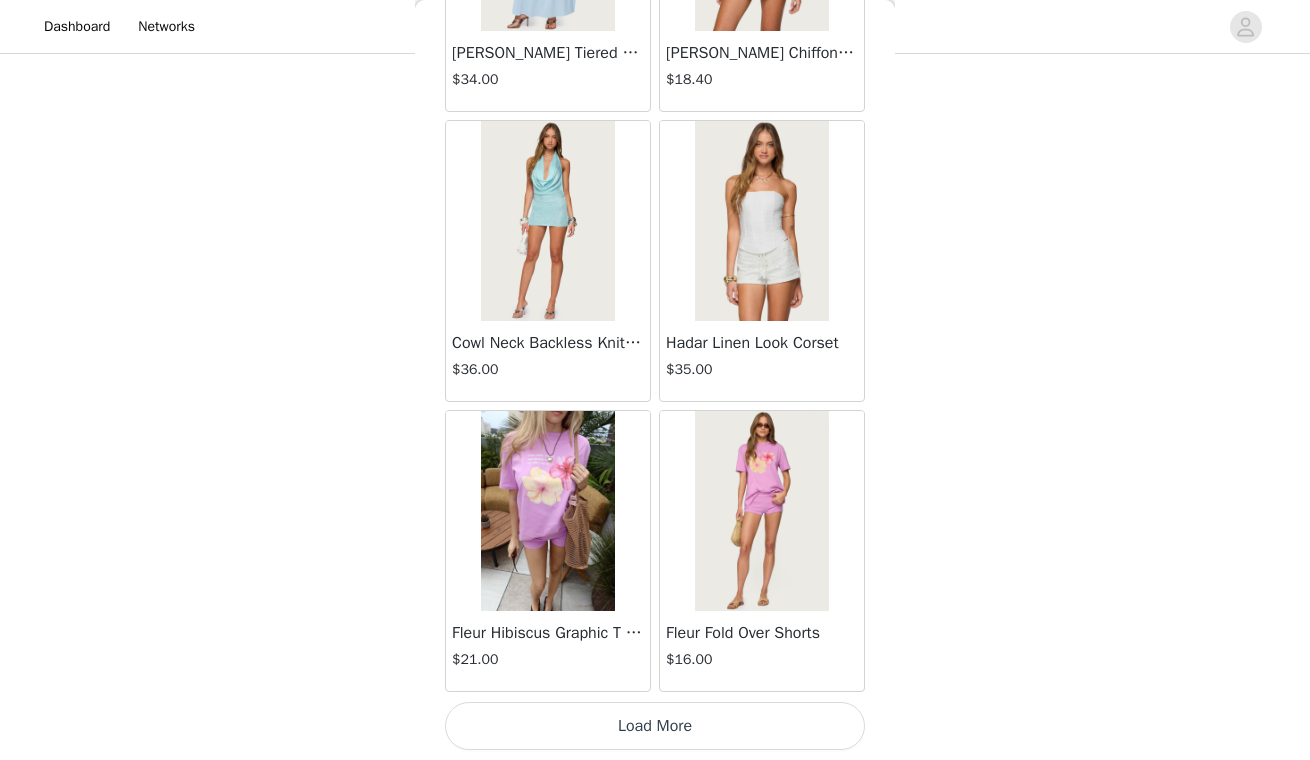 click on "Load More" at bounding box center [655, 726] 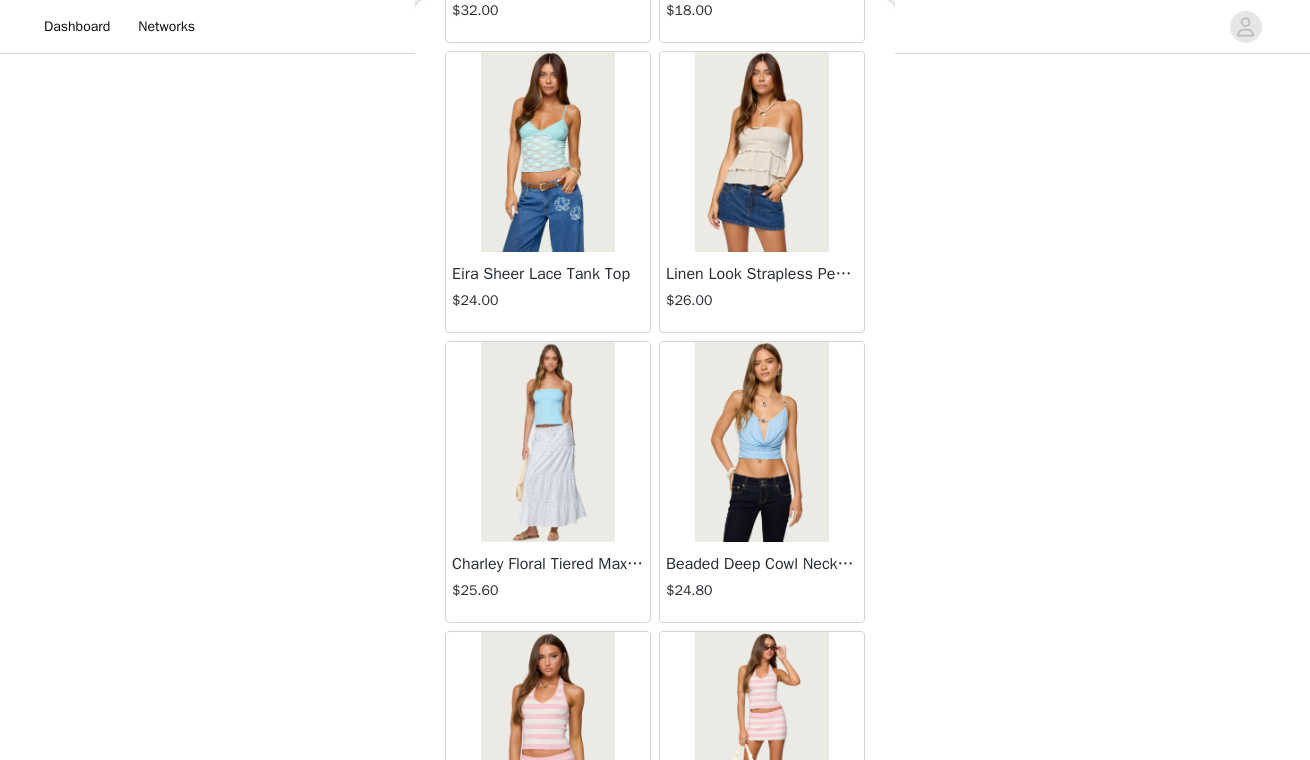 scroll, scrollTop: 16435, scrollLeft: 0, axis: vertical 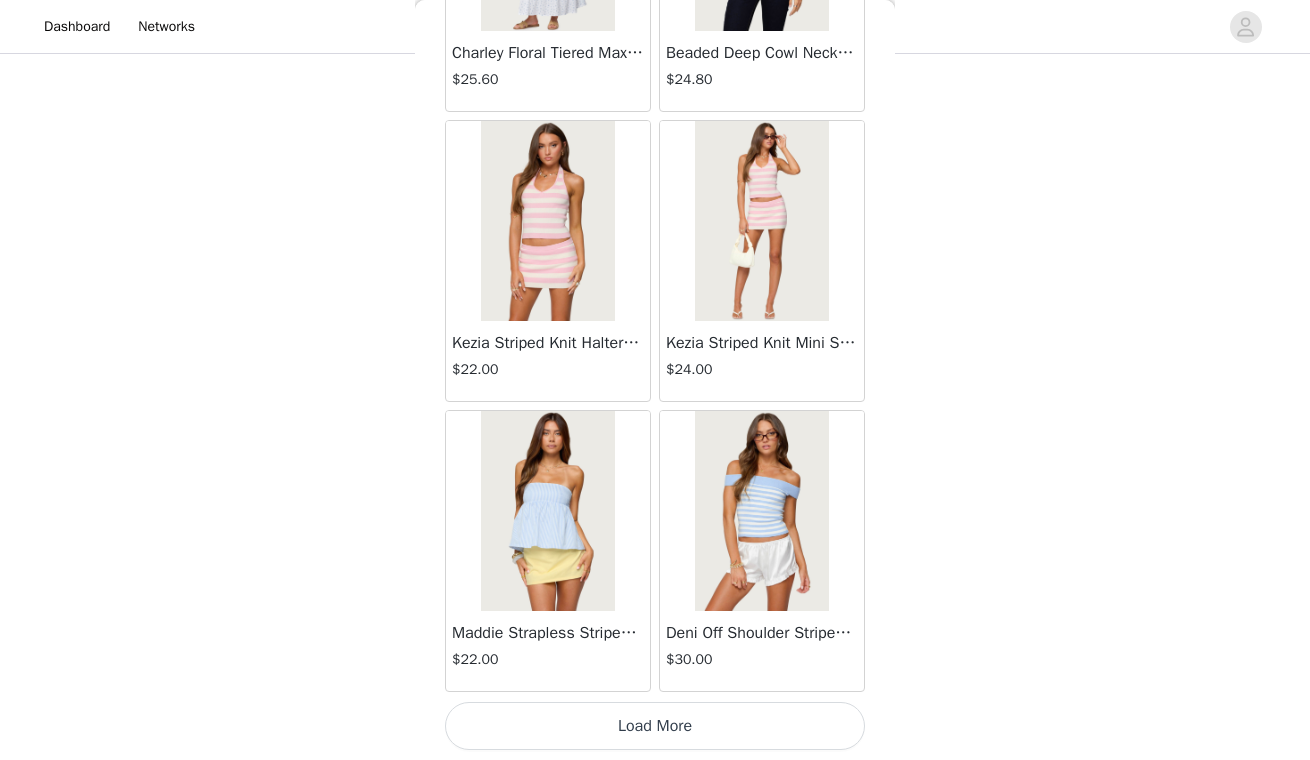 click on "Load More" at bounding box center (655, 726) 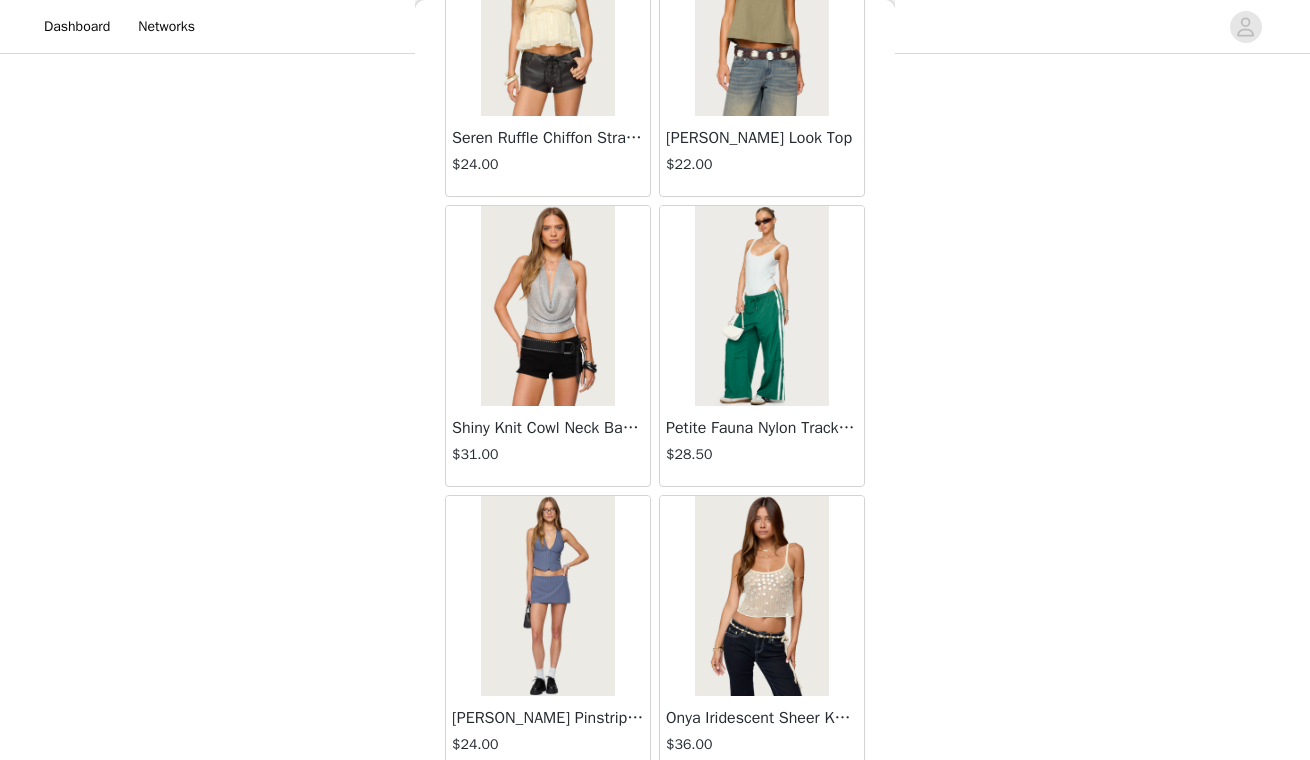 scroll, scrollTop: 19695, scrollLeft: 0, axis: vertical 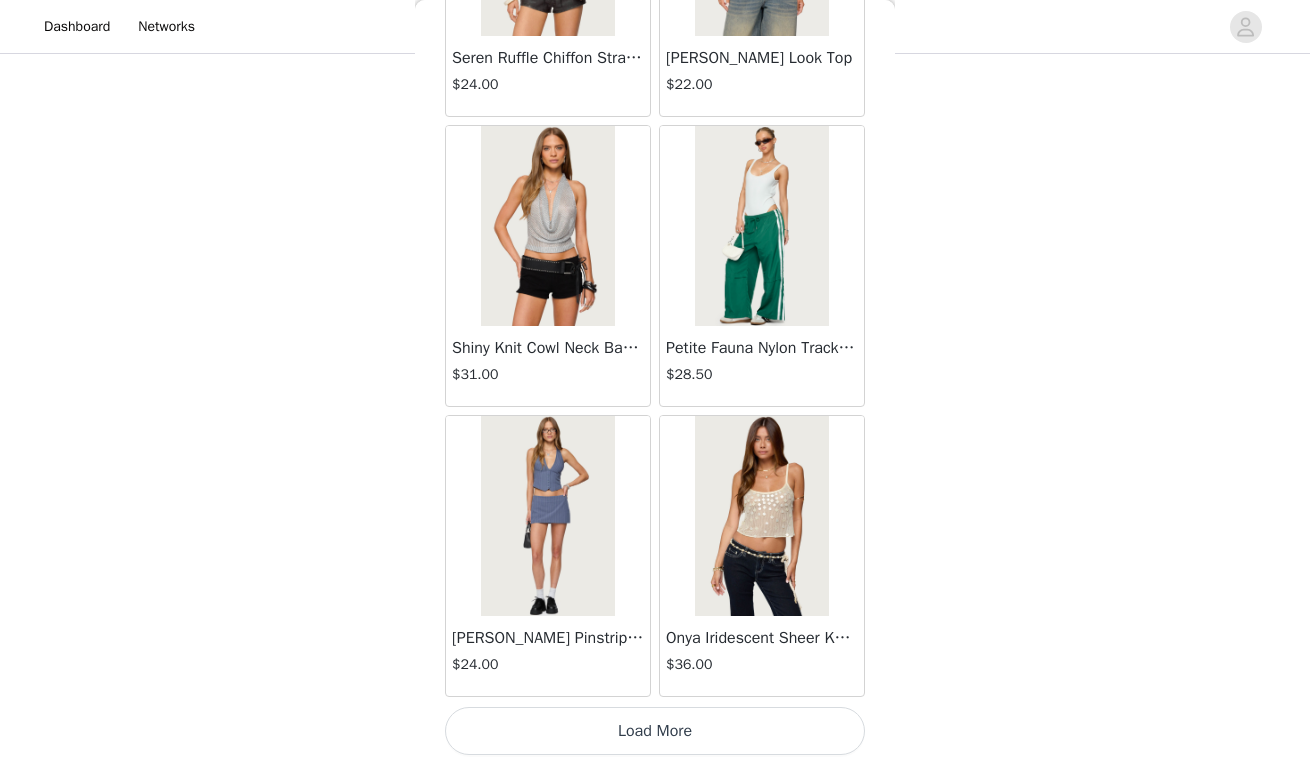 click on "Load More" at bounding box center [655, 731] 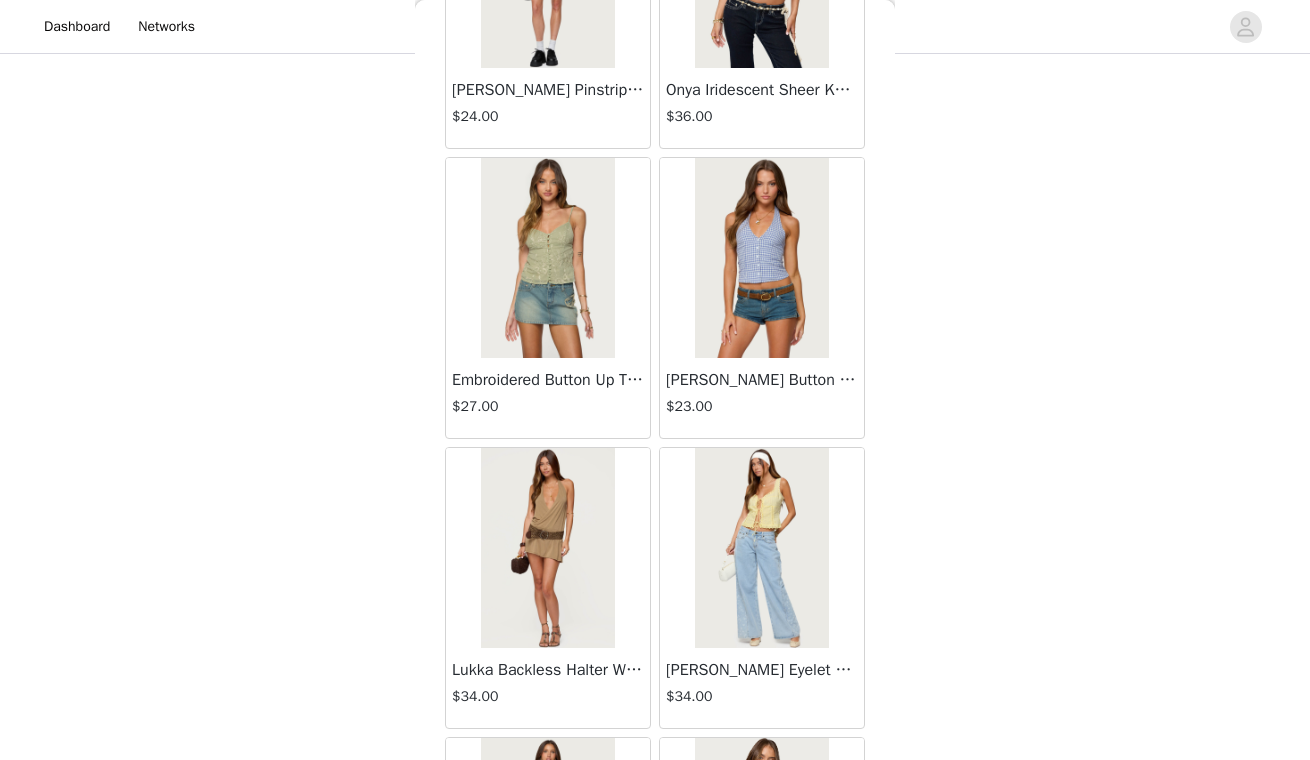 scroll, scrollTop: 20440, scrollLeft: 0, axis: vertical 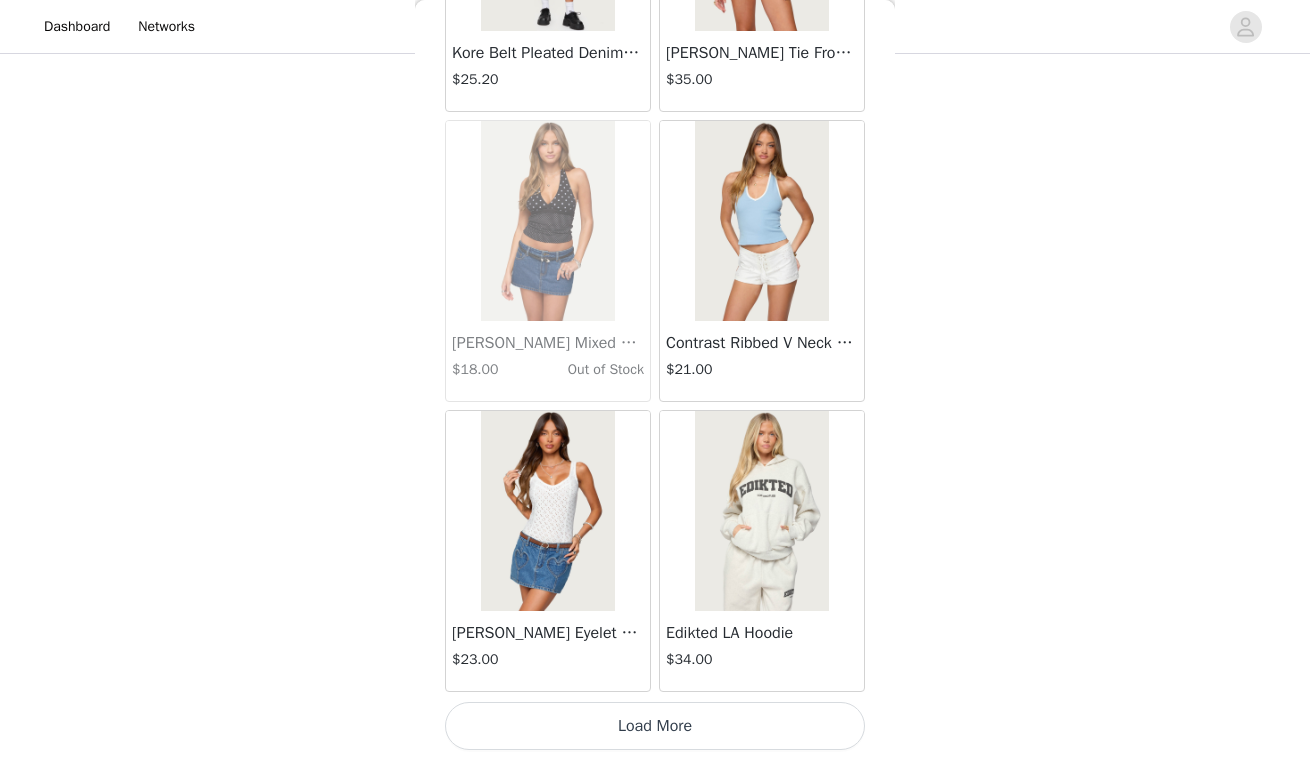 click on "Load More" at bounding box center (655, 726) 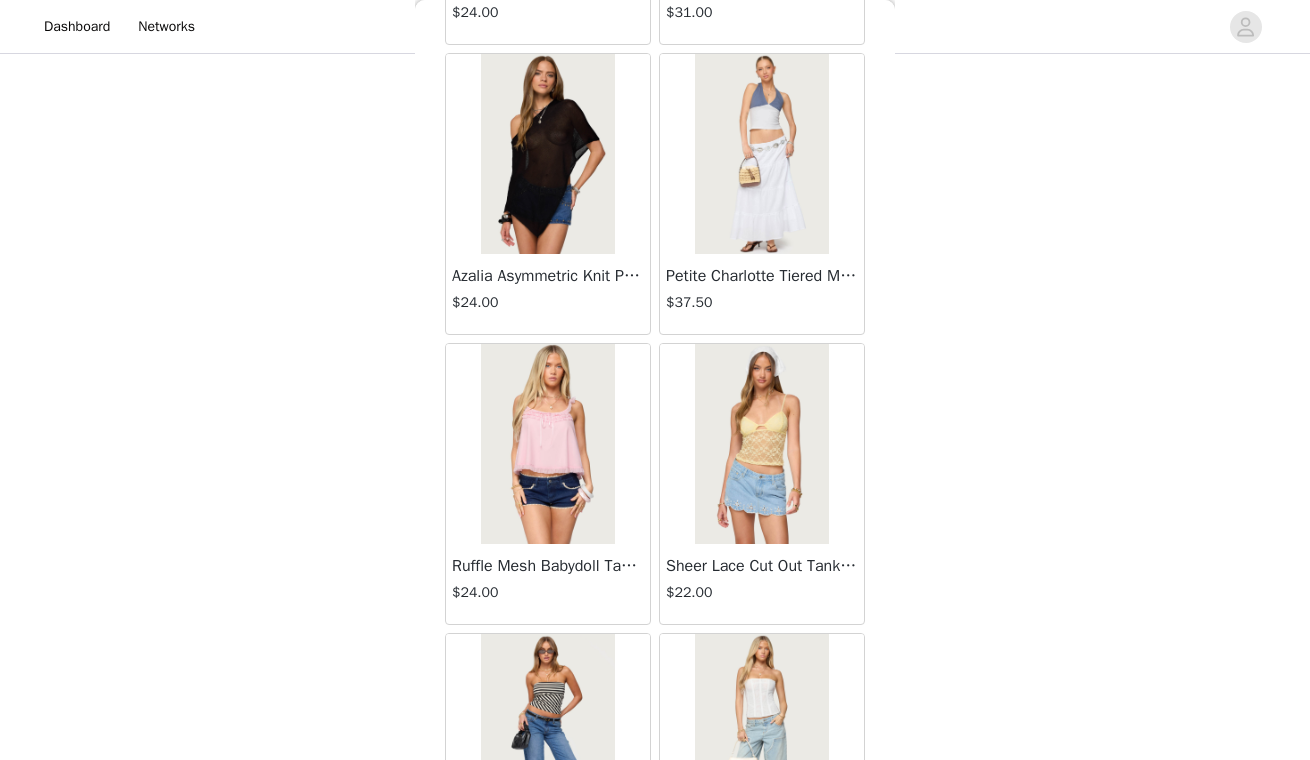 scroll, scrollTop: 24409, scrollLeft: 0, axis: vertical 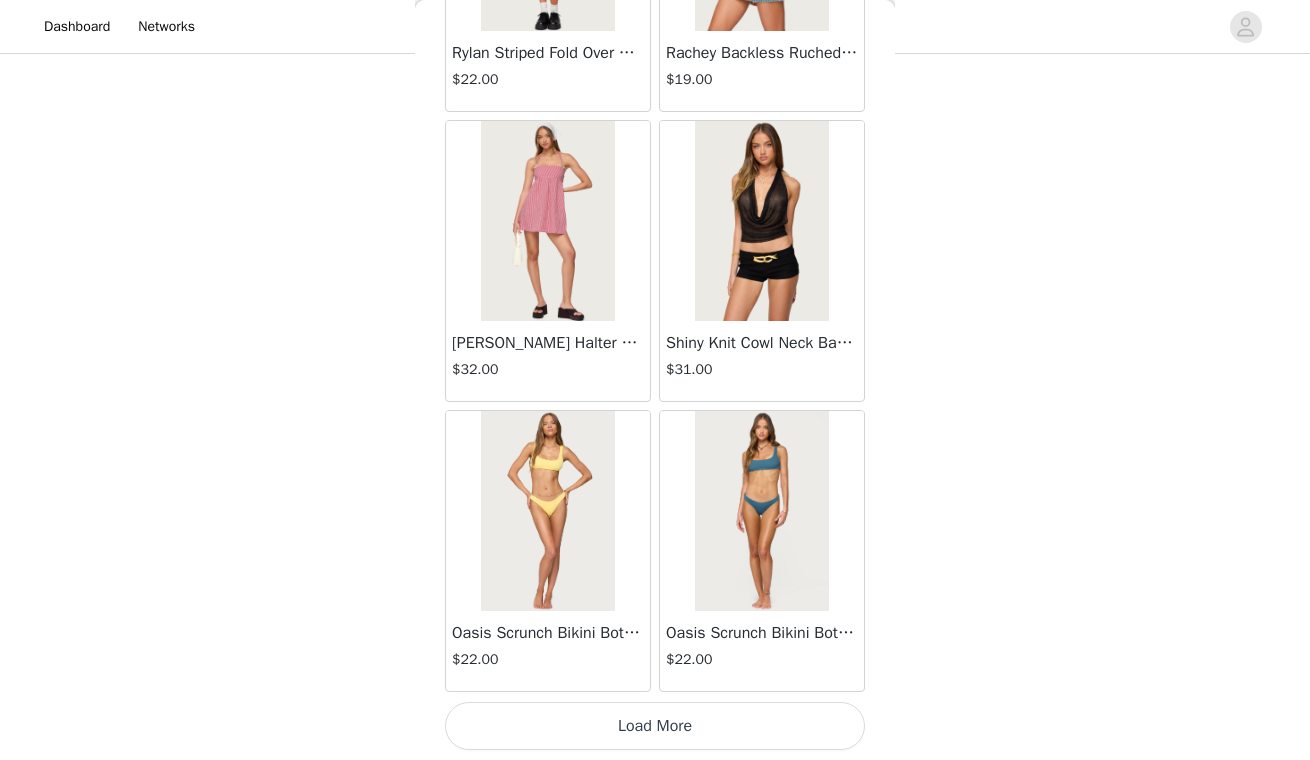 click on "Load More" at bounding box center [655, 726] 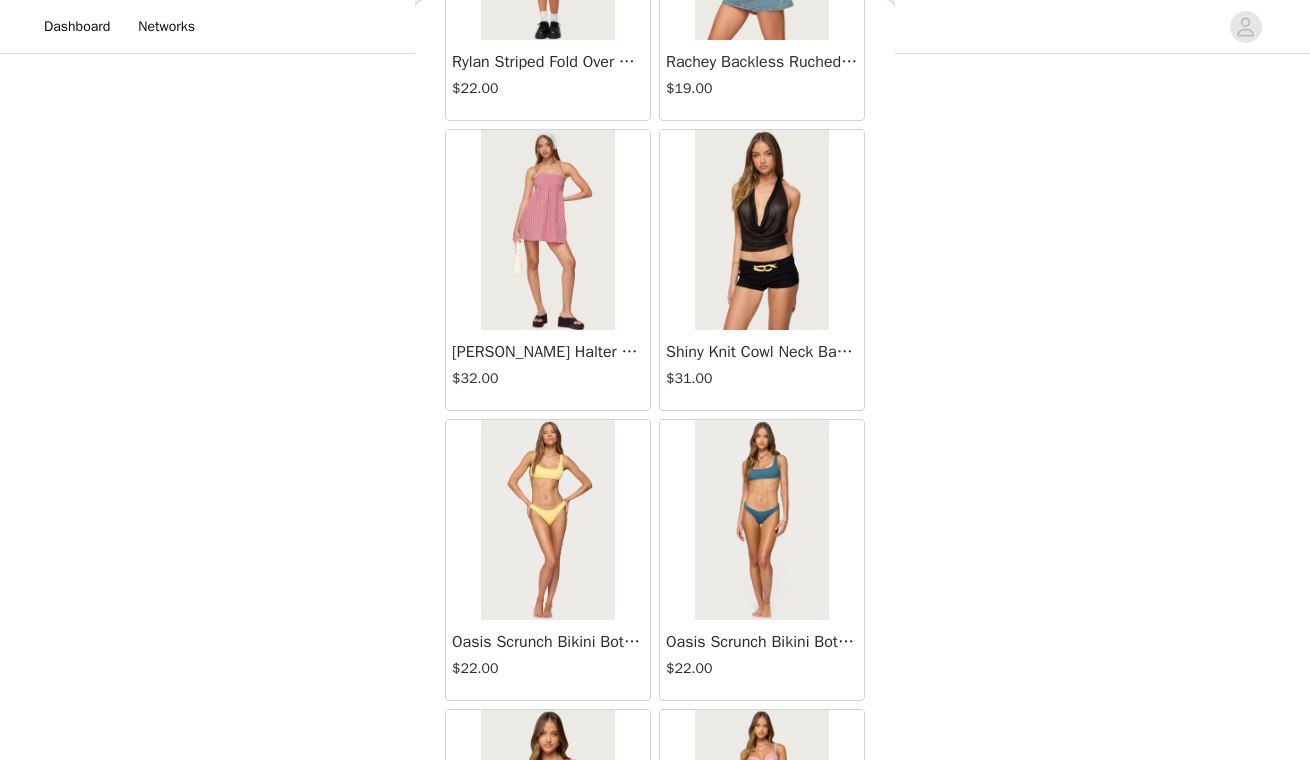 scroll, scrollTop: 1388, scrollLeft: 0, axis: vertical 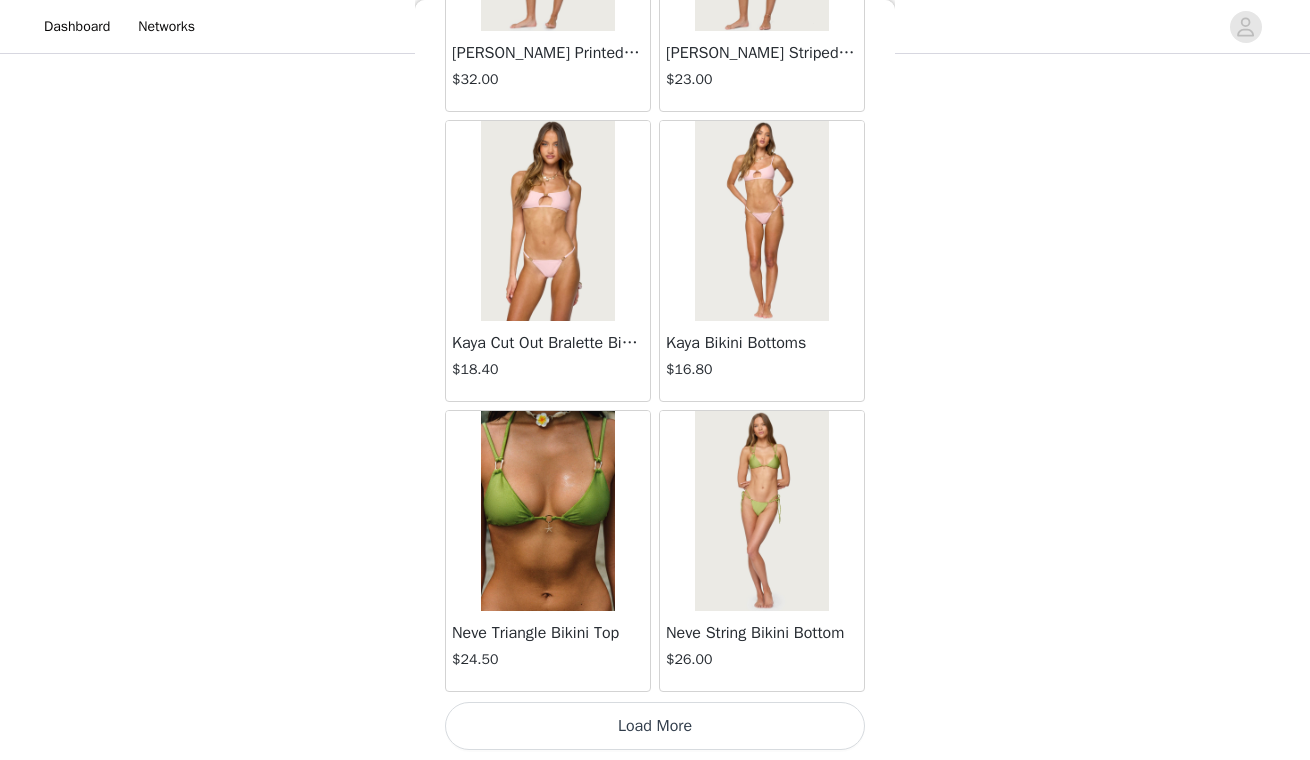 click on "Load More" at bounding box center [655, 726] 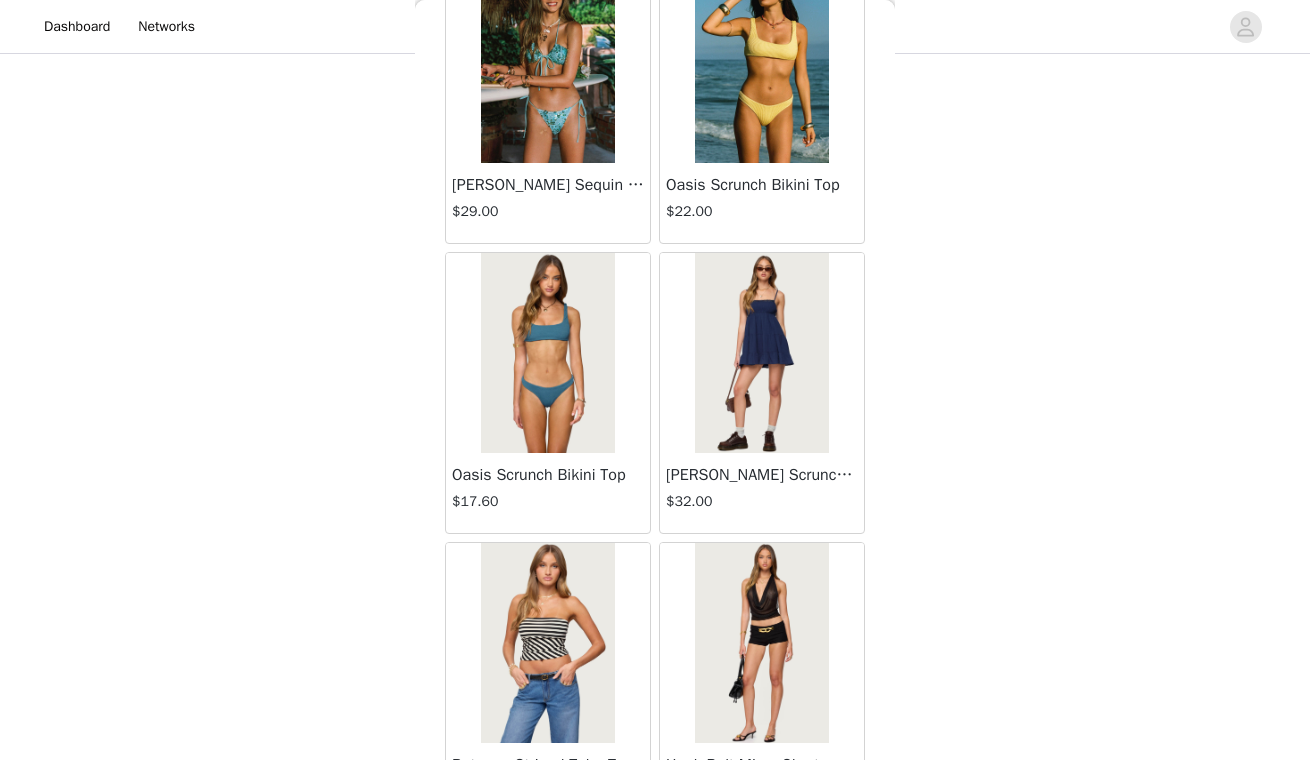 scroll, scrollTop: 31099, scrollLeft: 0, axis: vertical 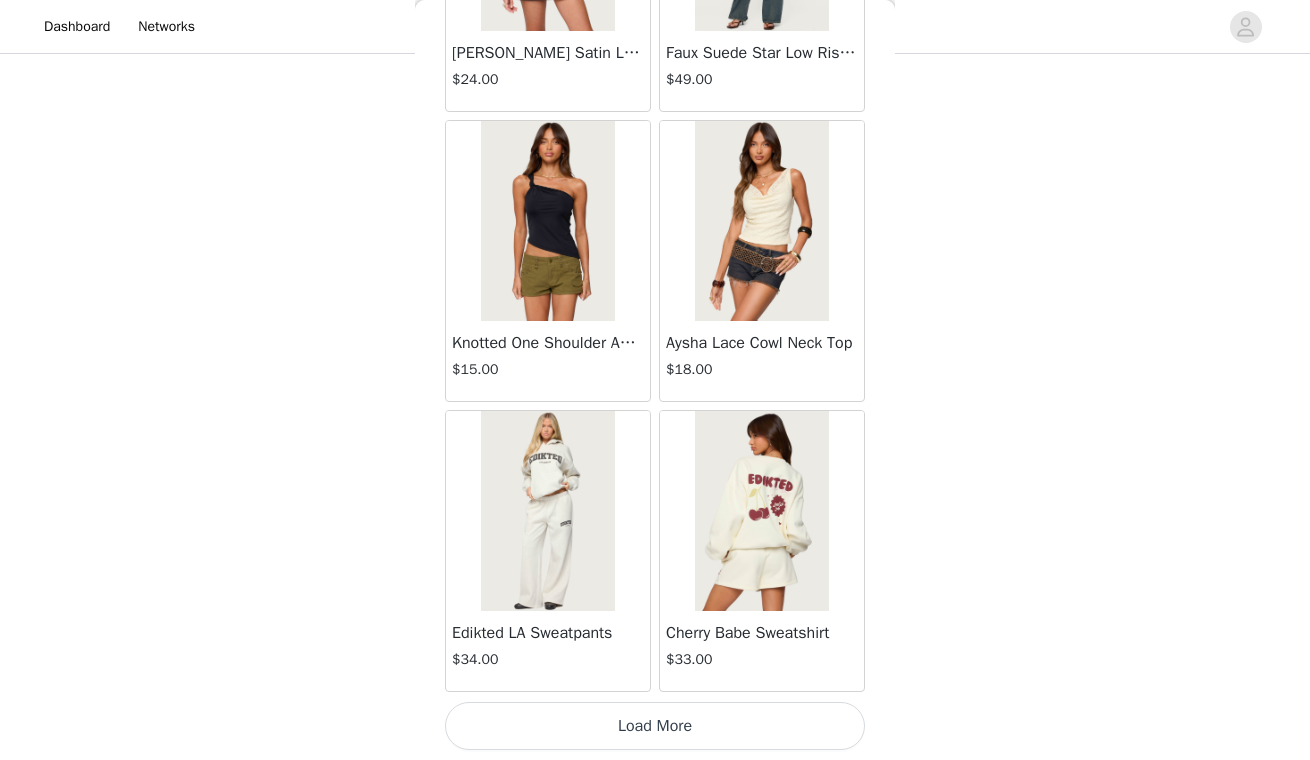 click on "Load More" at bounding box center [655, 726] 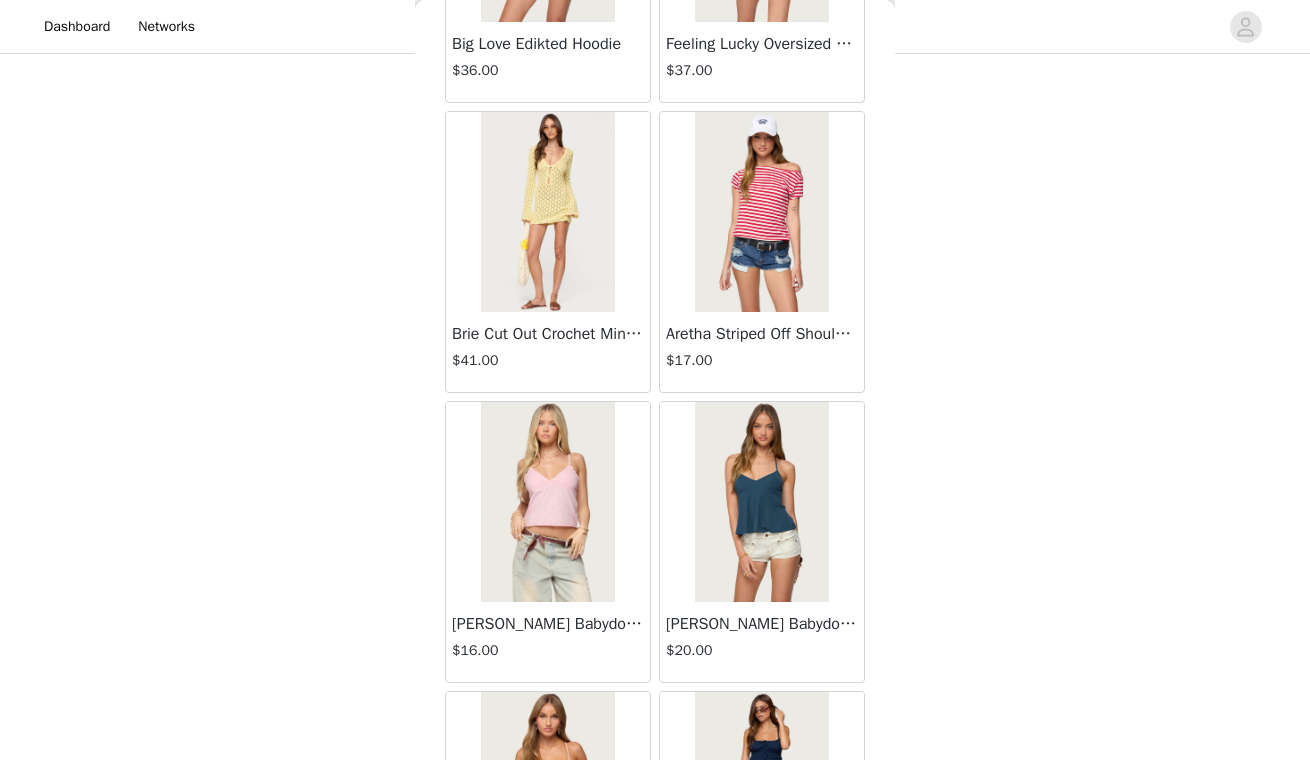 scroll, scrollTop: 32520, scrollLeft: 0, axis: vertical 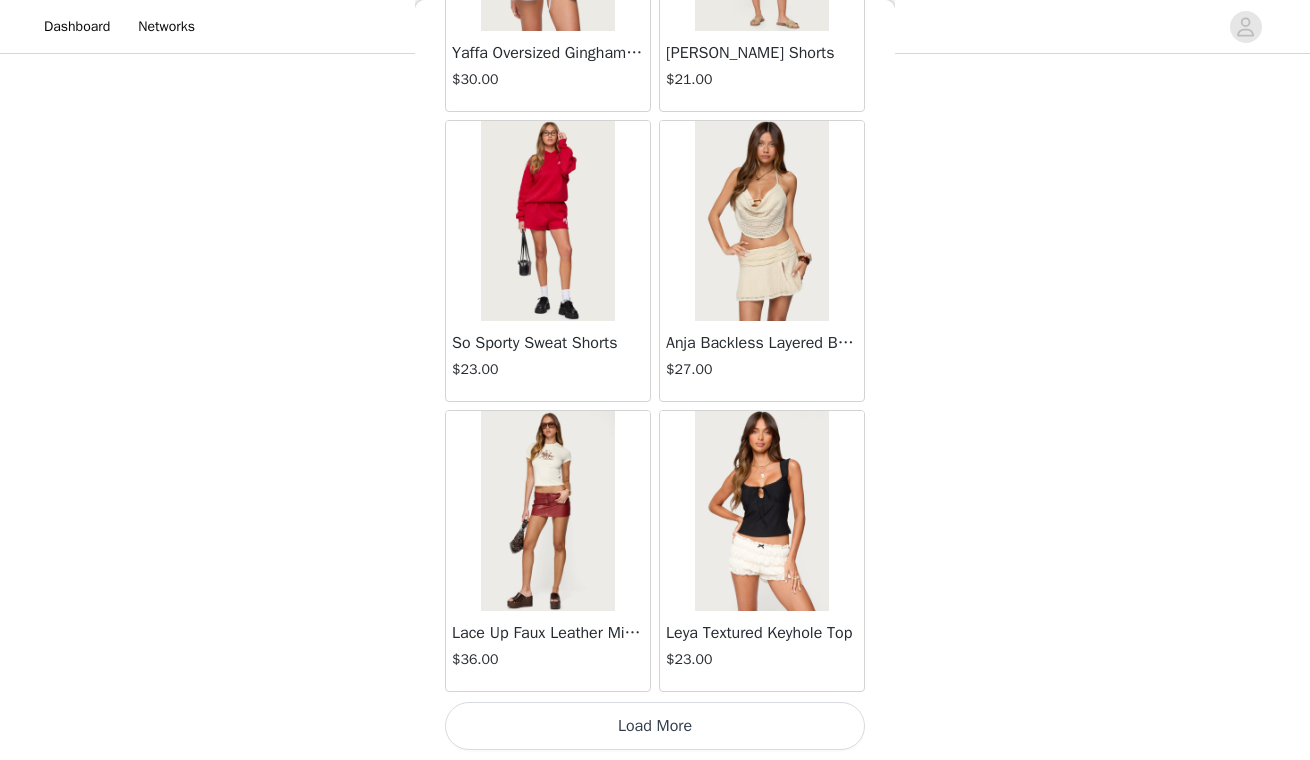 click on "Load More" at bounding box center (655, 726) 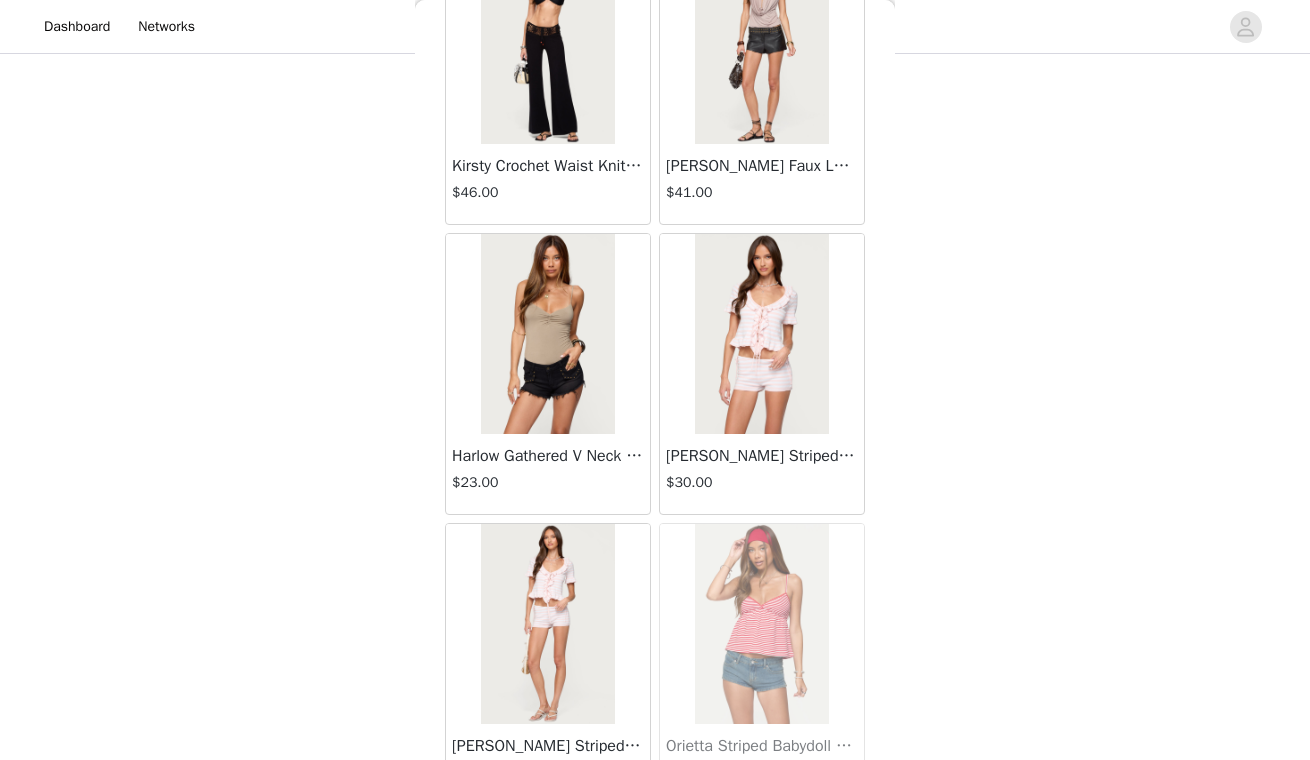 scroll, scrollTop: 37017, scrollLeft: 0, axis: vertical 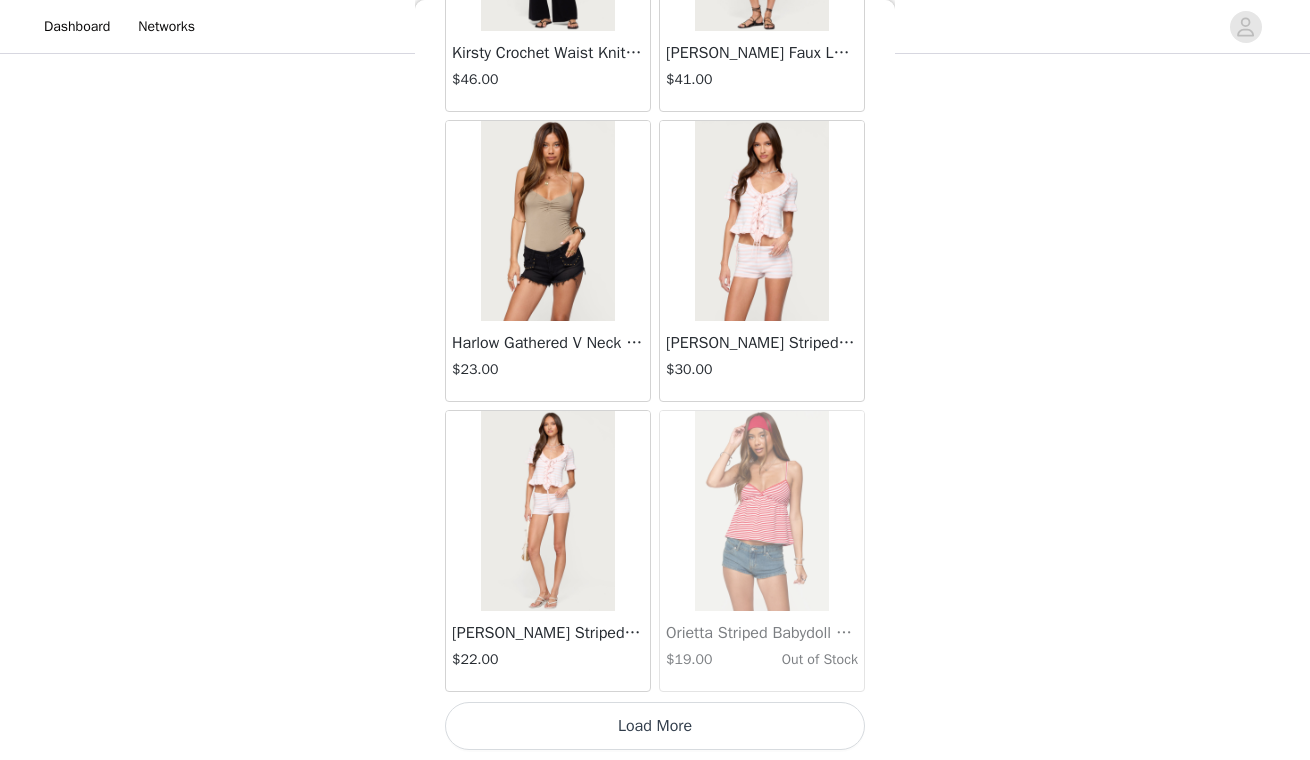 click on "Load More" at bounding box center [655, 726] 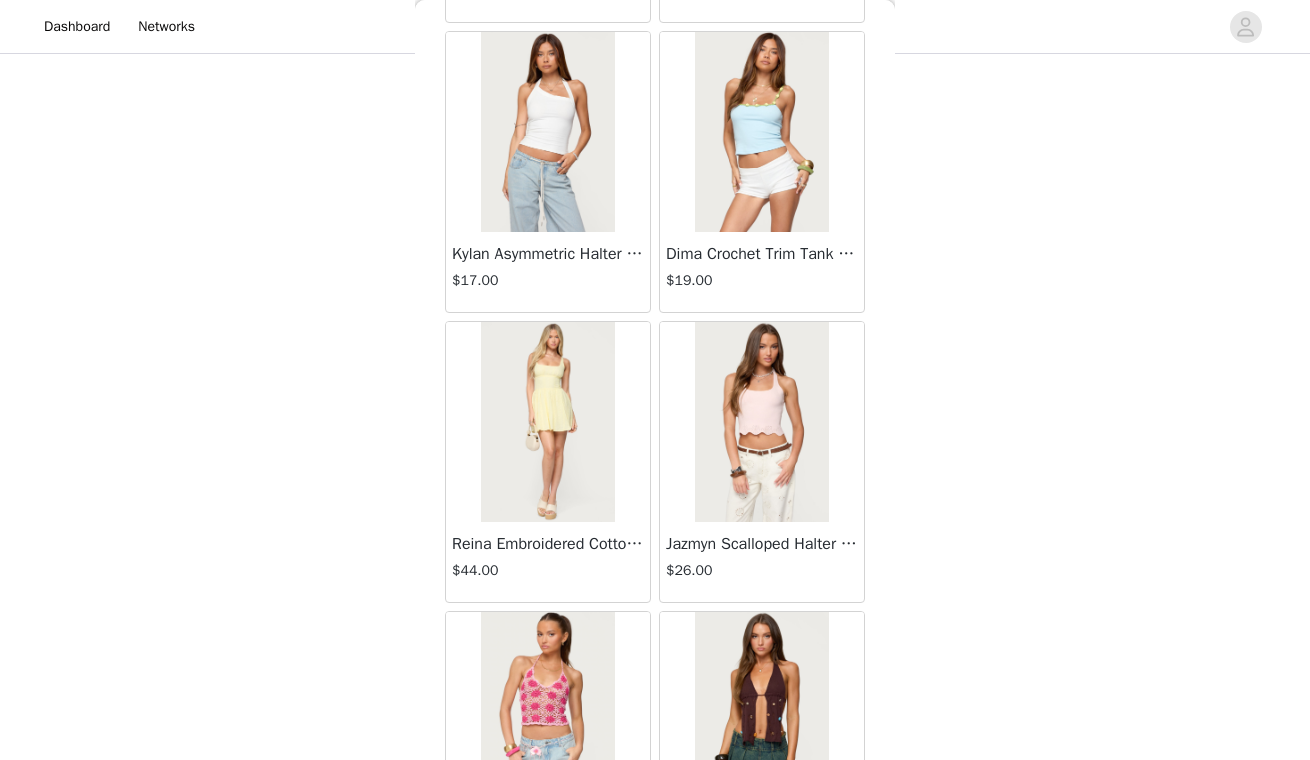 scroll, scrollTop: 38925, scrollLeft: 0, axis: vertical 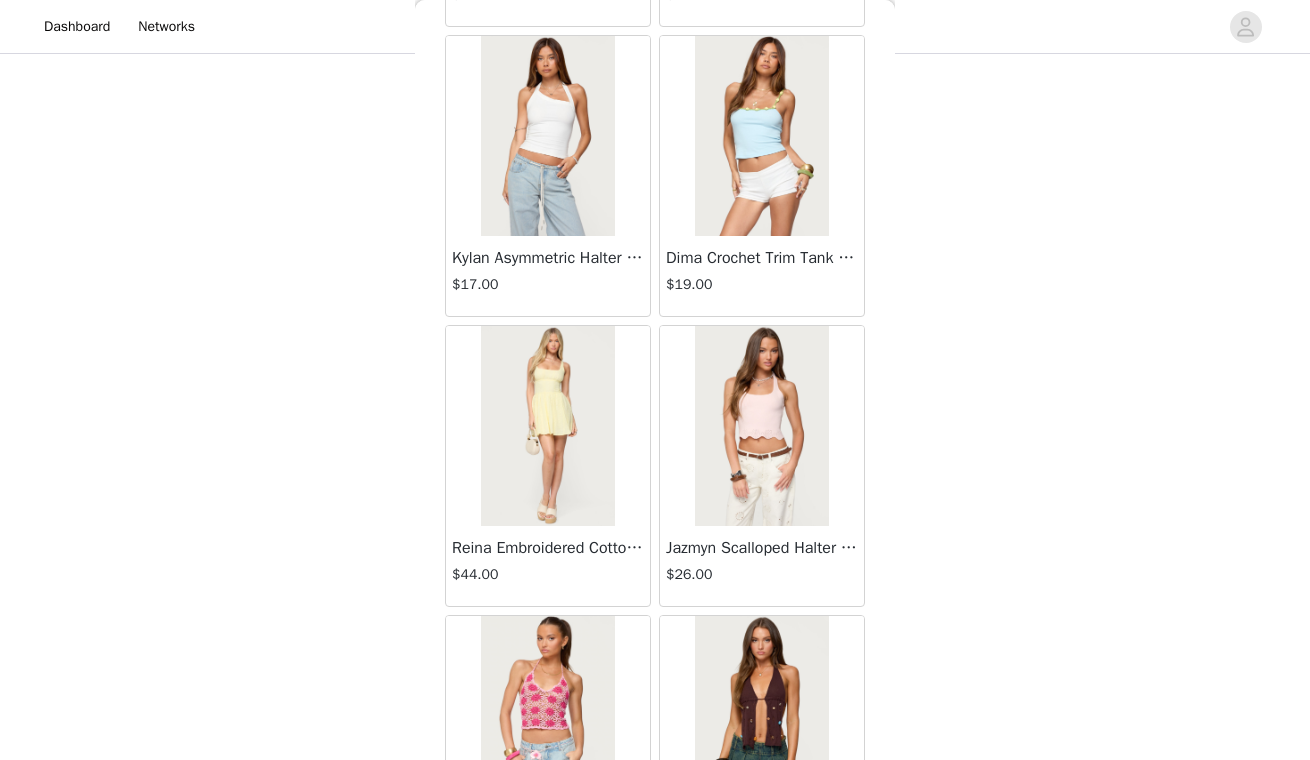 click on "Jazmyn Scalloped Halter Top   $26.00" at bounding box center [762, 566] 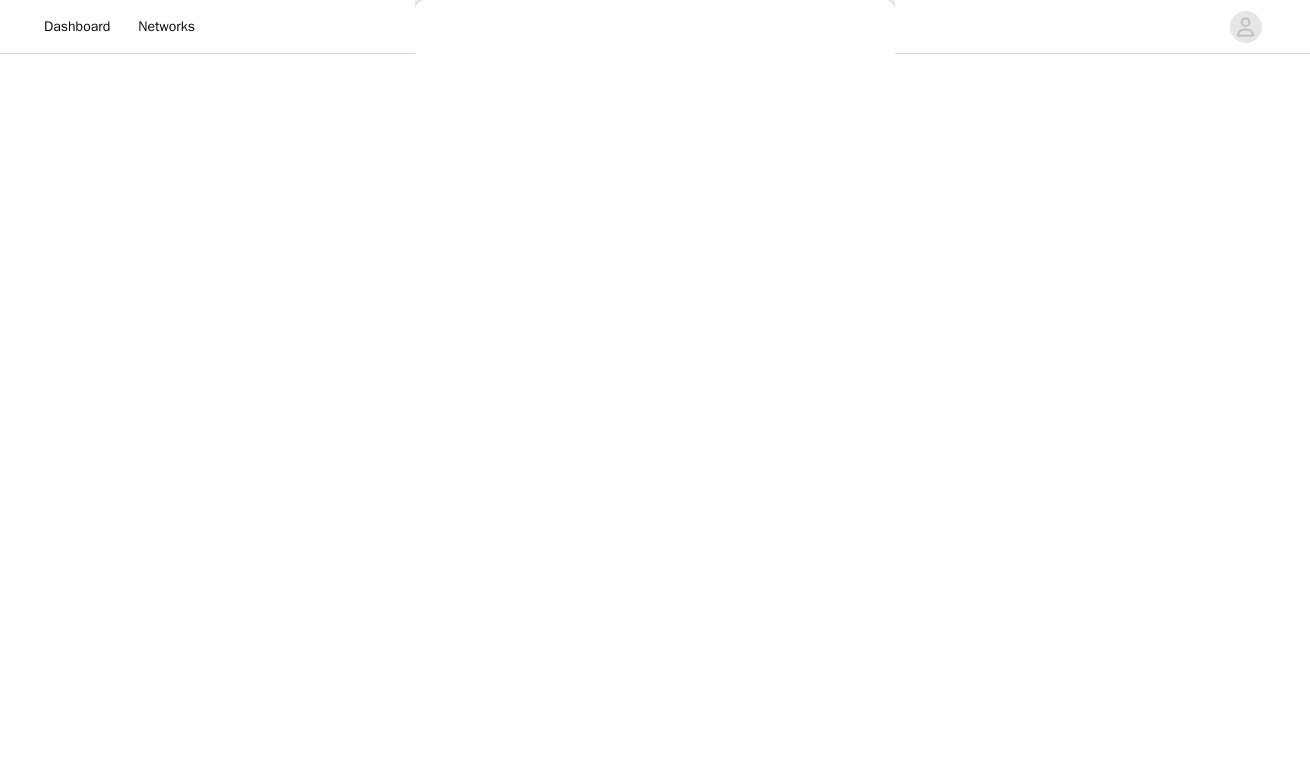 scroll, scrollTop: 212, scrollLeft: 0, axis: vertical 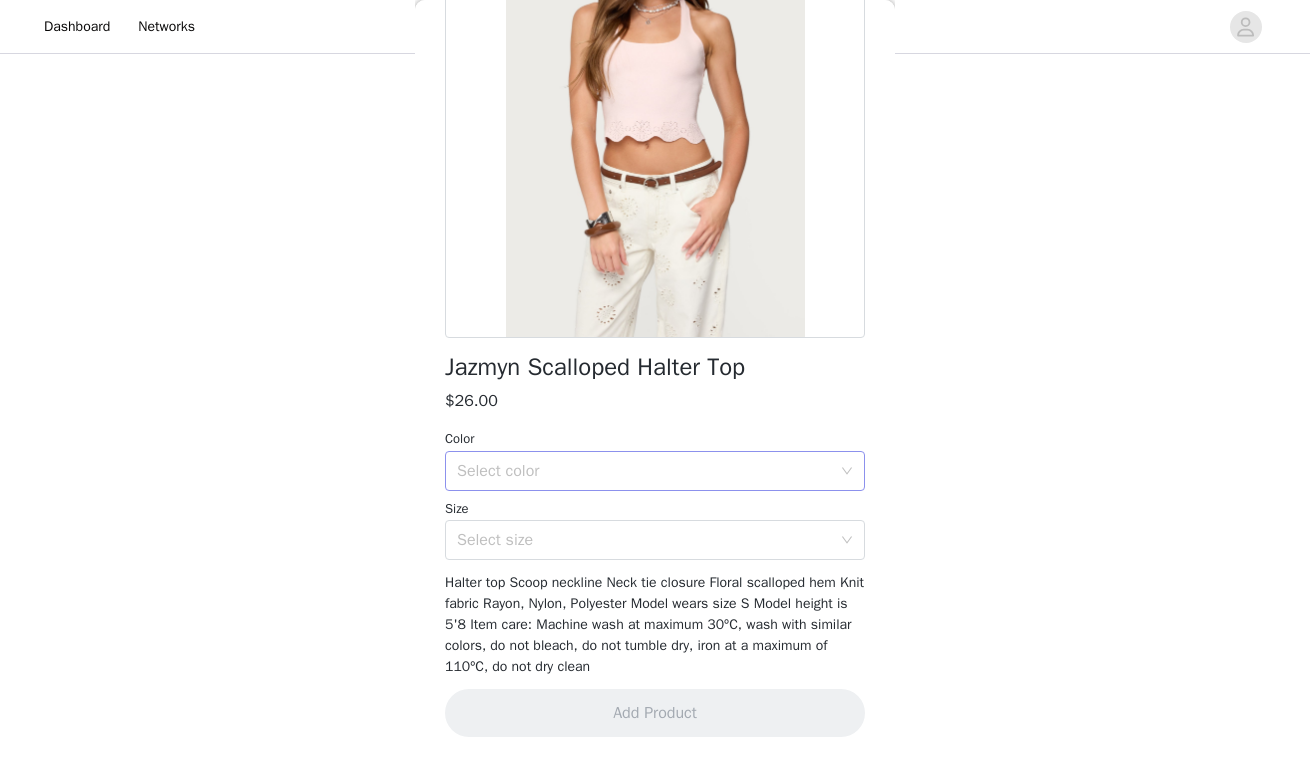click on "Select color" at bounding box center (644, 471) 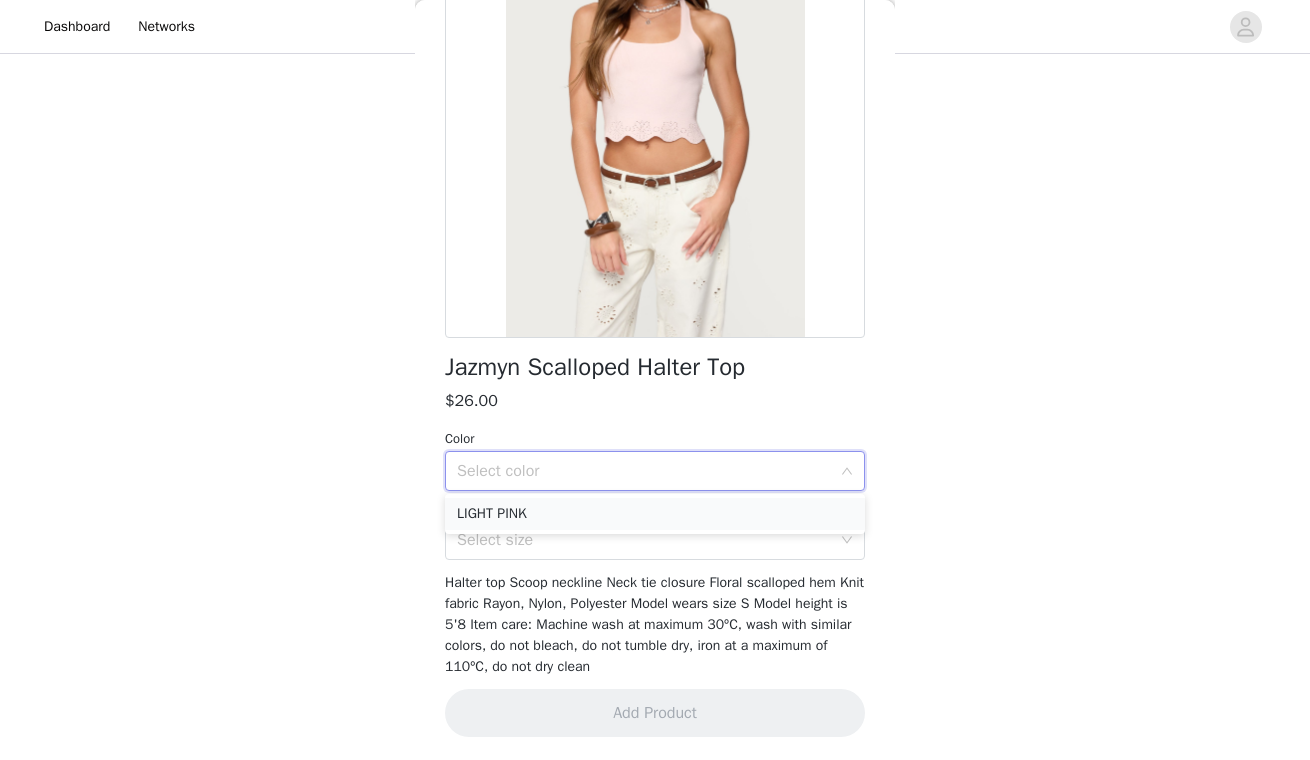 click on "LIGHT PINK" at bounding box center (655, 514) 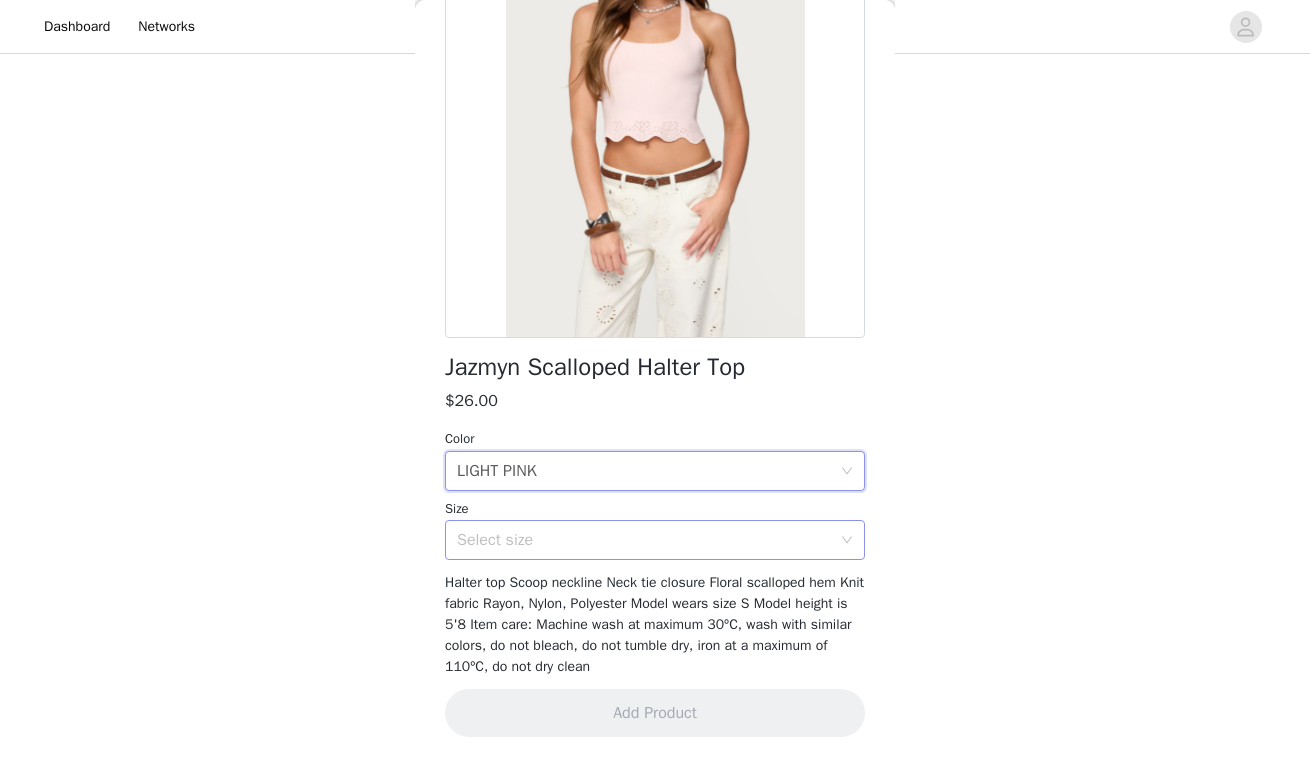 click on "Select size" at bounding box center (644, 540) 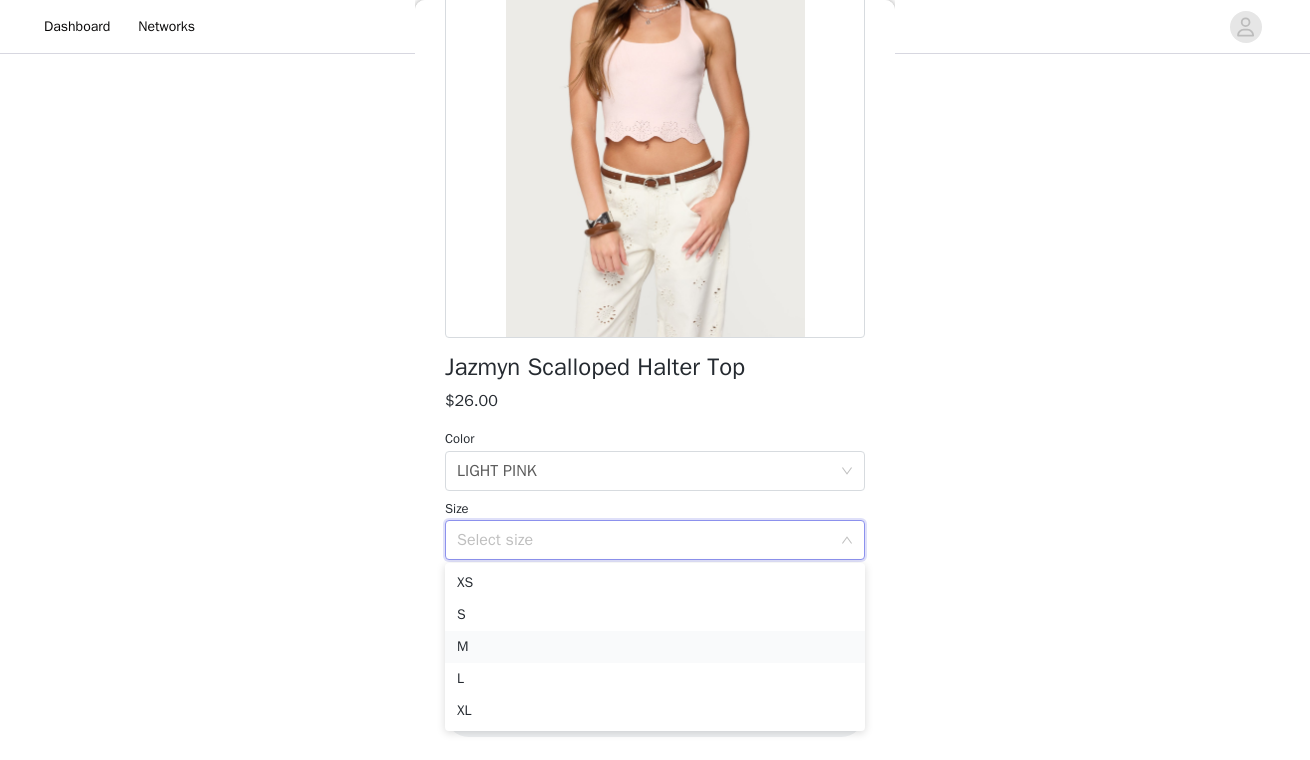 click on "M" at bounding box center (655, 647) 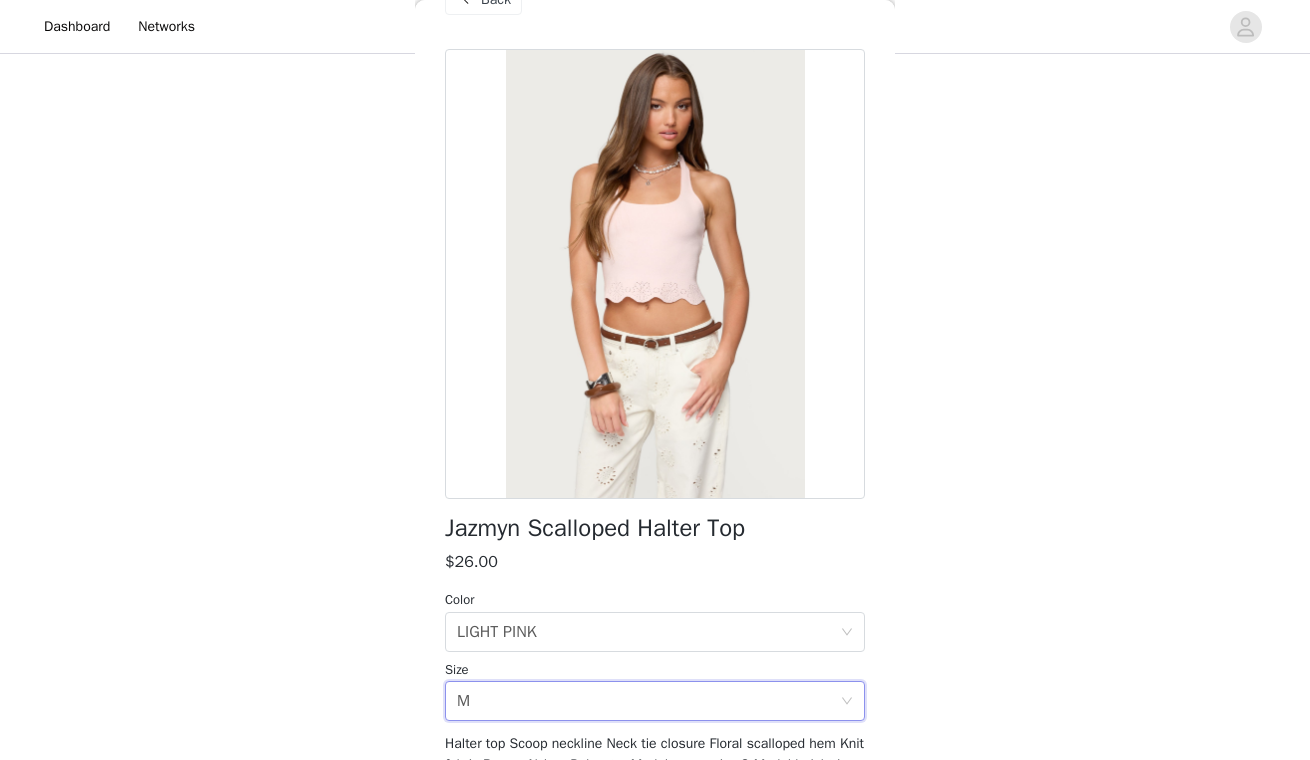 scroll, scrollTop: 47, scrollLeft: 0, axis: vertical 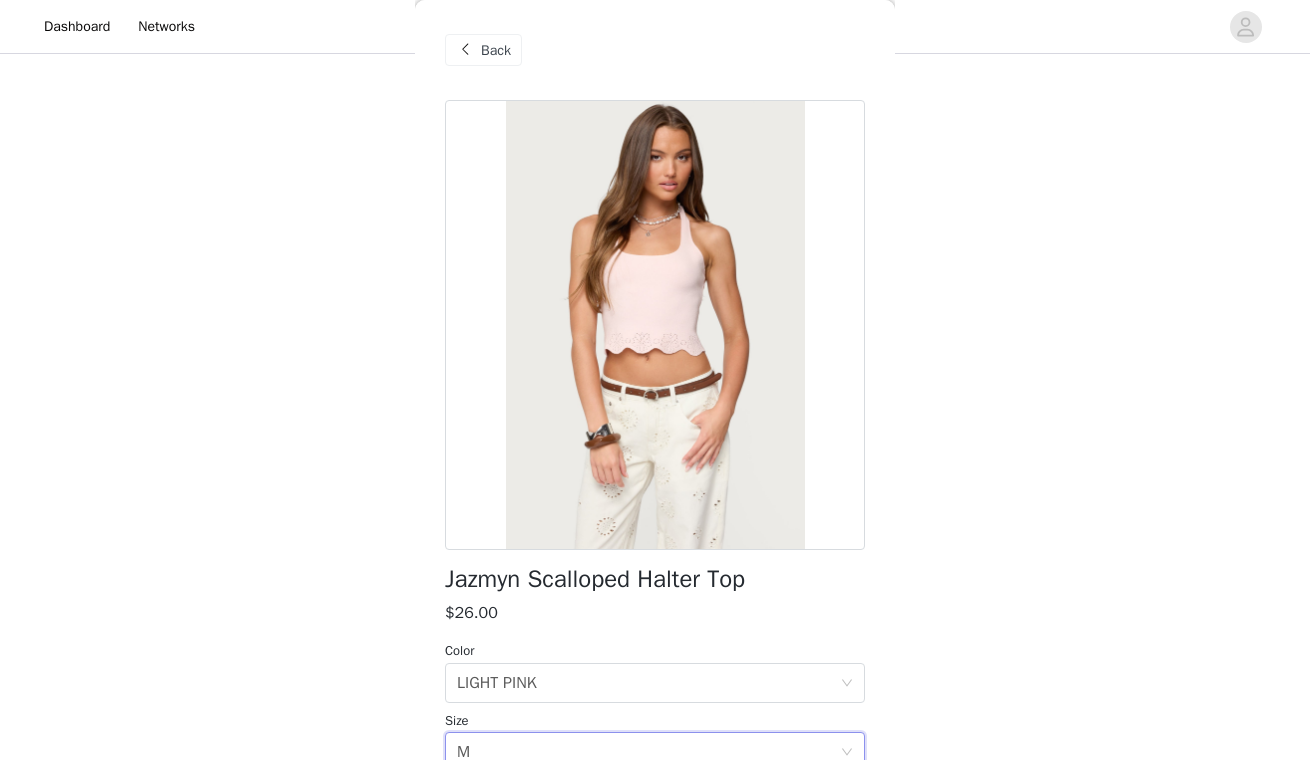 click on "Back" at bounding box center (496, 50) 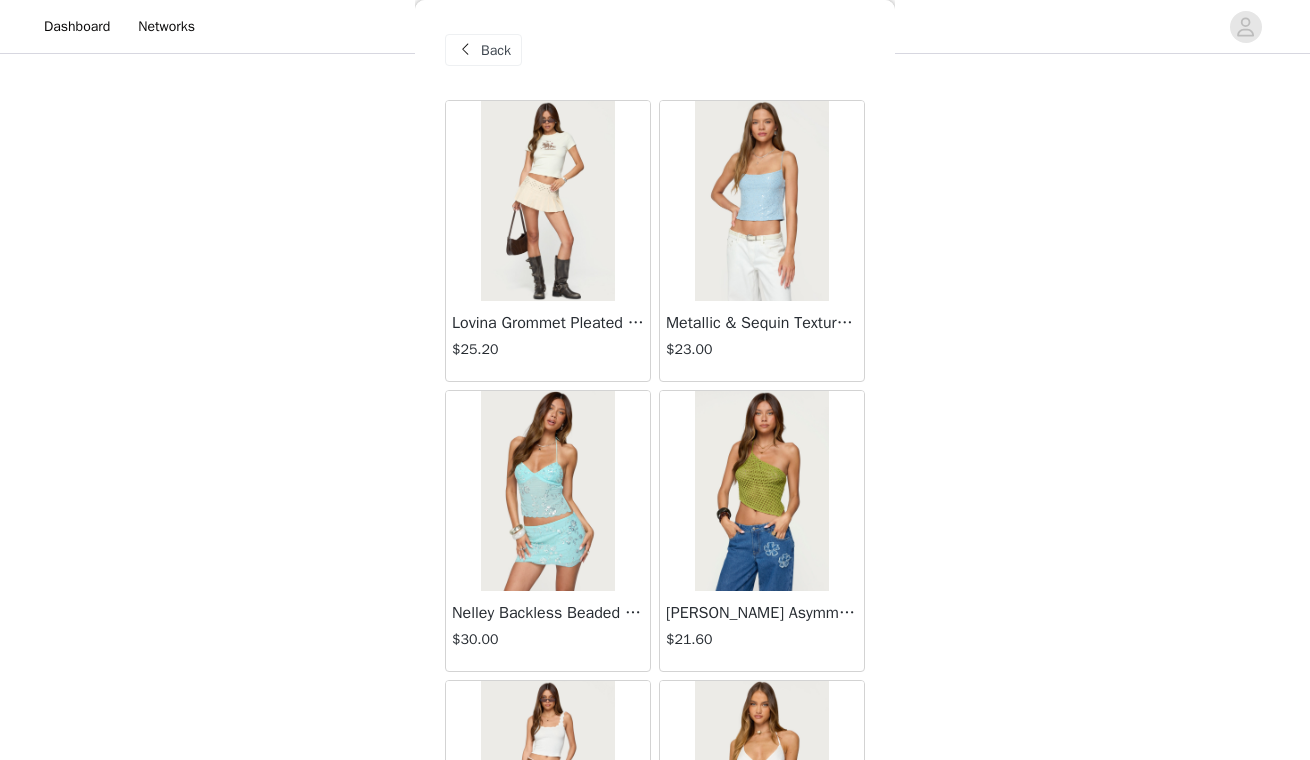 scroll, scrollTop: 942, scrollLeft: 0, axis: vertical 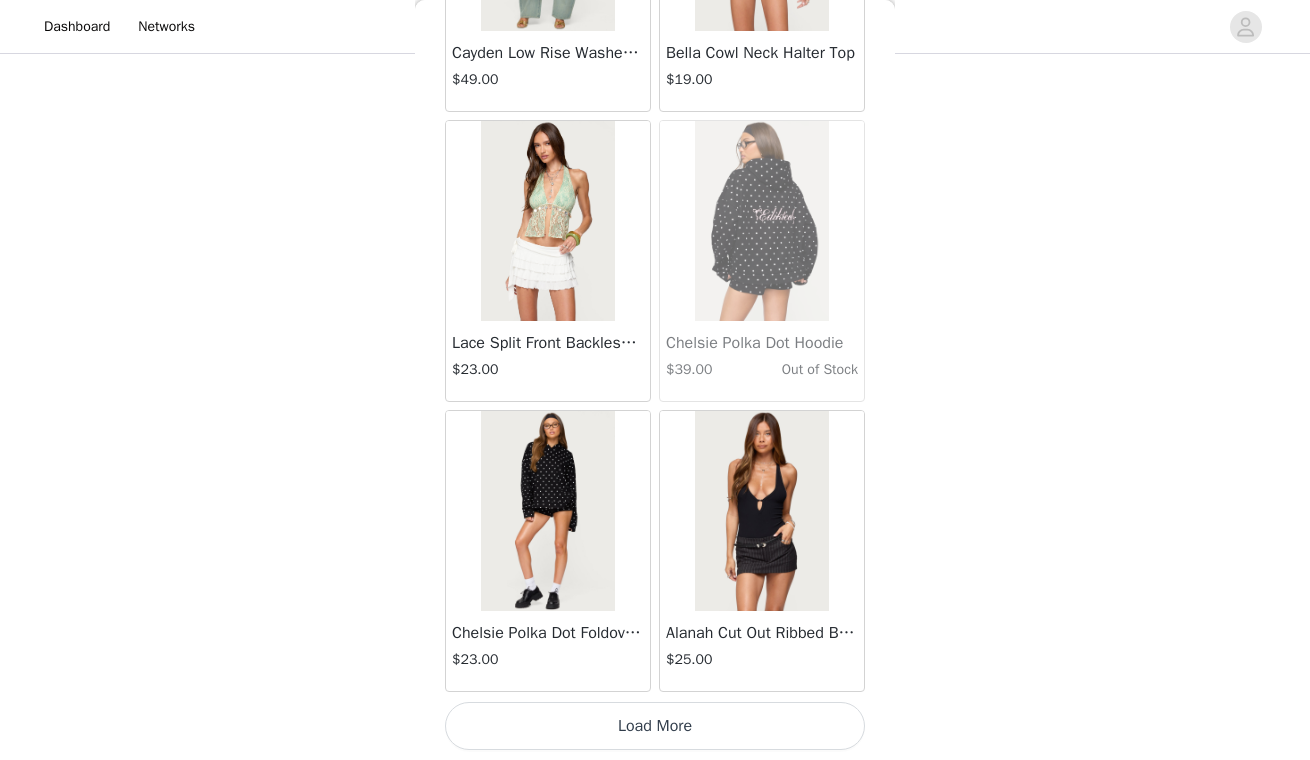 click on "Load More" at bounding box center (655, 726) 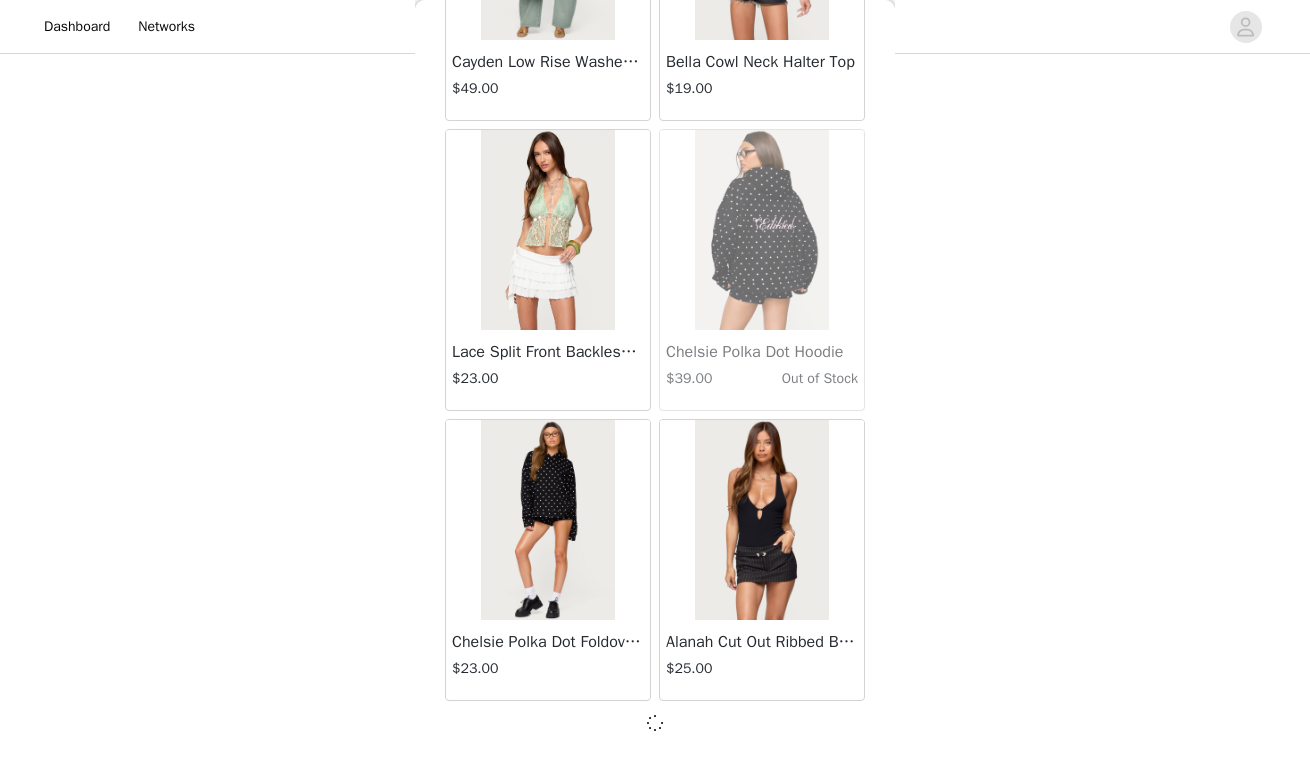 scroll, scrollTop: 39991, scrollLeft: 0, axis: vertical 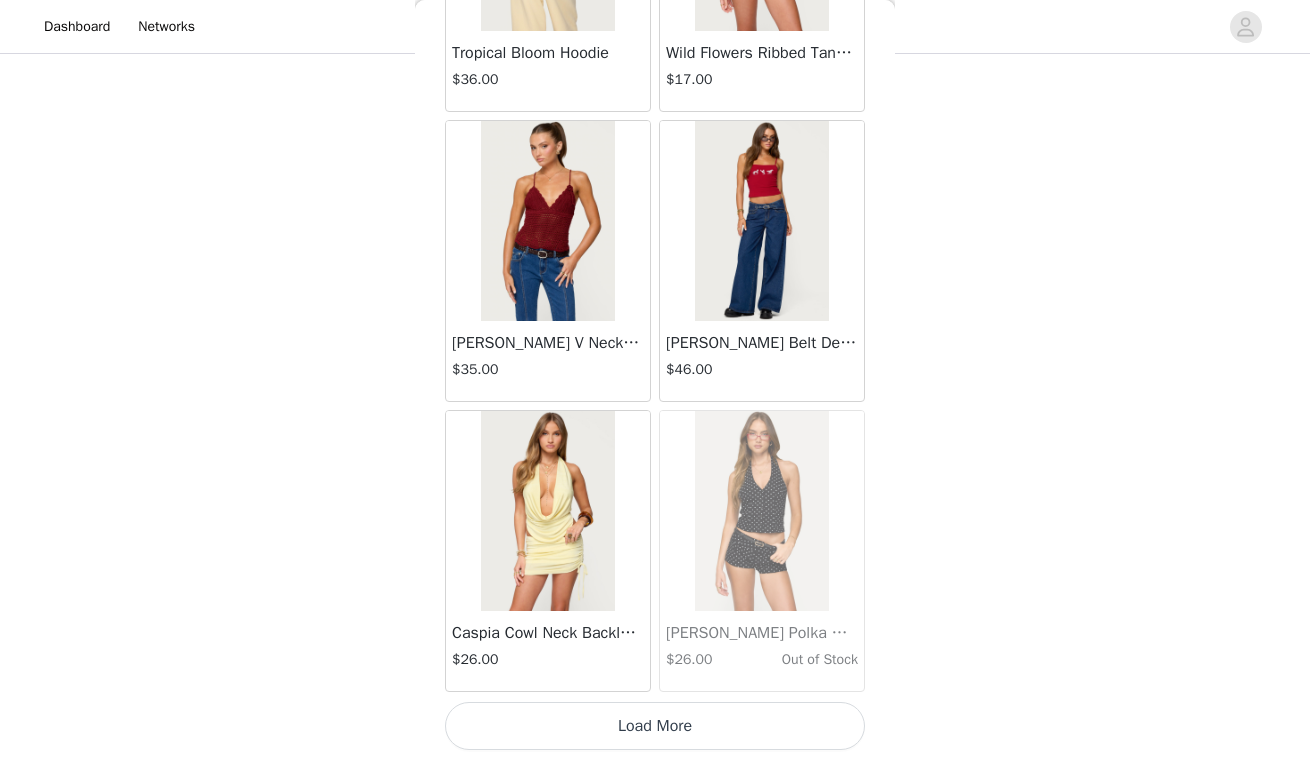 click on "Load More" at bounding box center [655, 726] 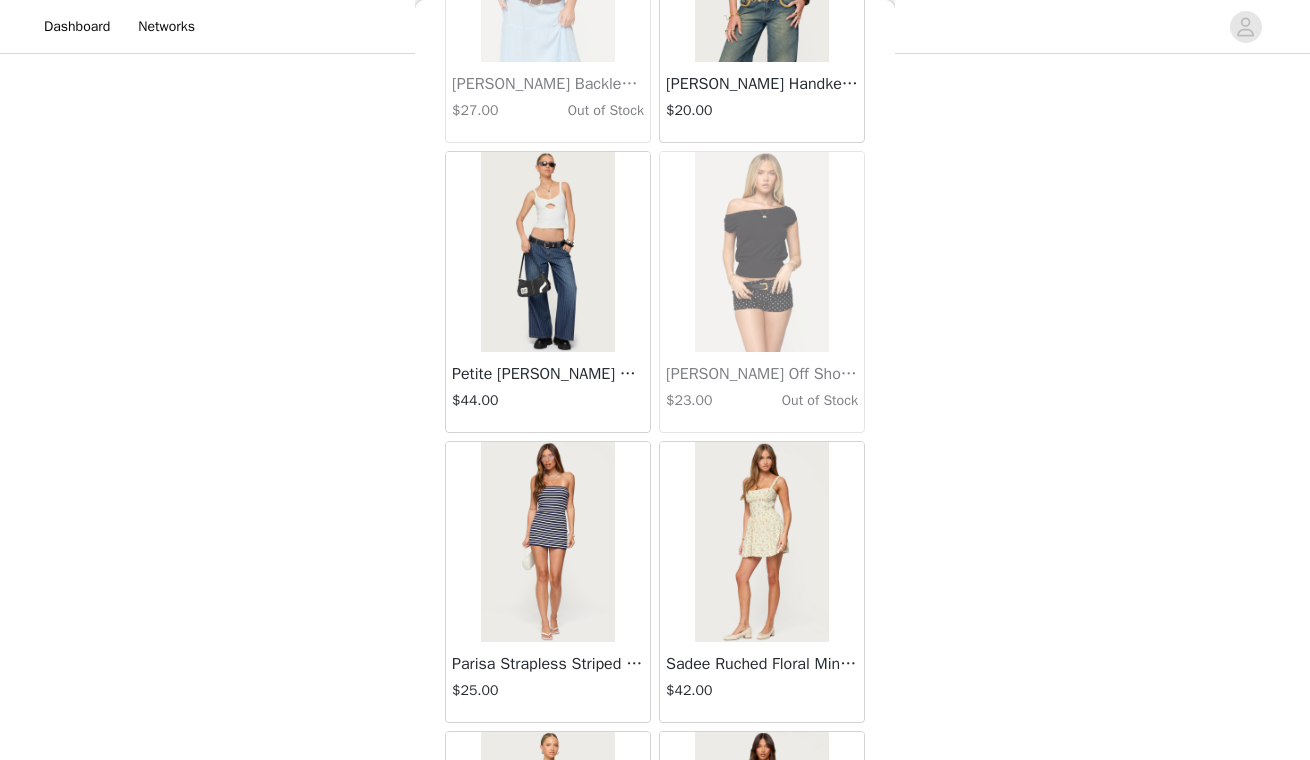 scroll, scrollTop: 44356, scrollLeft: 0, axis: vertical 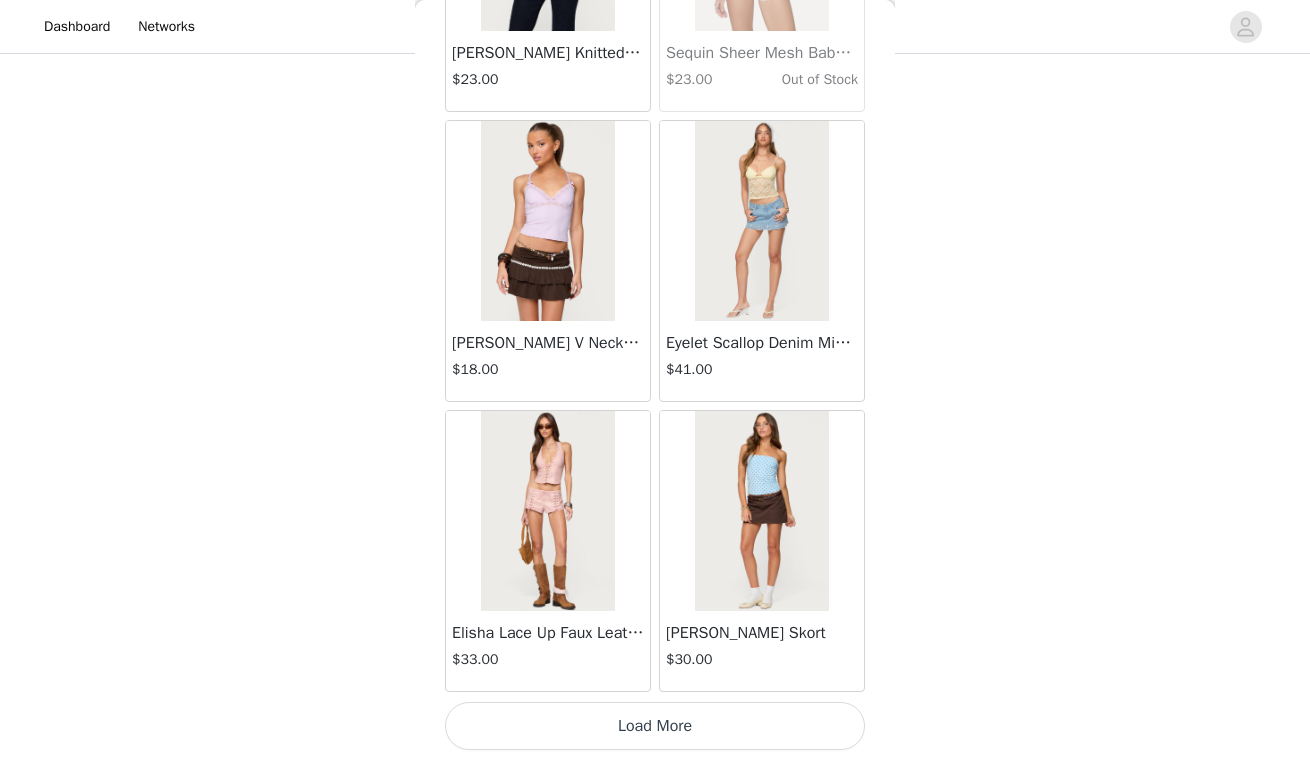 click on "Load More" at bounding box center [655, 726] 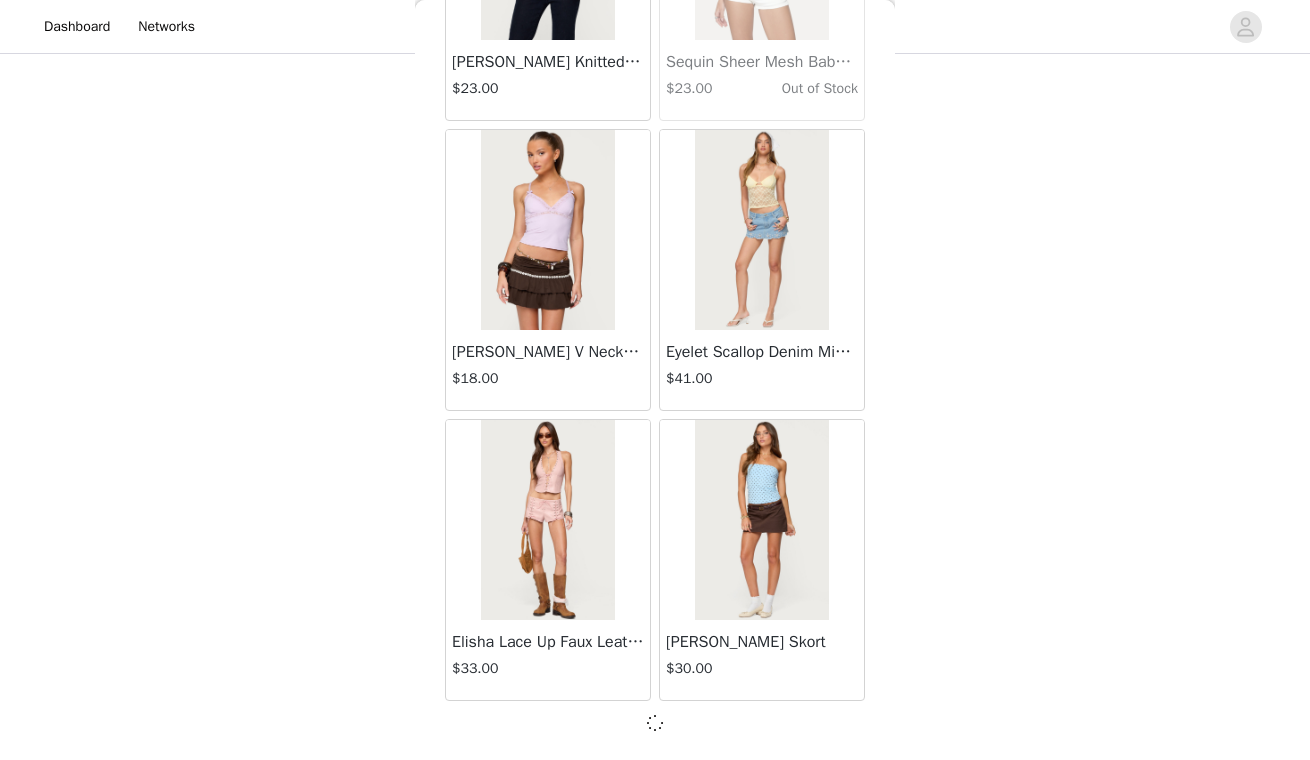scroll, scrollTop: 45791, scrollLeft: 0, axis: vertical 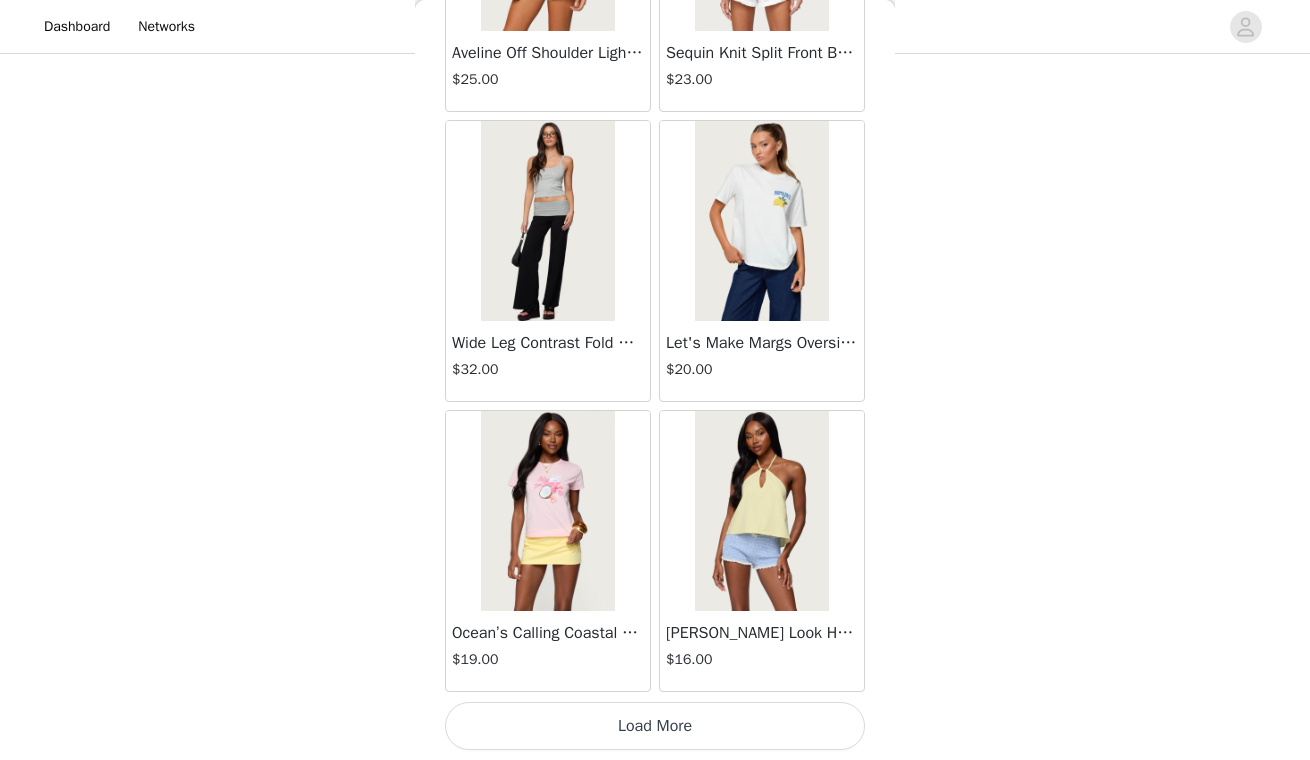 click on "Load More" at bounding box center [655, 726] 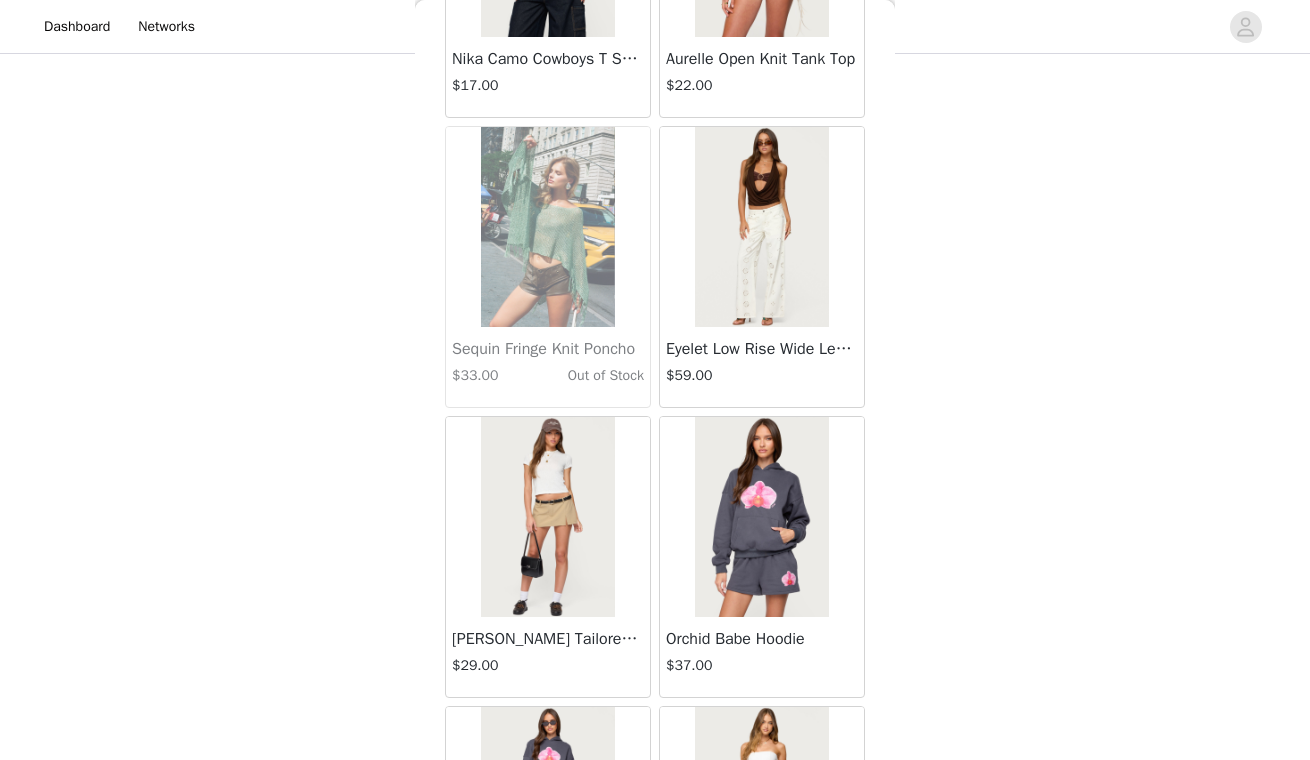 scroll, scrollTop: 50924, scrollLeft: 0, axis: vertical 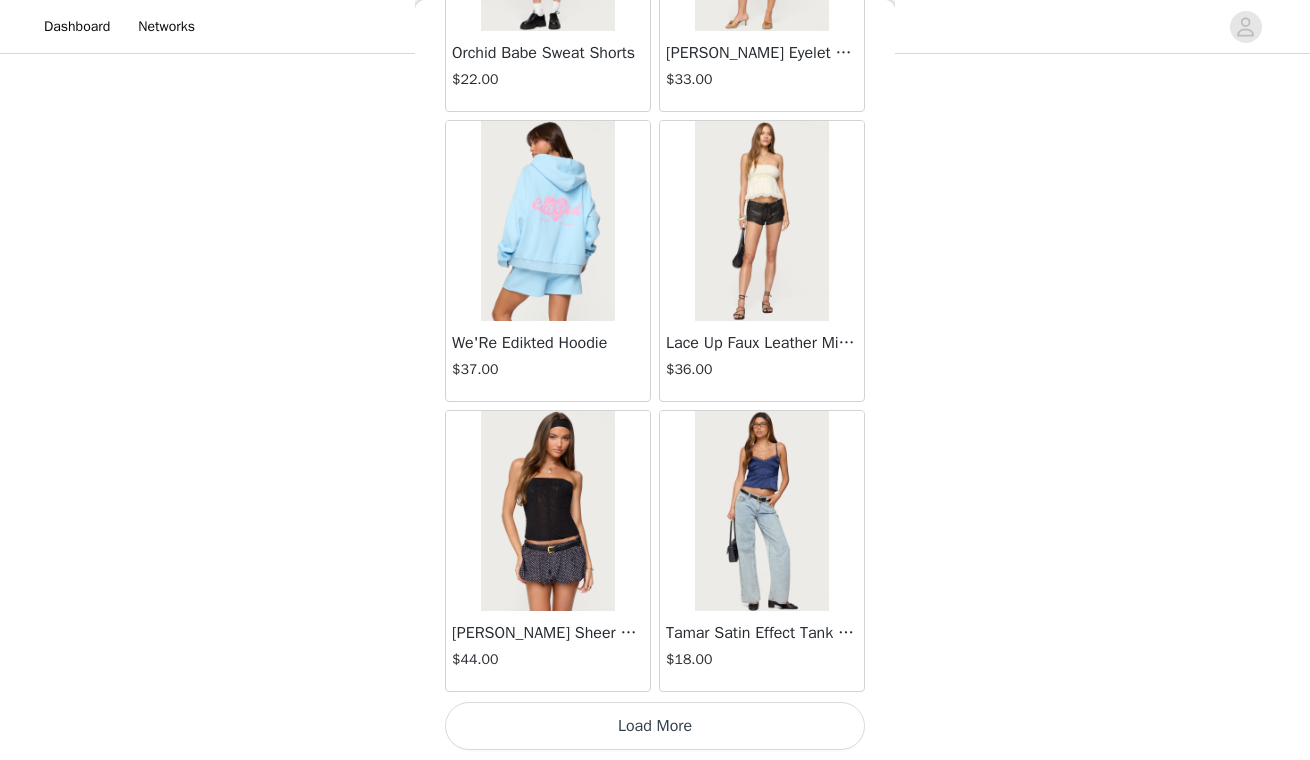 click on "Load More" at bounding box center (655, 726) 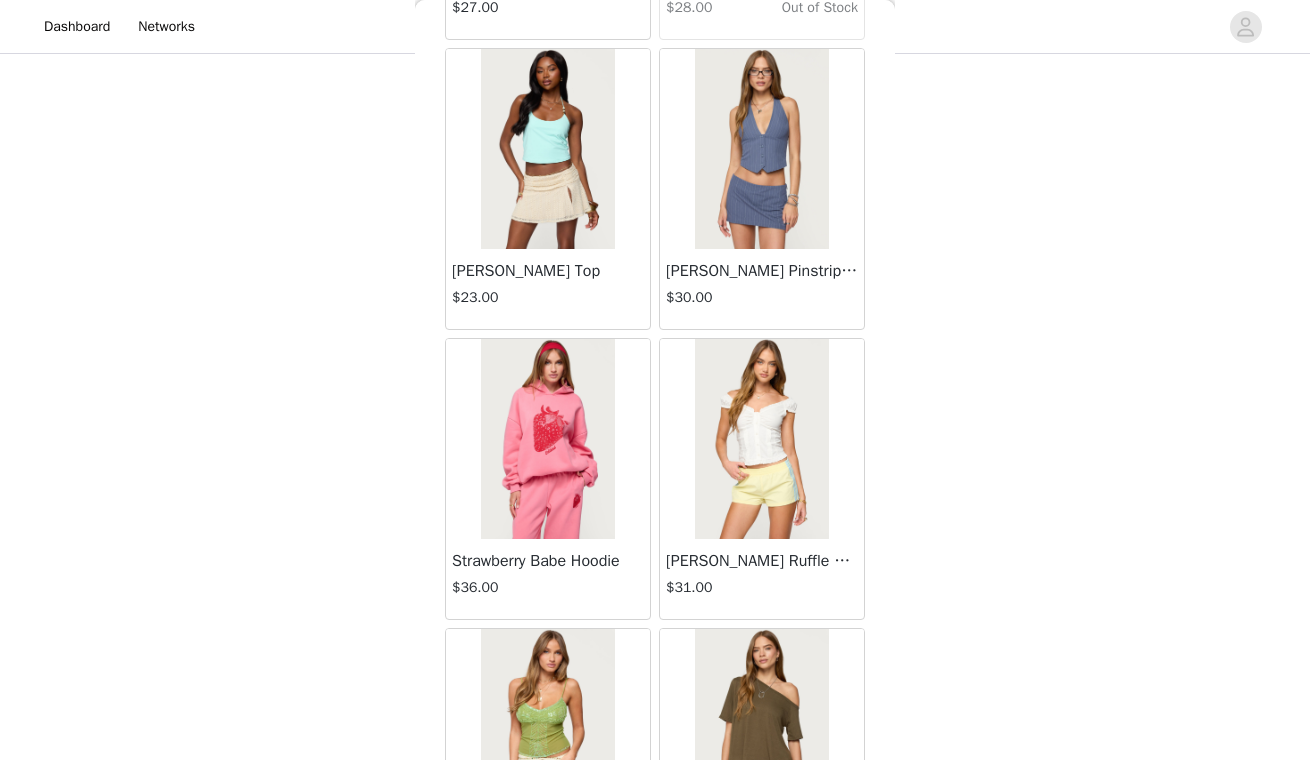 scroll, scrollTop: 52542, scrollLeft: 0, axis: vertical 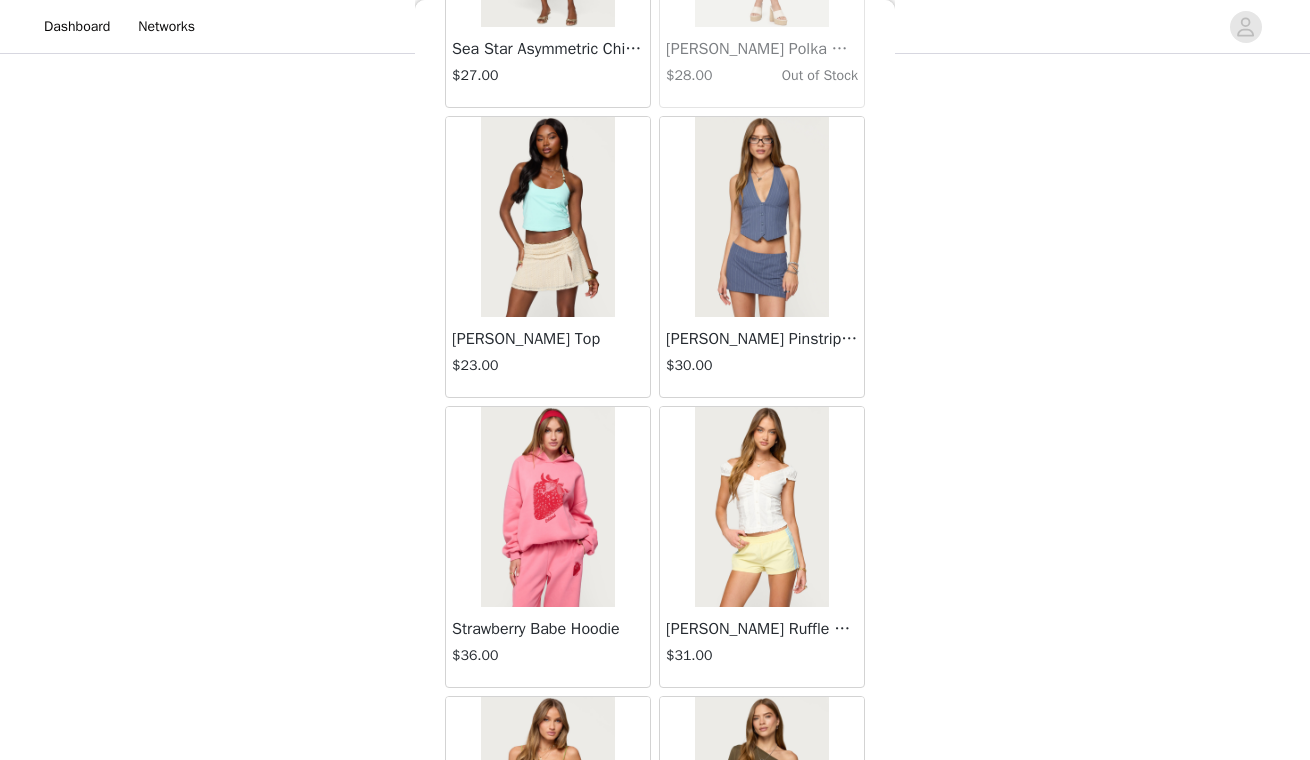 click on "[PERSON_NAME] Ruffle Button Up Top" at bounding box center [762, 629] 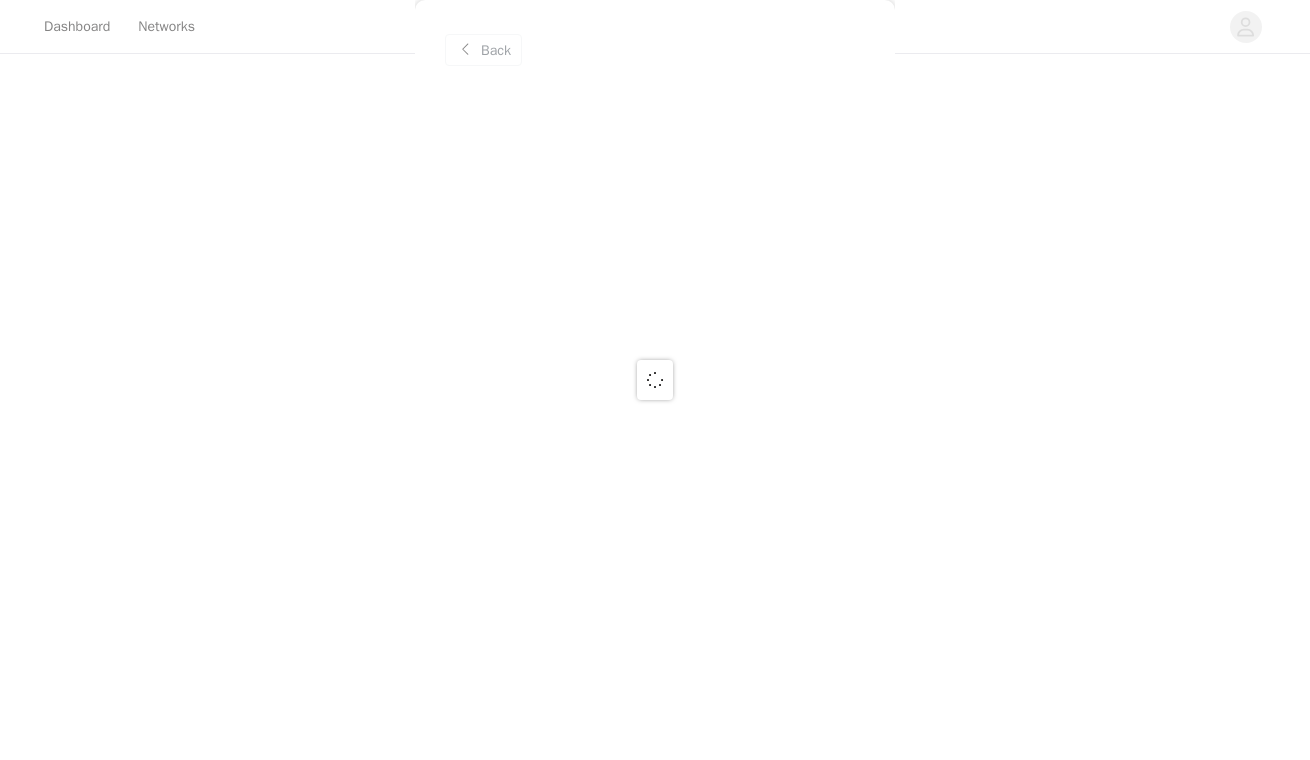 scroll, scrollTop: 0, scrollLeft: 0, axis: both 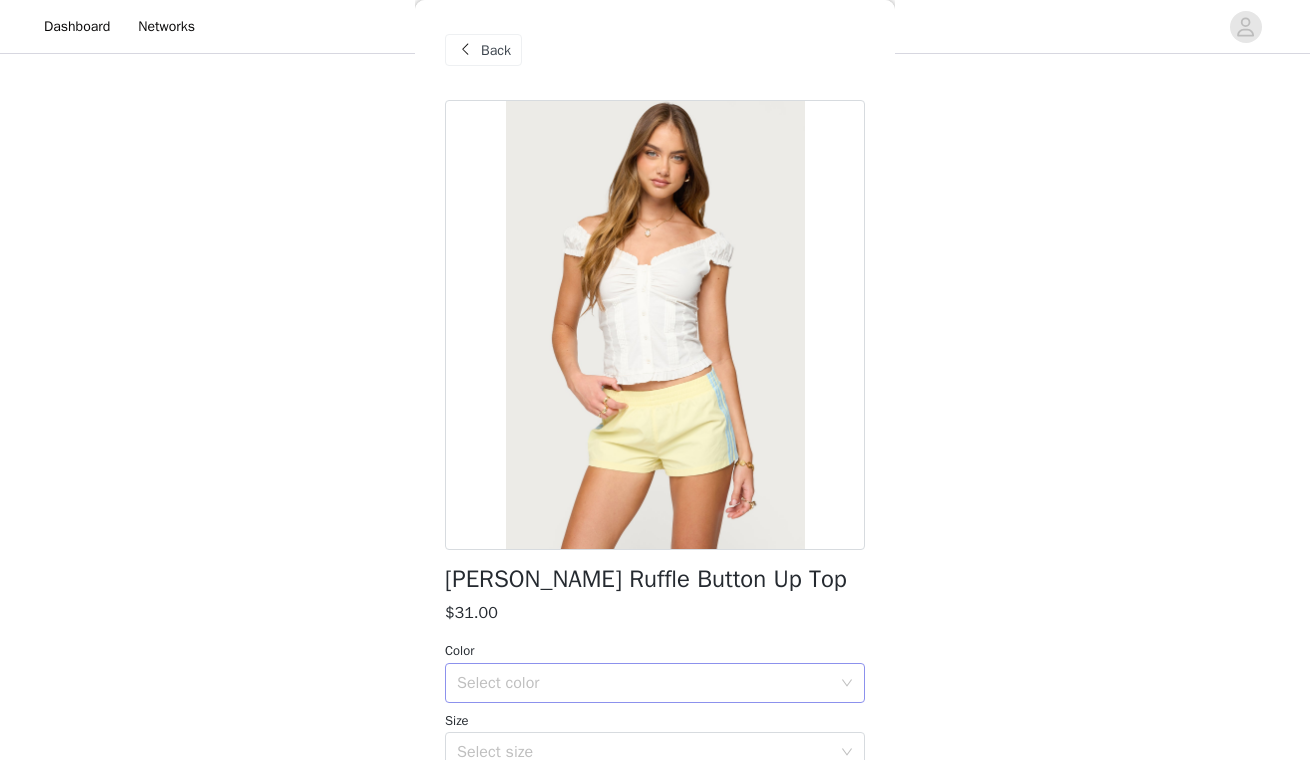 click on "Select color" at bounding box center [648, 683] 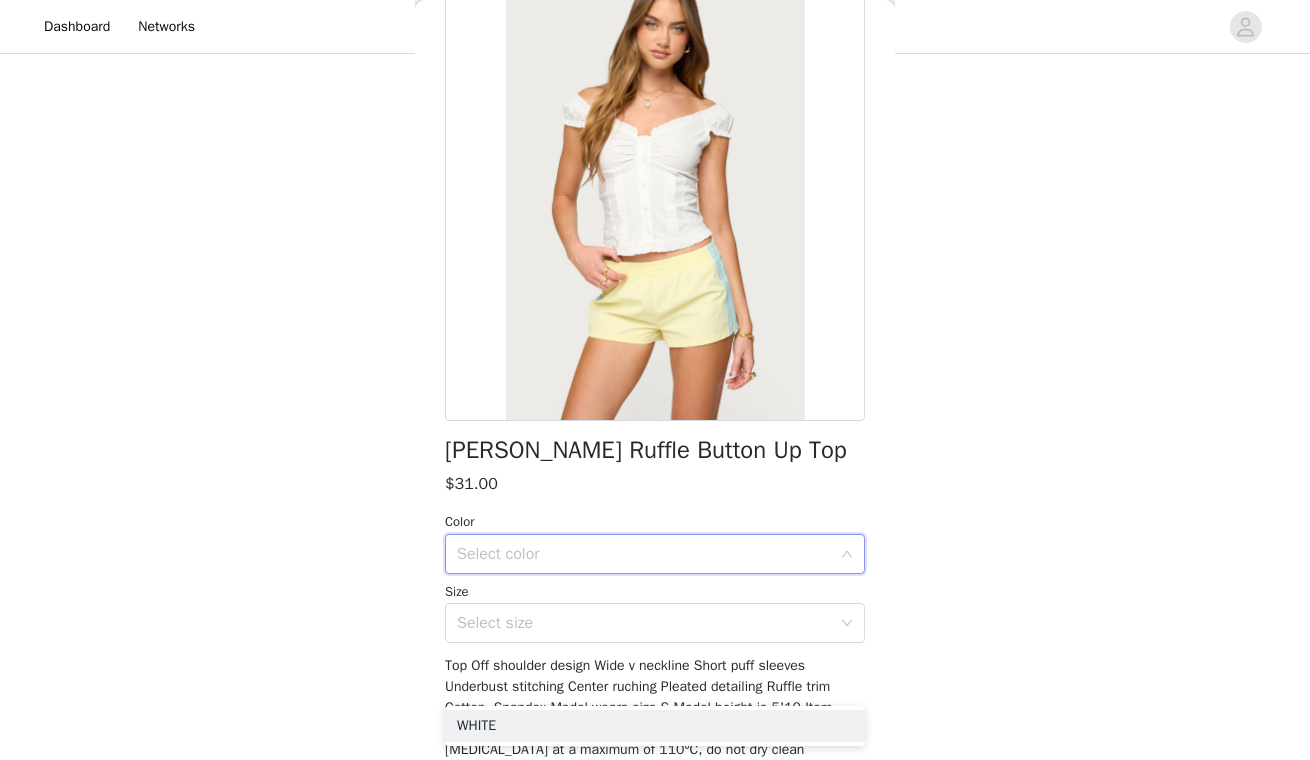 scroll, scrollTop: 130, scrollLeft: 0, axis: vertical 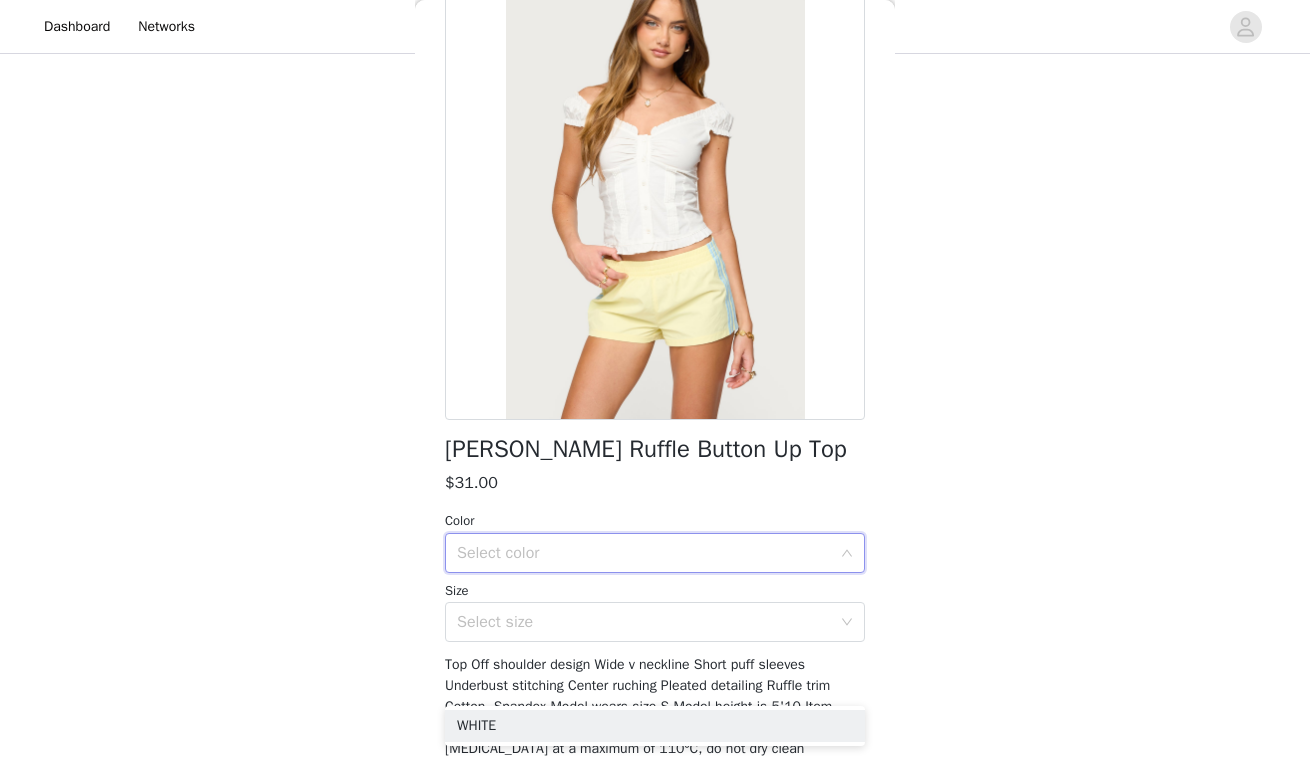 click on "Select color" at bounding box center (644, 553) 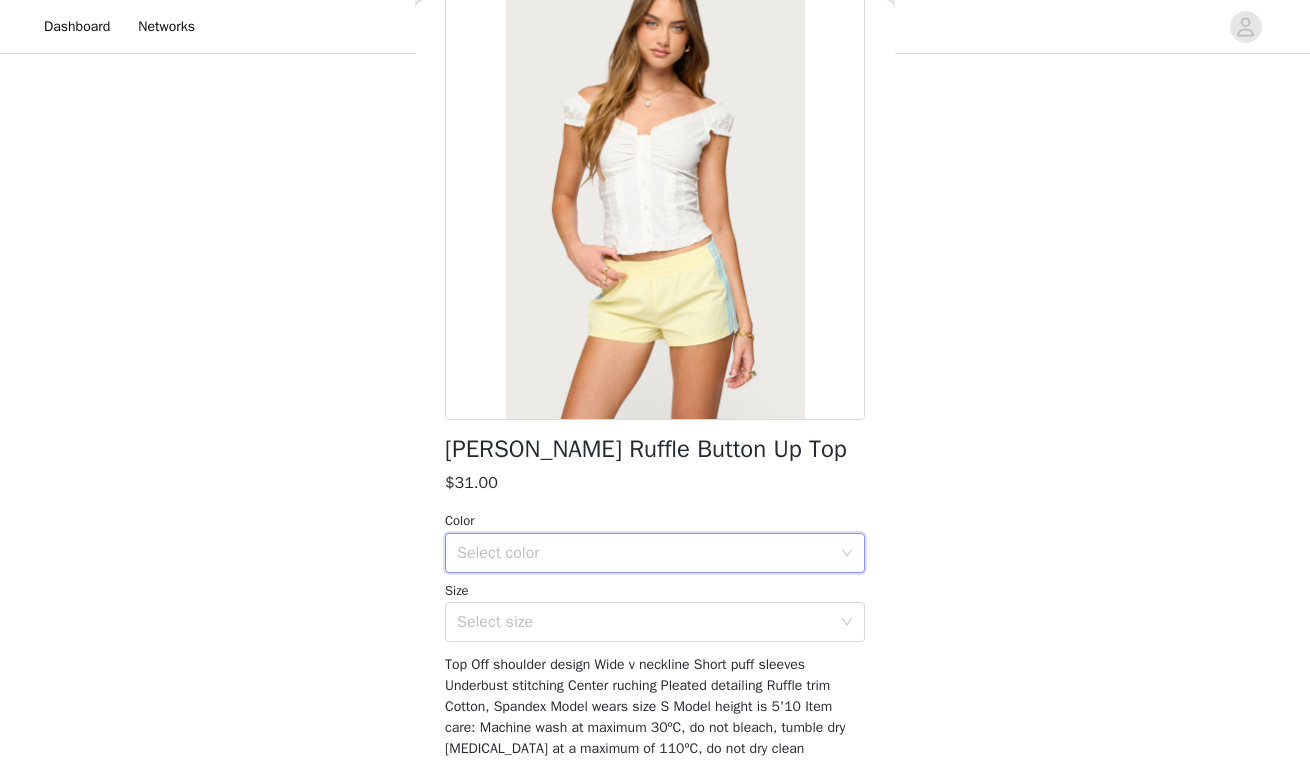 click on "Select color" at bounding box center [644, 553] 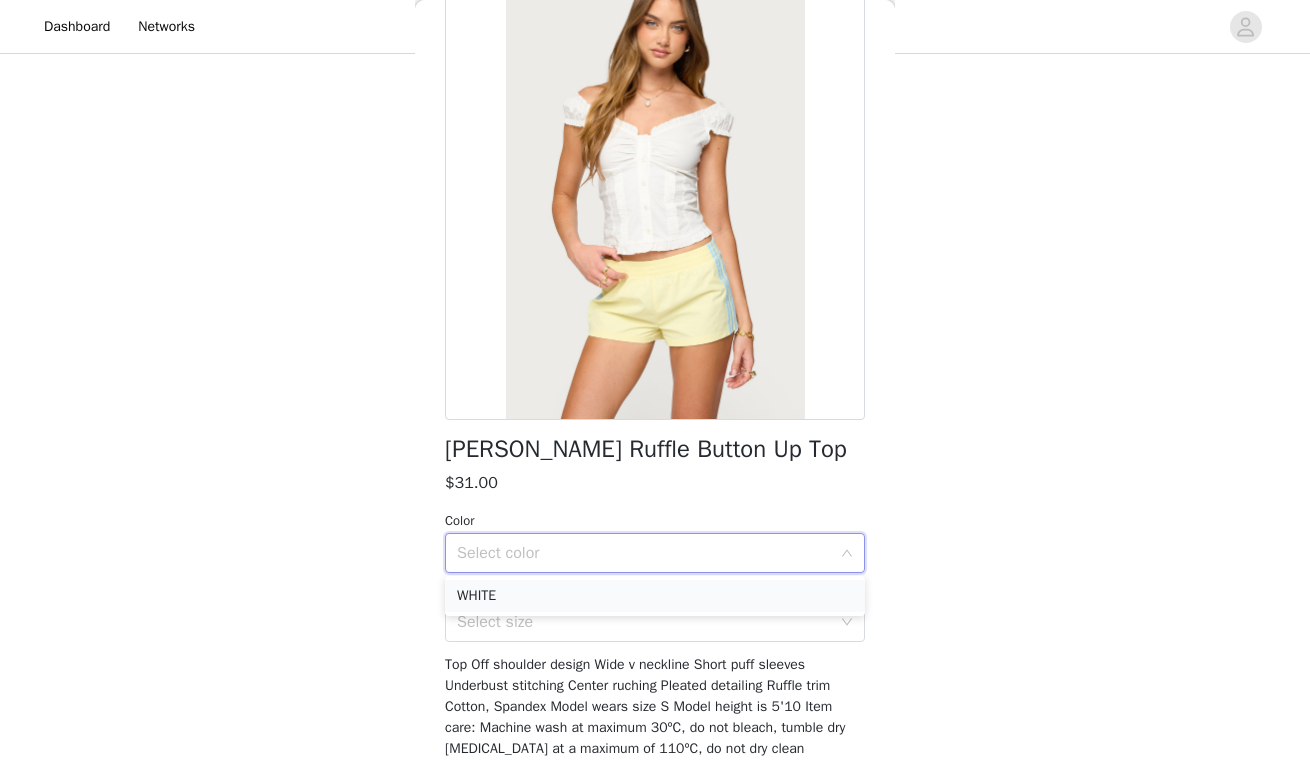 click on "WHITE" at bounding box center [655, 596] 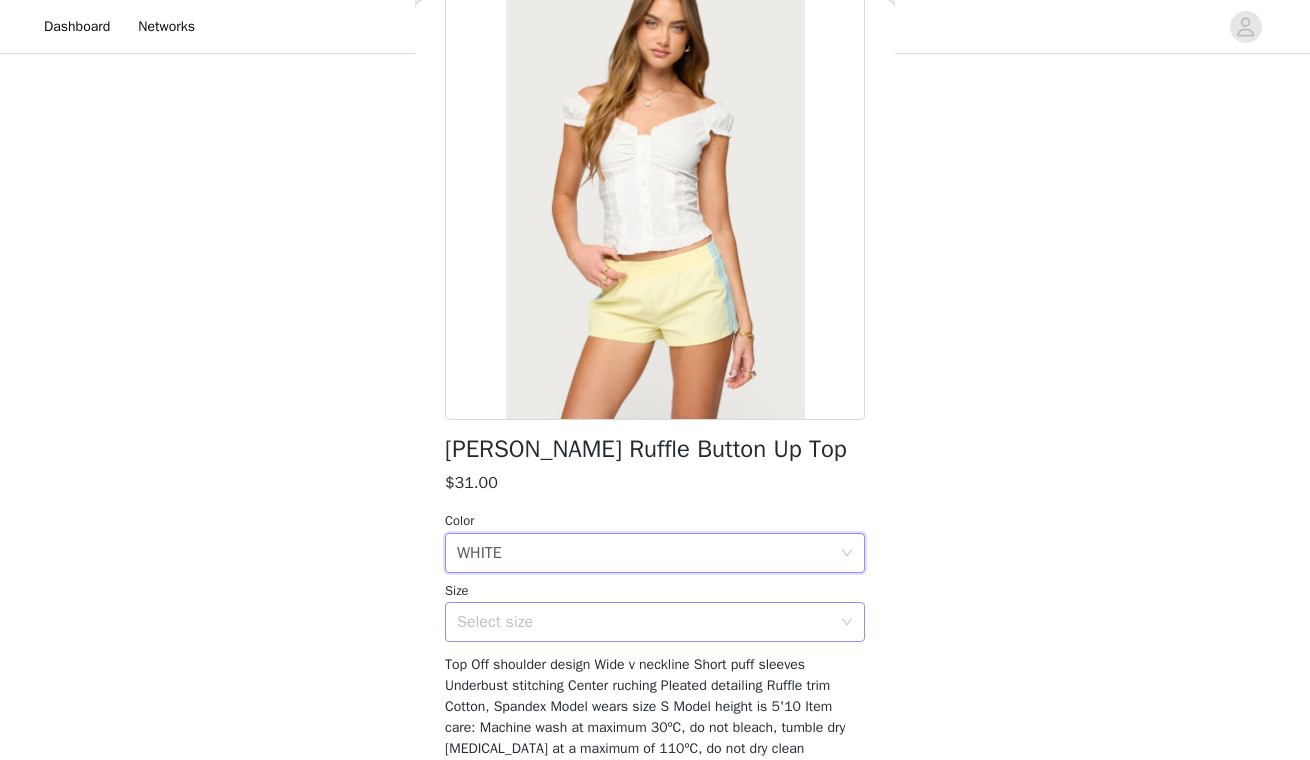 click on "Select size" at bounding box center (644, 622) 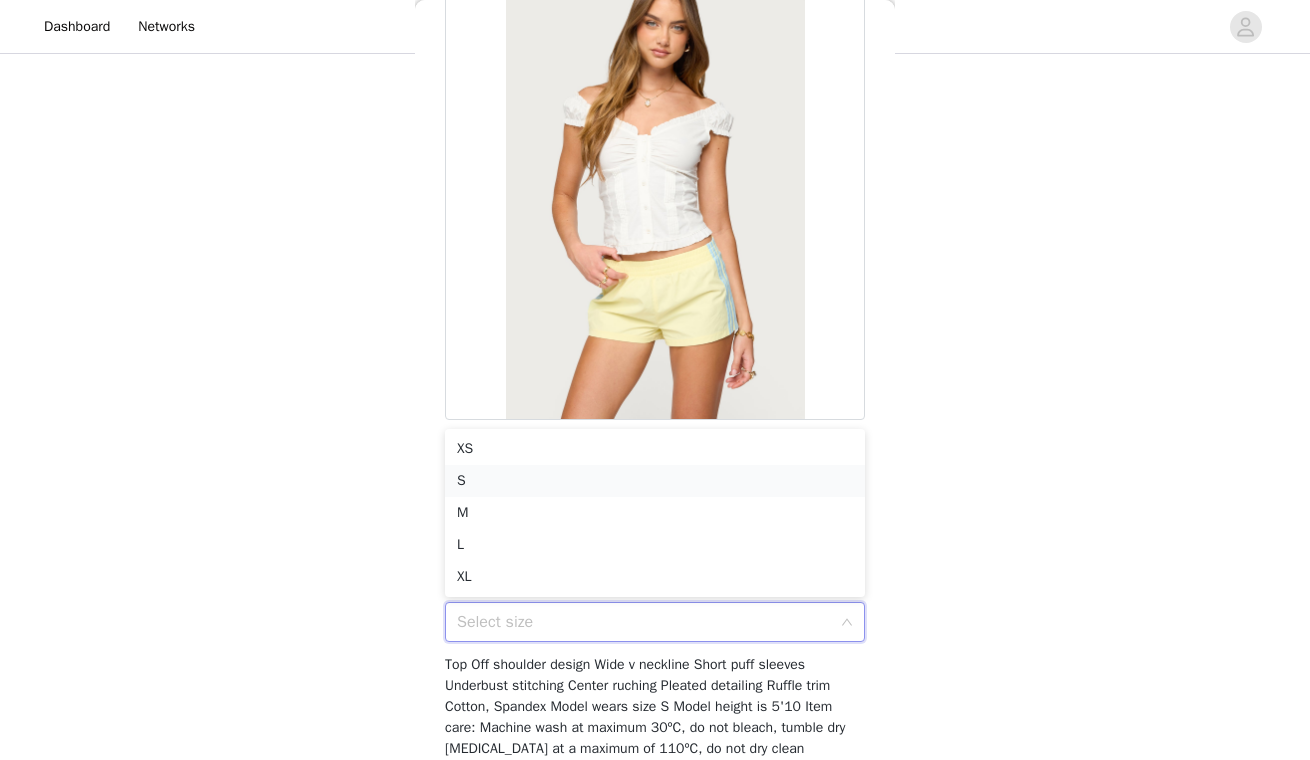 click on "S" at bounding box center [655, 481] 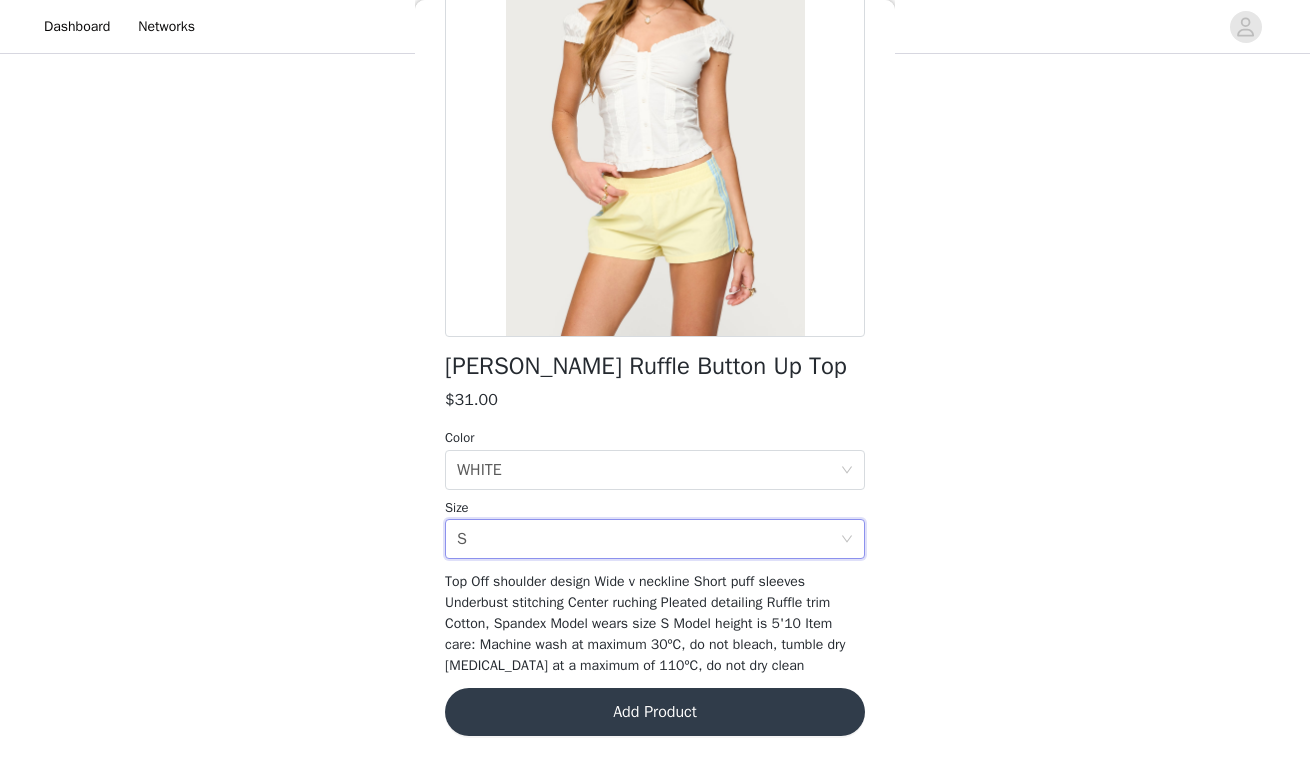 scroll, scrollTop: 212, scrollLeft: 0, axis: vertical 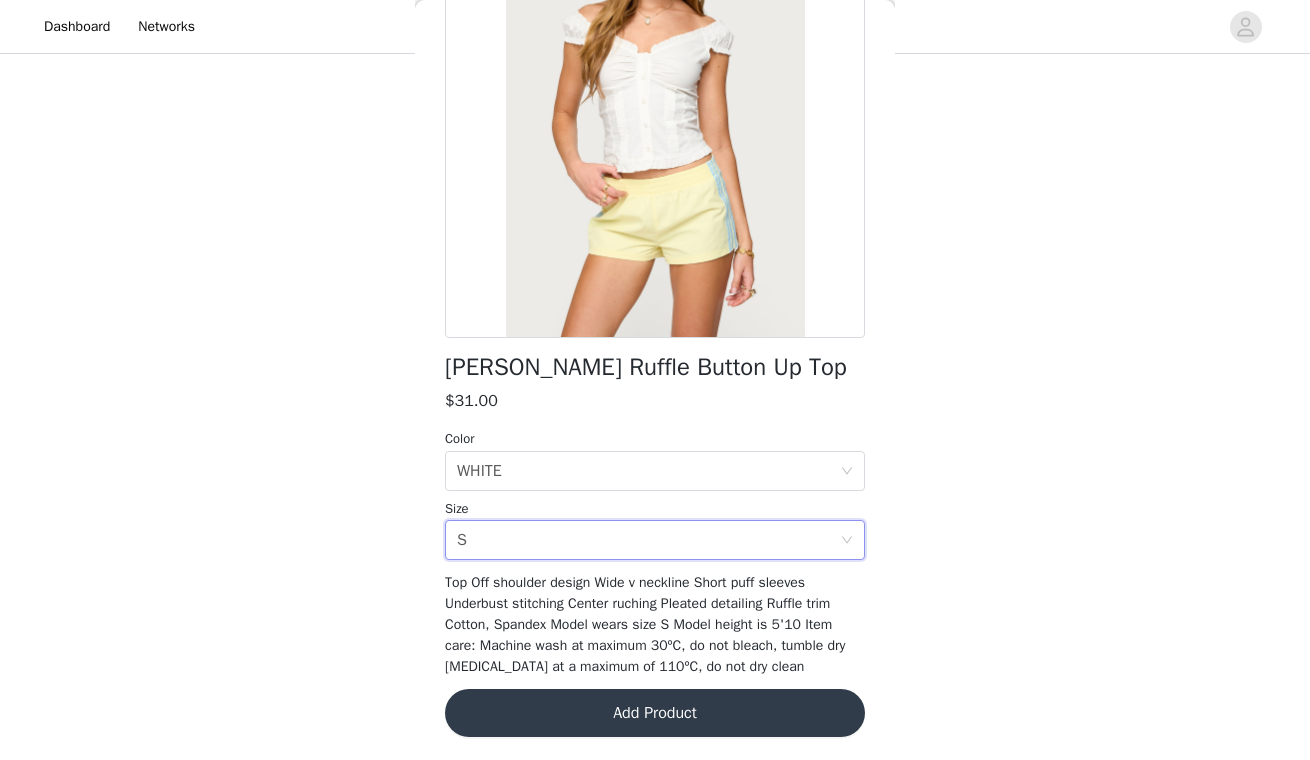 click on "Add Product" at bounding box center (655, 713) 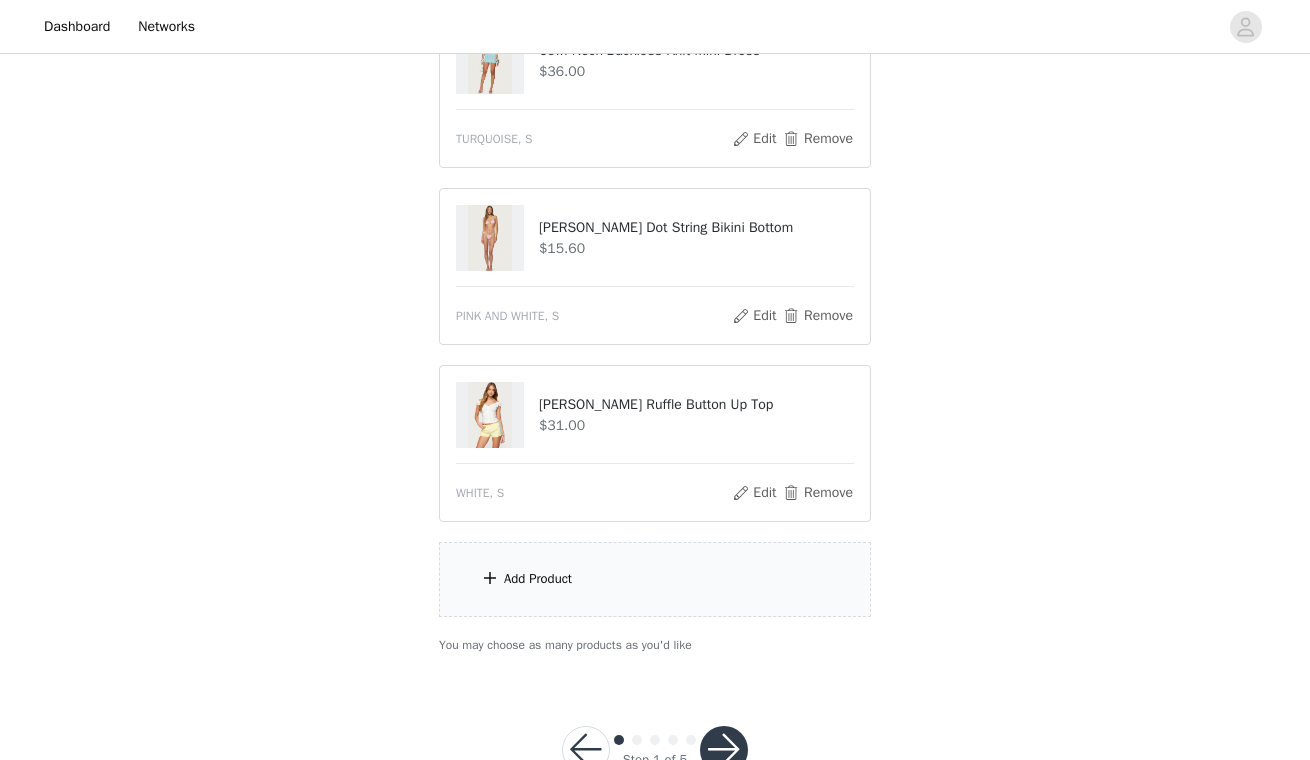 scroll, scrollTop: 1506, scrollLeft: 0, axis: vertical 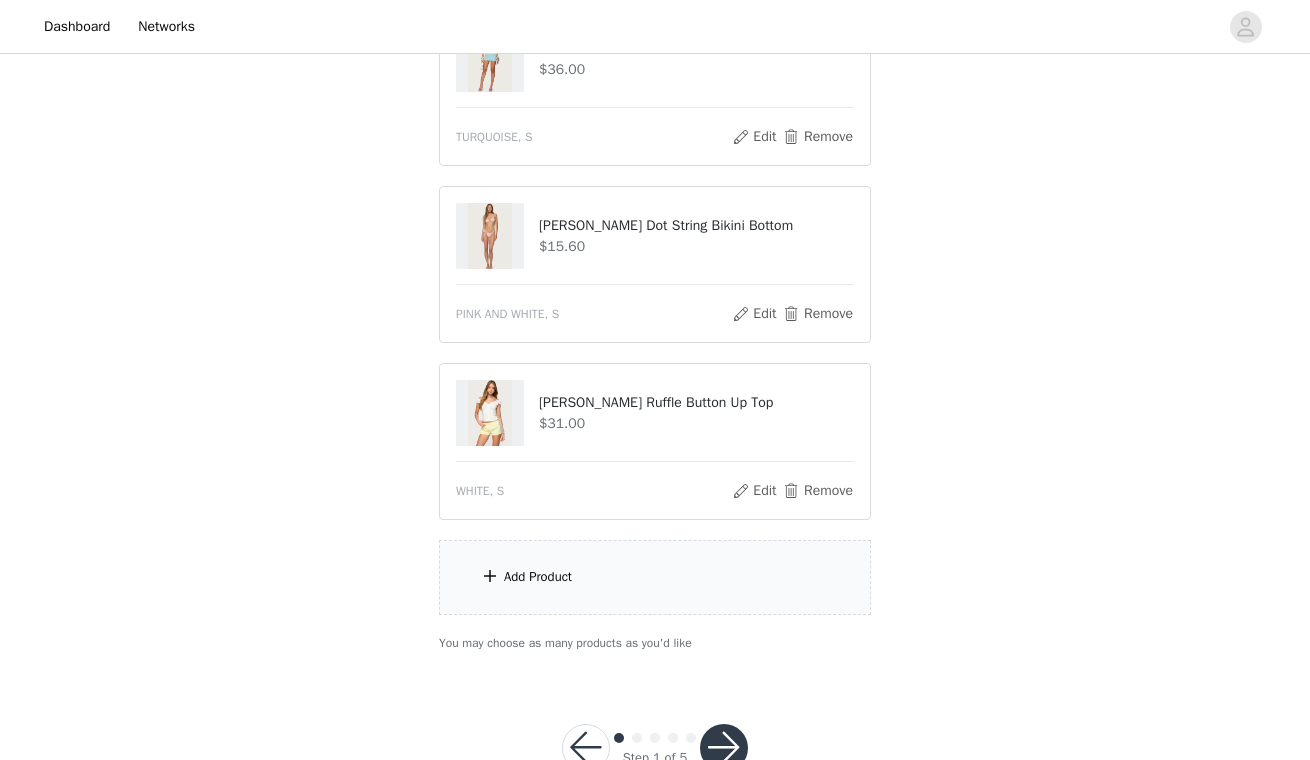 click on "Choose as many products as you'd like, up to $300.00.       10 Selected   Remaining Funds: $32.60         Brie Cut Out Crochet Mini Dress     $41.00       YELLOW, S       Edit   Remove     [PERSON_NAME] Open Knit Shorts     $27.00       LIGHT PINK, M       Edit   Remove     [PERSON_NAME] Open Knit Button Up Top     $32.00       LIGHT PINK, S       Edit   Remove     Leigh Polka Dot Triangle Bikini Top     $16.80       PINK AND WHITE, S       Edit   Remove     Tiger Flower Off Shoulder Top     $21.00       YELLOW, S       Edit   Remove     Tiger Flower Mini Skort     $23.00       YELLOW, S       Edit   Remove     Beach Babe Scoop Tank Top     $24.00       BLACK WASHED, S       Edit   Remove     Cowl Neck Backless Knit Mini Dress     $36.00       TURQUOISE, S       Edit   Remove     Leigh Polka Dot String Bikini Bottom     $15.60       PINK AND WHITE, S       Edit   Remove     [PERSON_NAME] Ruffle Button Up Top     $31.00       WHITE, S       Edit   Remove     Add Product     You may choose as many products as you'd like" at bounding box center [655, -334] 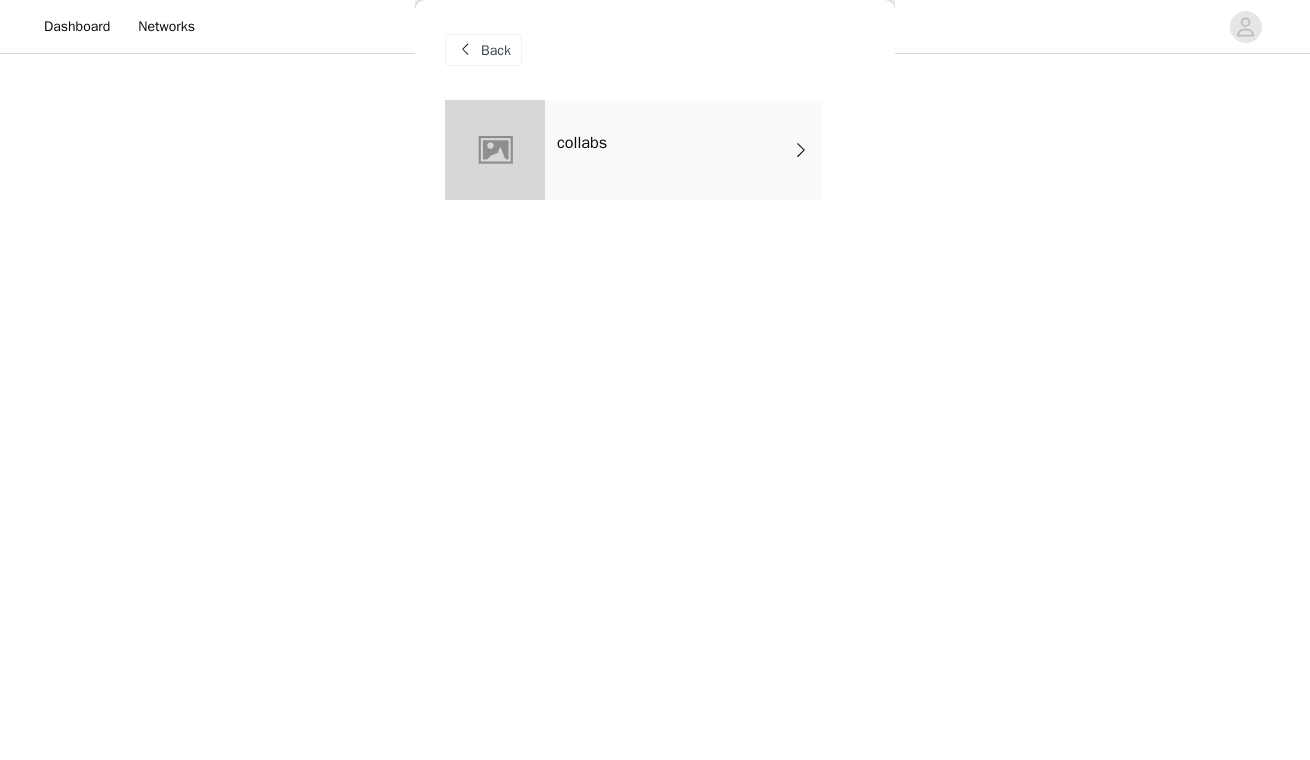 click on "collabs" at bounding box center [684, 150] 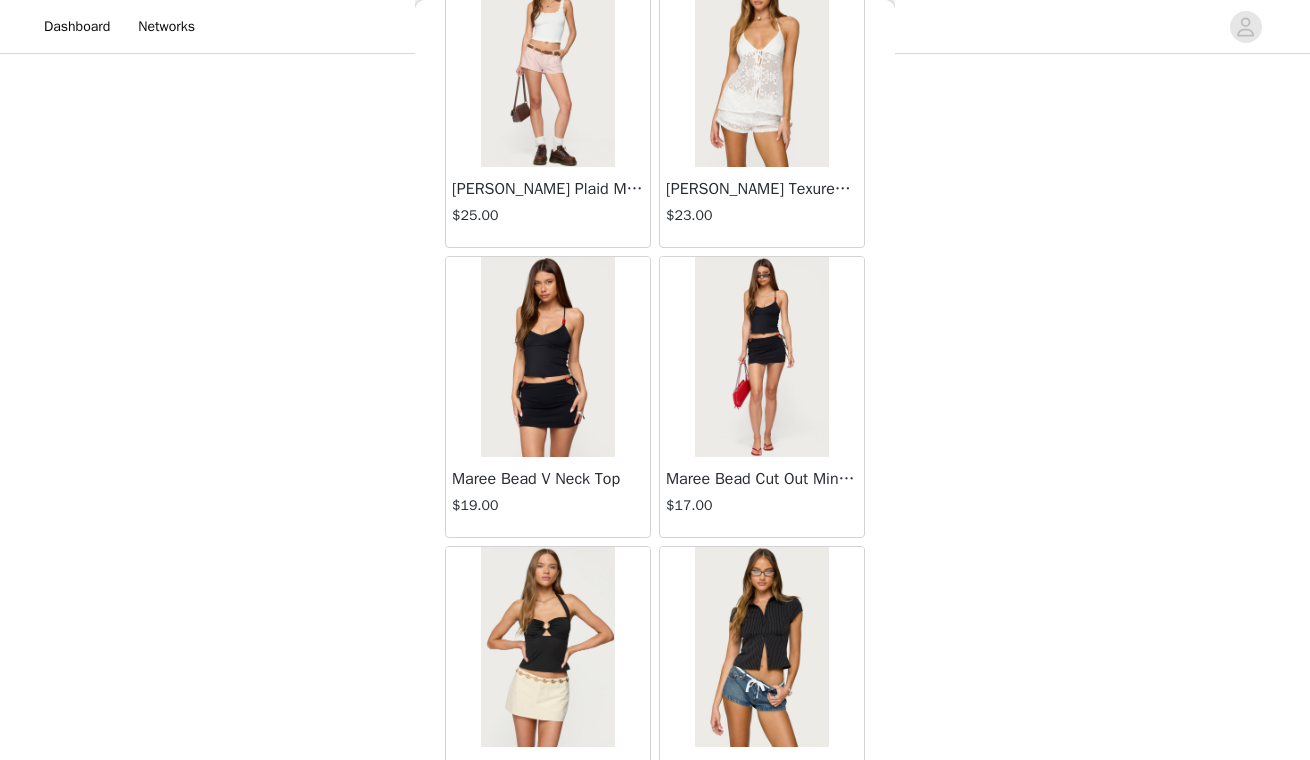 scroll, scrollTop: 1586, scrollLeft: 0, axis: vertical 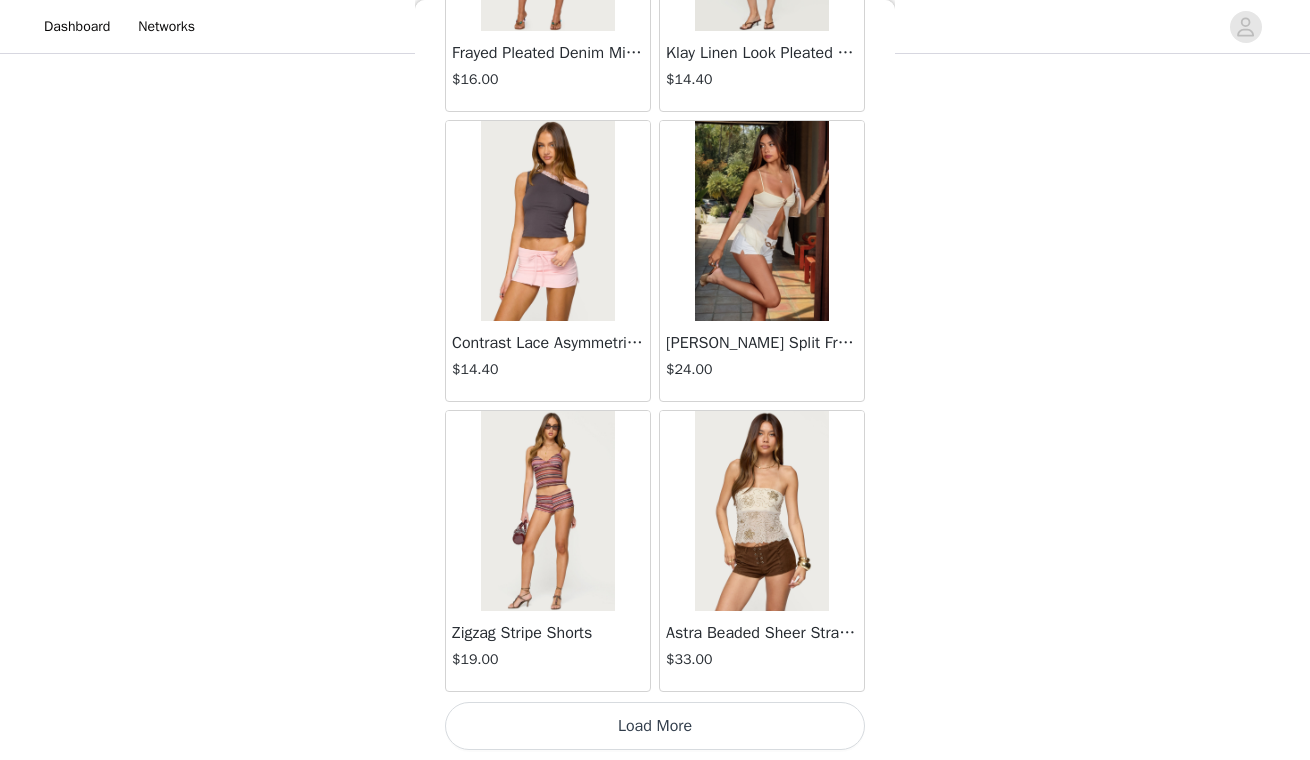 click on "Load More" at bounding box center (655, 726) 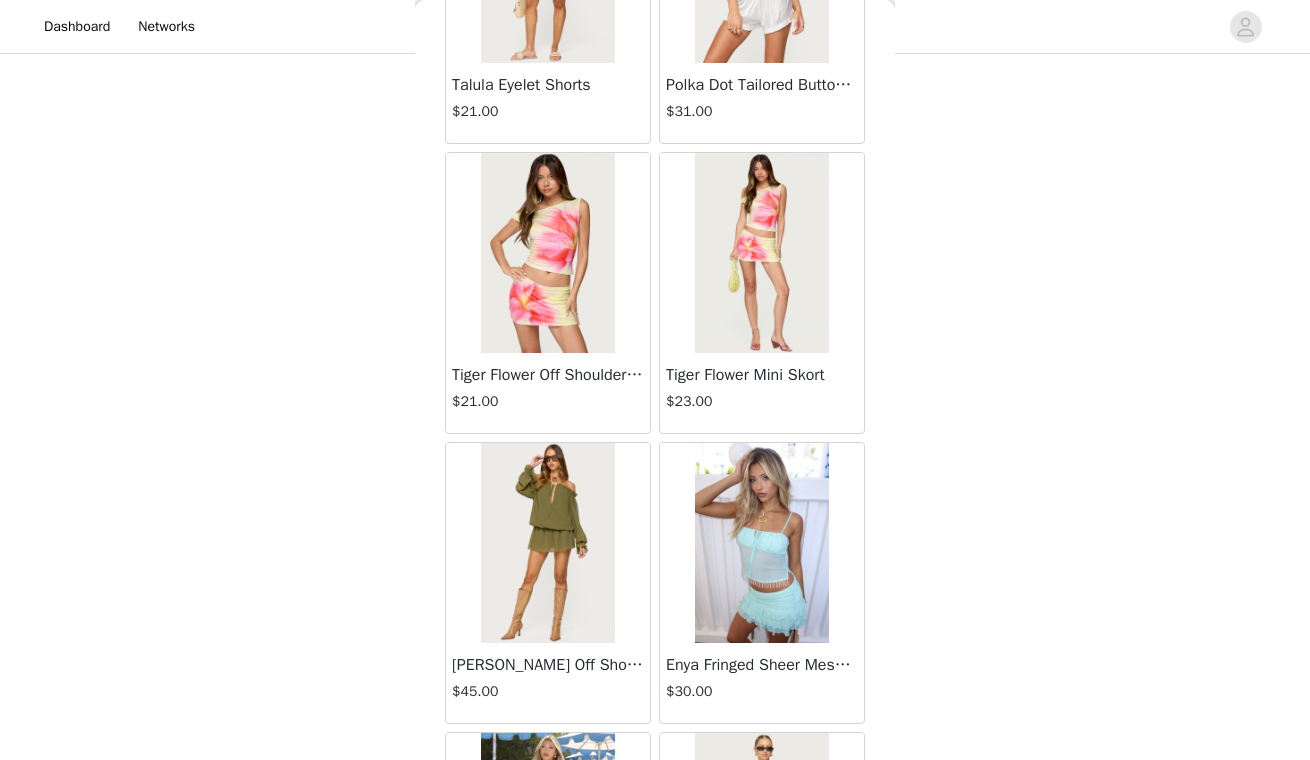 scroll, scrollTop: 4596, scrollLeft: 0, axis: vertical 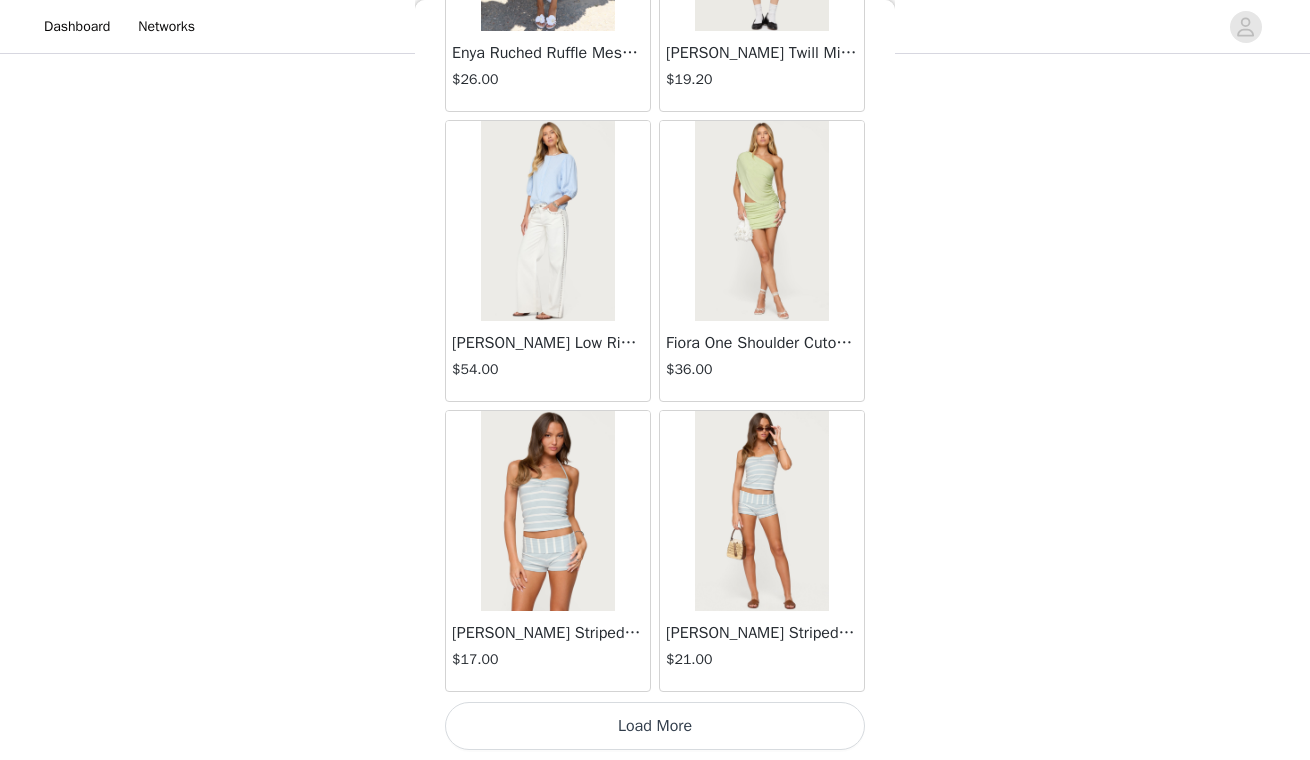 click on "Load More" at bounding box center (655, 726) 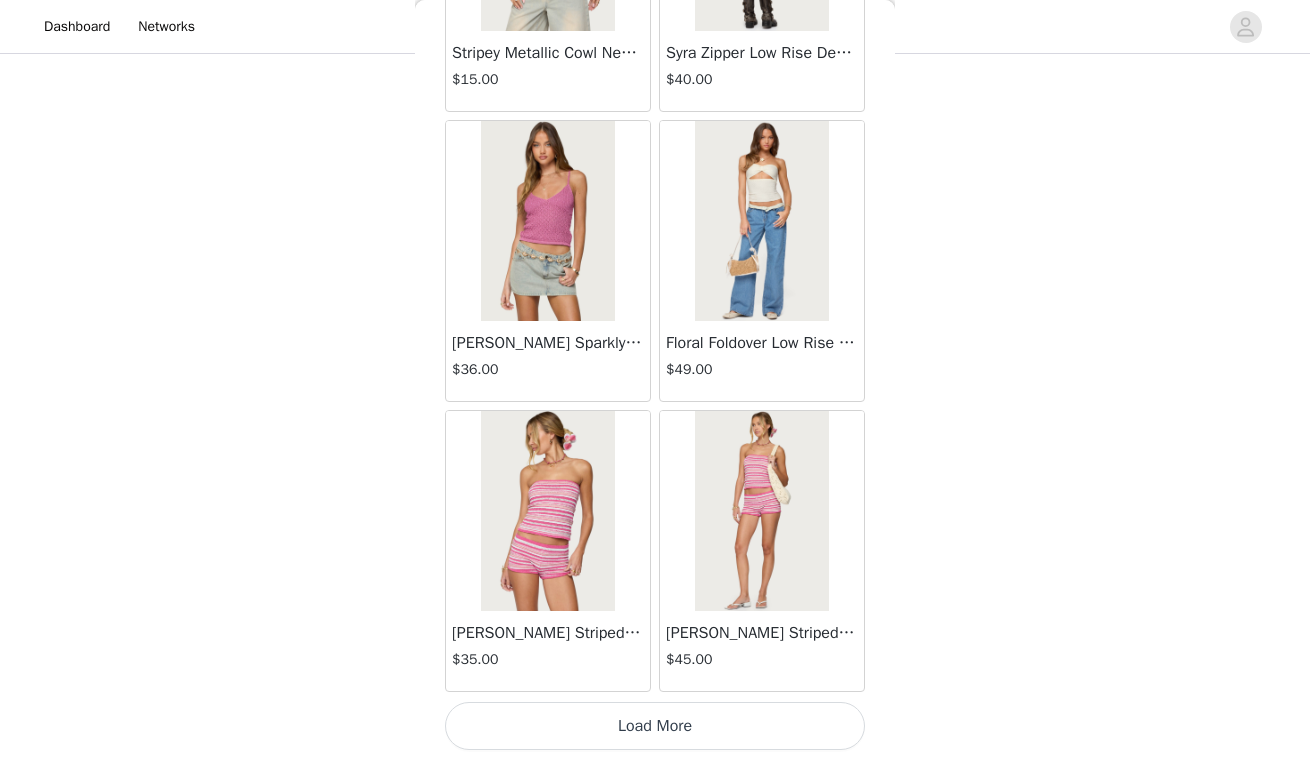 scroll, scrollTop: 8100, scrollLeft: 0, axis: vertical 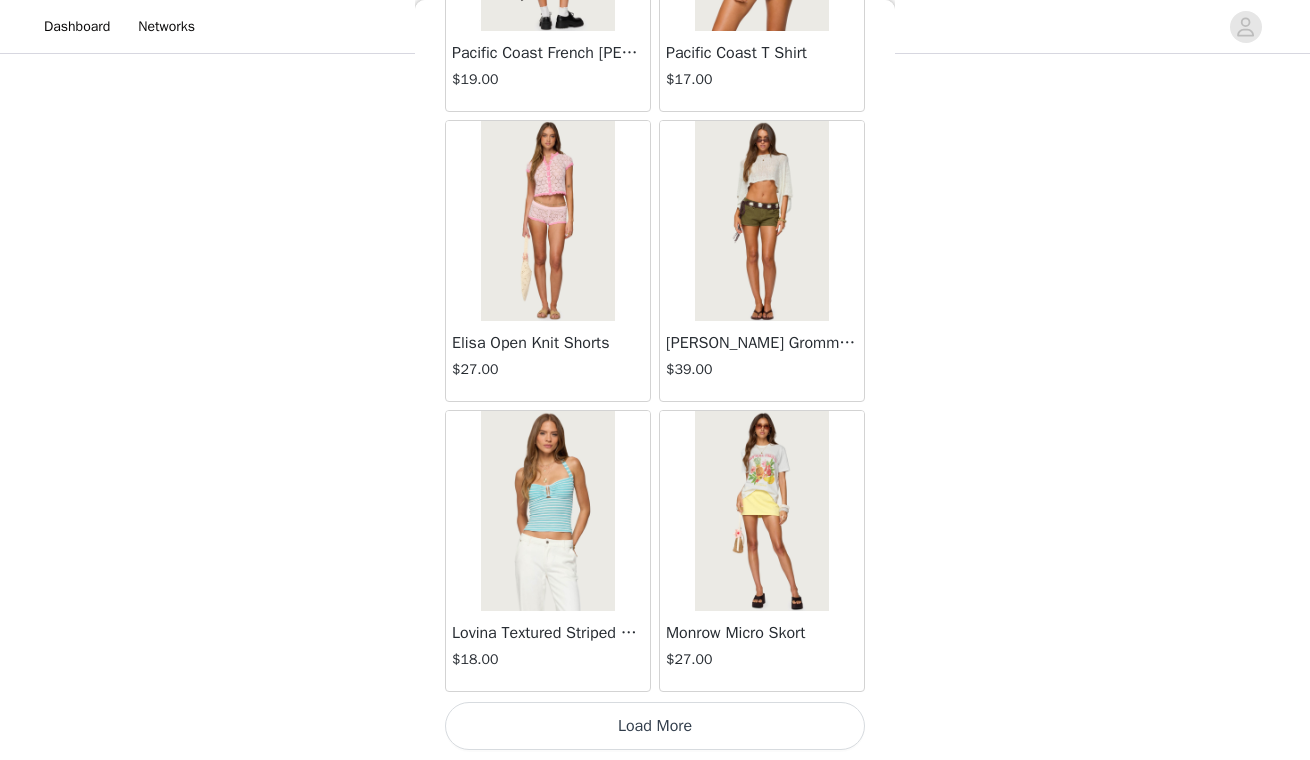 click on "Load More" at bounding box center (655, 726) 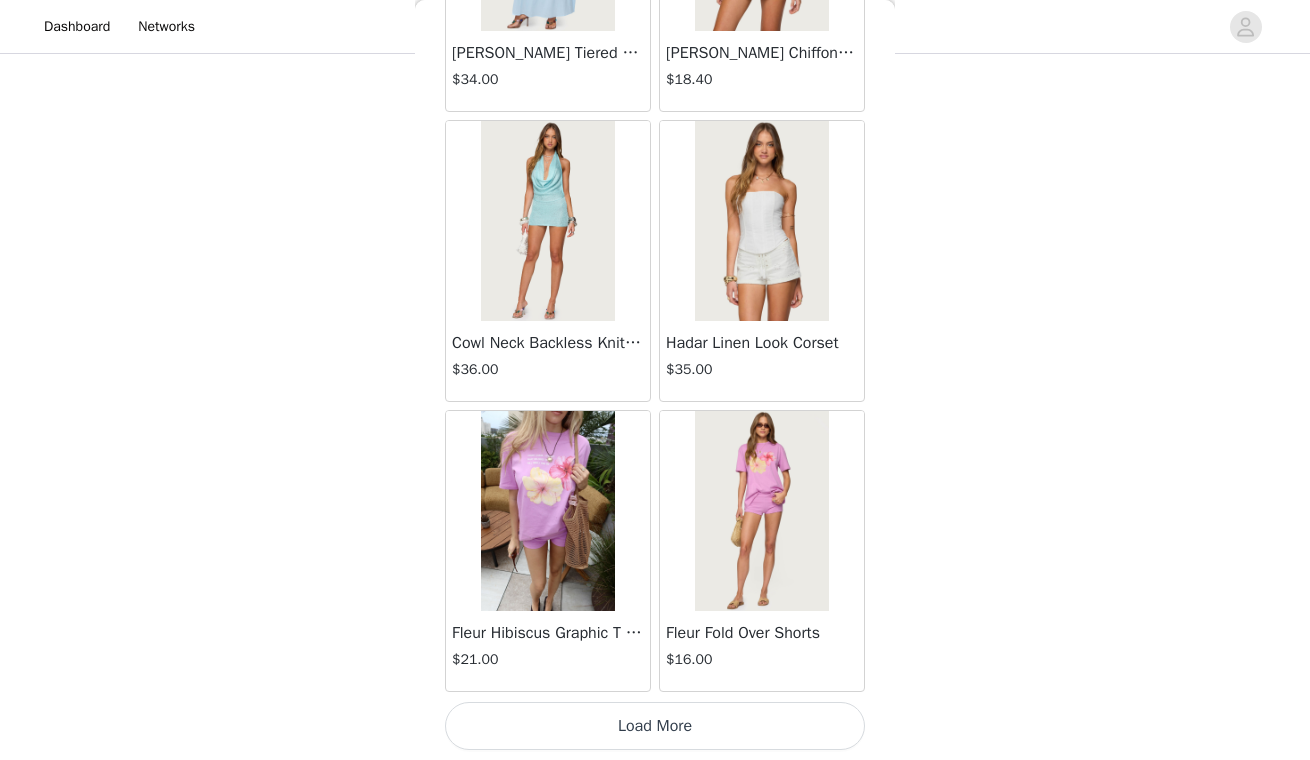 scroll, scrollTop: 13900, scrollLeft: 0, axis: vertical 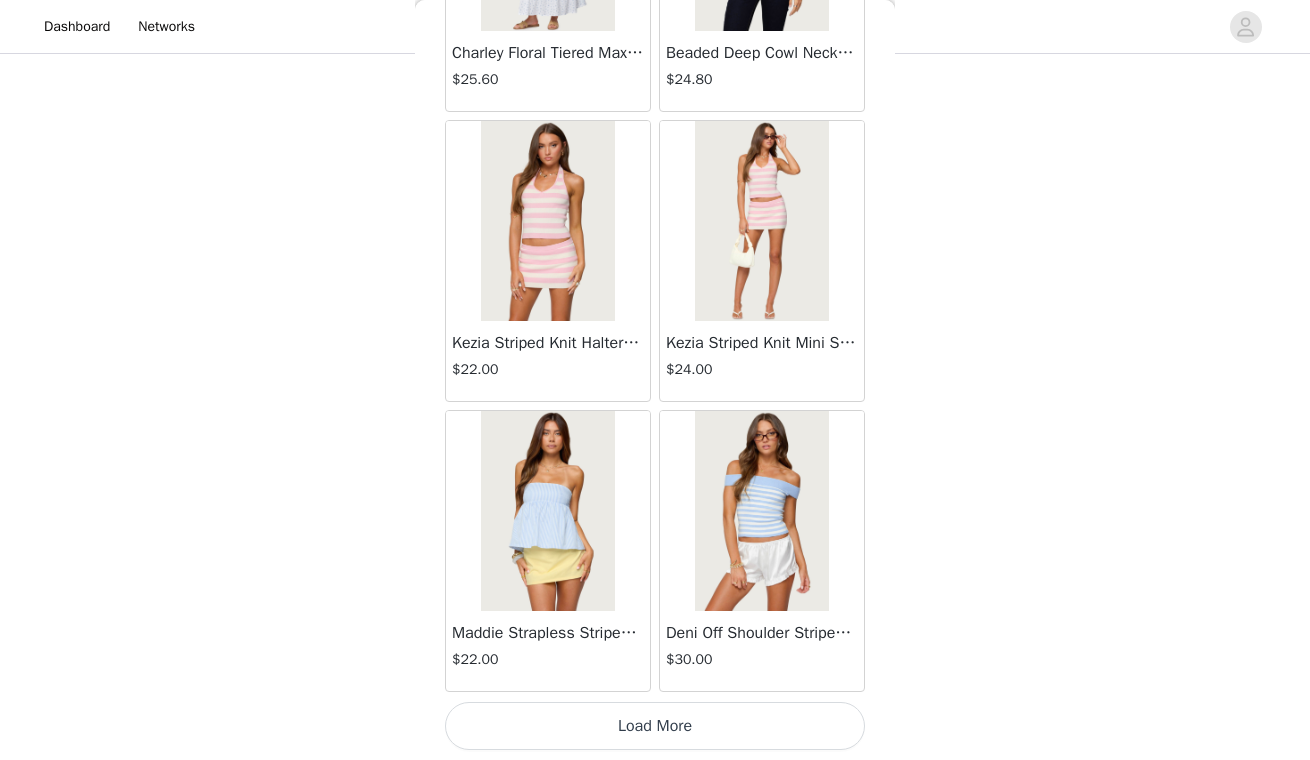 click on "Load More" at bounding box center [655, 726] 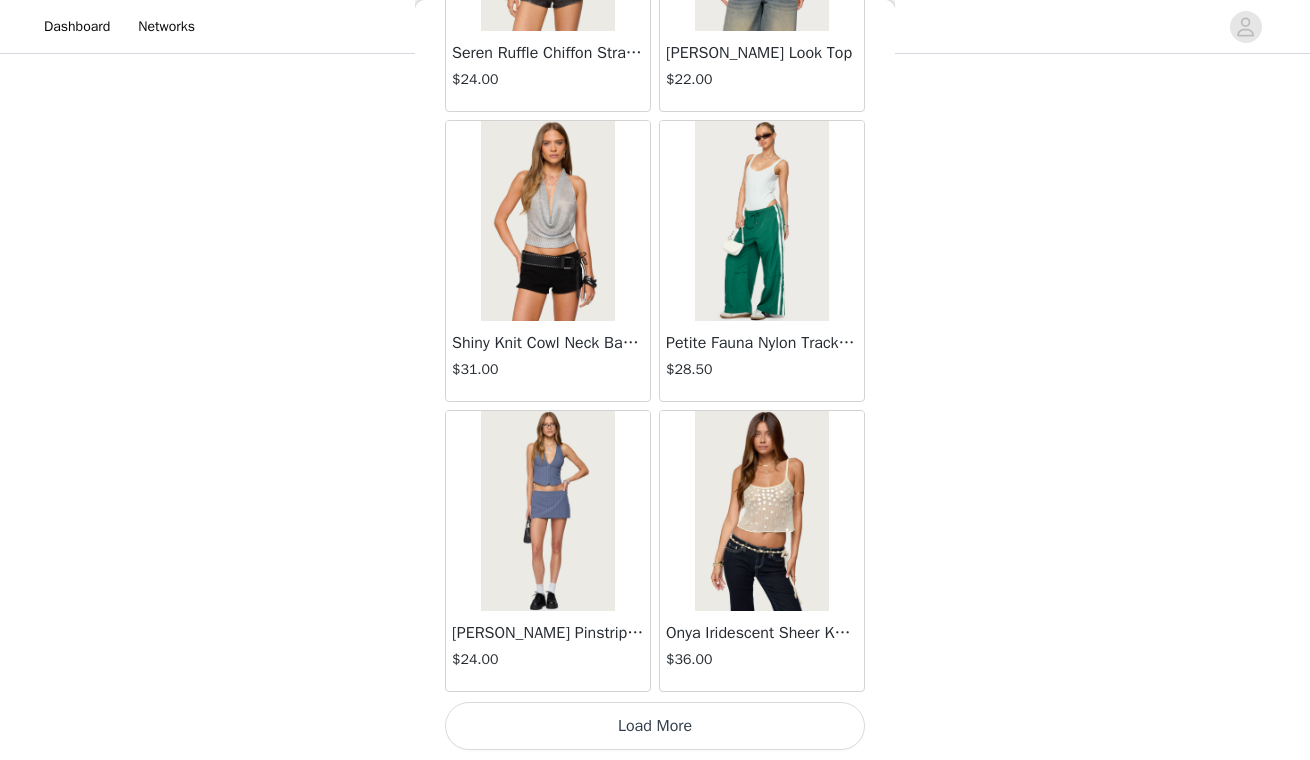 click on "Load More" at bounding box center [655, 726] 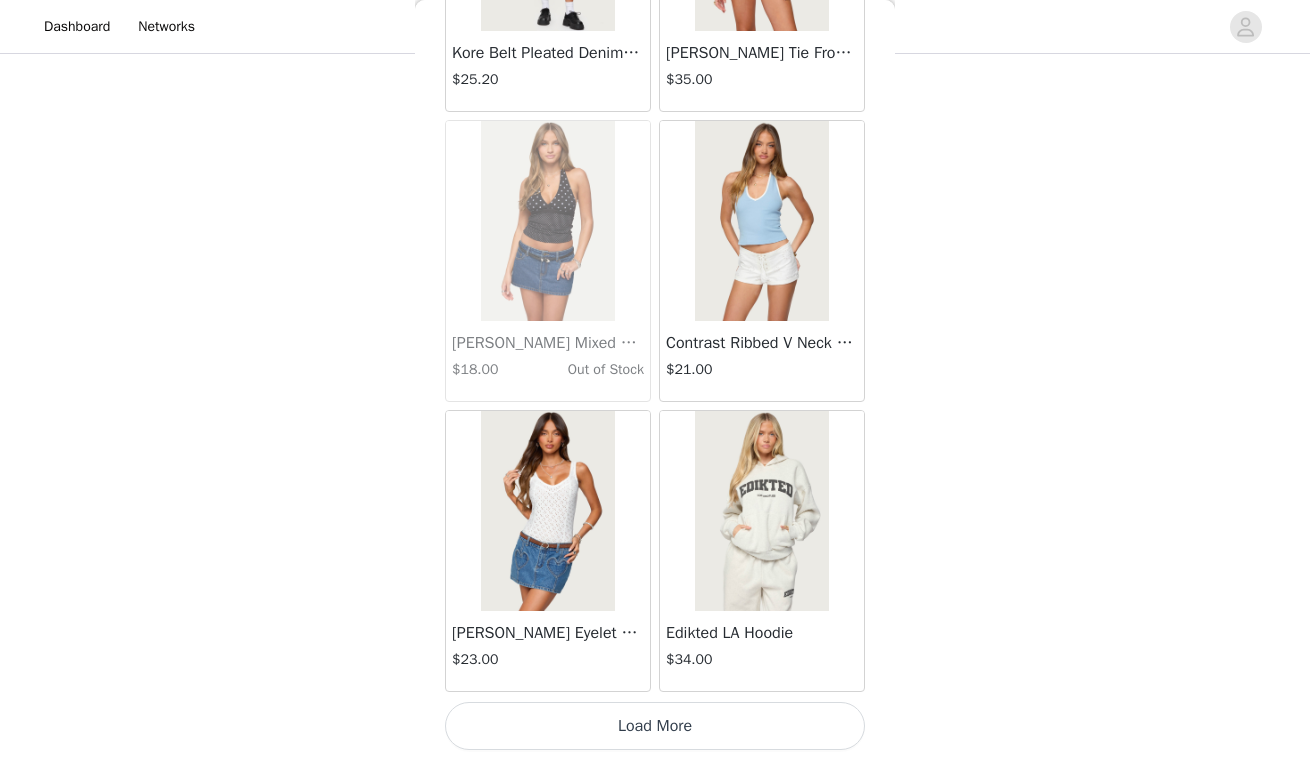 scroll, scrollTop: 22600, scrollLeft: 0, axis: vertical 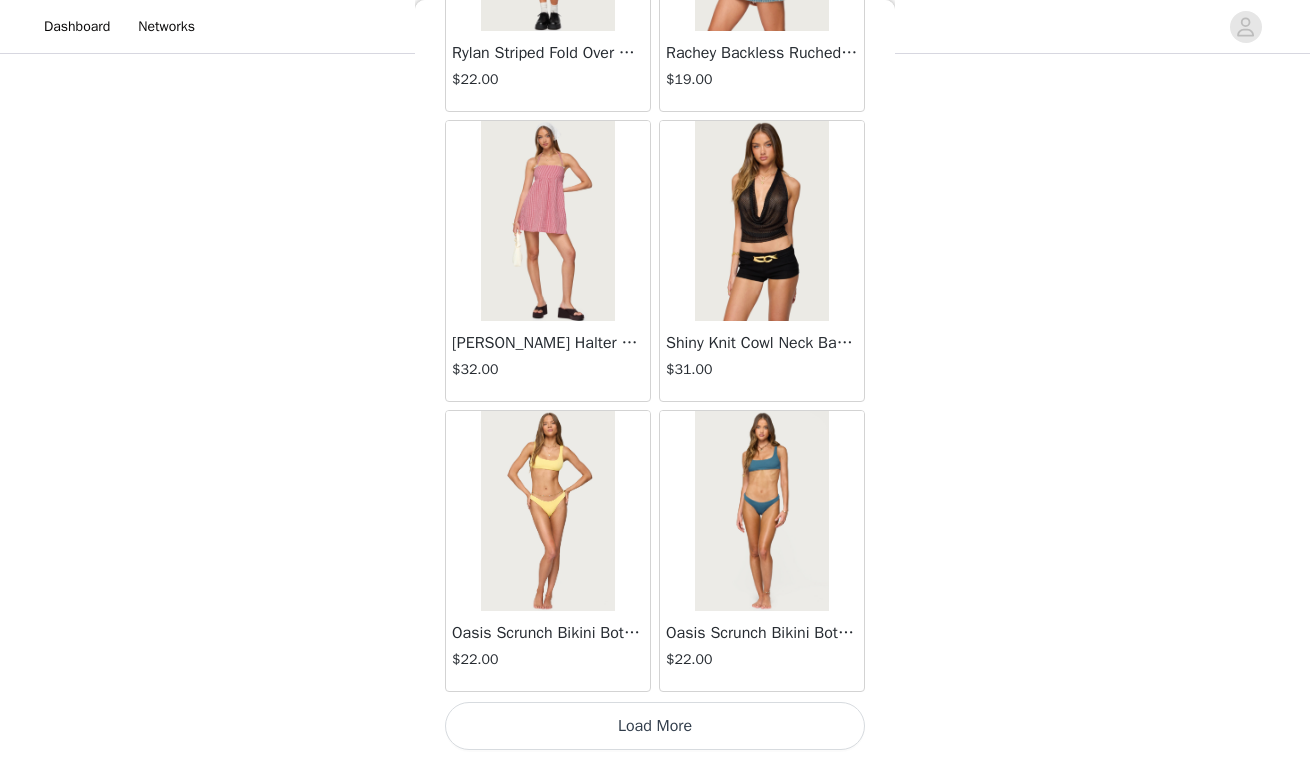 click on "Load More" at bounding box center (655, 726) 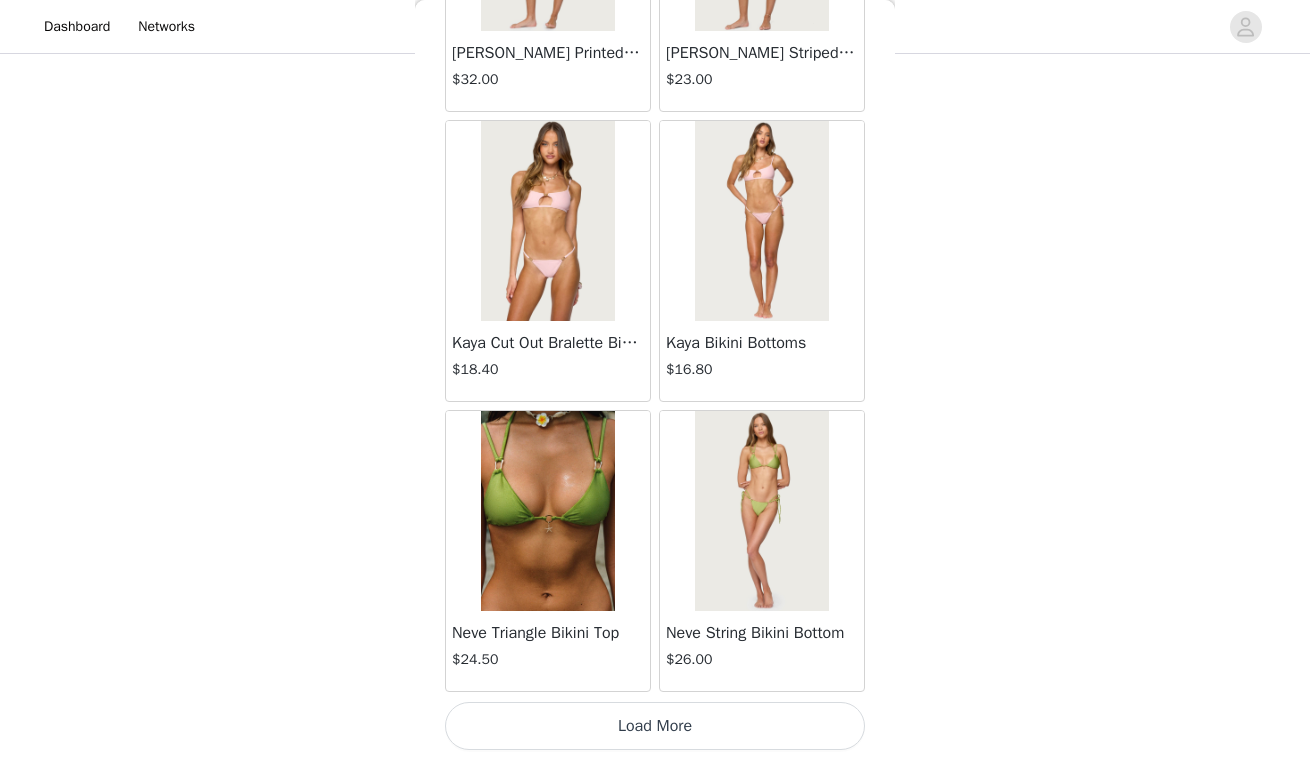 click on "Load More" at bounding box center (655, 726) 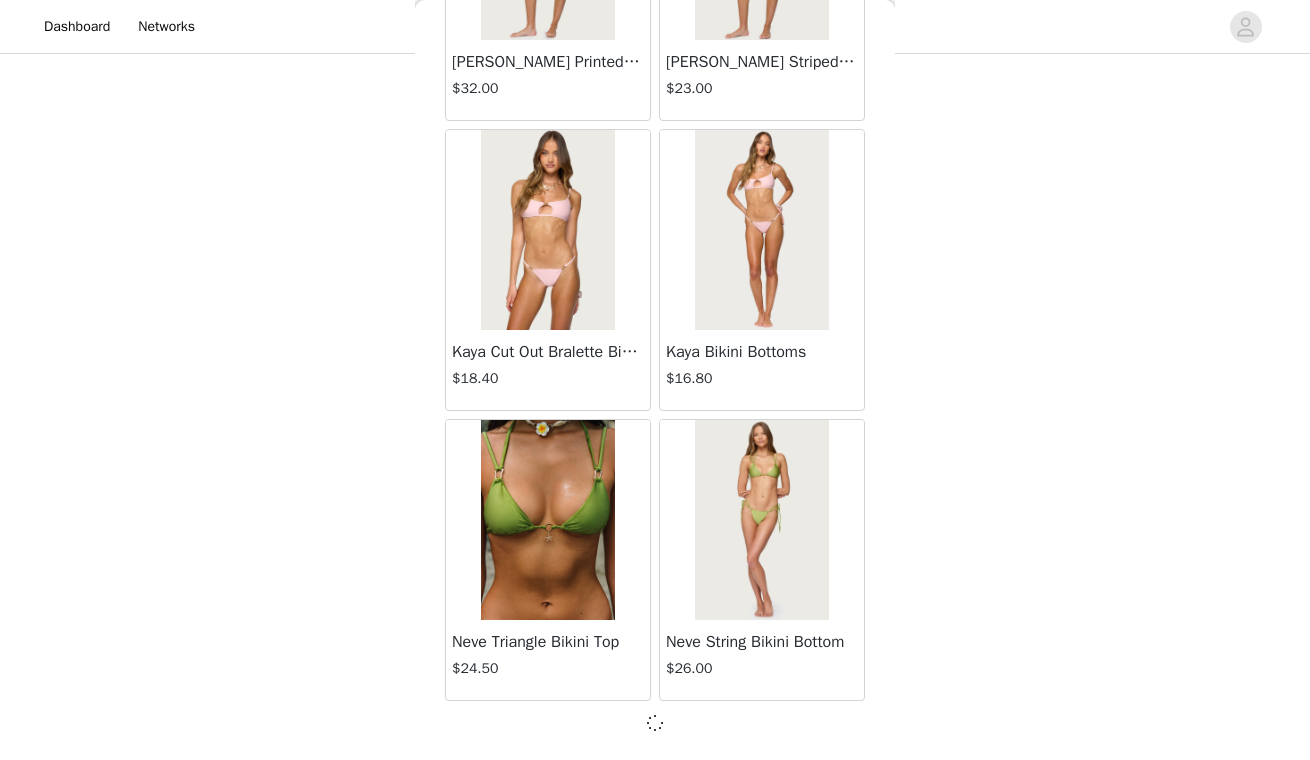 scroll, scrollTop: 28391, scrollLeft: 0, axis: vertical 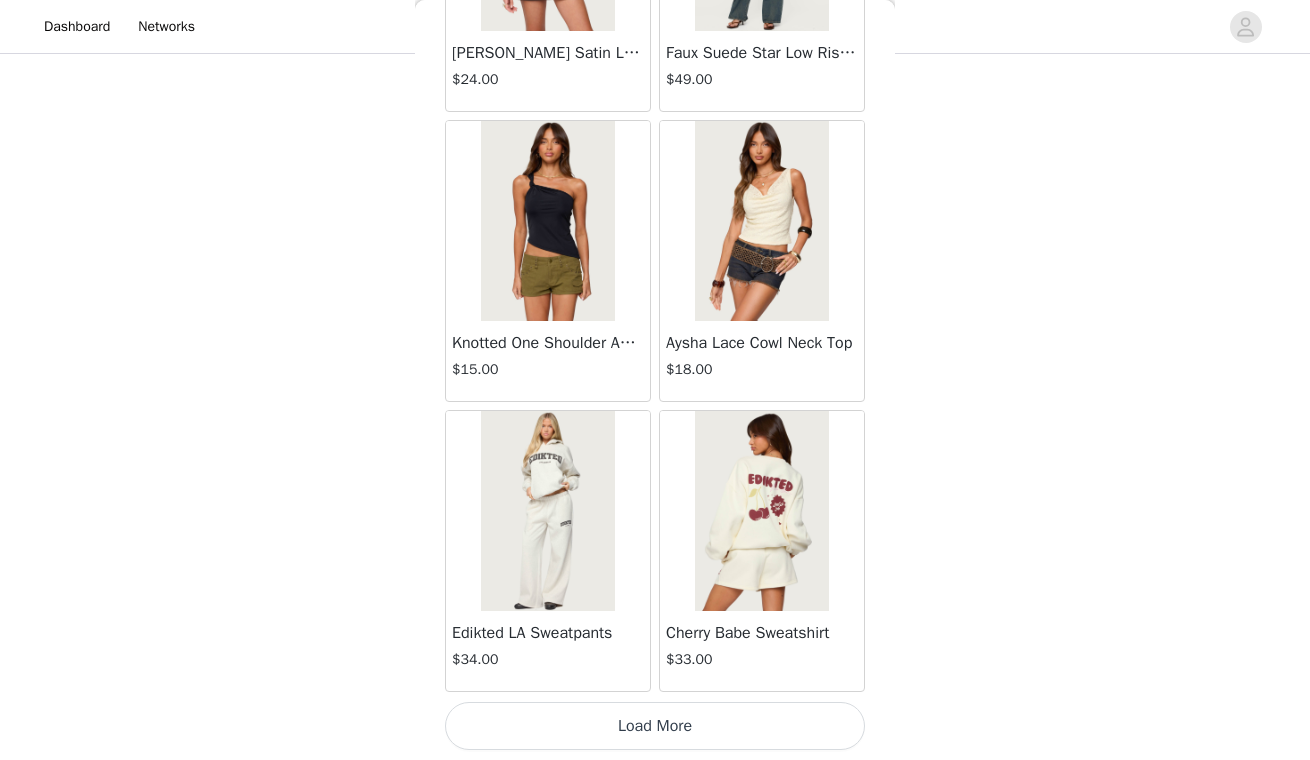 click on "Load More" at bounding box center (655, 726) 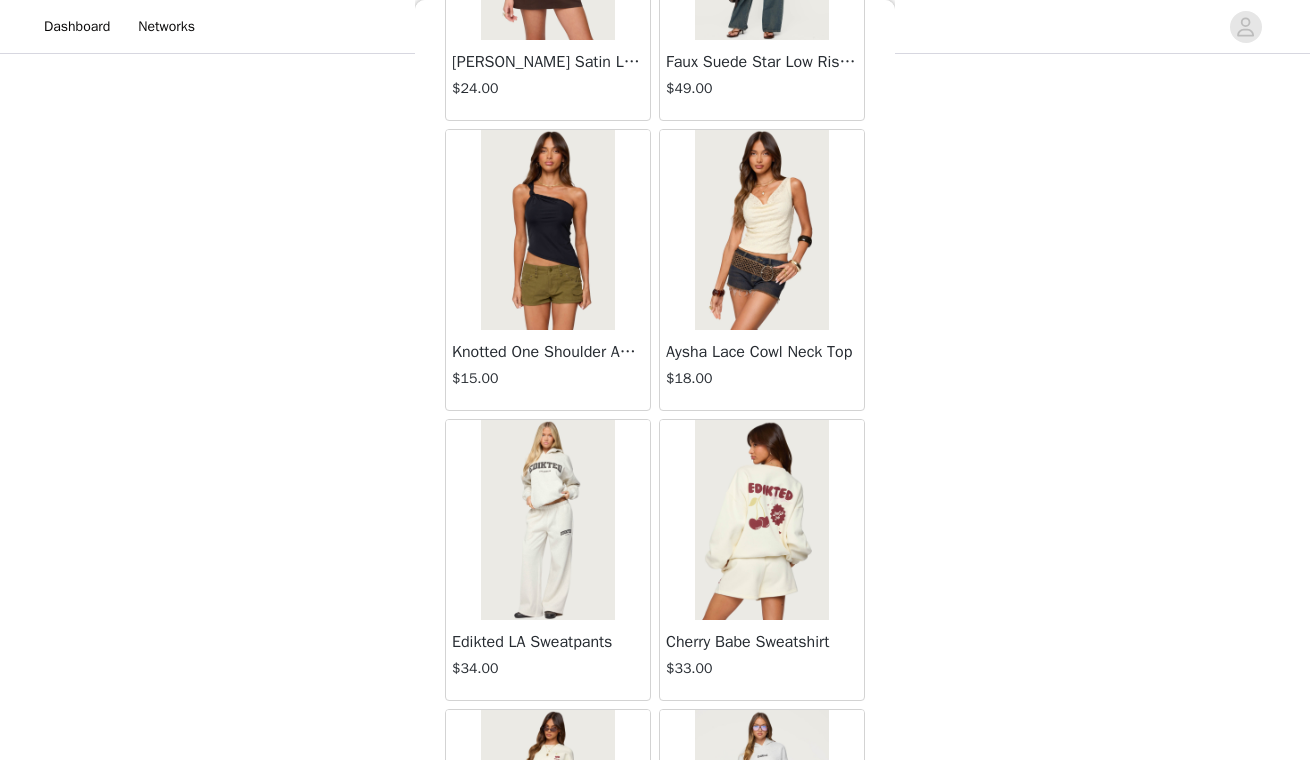 scroll, scrollTop: 1566, scrollLeft: 0, axis: vertical 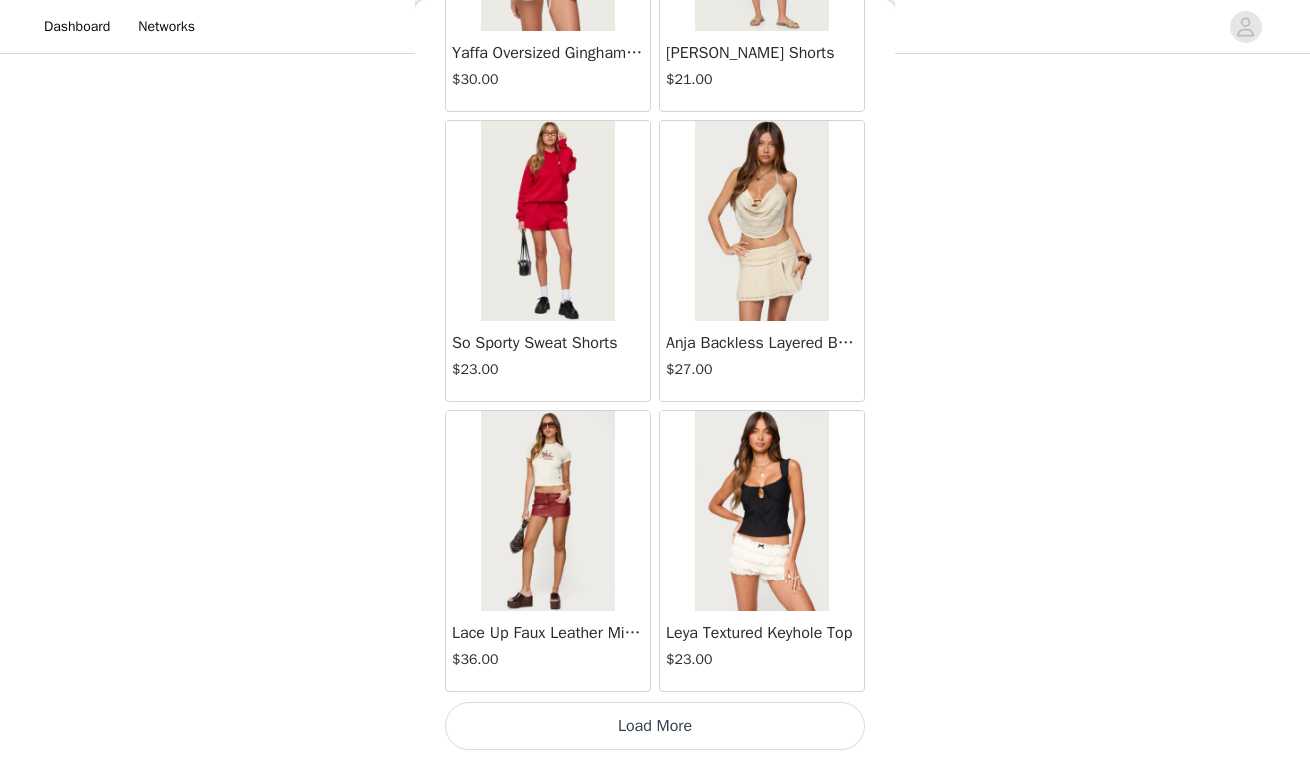 click on "Load More" at bounding box center (655, 726) 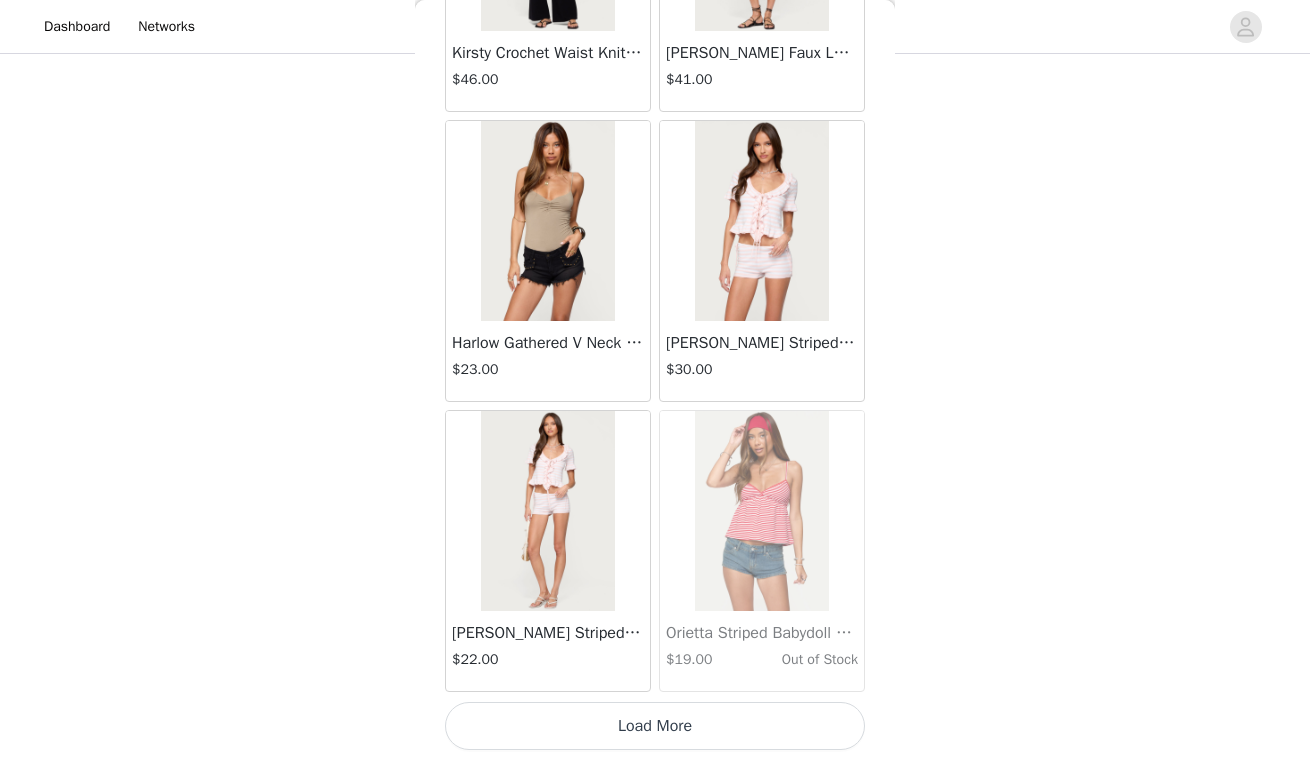 scroll, scrollTop: 37100, scrollLeft: 0, axis: vertical 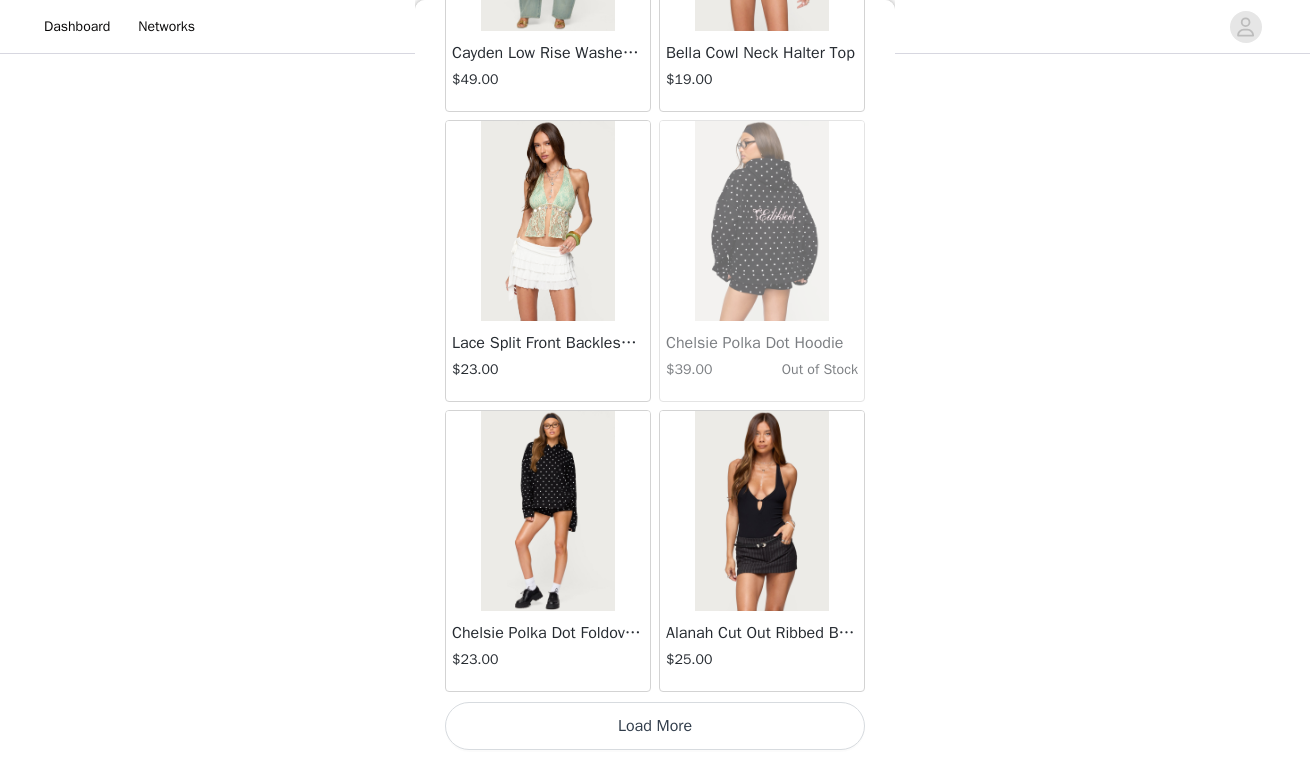 click on "Load More" at bounding box center (655, 726) 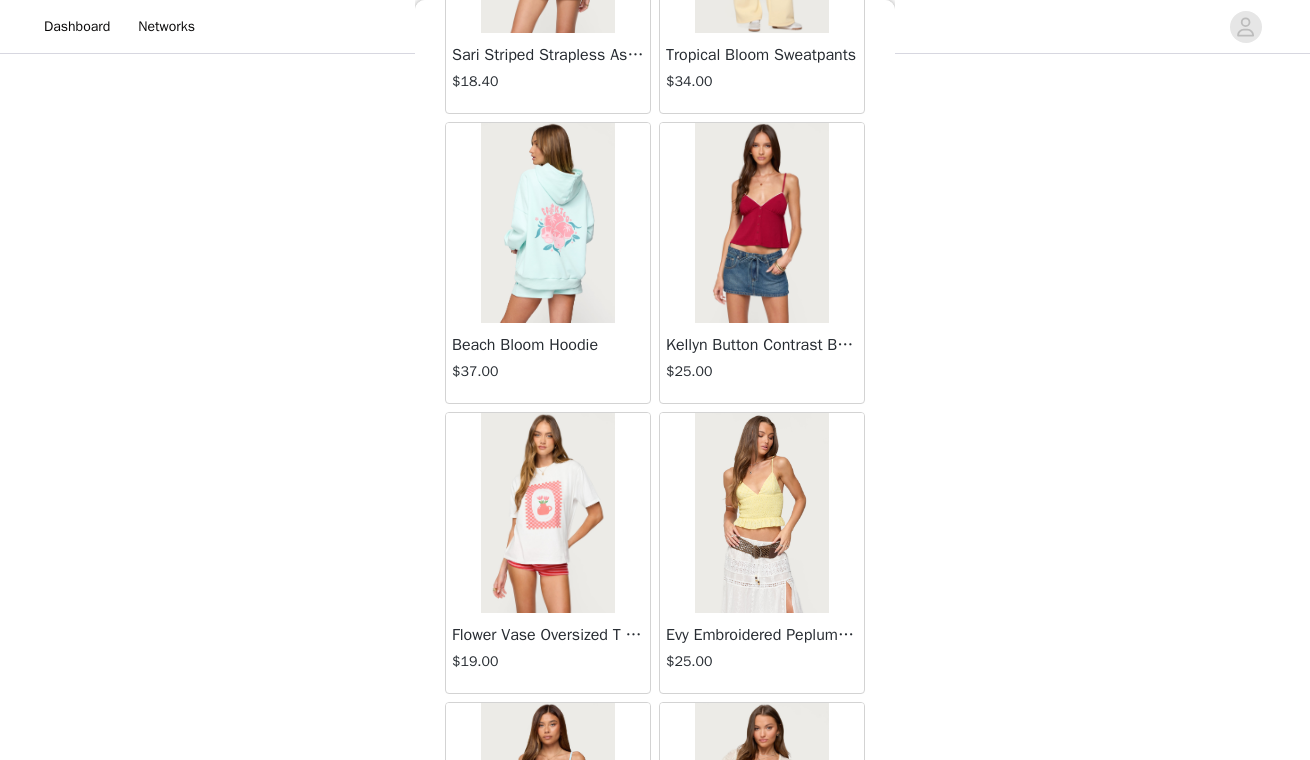 scroll, scrollTop: 40867, scrollLeft: 0, axis: vertical 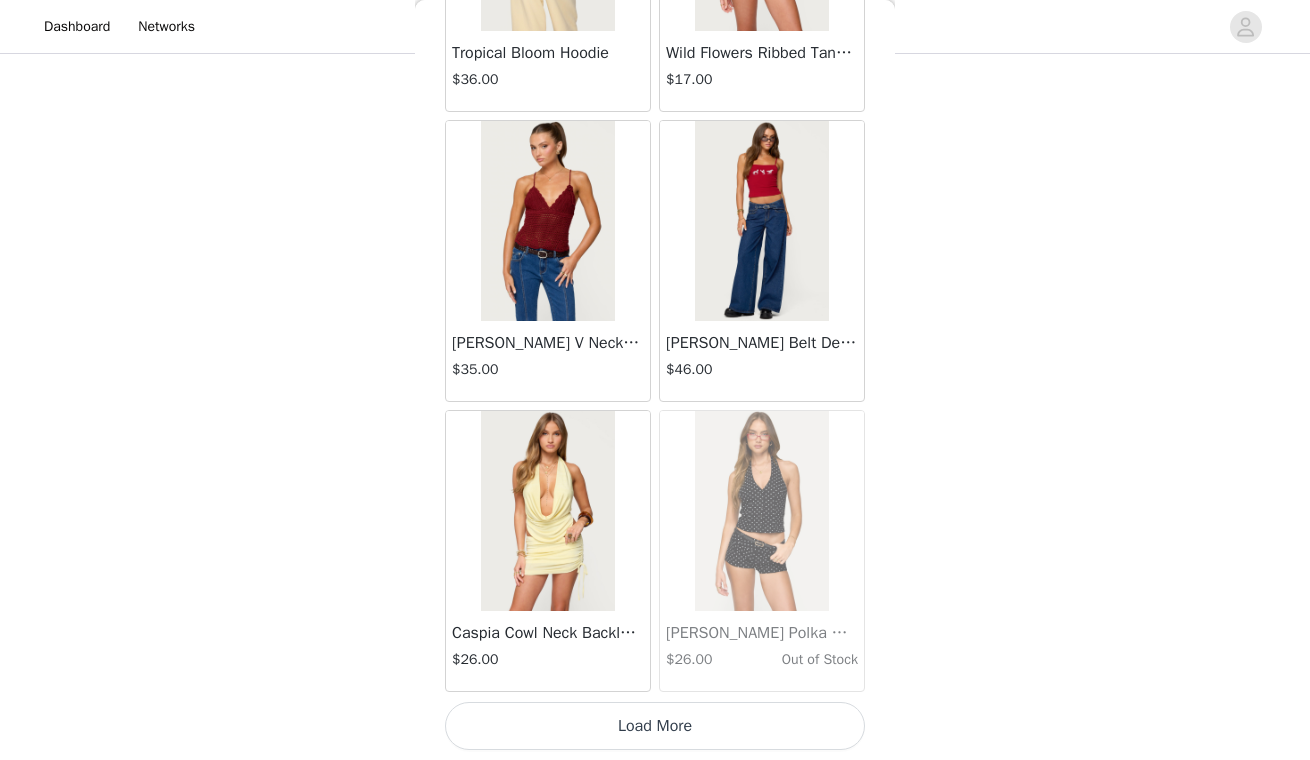 click on "Load More" at bounding box center (655, 726) 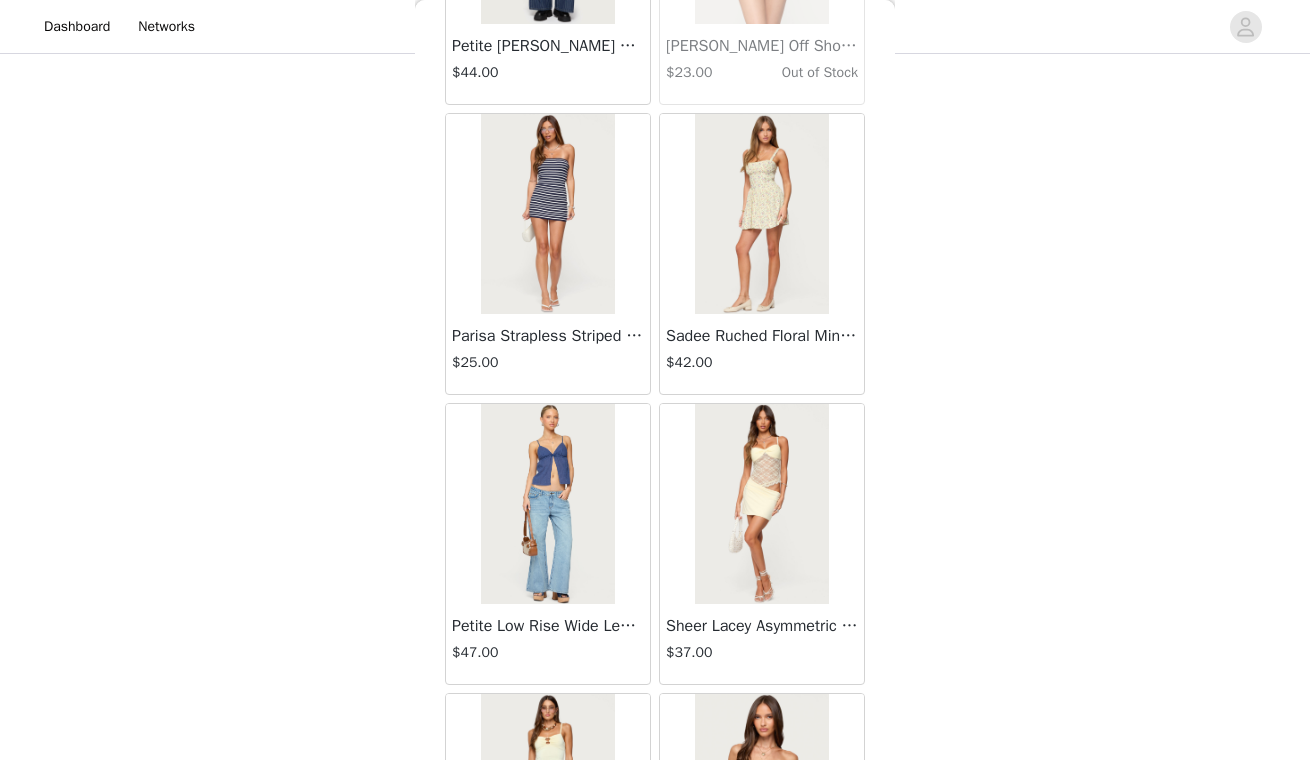 scroll, scrollTop: 44646, scrollLeft: 0, axis: vertical 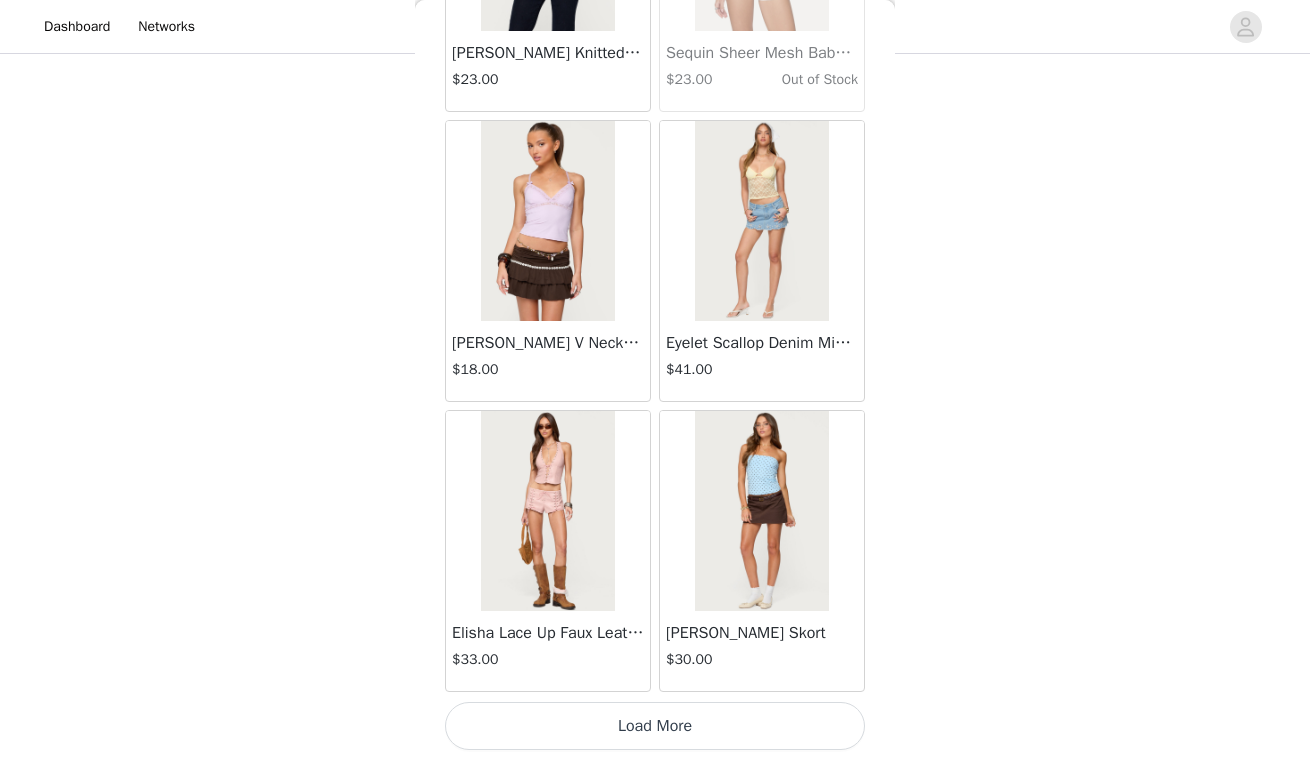 click on "Load More" at bounding box center [655, 726] 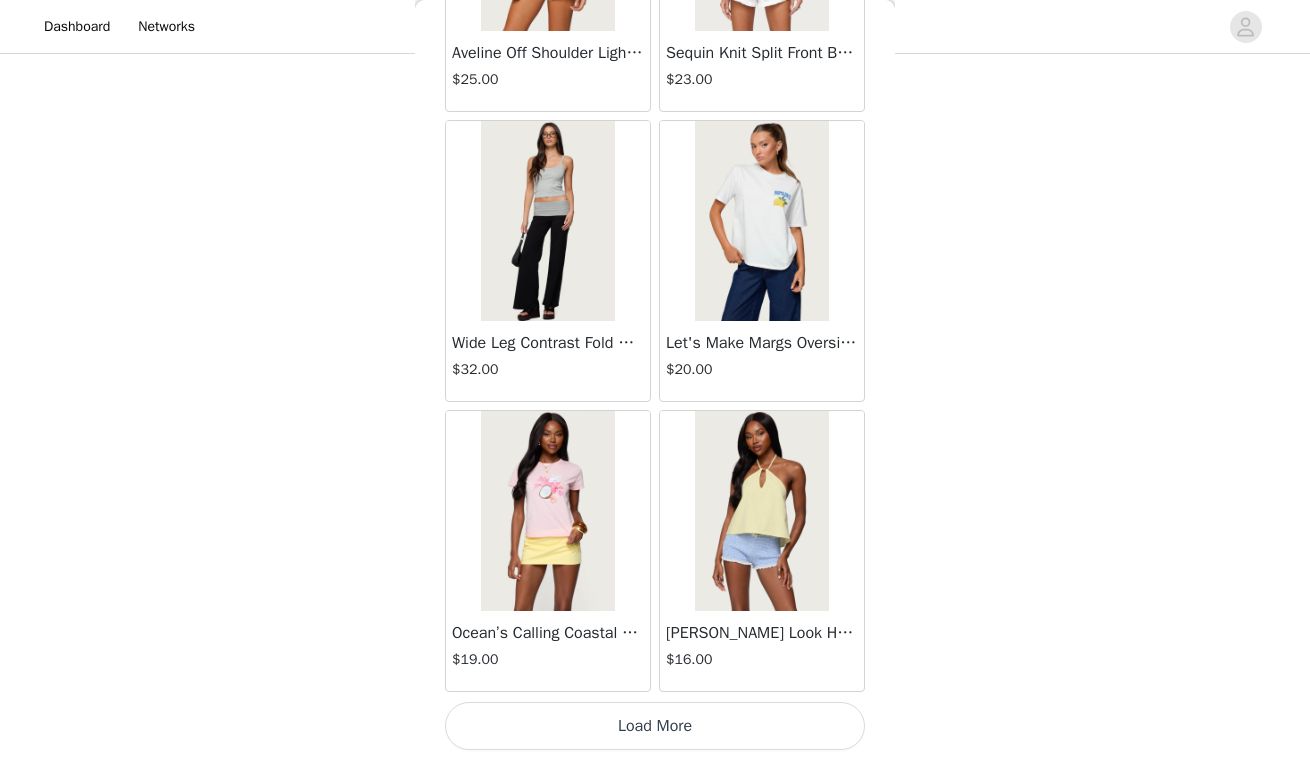 scroll, scrollTop: 48703, scrollLeft: 0, axis: vertical 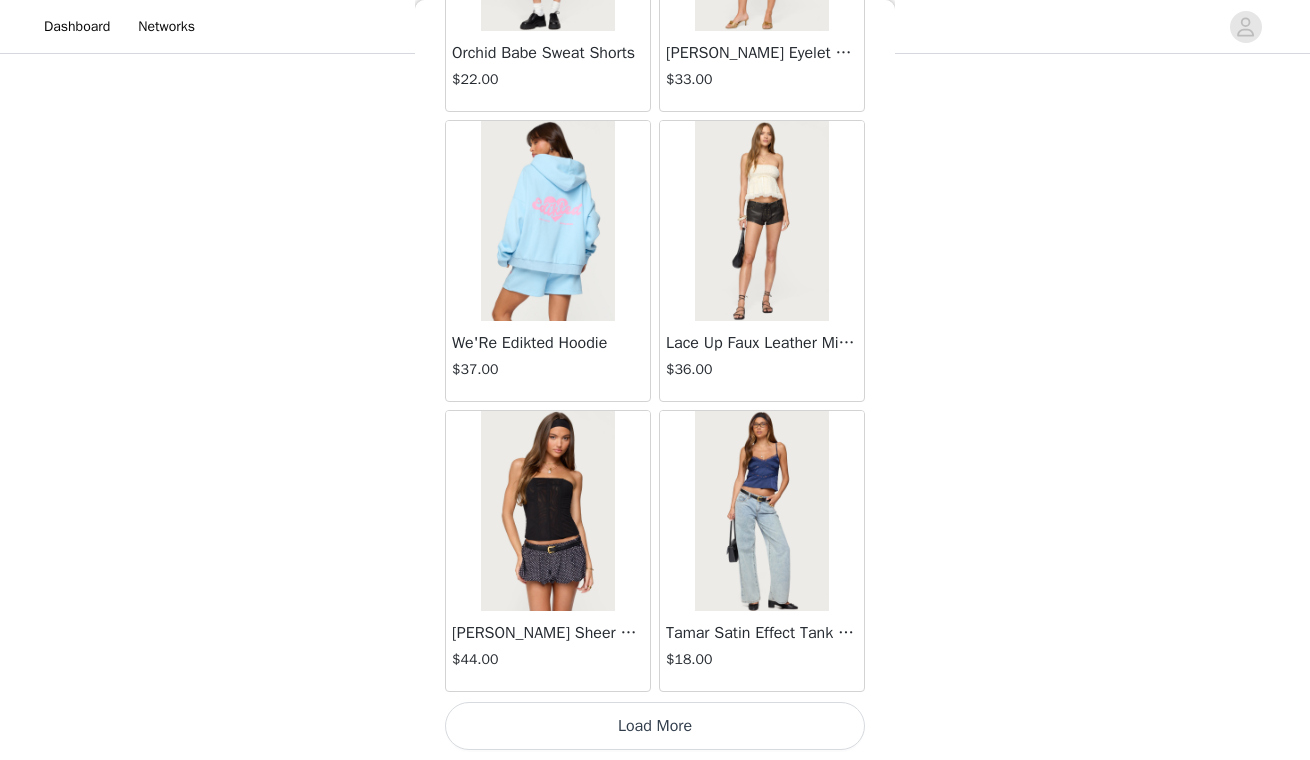 click on "Load More" at bounding box center (655, 726) 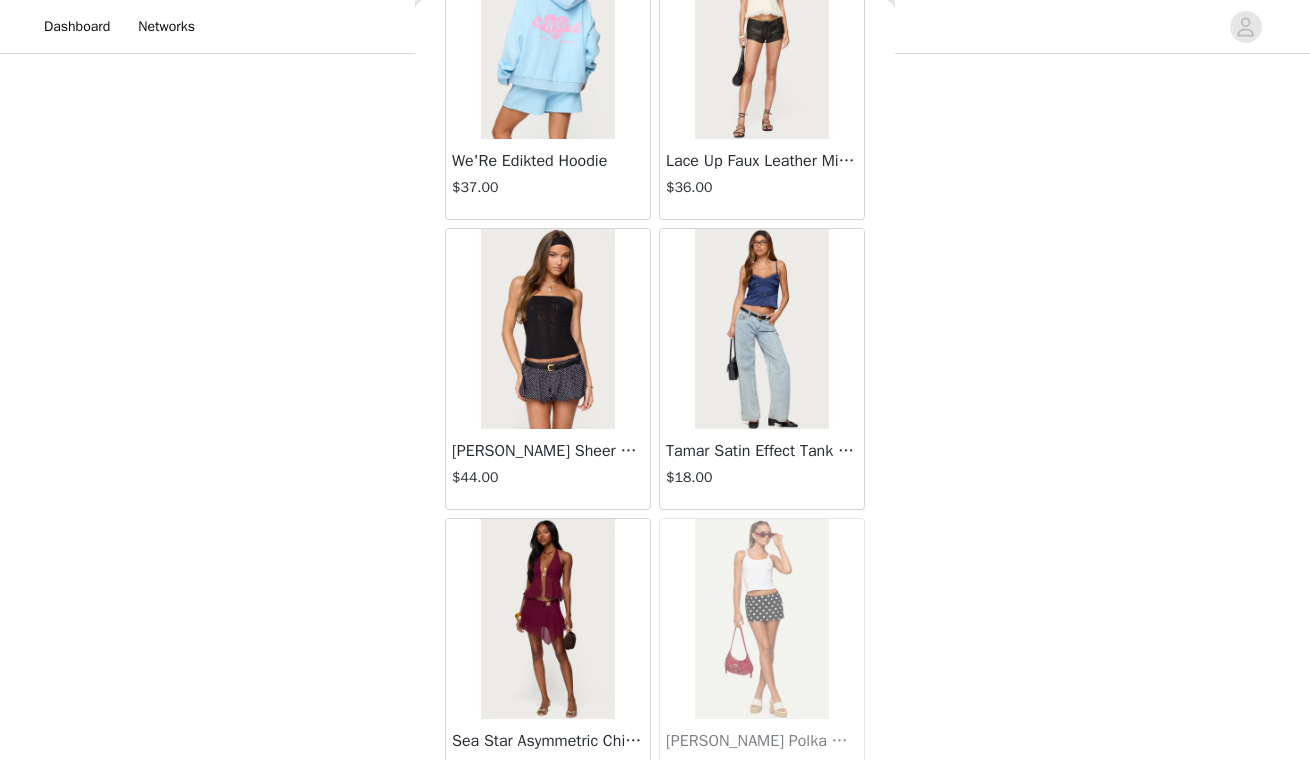 scroll, scrollTop: 52235, scrollLeft: 0, axis: vertical 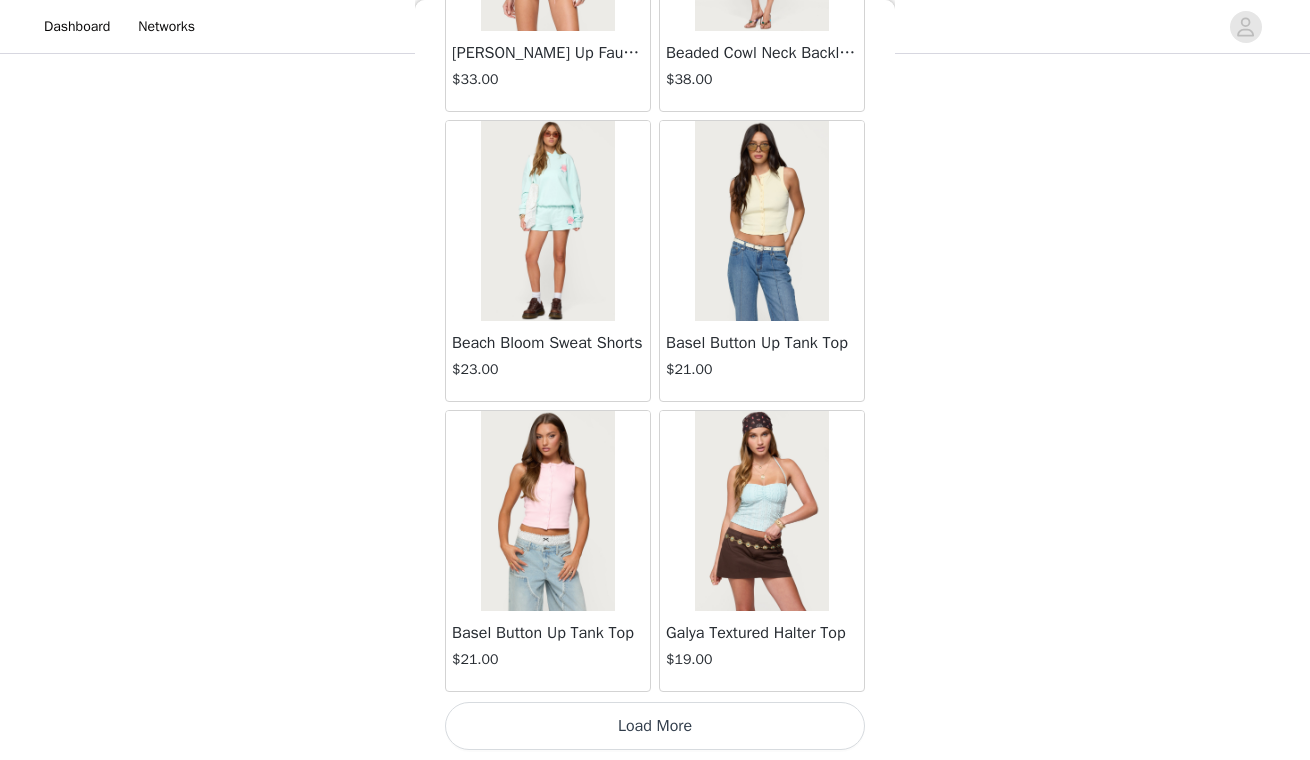 click on "Load More" at bounding box center (655, 726) 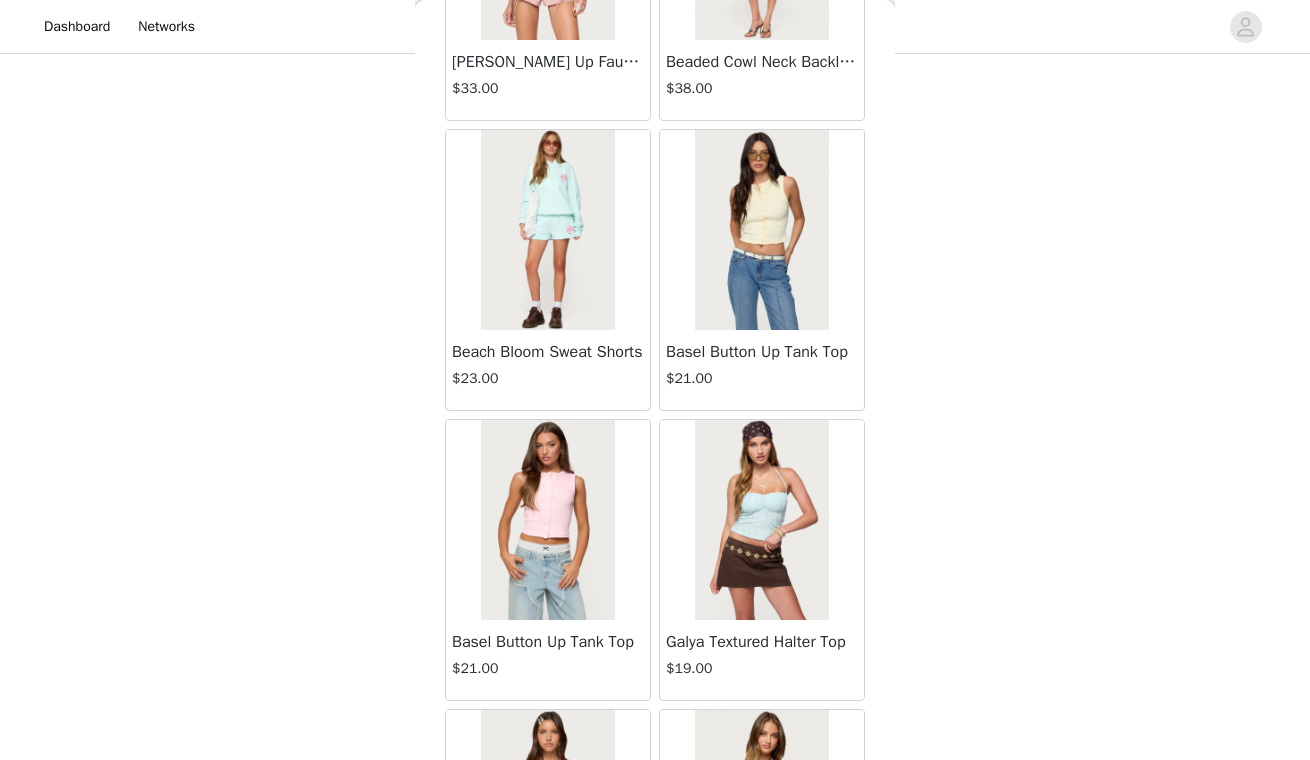 scroll, scrollTop: 1565, scrollLeft: 0, axis: vertical 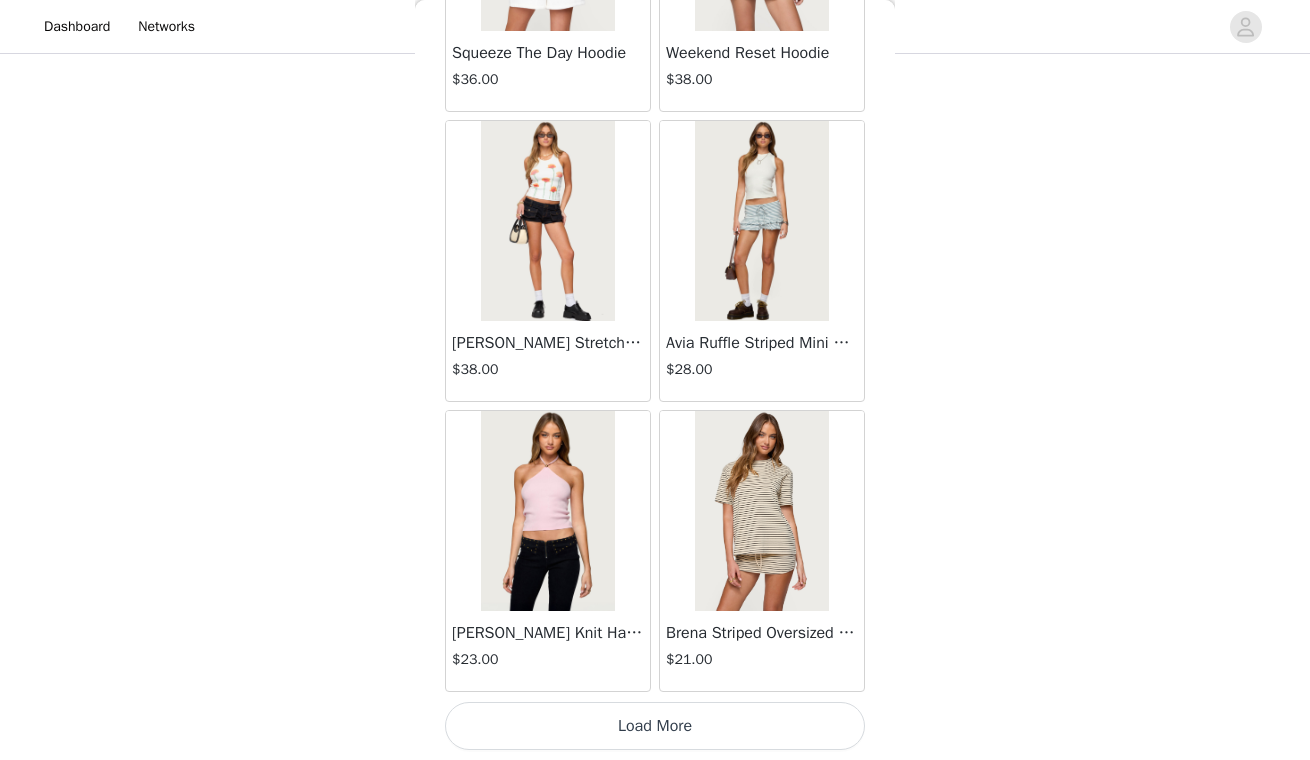 click on "Load More" at bounding box center [655, 726] 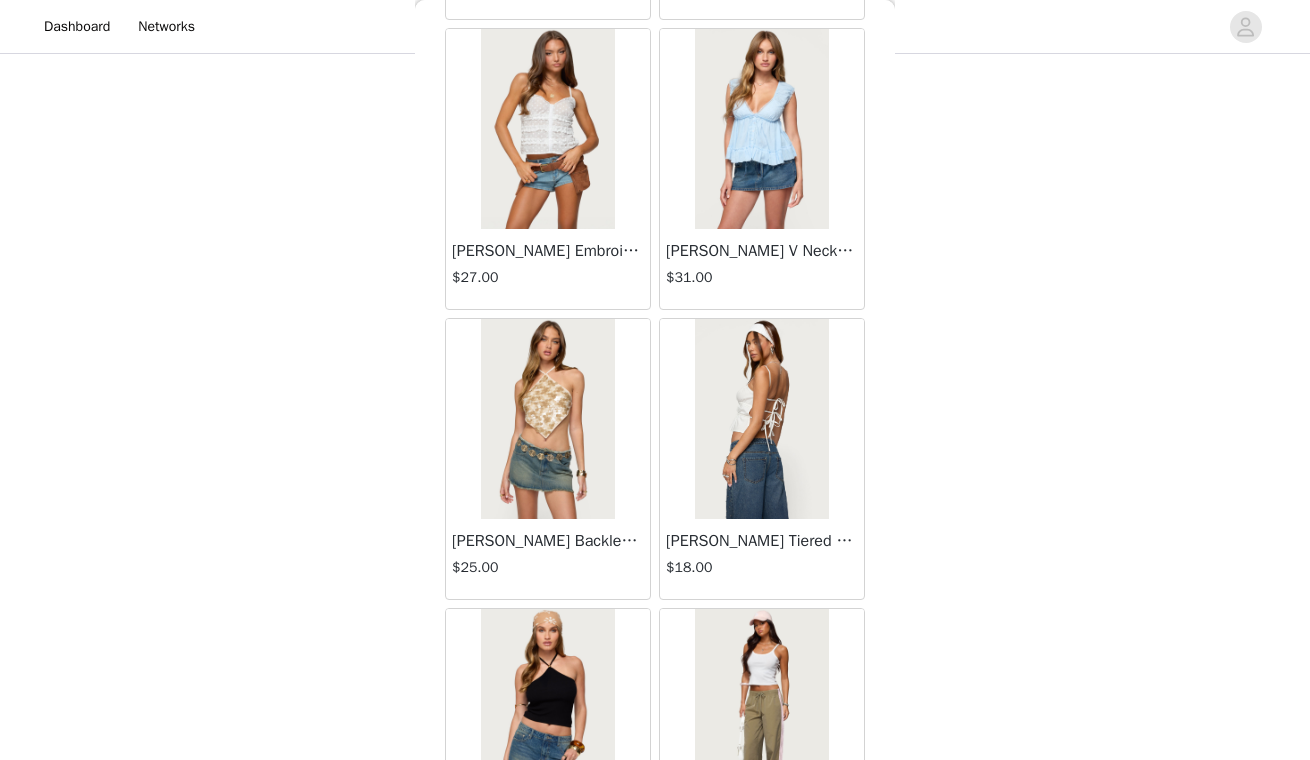 scroll, scrollTop: 59525, scrollLeft: 0, axis: vertical 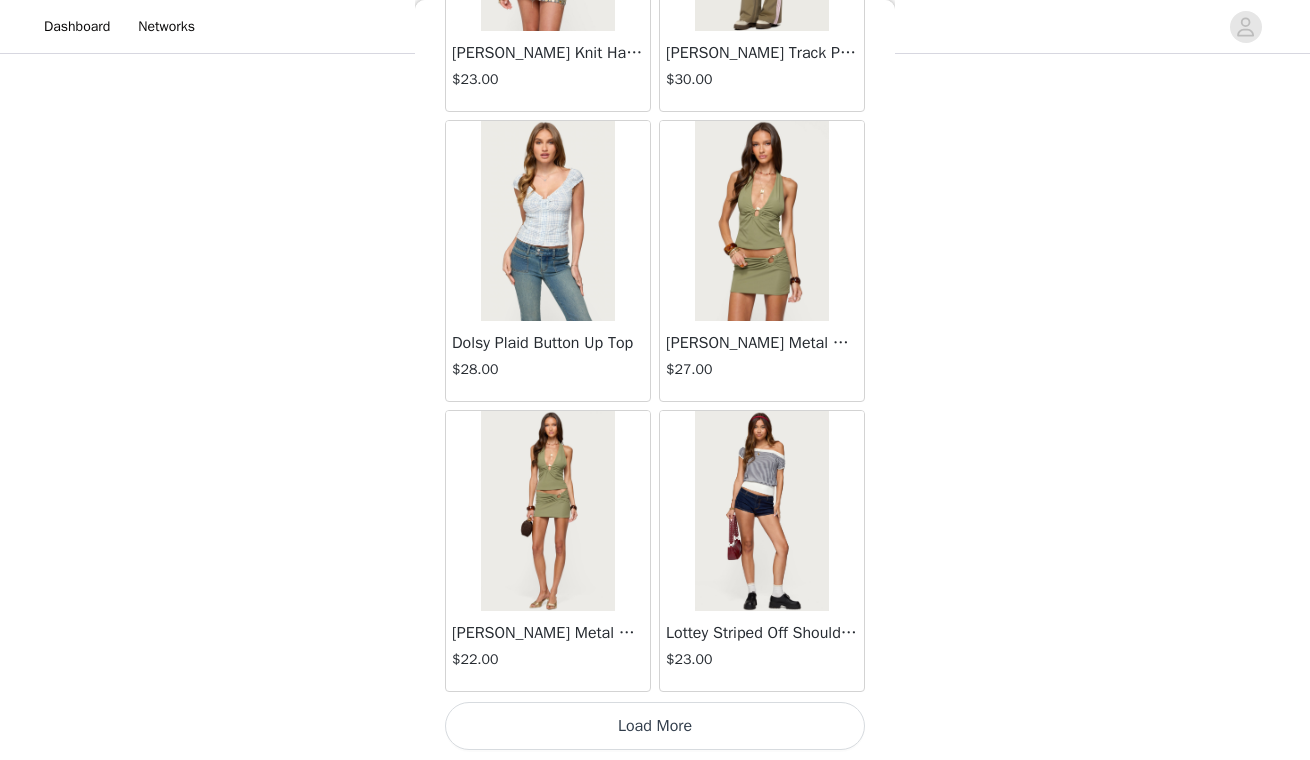 click on "Load More" at bounding box center (655, 726) 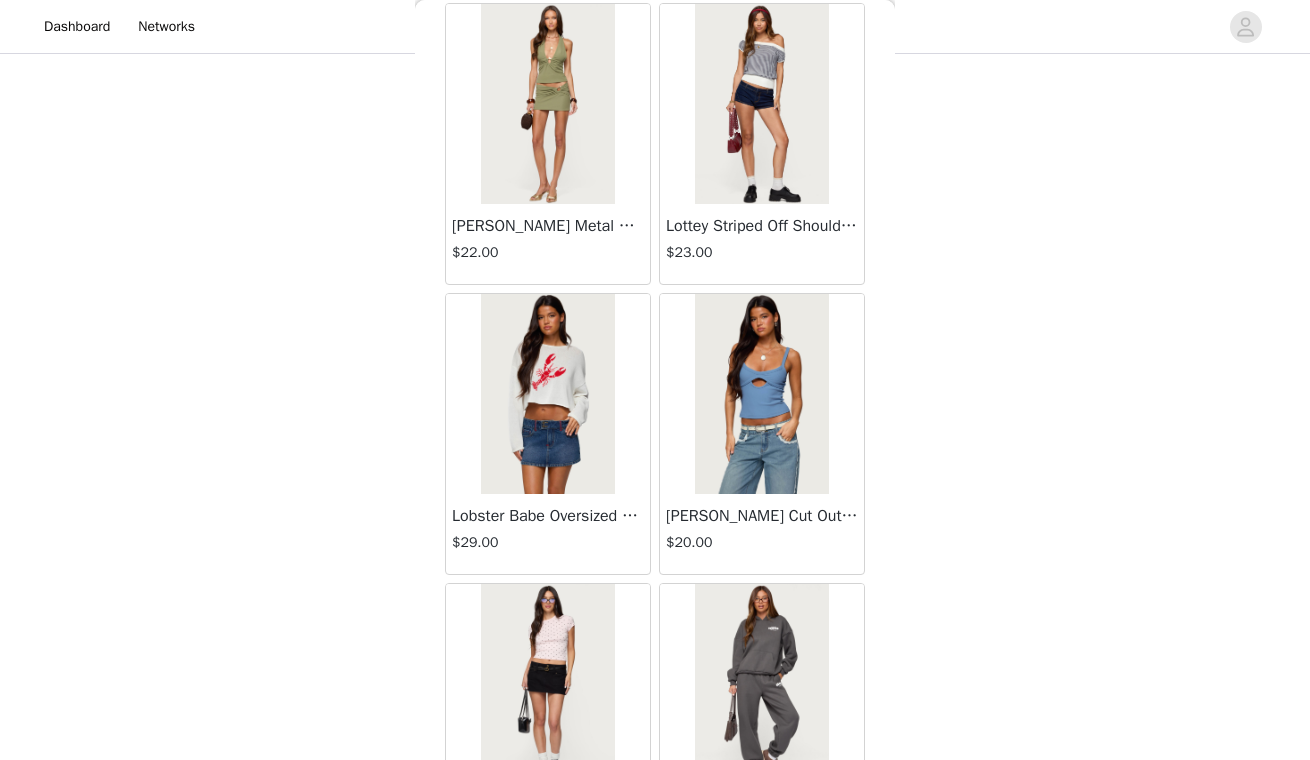 scroll, scrollTop: 60736, scrollLeft: 0, axis: vertical 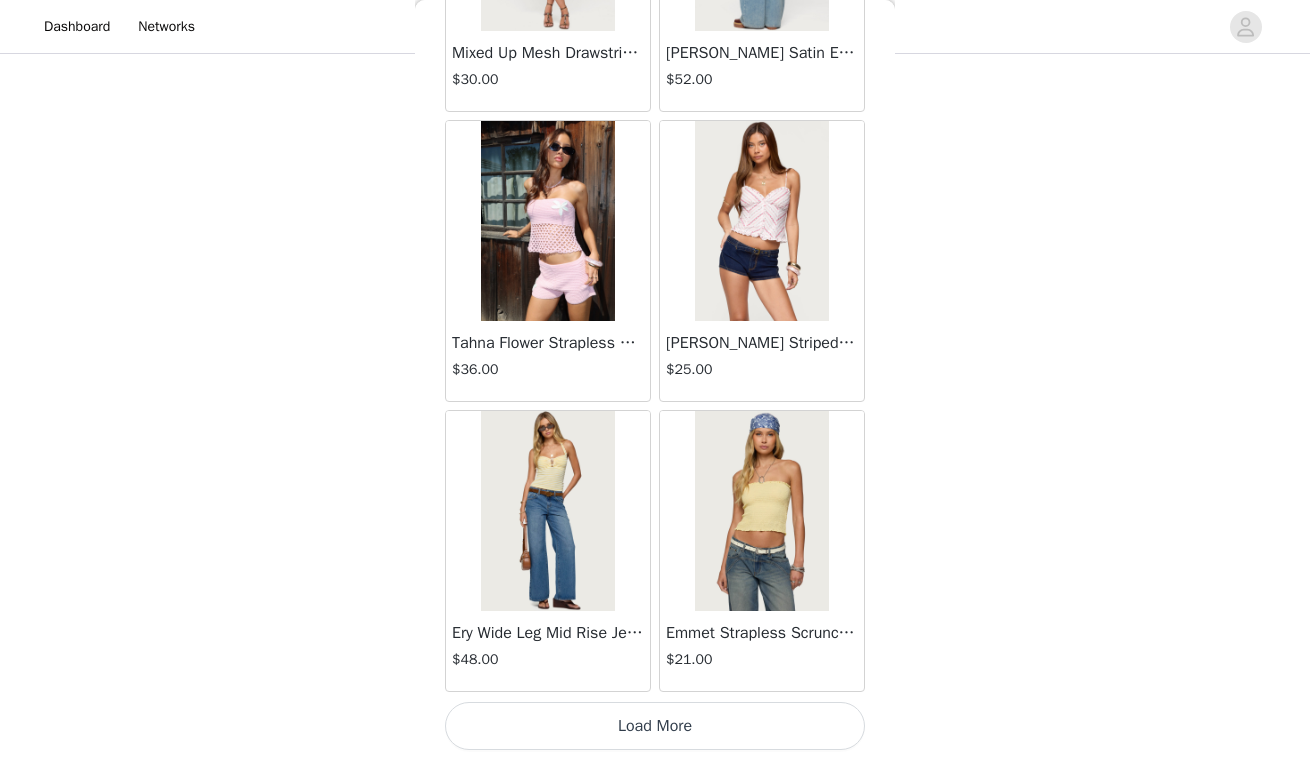 click on "Load More" at bounding box center (655, 726) 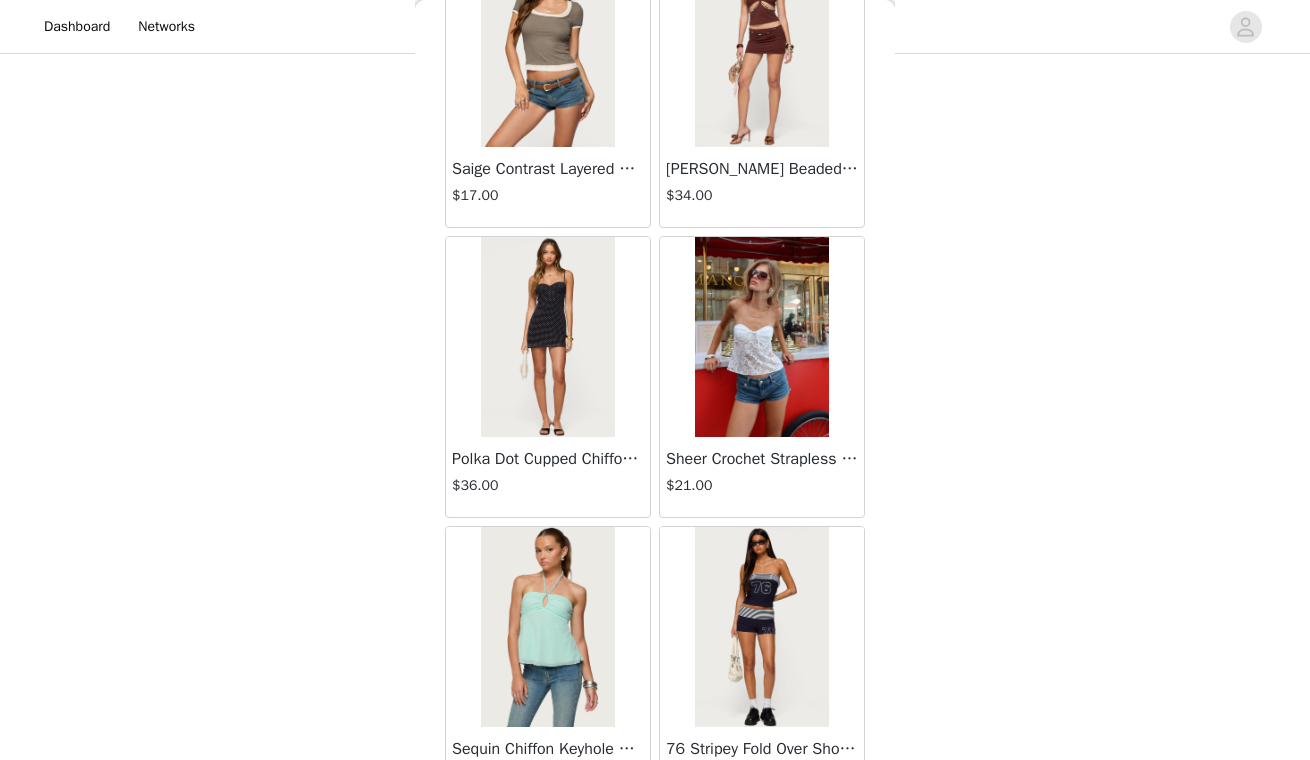 scroll, scrollTop: 65696, scrollLeft: 0, axis: vertical 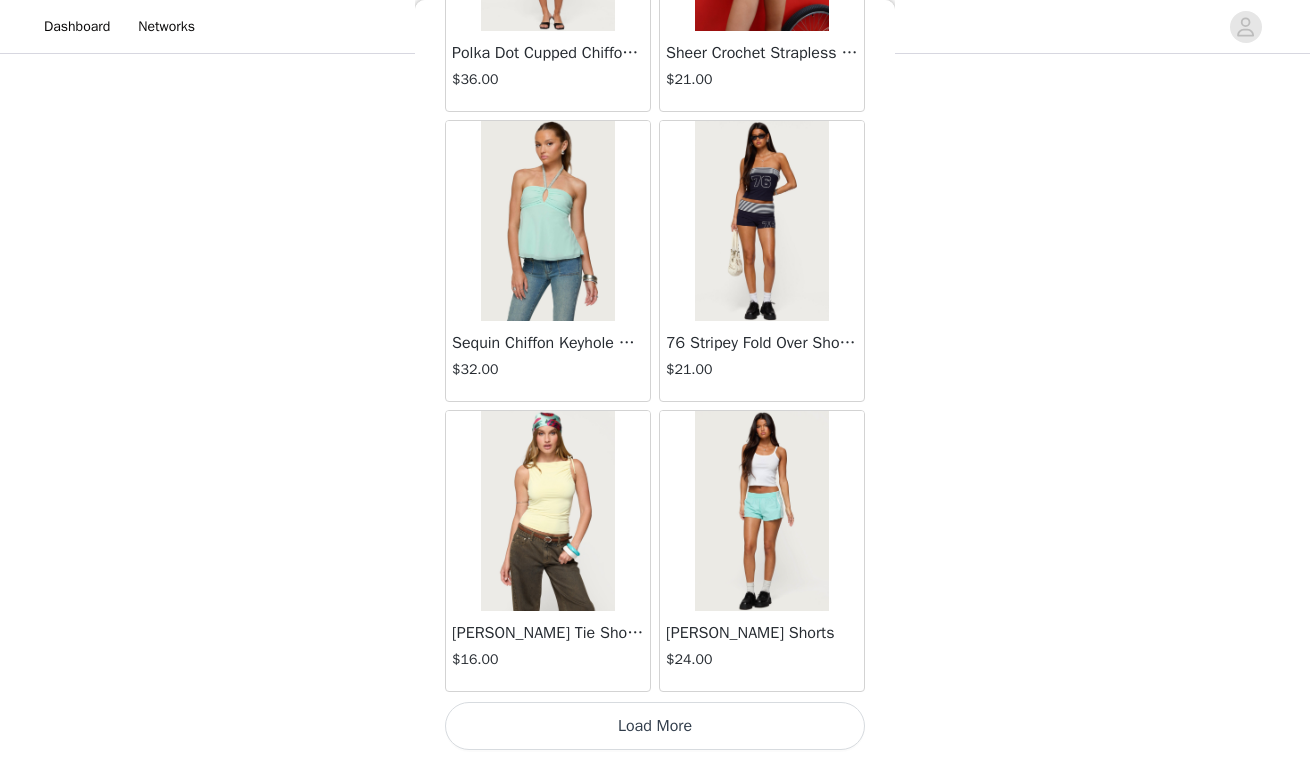 click on "Load More" at bounding box center [655, 726] 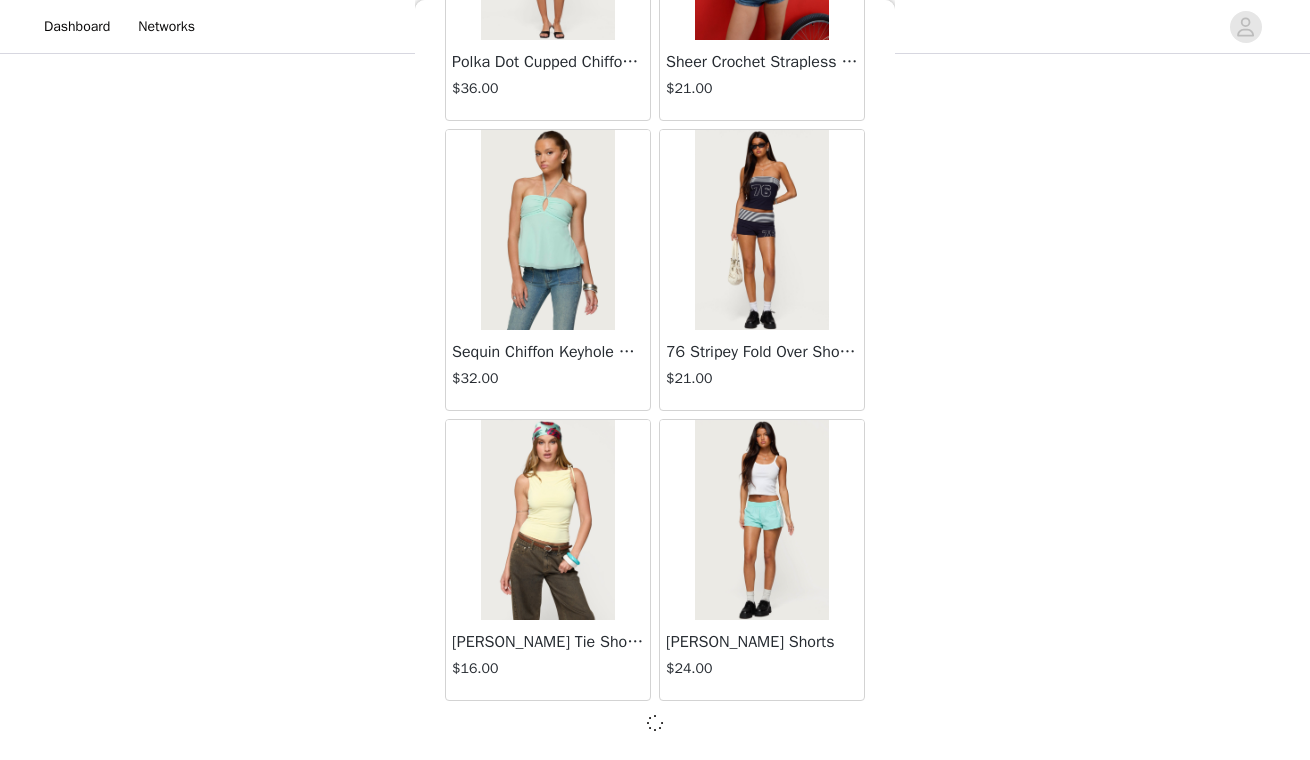 scroll, scrollTop: 66091, scrollLeft: 0, axis: vertical 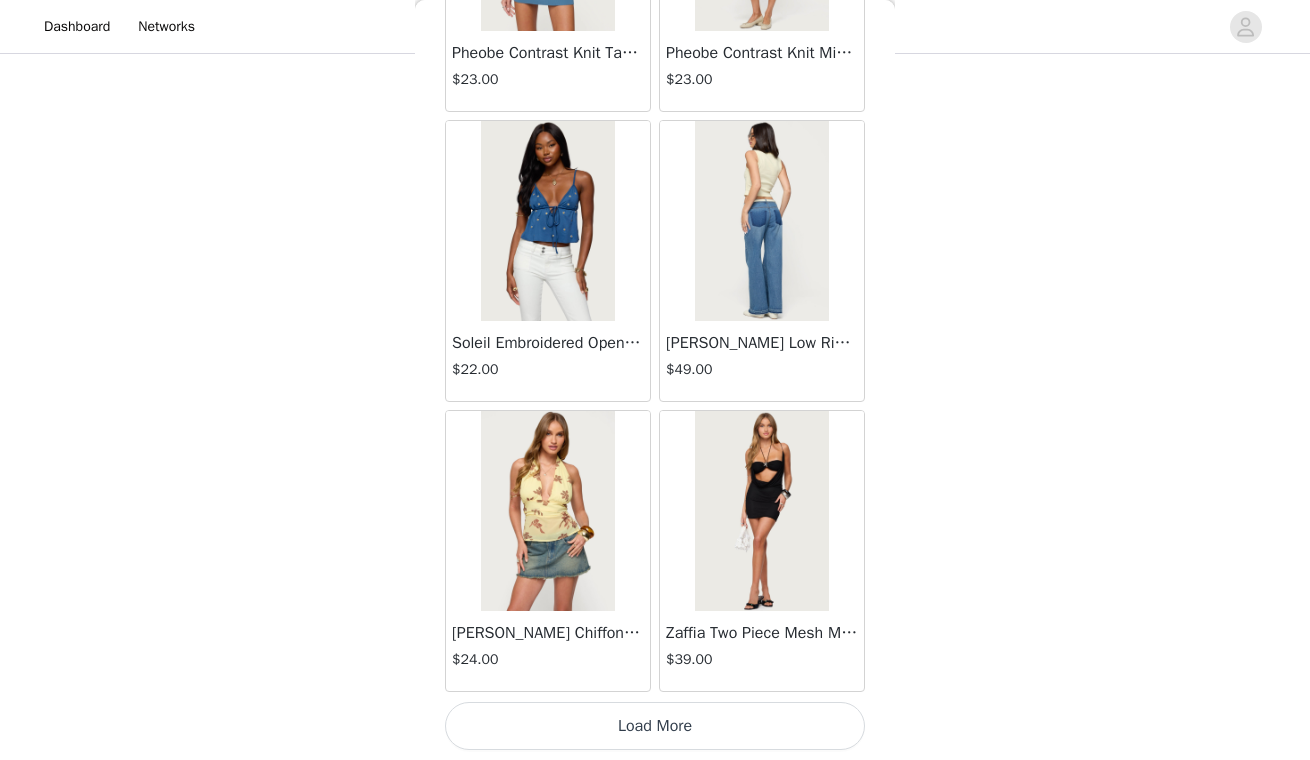 click on "Load More" at bounding box center (655, 726) 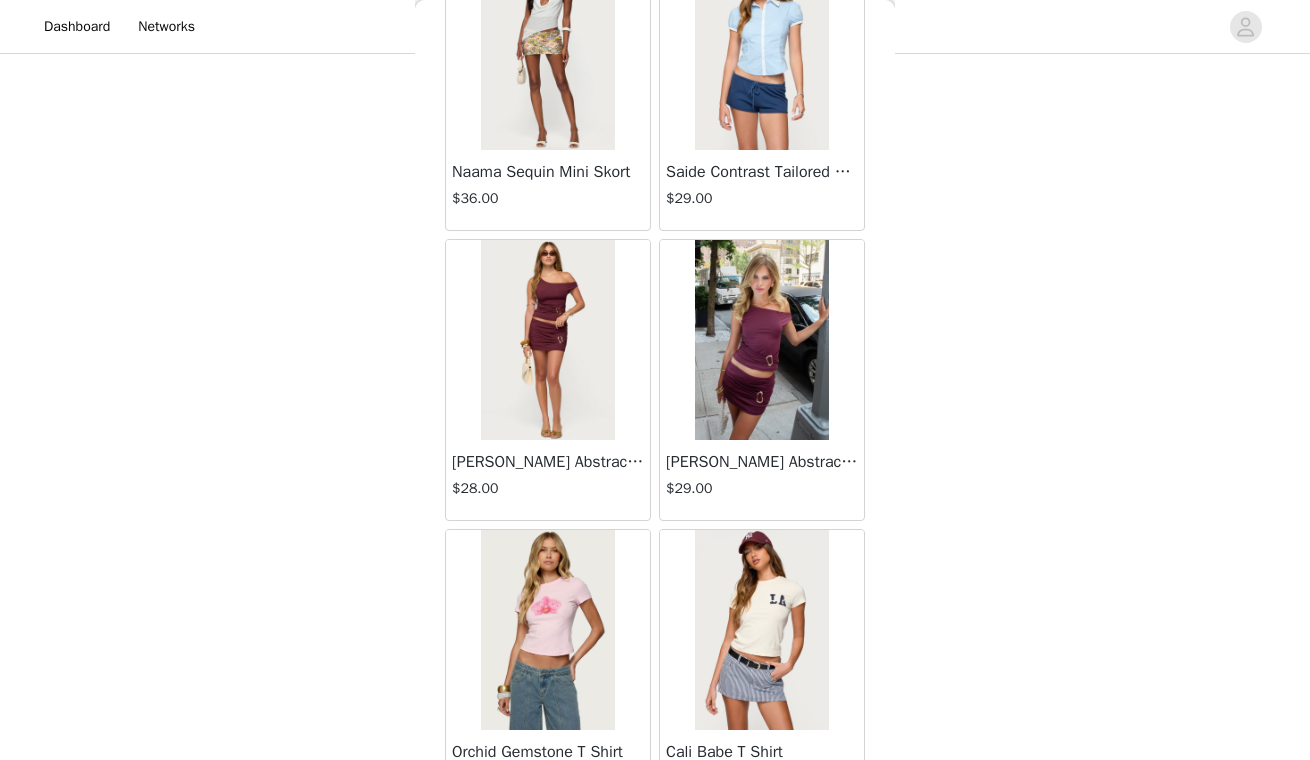 scroll, scrollTop: 71366, scrollLeft: 0, axis: vertical 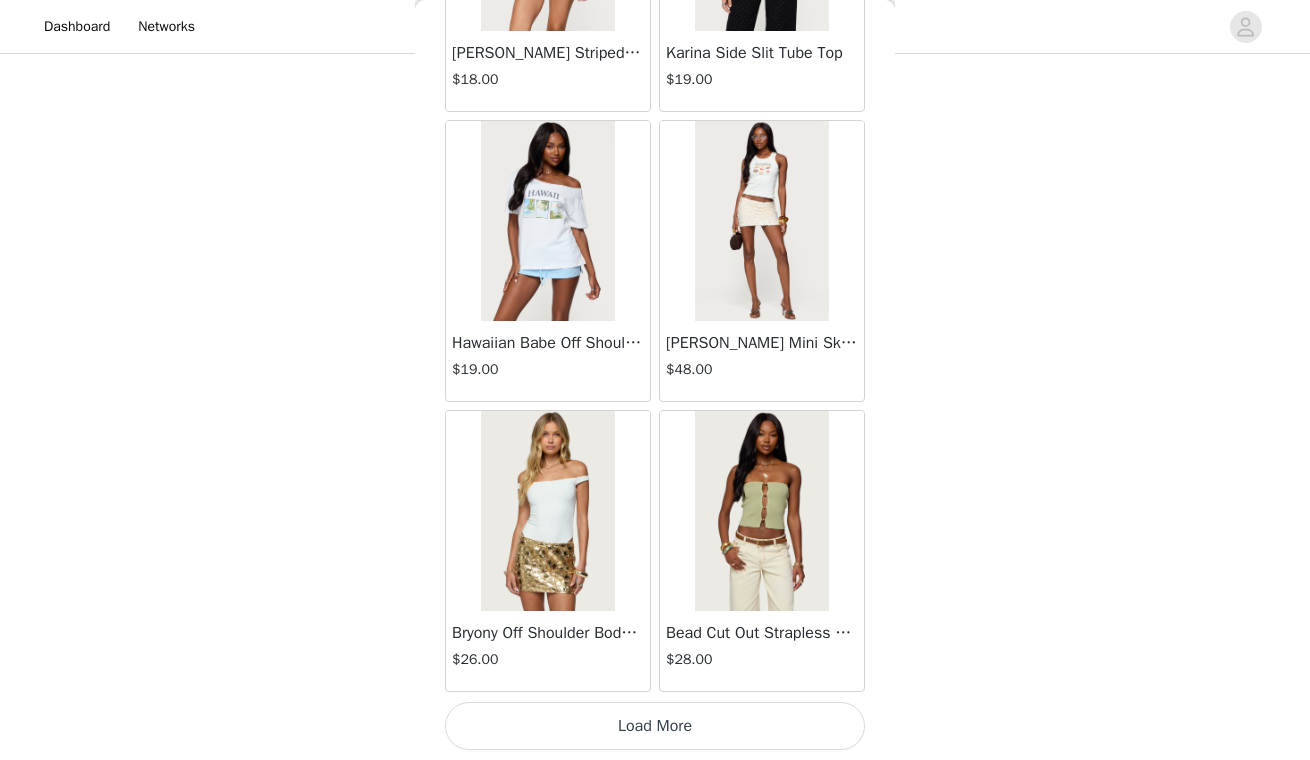 click on "Load More" at bounding box center (655, 726) 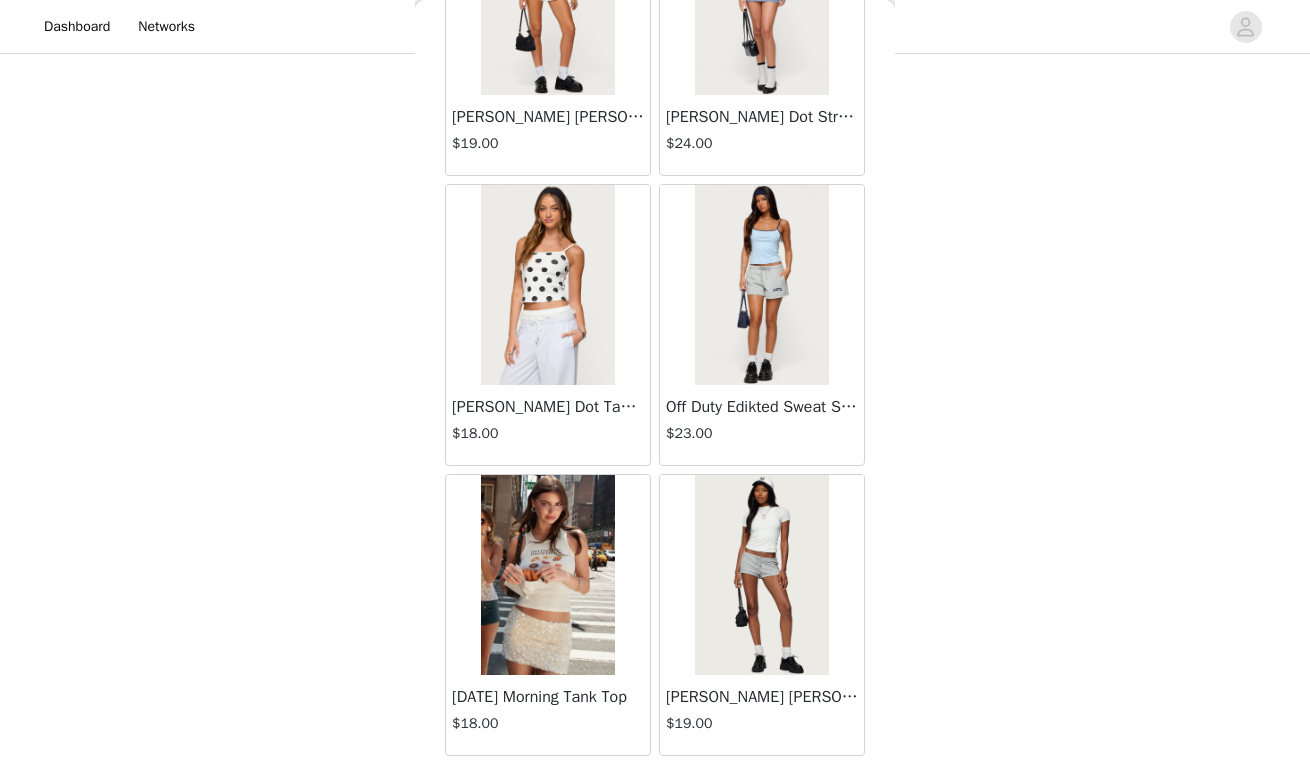 scroll, scrollTop: 73286, scrollLeft: 0, axis: vertical 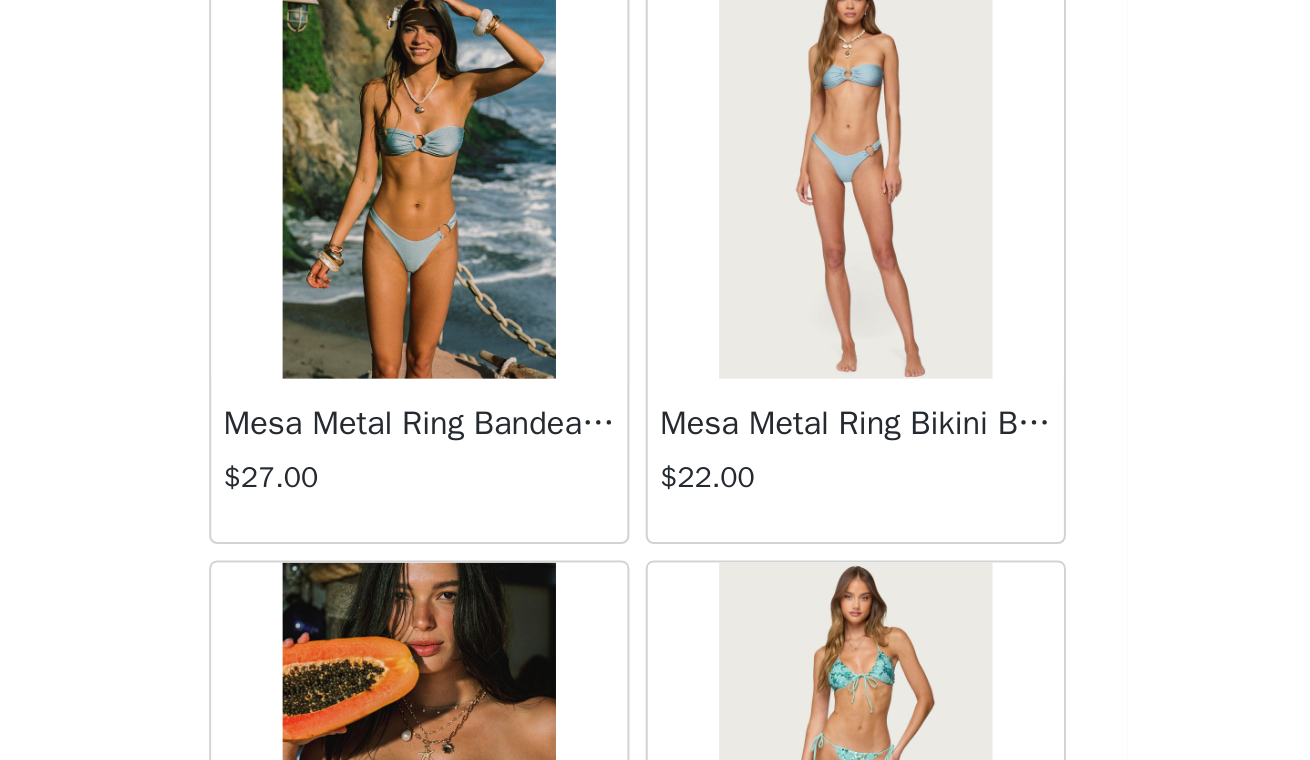 click on "Mesa Metal Ring Bandeau Bikini Top" at bounding box center (548, 595) 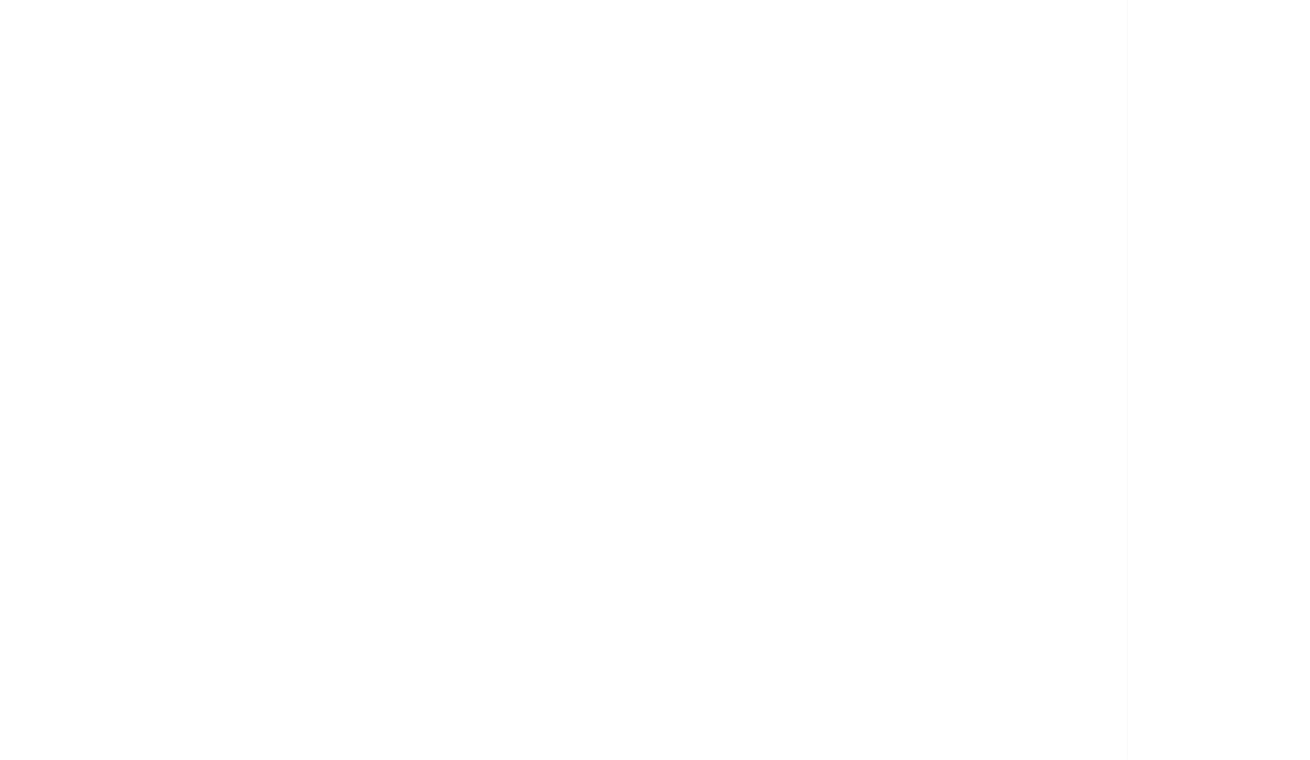 scroll, scrollTop: 191, scrollLeft: 0, axis: vertical 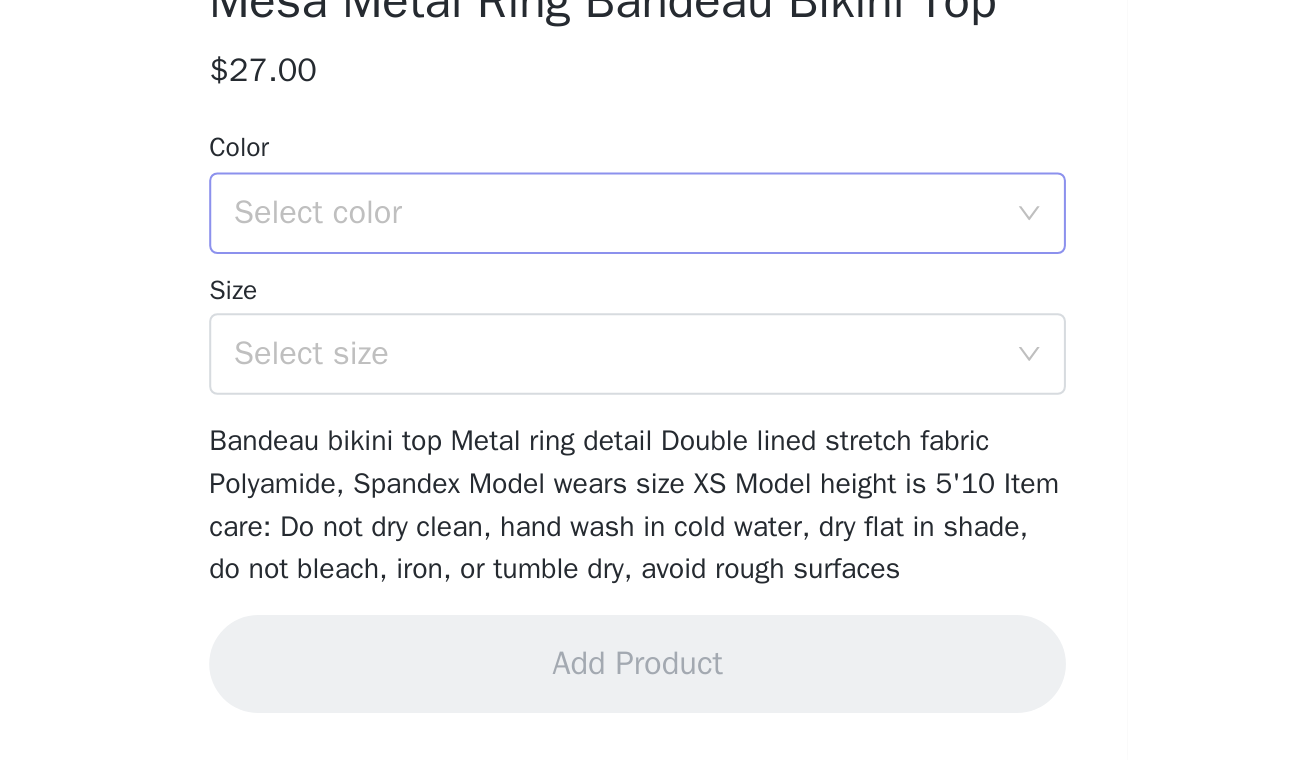 click on "Select color" at bounding box center [644, 492] 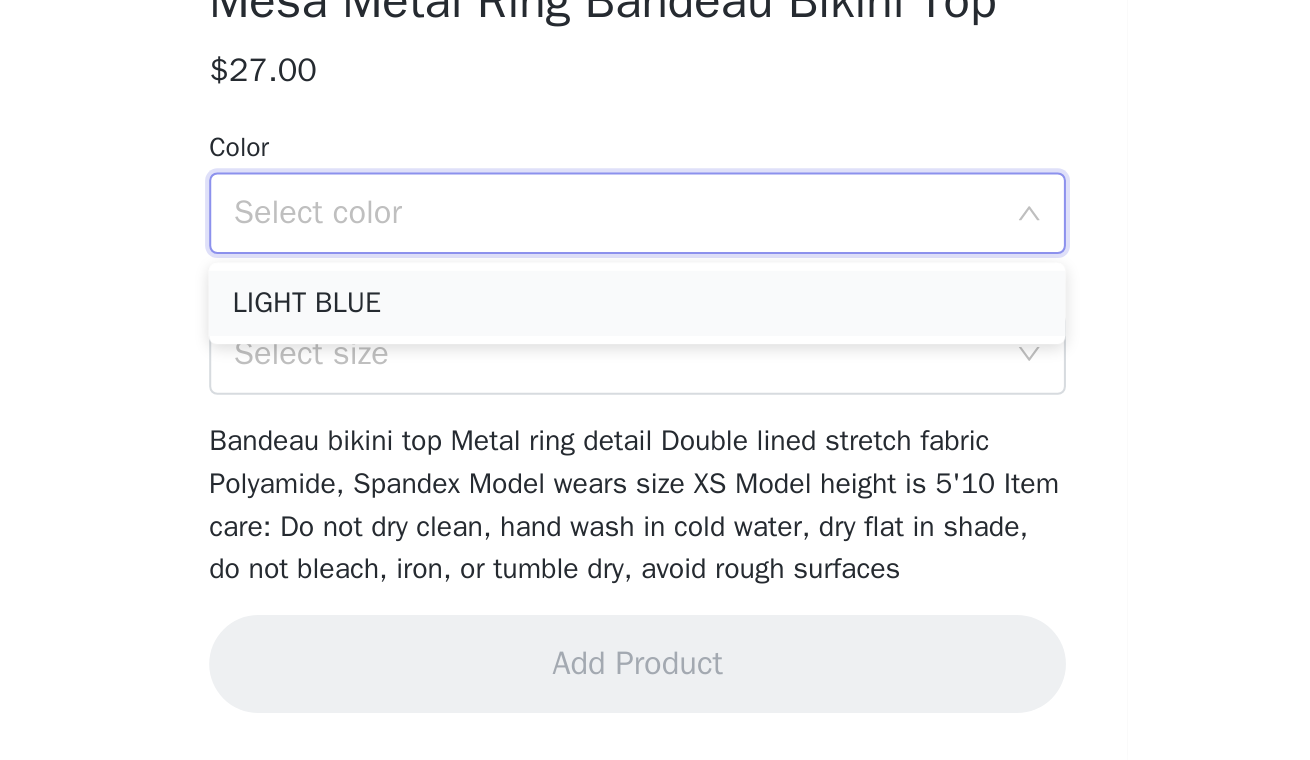 click on "LIGHT BLUE" at bounding box center (655, 536) 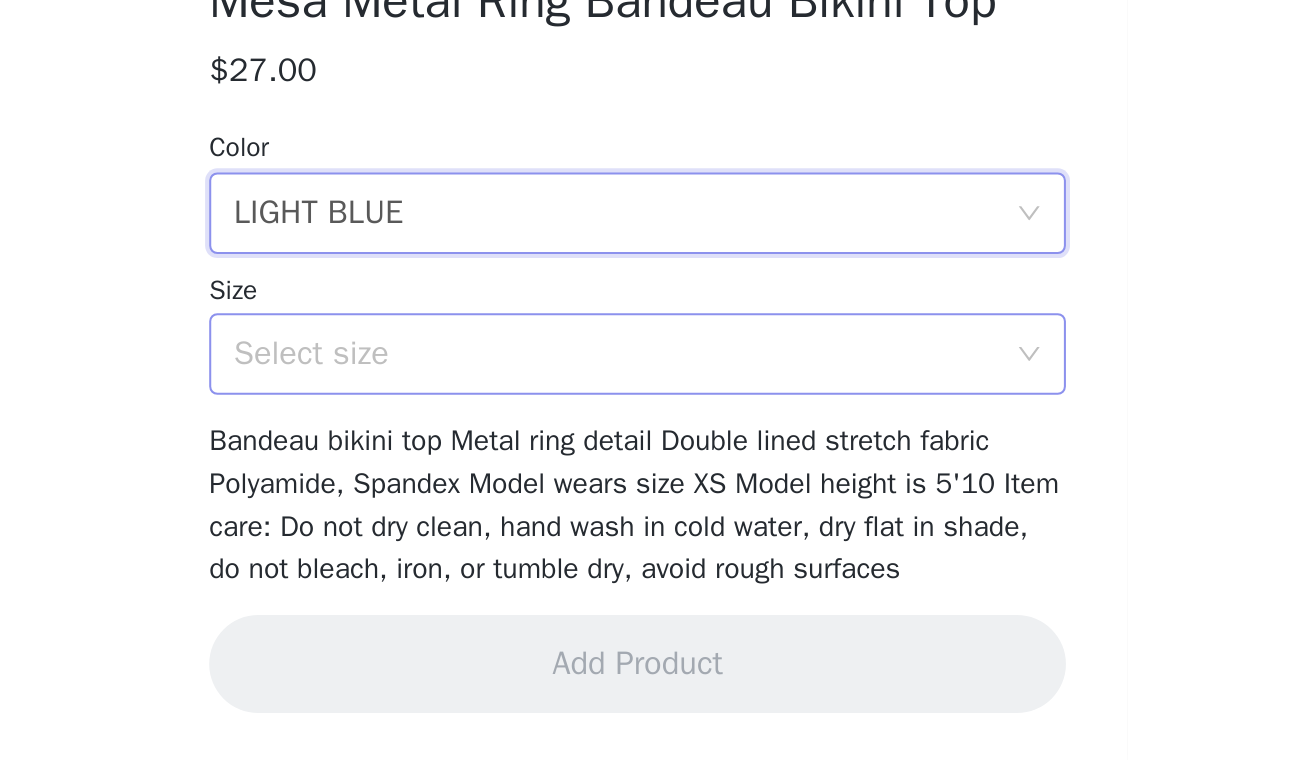 click on "Select size" at bounding box center (644, 561) 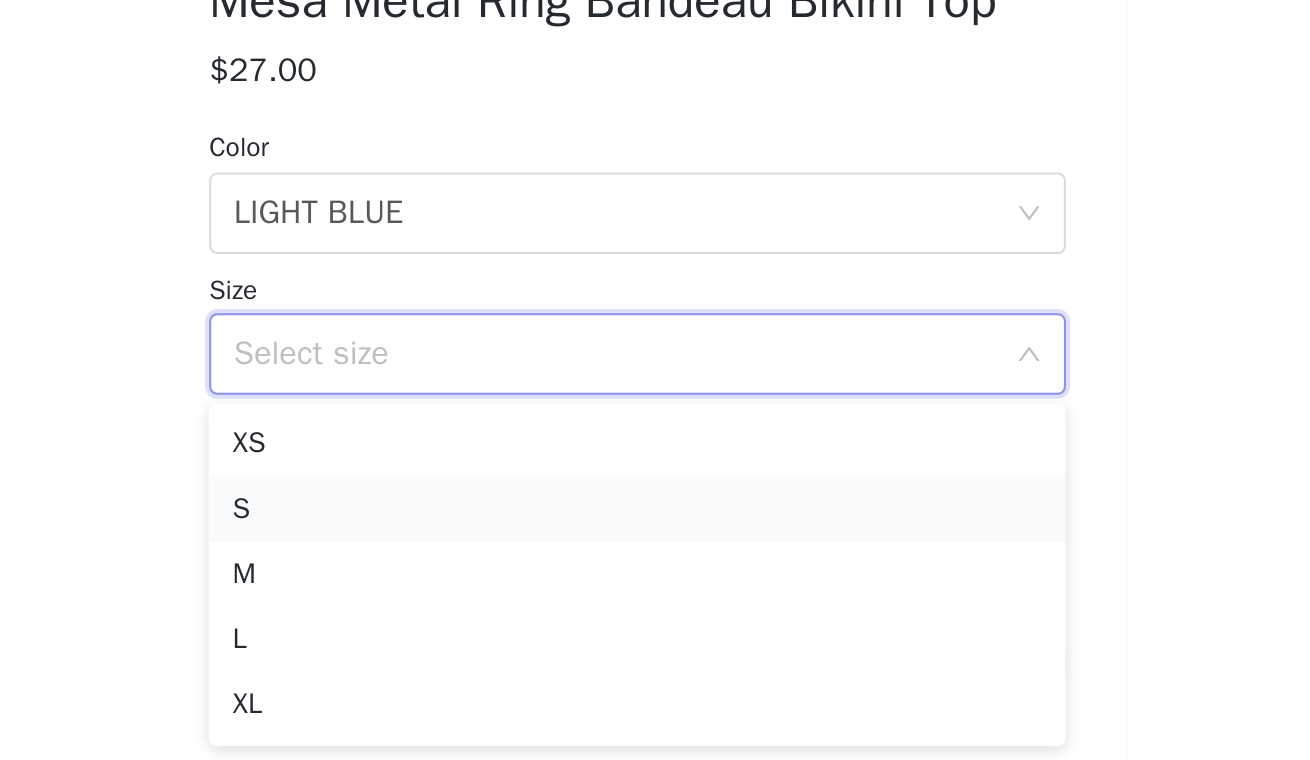 click on "S" at bounding box center (655, 637) 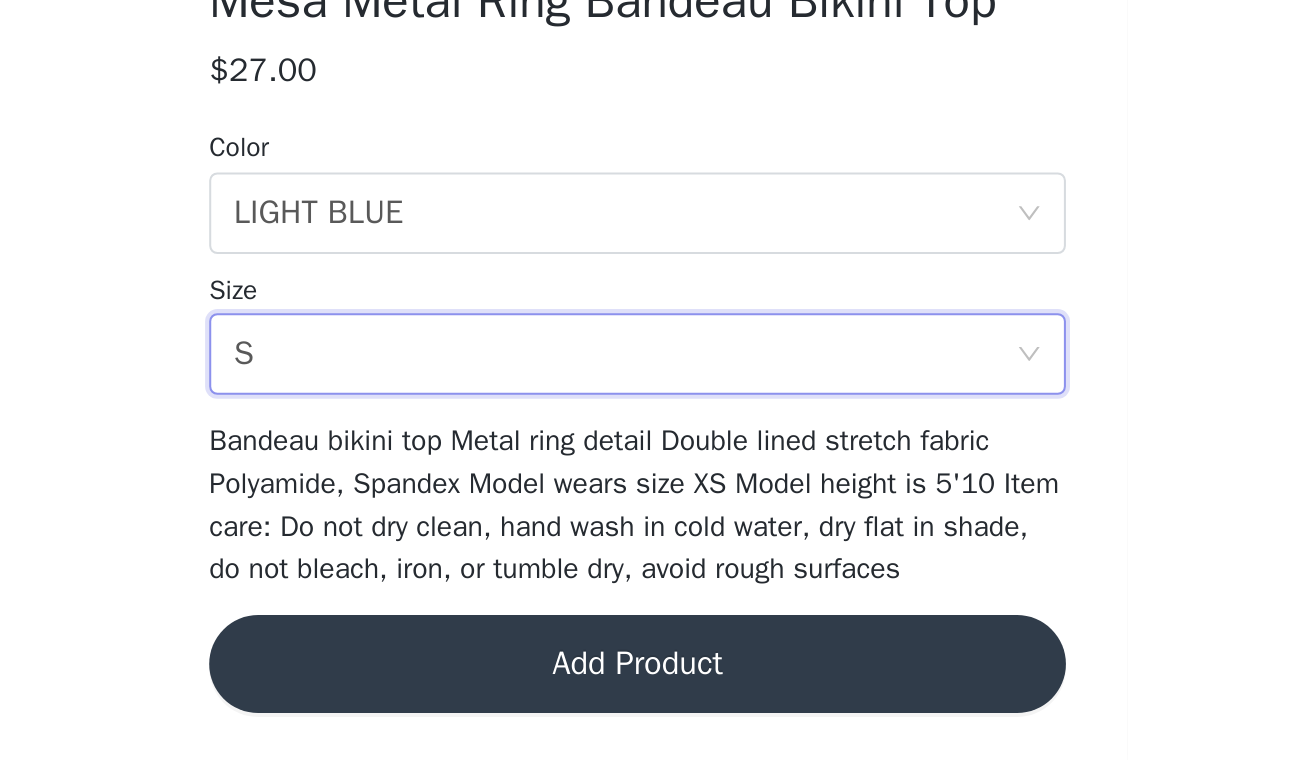 click on "Add Product" at bounding box center (655, 713) 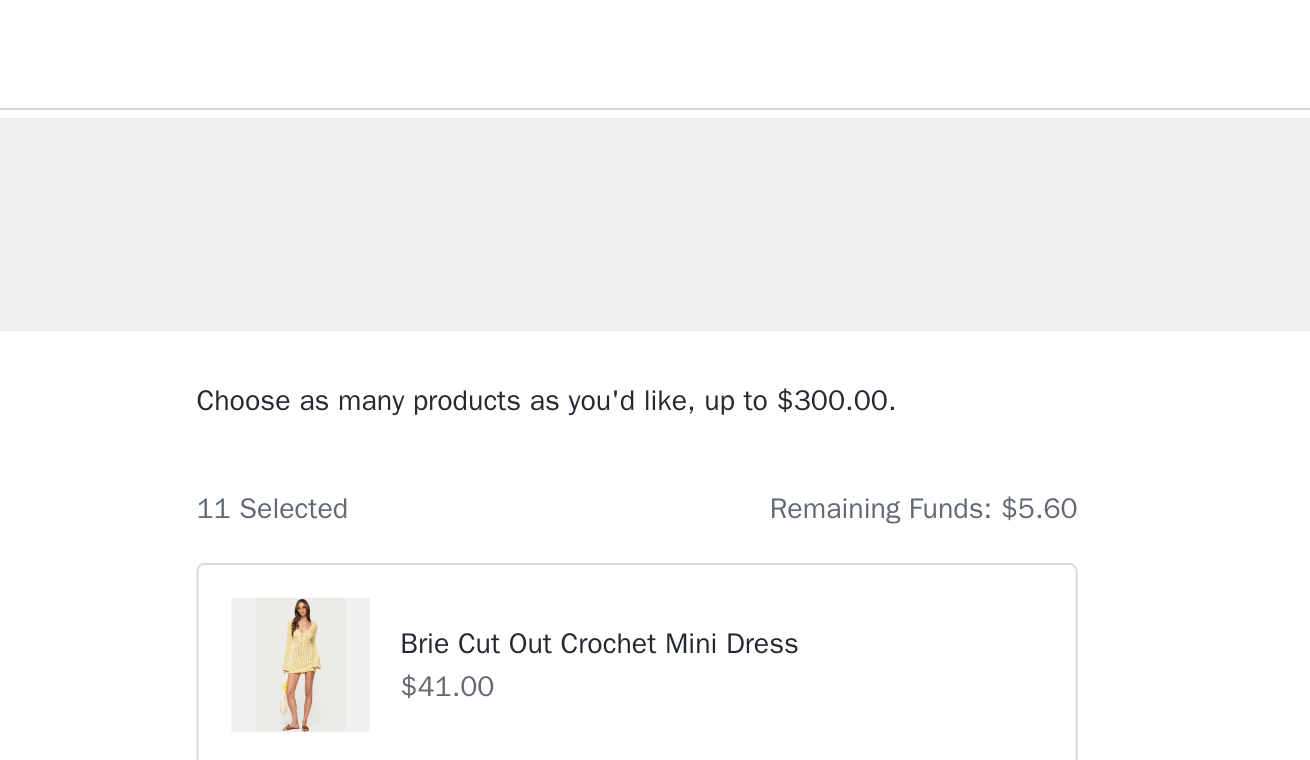 scroll, scrollTop: 0, scrollLeft: 0, axis: both 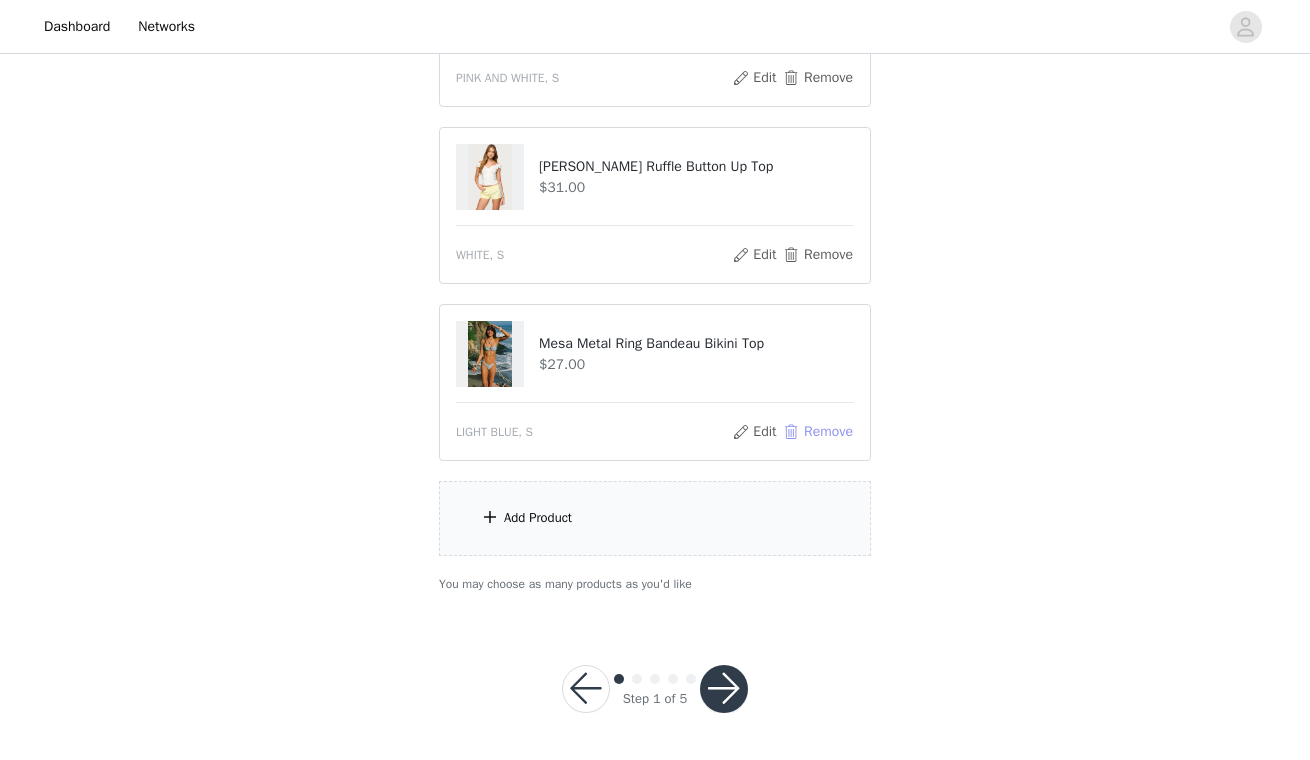 click on "Remove" at bounding box center [818, 432] 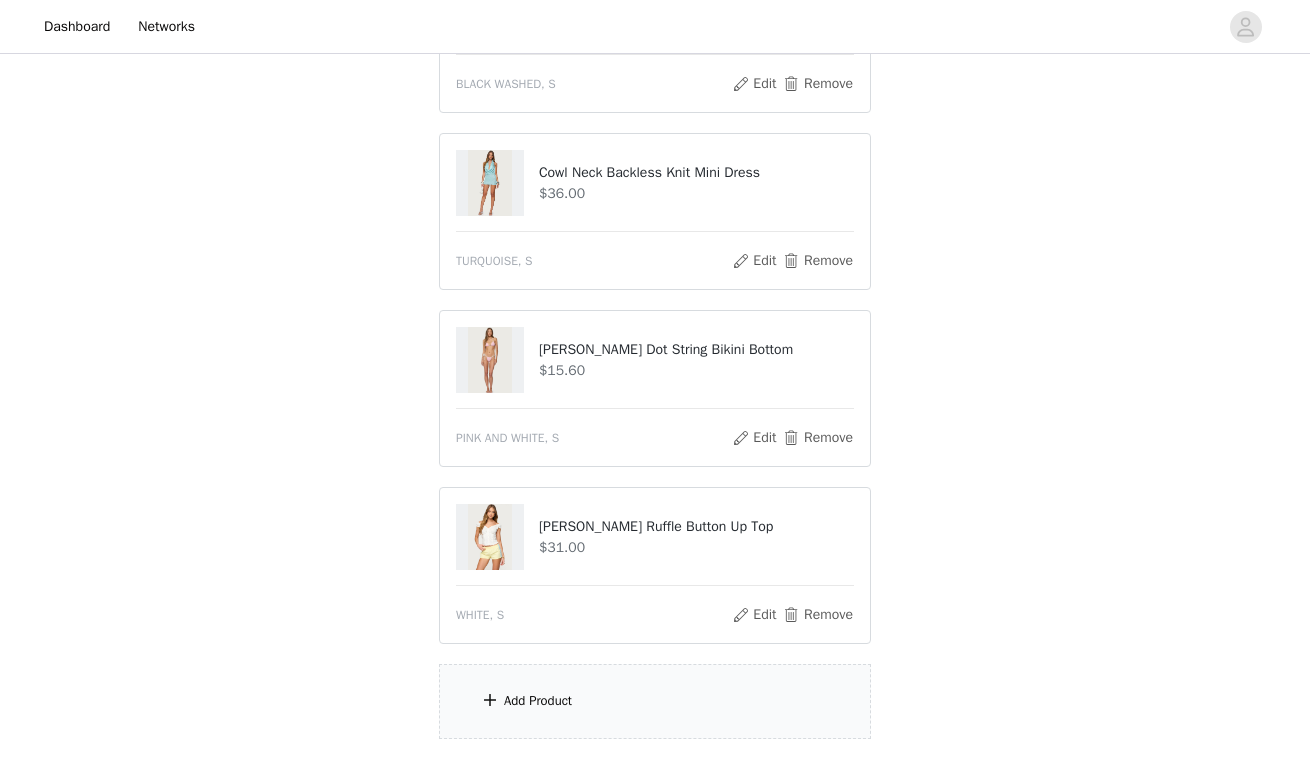 scroll, scrollTop: 1386, scrollLeft: 0, axis: vertical 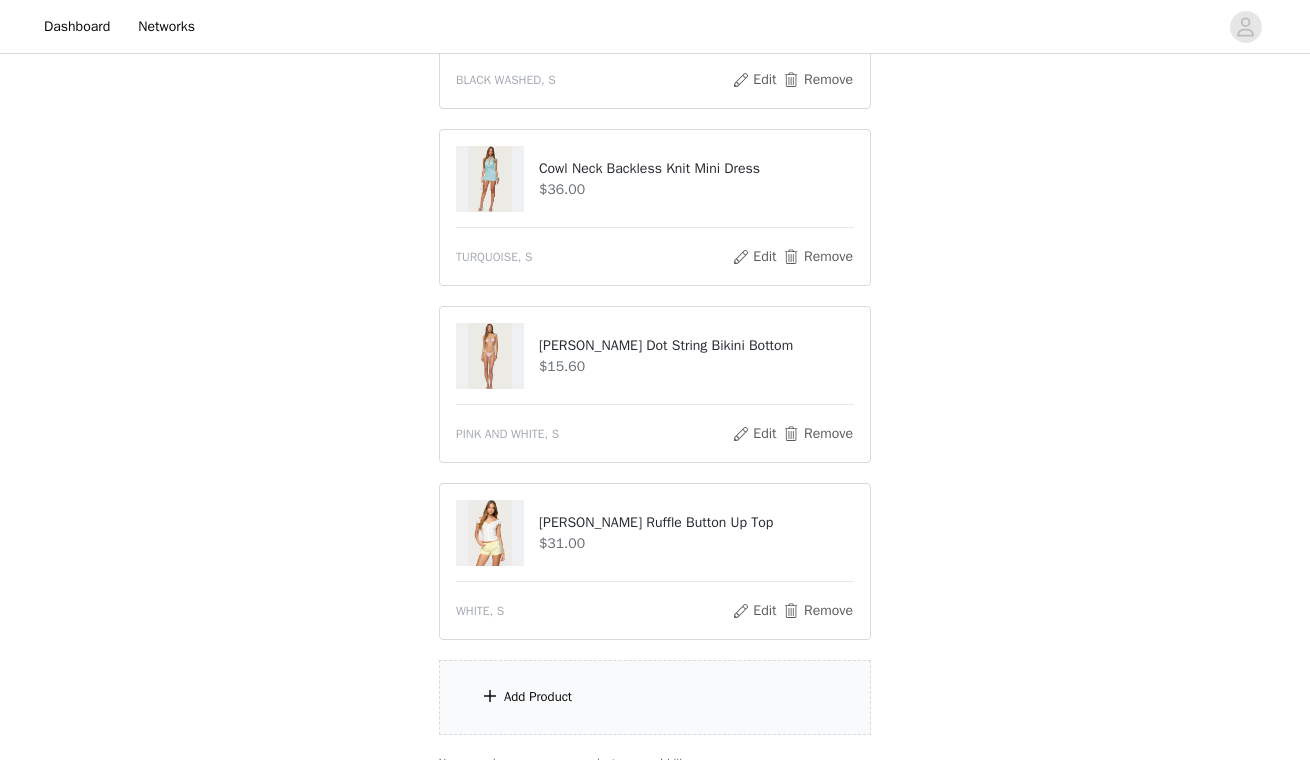 click on "Add Product" at bounding box center [655, 697] 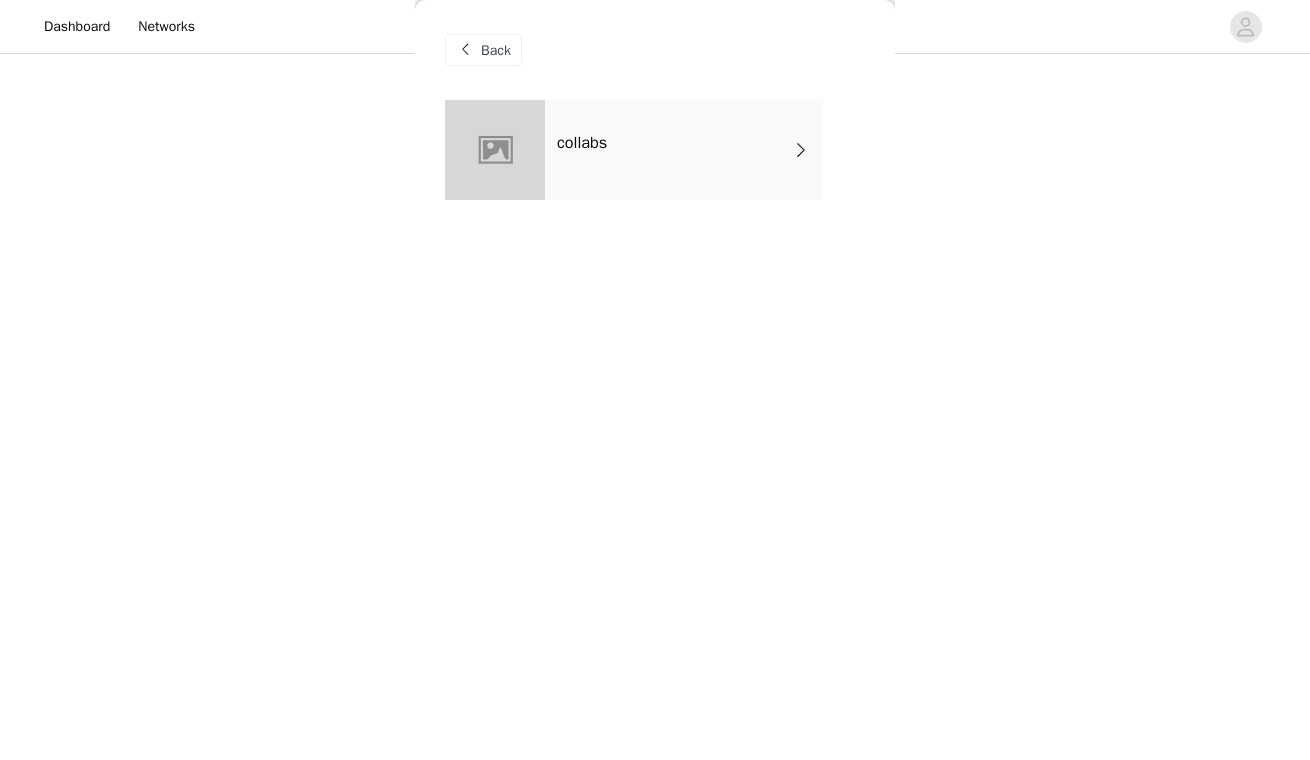 click on "collabs" at bounding box center (684, 150) 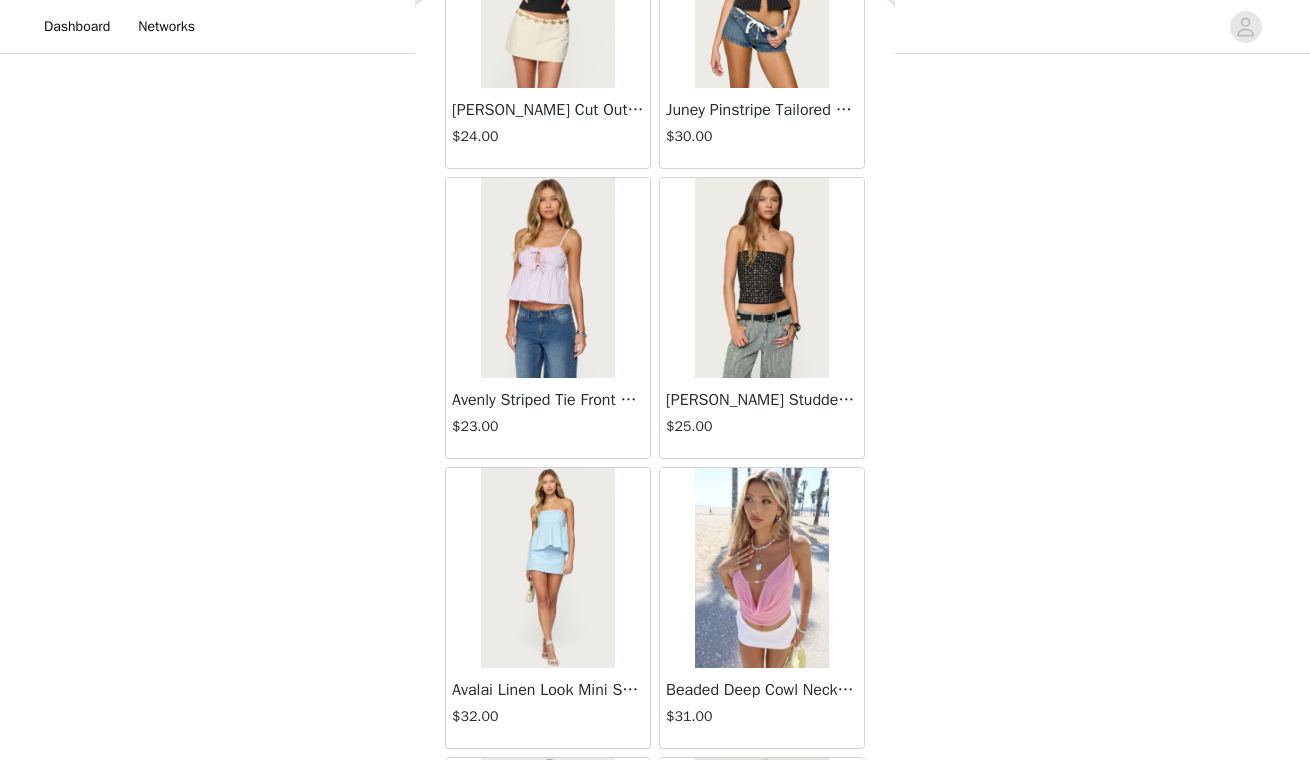 scroll, scrollTop: 1382, scrollLeft: 0, axis: vertical 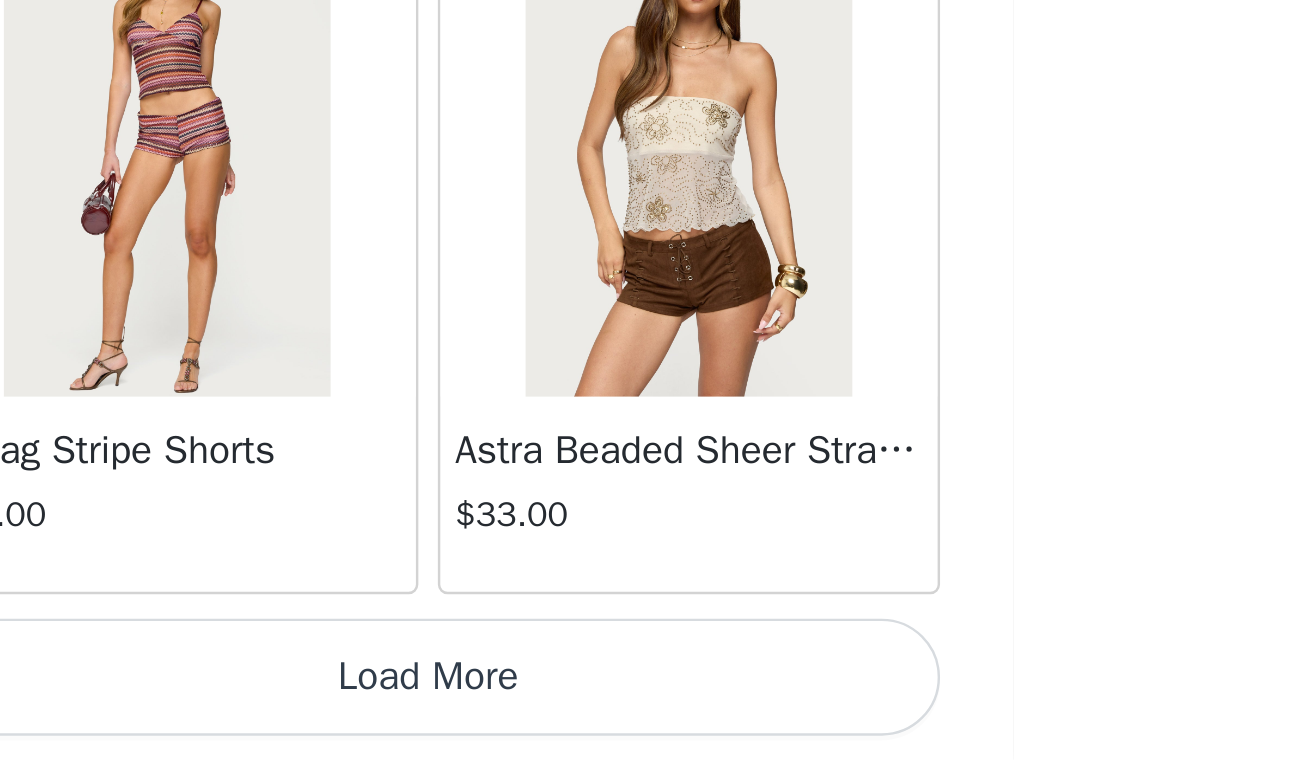 click on "Load More" at bounding box center (655, 726) 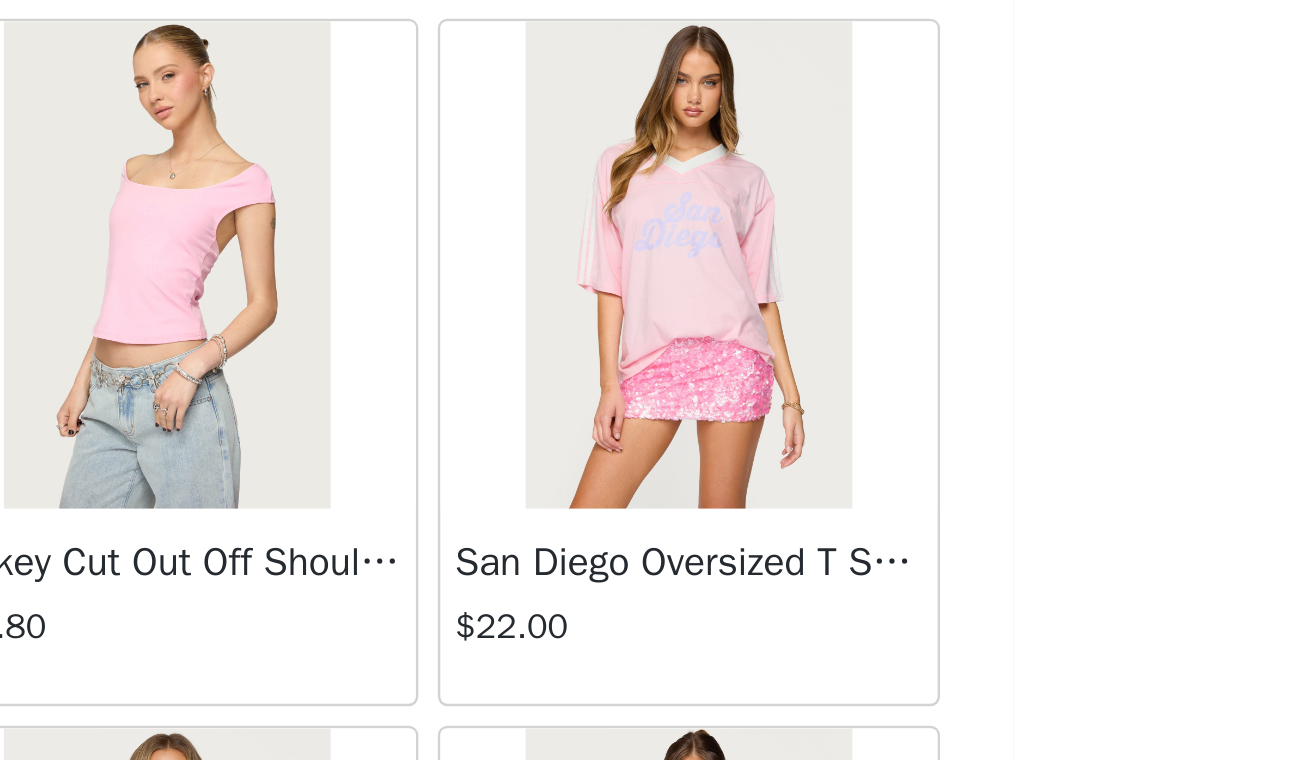 scroll, scrollTop: 3120, scrollLeft: 0, axis: vertical 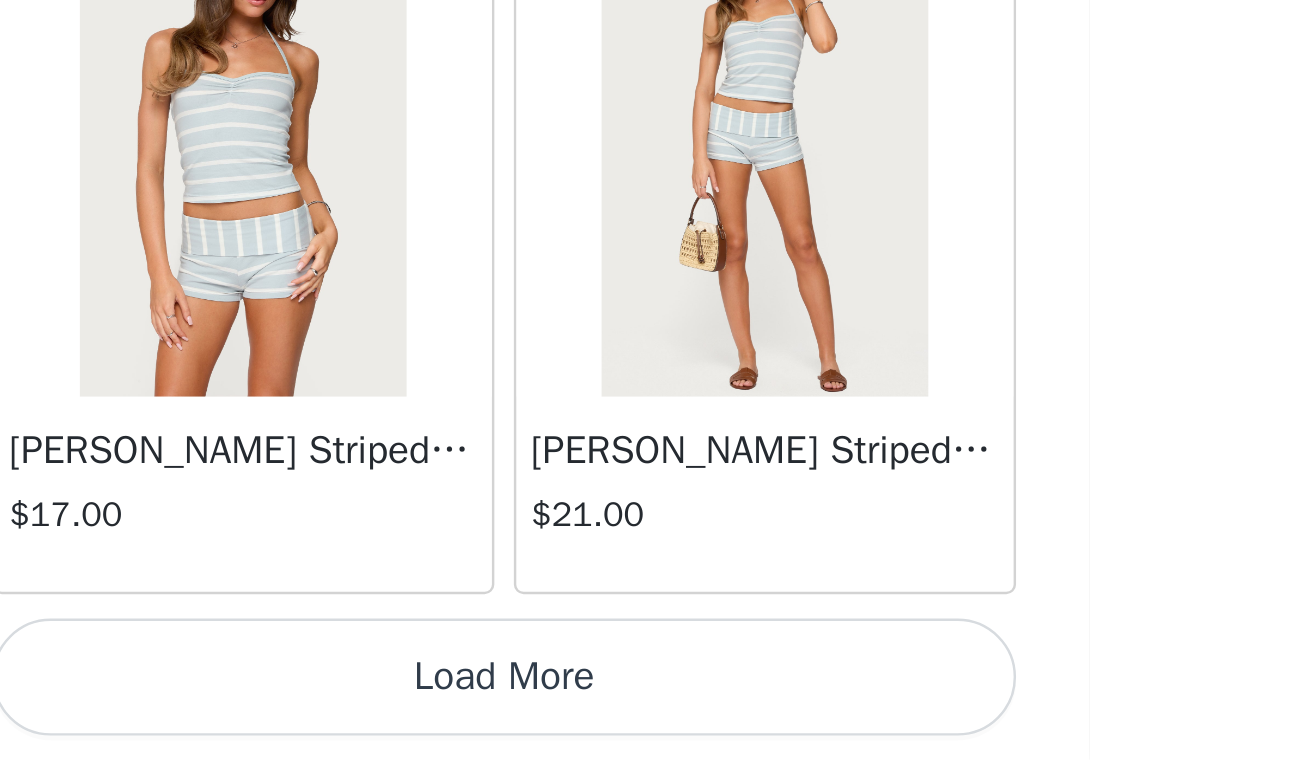 click on "Load More" at bounding box center (655, 726) 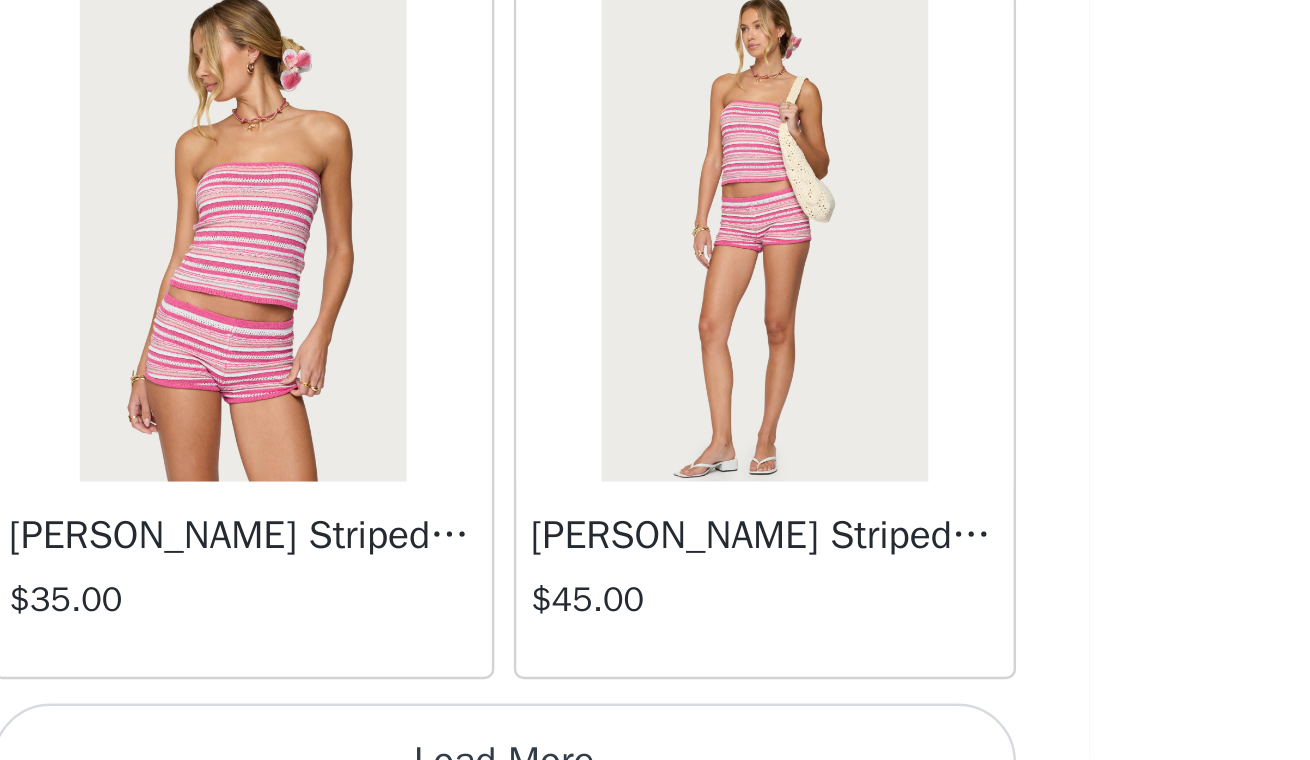 scroll, scrollTop: 8086, scrollLeft: 0, axis: vertical 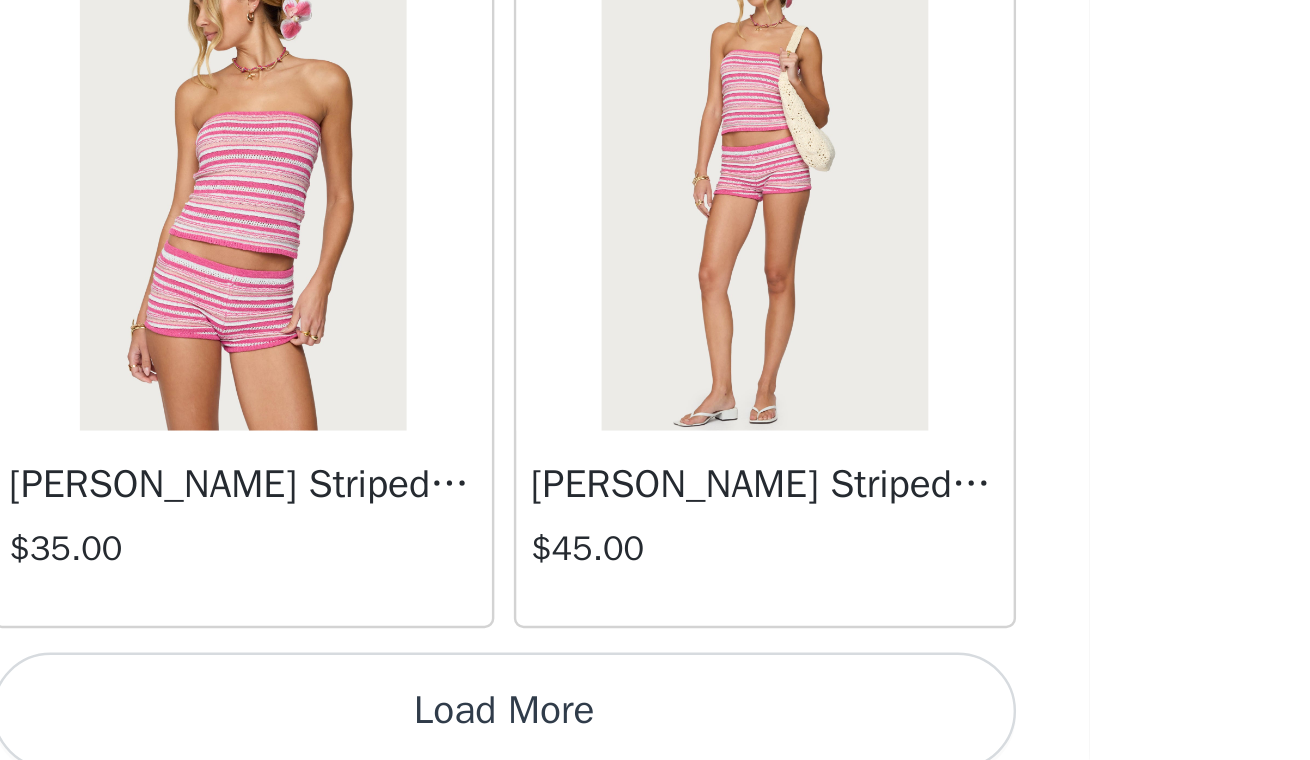 click on "Load More" at bounding box center (655, 740) 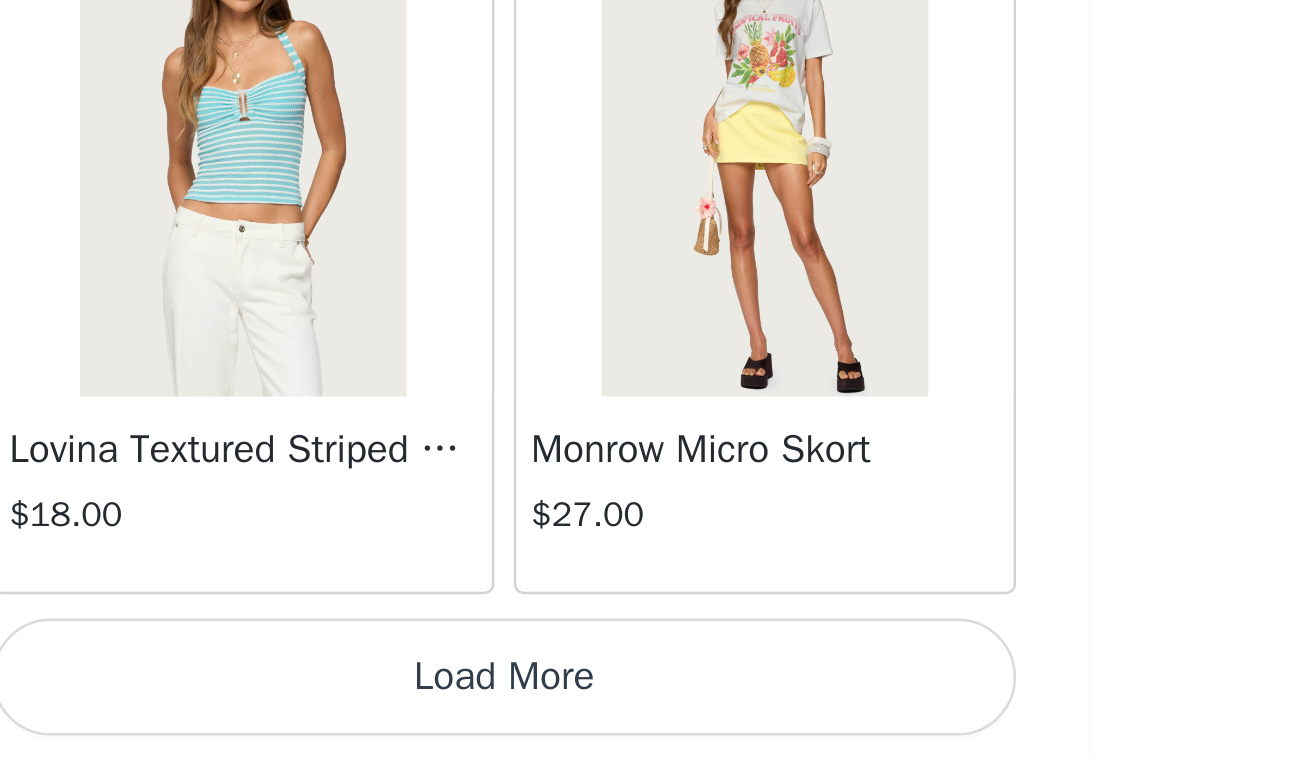 scroll, scrollTop: 11000, scrollLeft: 0, axis: vertical 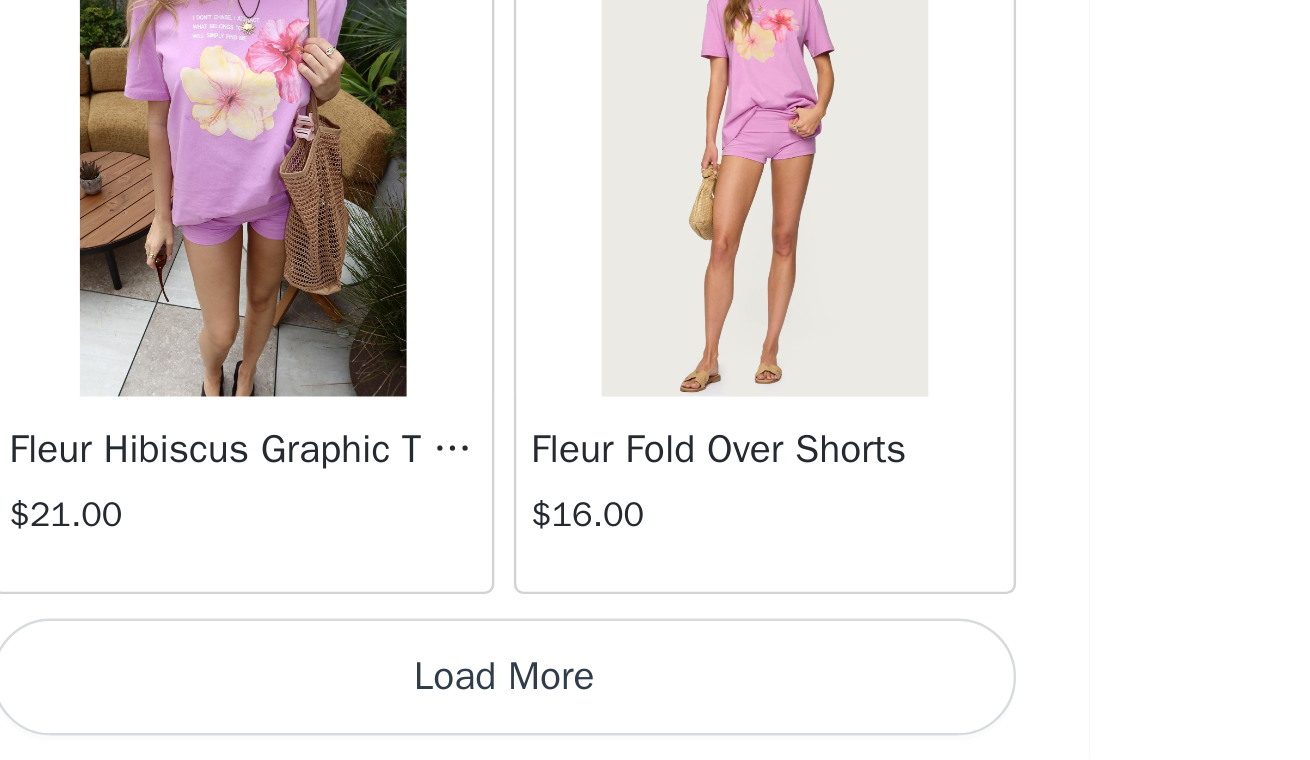 click on "Load More" at bounding box center (655, 726) 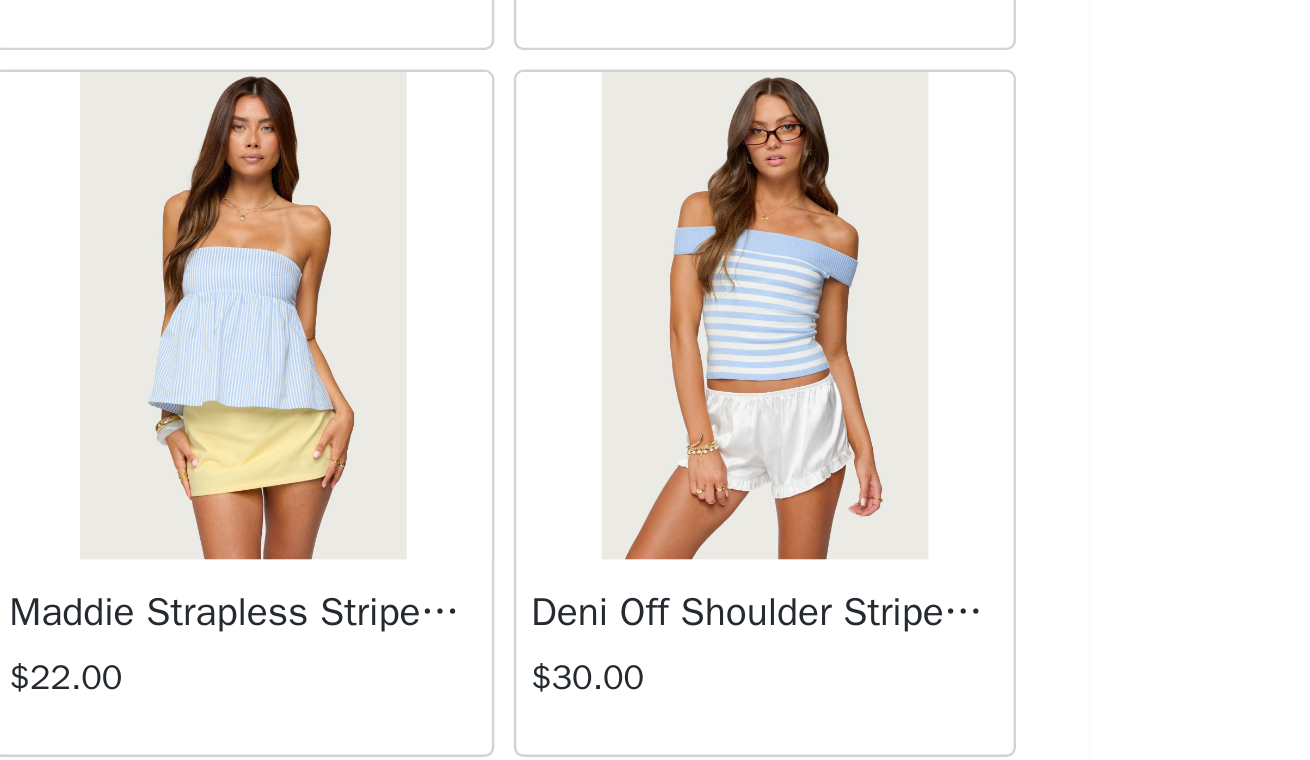 scroll, scrollTop: 16739, scrollLeft: 0, axis: vertical 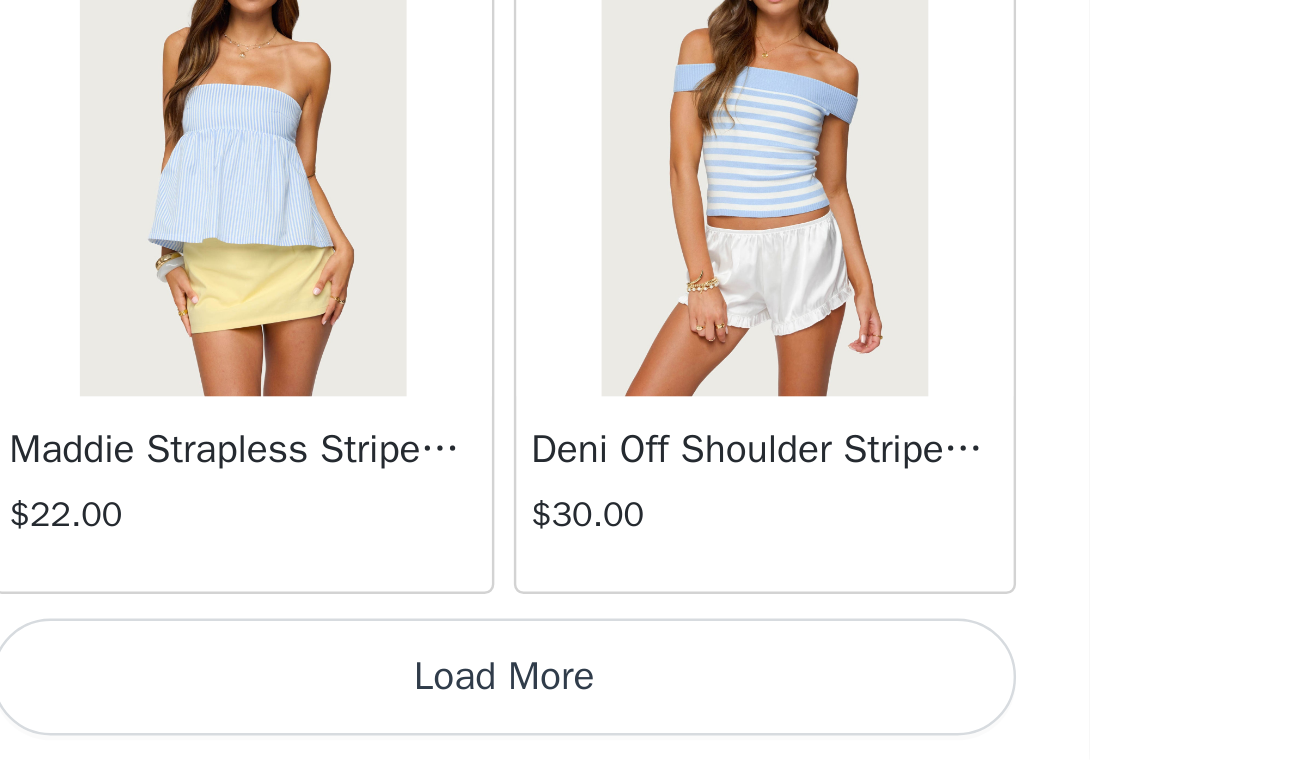 click on "Load More" at bounding box center (655, 726) 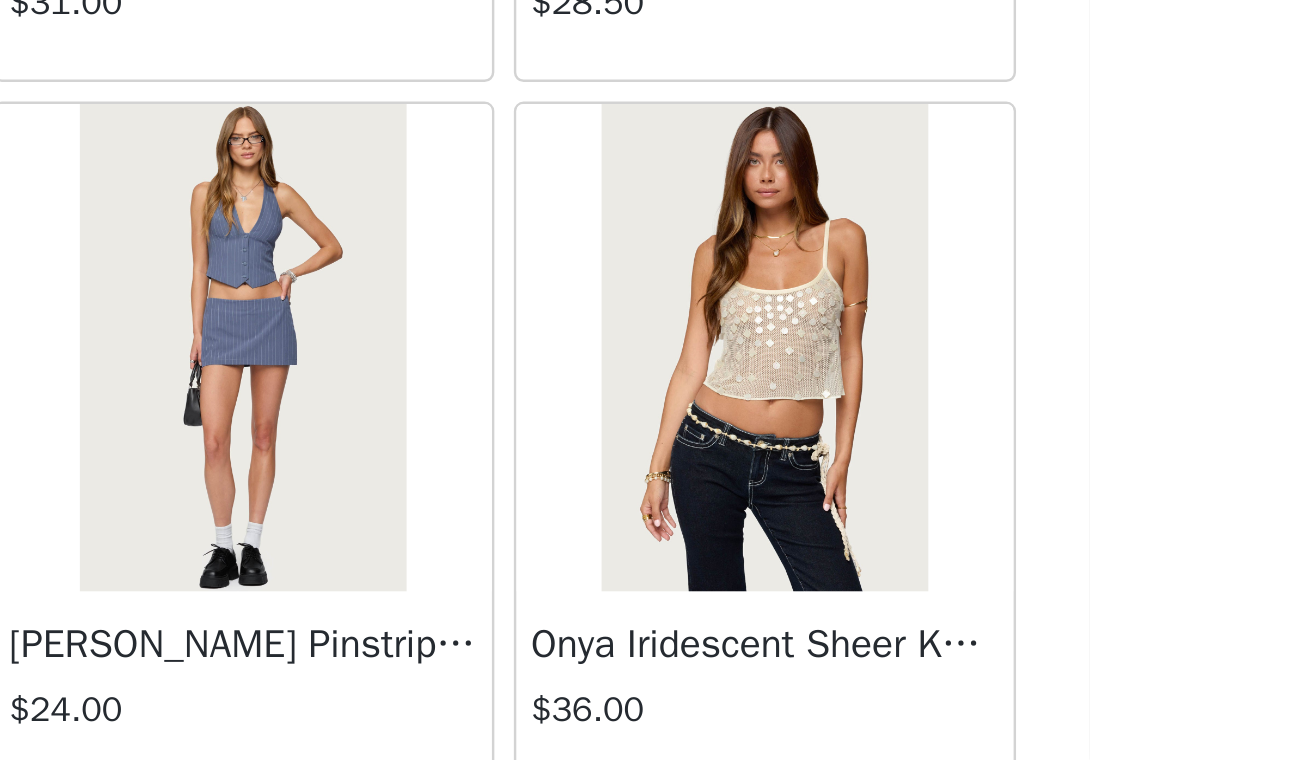 scroll, scrollTop: 19630, scrollLeft: 0, axis: vertical 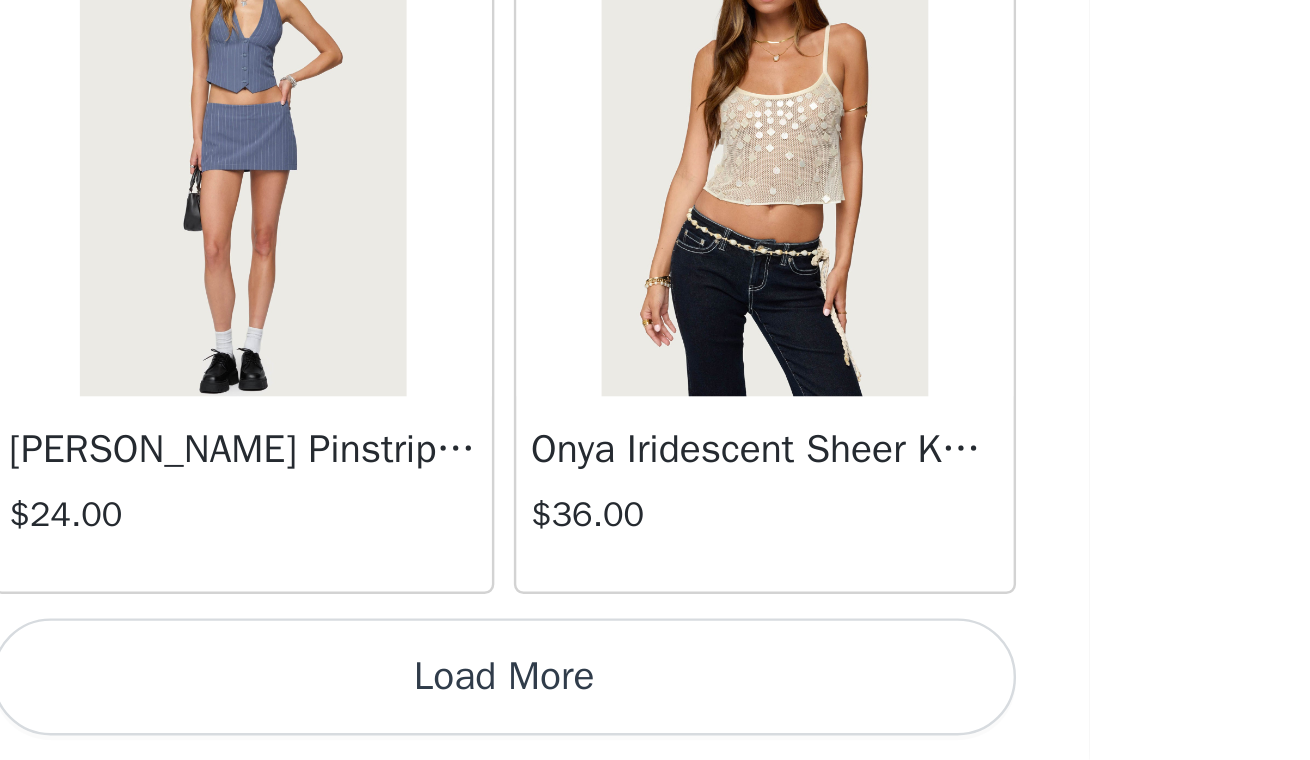 click on "Load More" at bounding box center [655, 726] 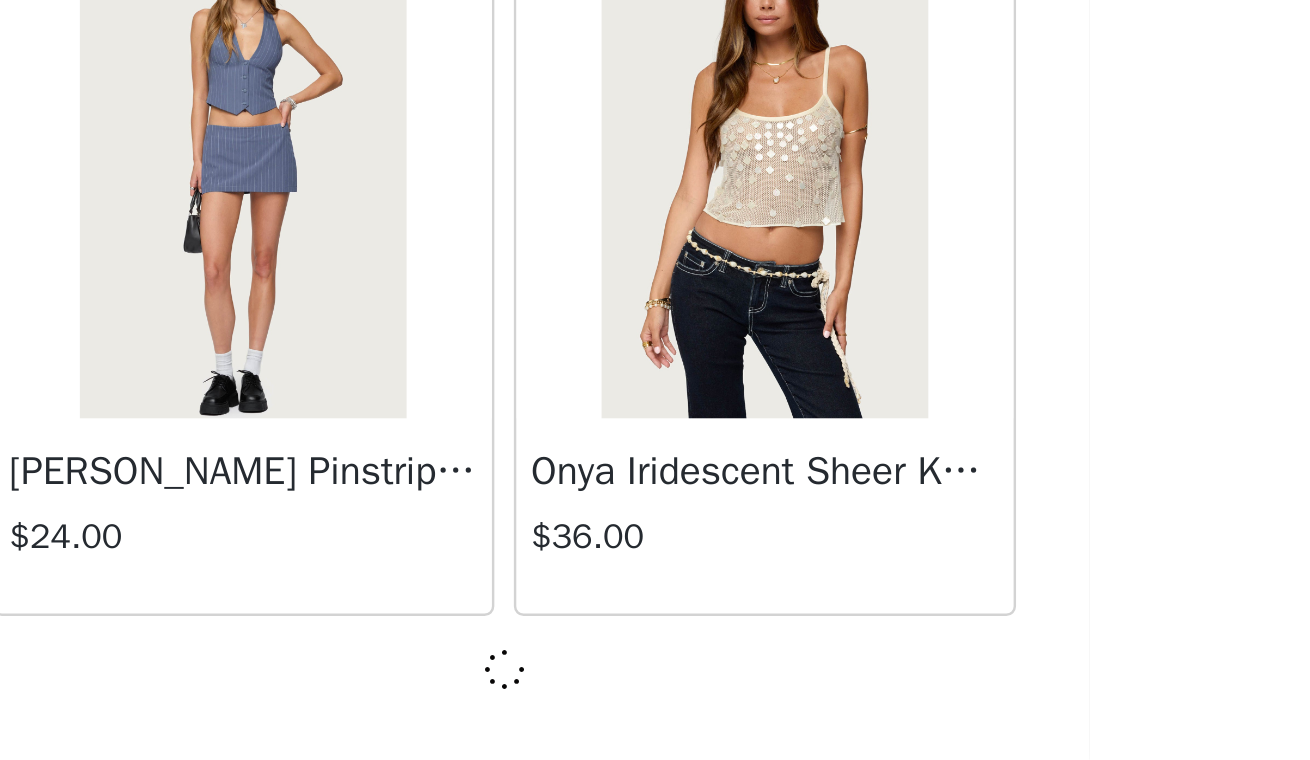 scroll, scrollTop: 19691, scrollLeft: 0, axis: vertical 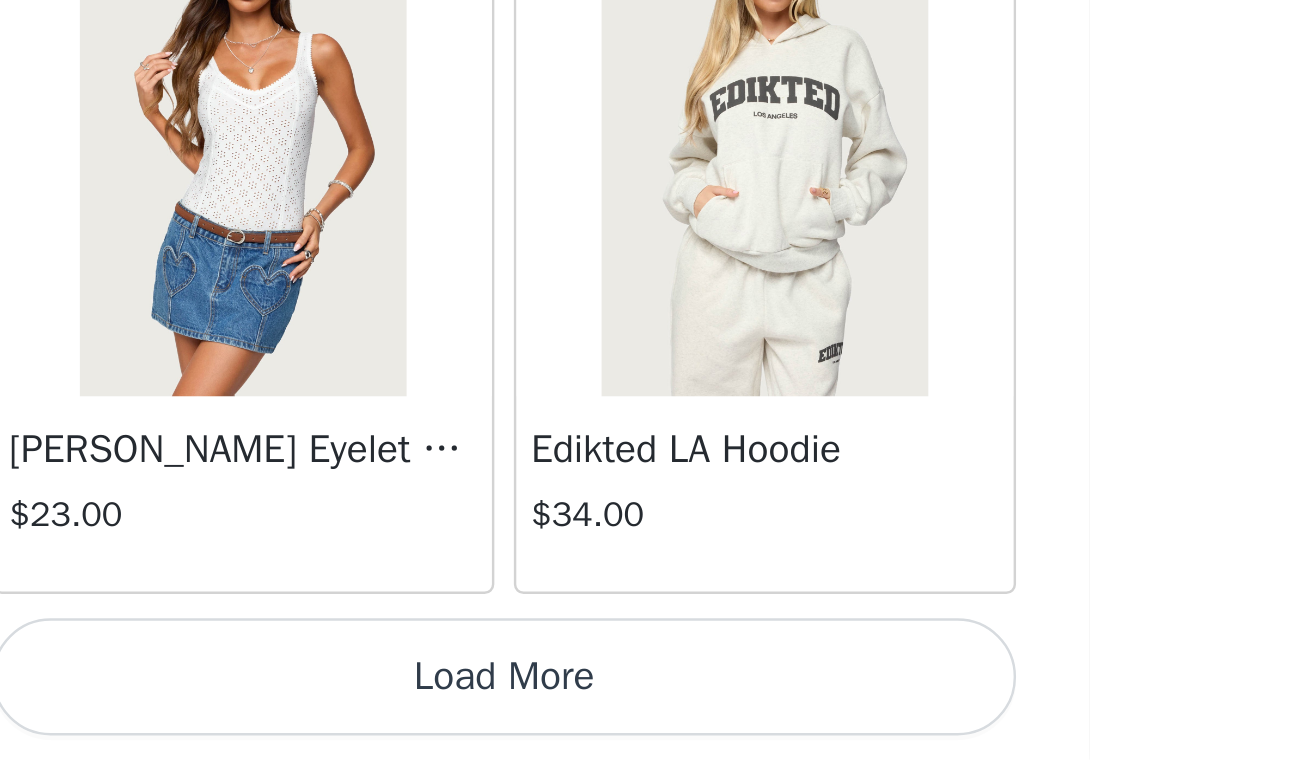 click on "Load More" at bounding box center [655, 726] 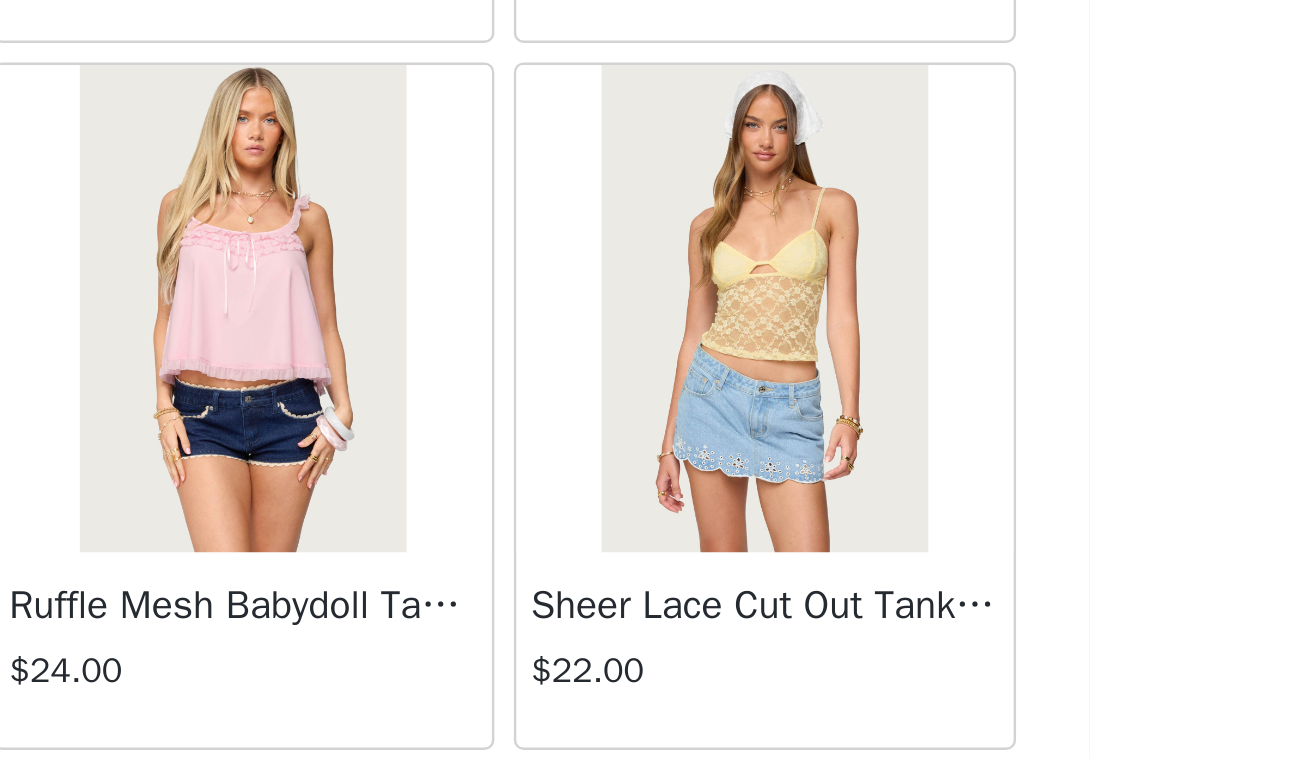 scroll, scrollTop: 24277, scrollLeft: 0, axis: vertical 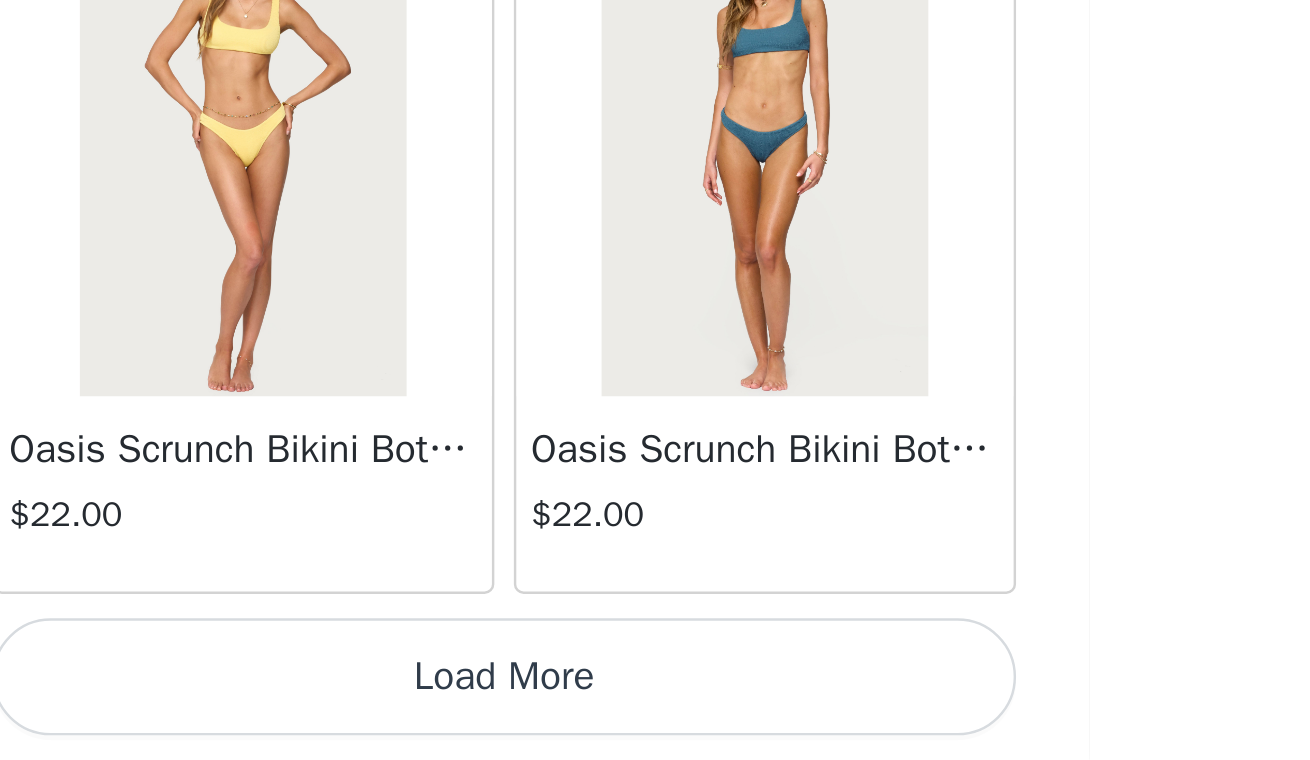 click on "Load More" at bounding box center [655, 726] 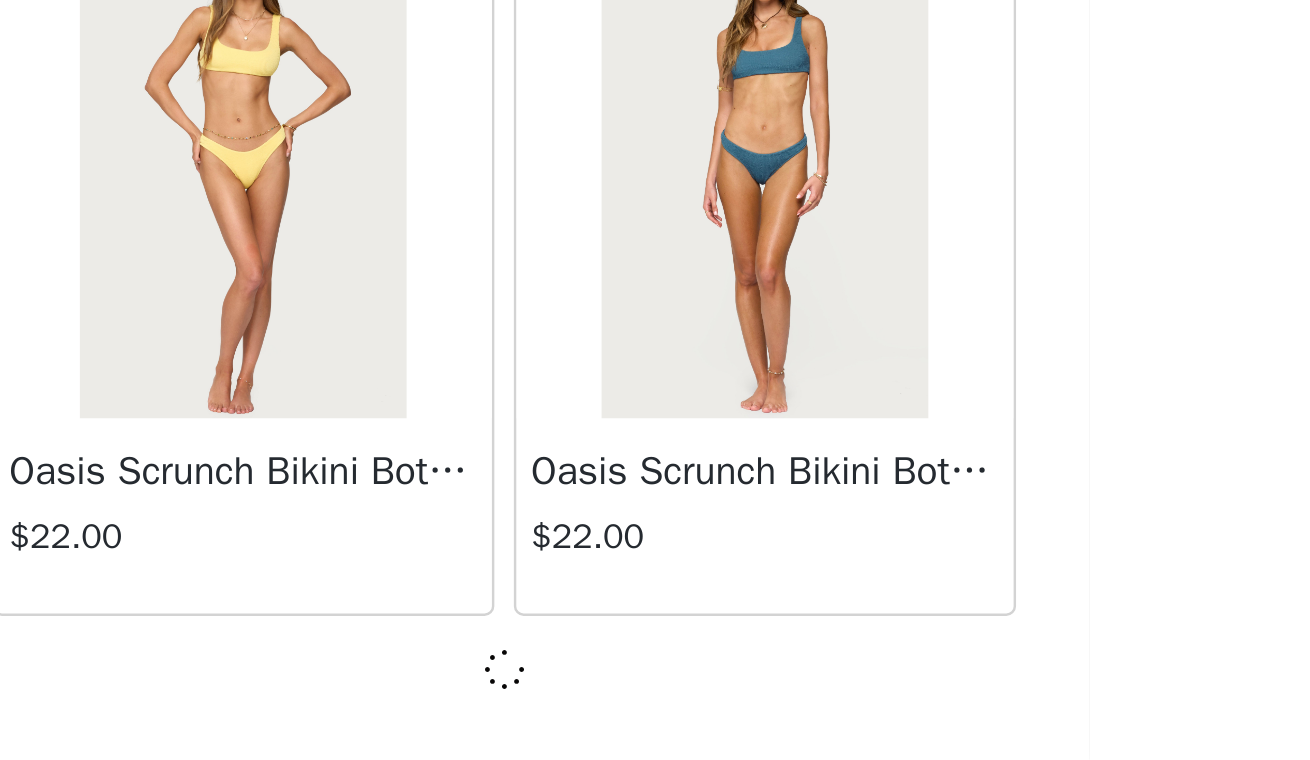 scroll, scrollTop: 25491, scrollLeft: 0, axis: vertical 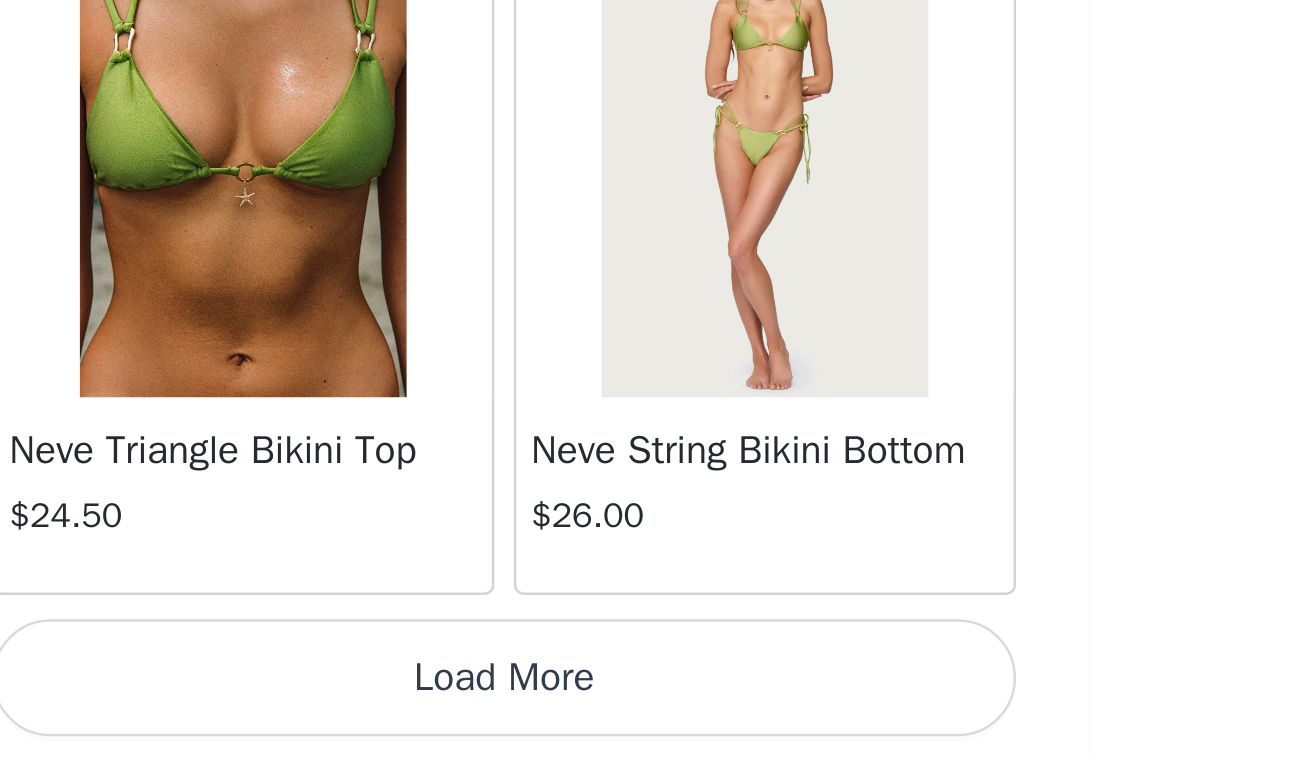 click on "Load More" at bounding box center (655, 726) 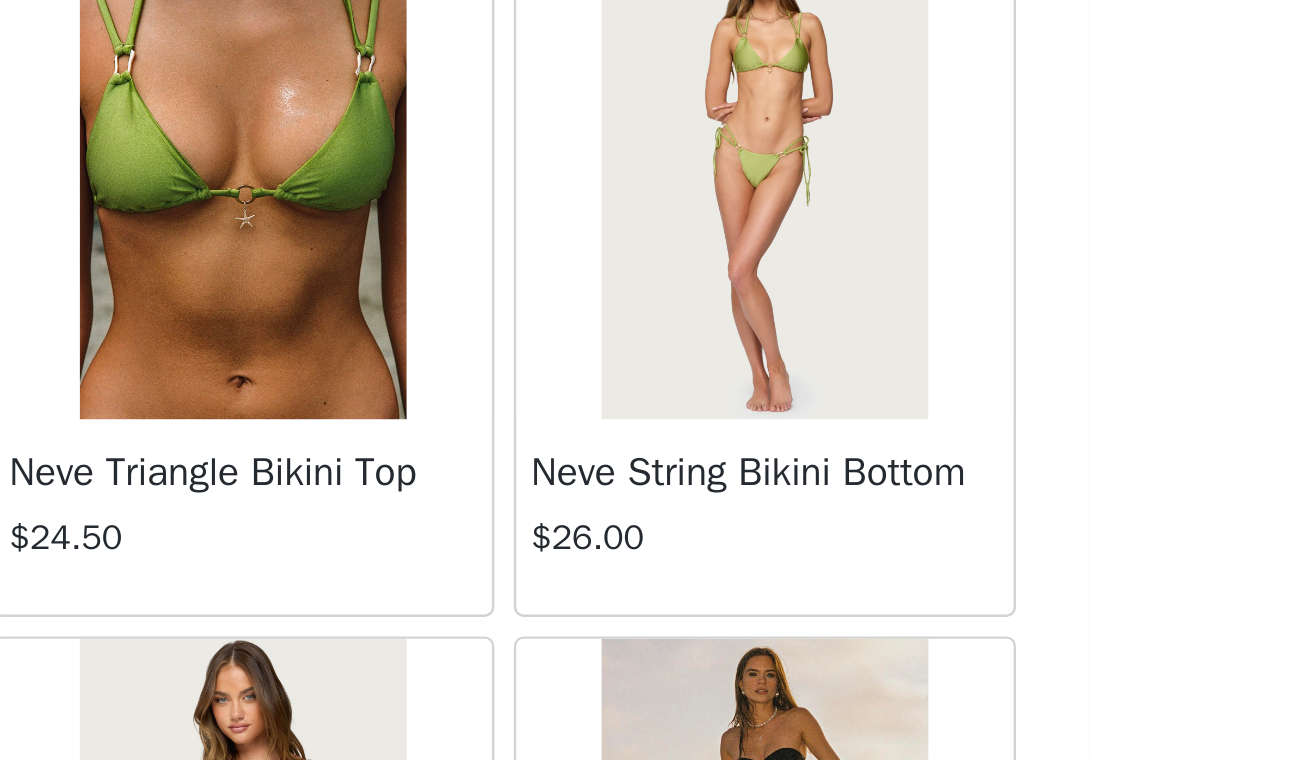 scroll, scrollTop: 1514, scrollLeft: 0, axis: vertical 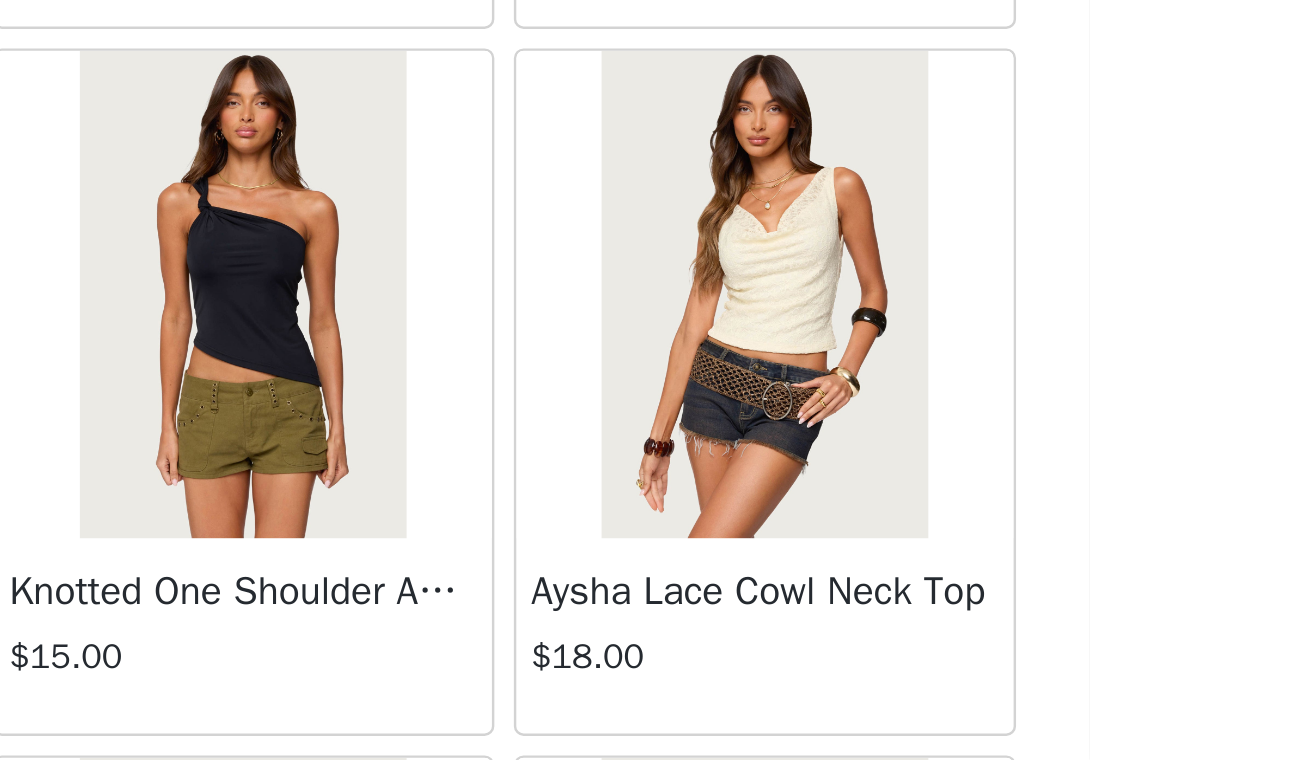 click on "Knotted One Shoulder Asymmetric Top" at bounding box center [548, 691] 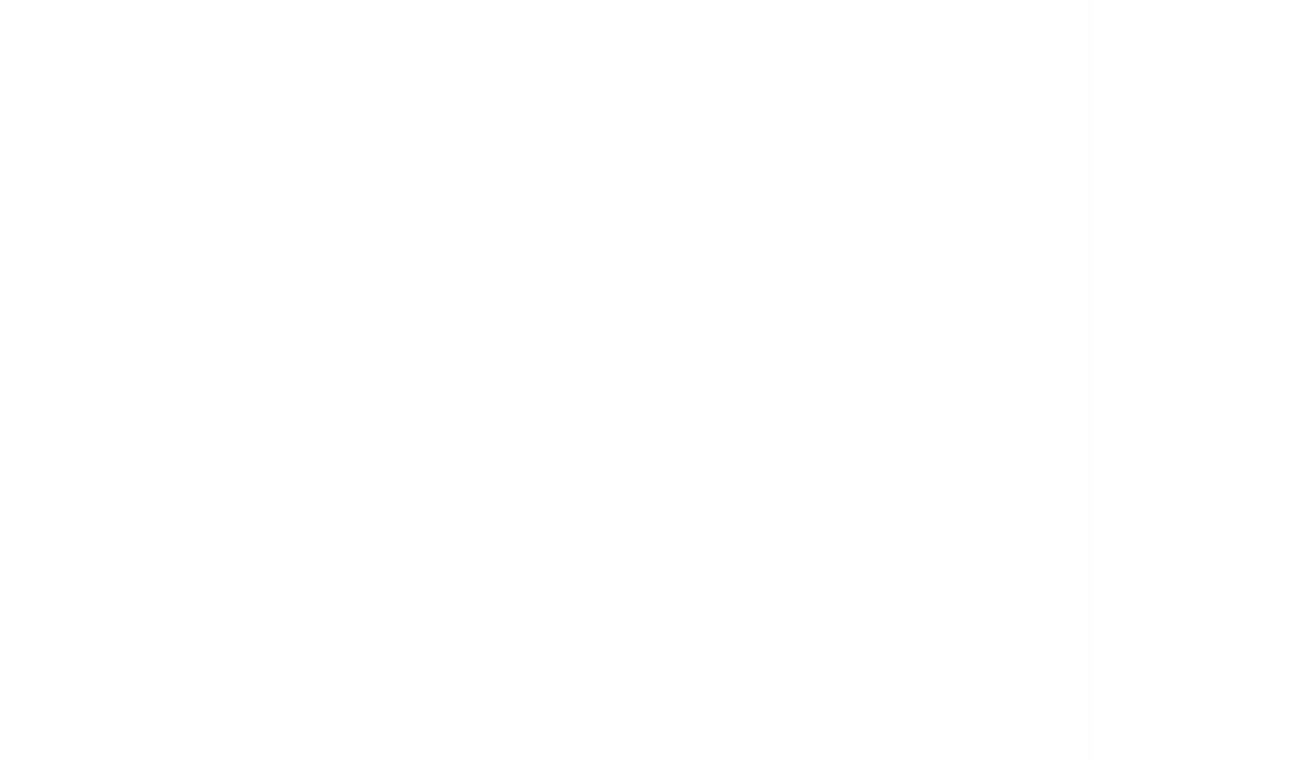scroll, scrollTop: 0, scrollLeft: 0, axis: both 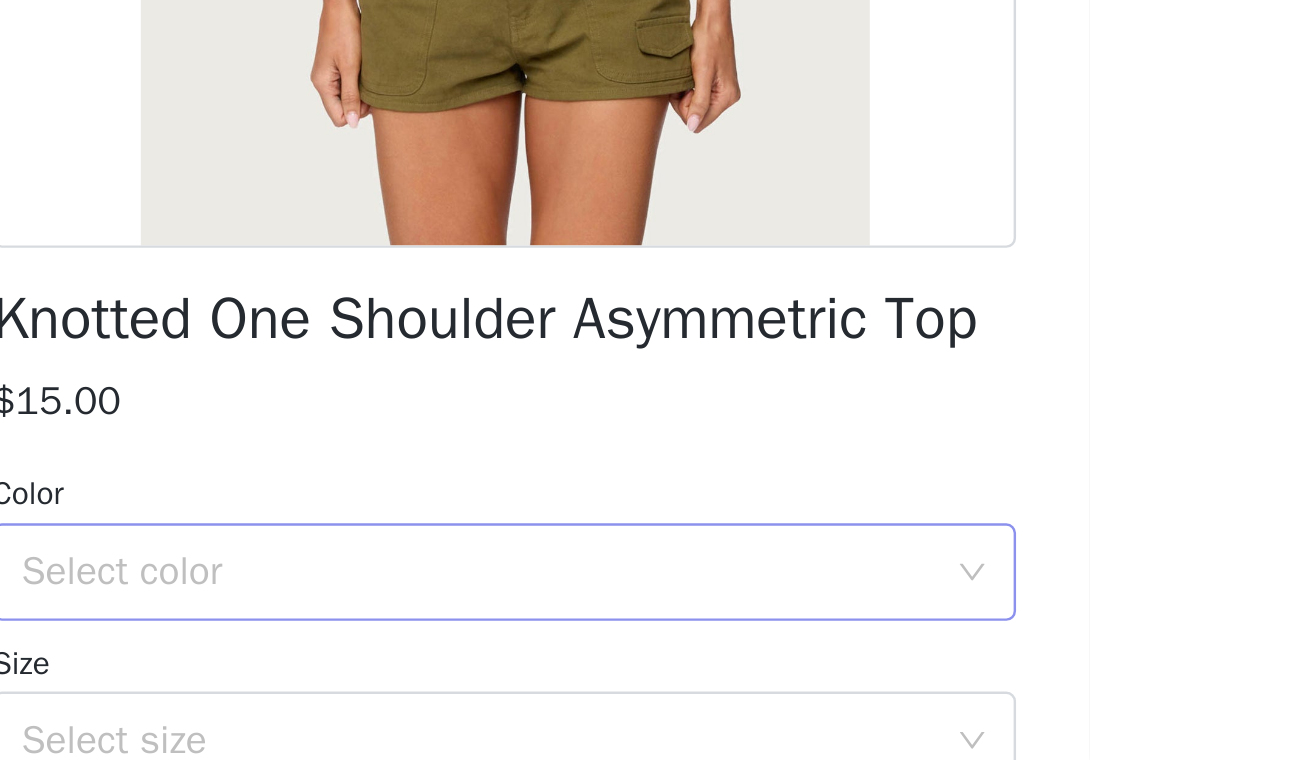 click on "Select color" at bounding box center (644, 683) 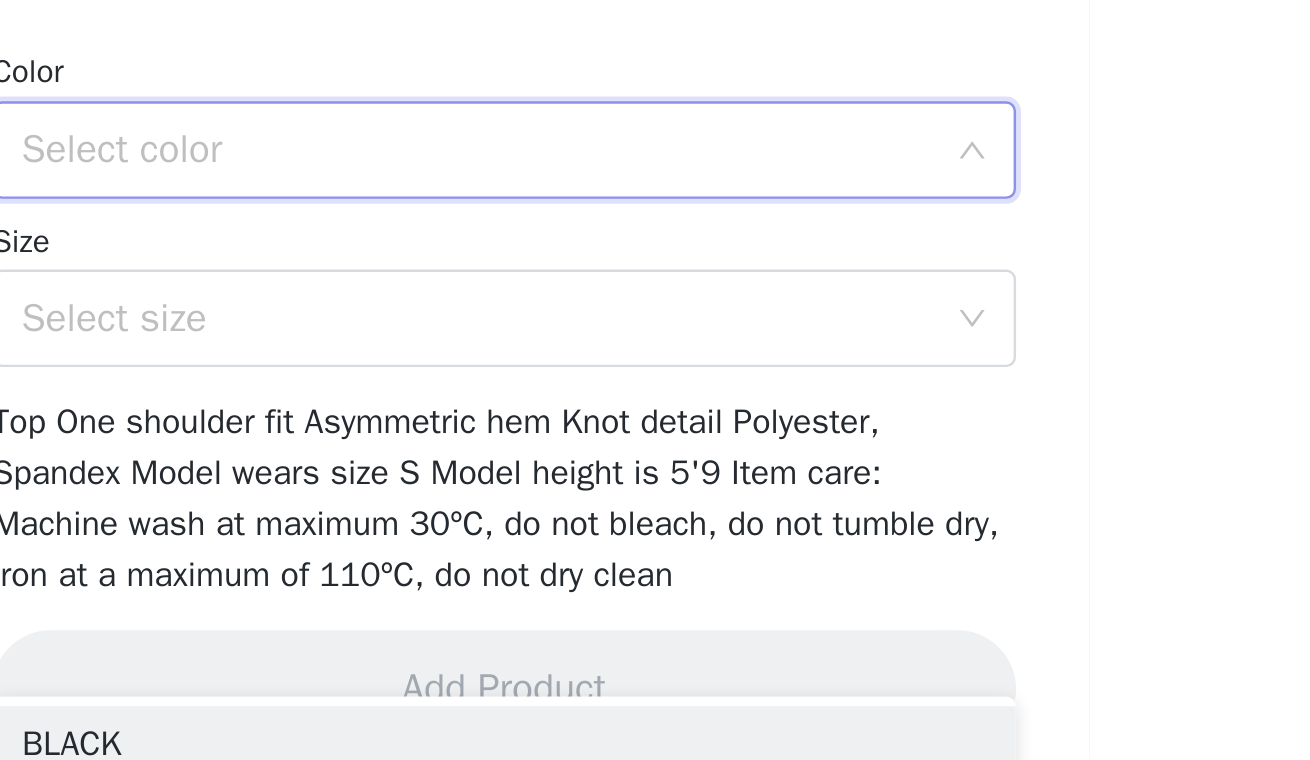 scroll, scrollTop: 176, scrollLeft: 0, axis: vertical 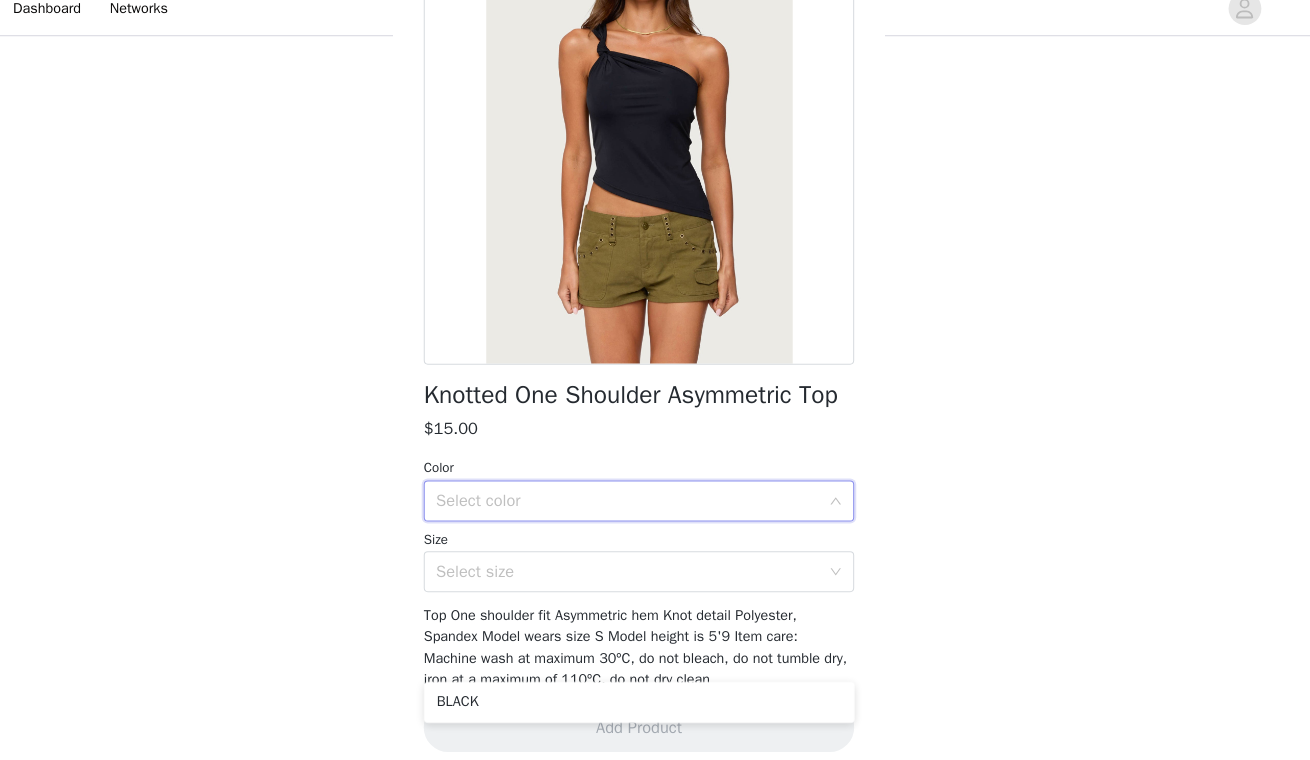 click on "Select color" at bounding box center (644, 507) 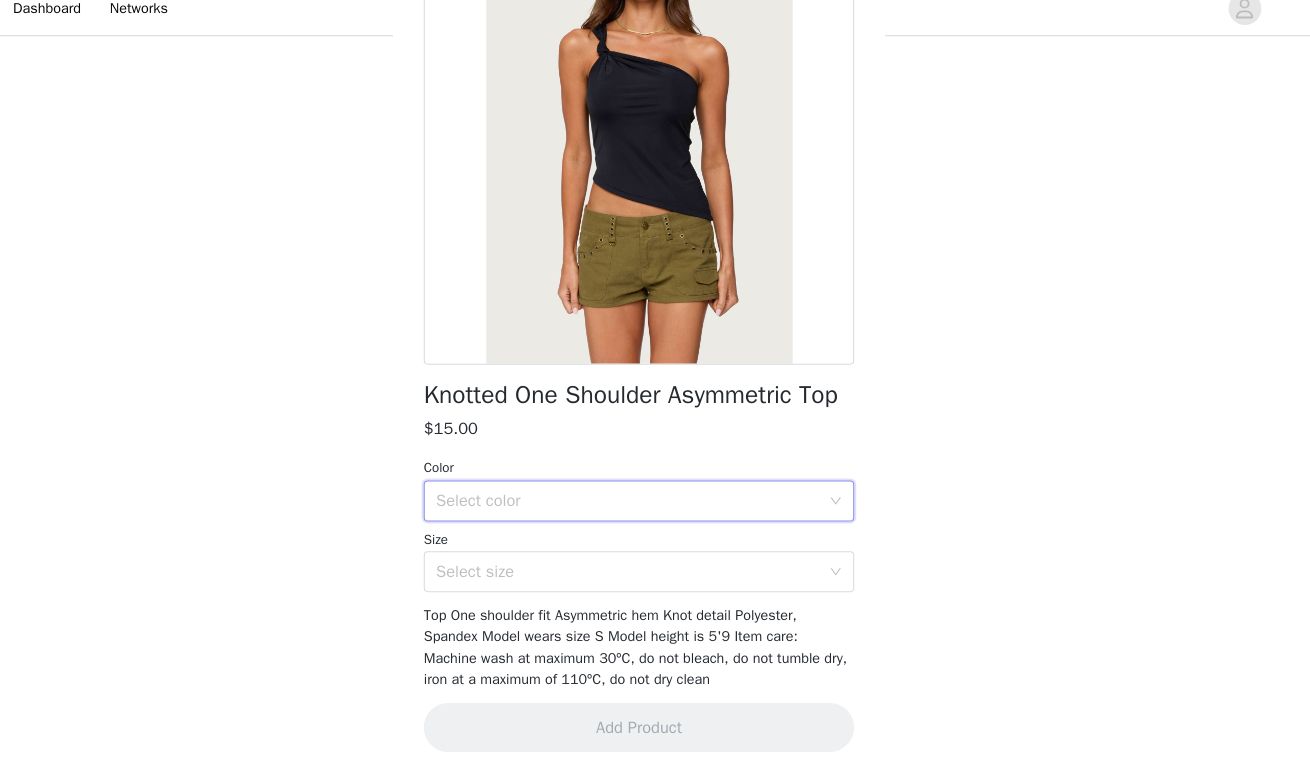 click on "Select color" at bounding box center [644, 507] 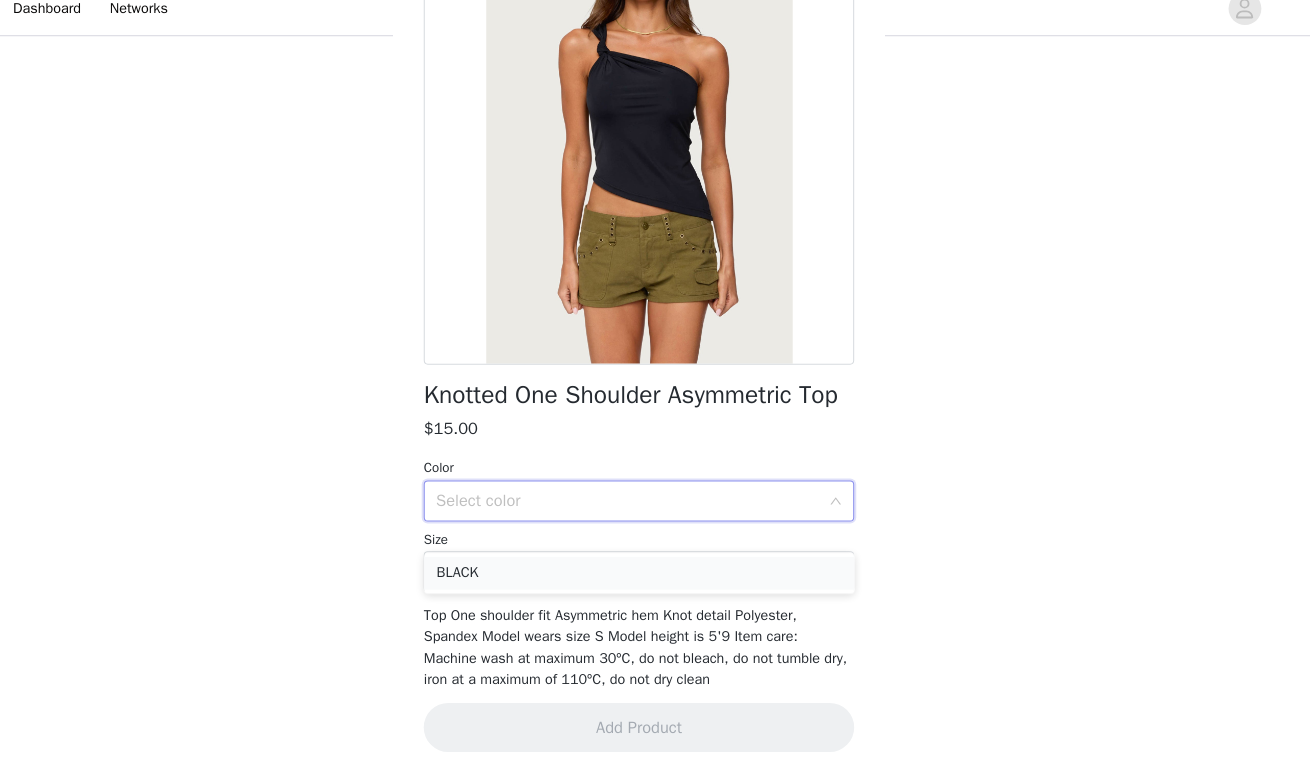 click on "BLACK" at bounding box center (655, 578) 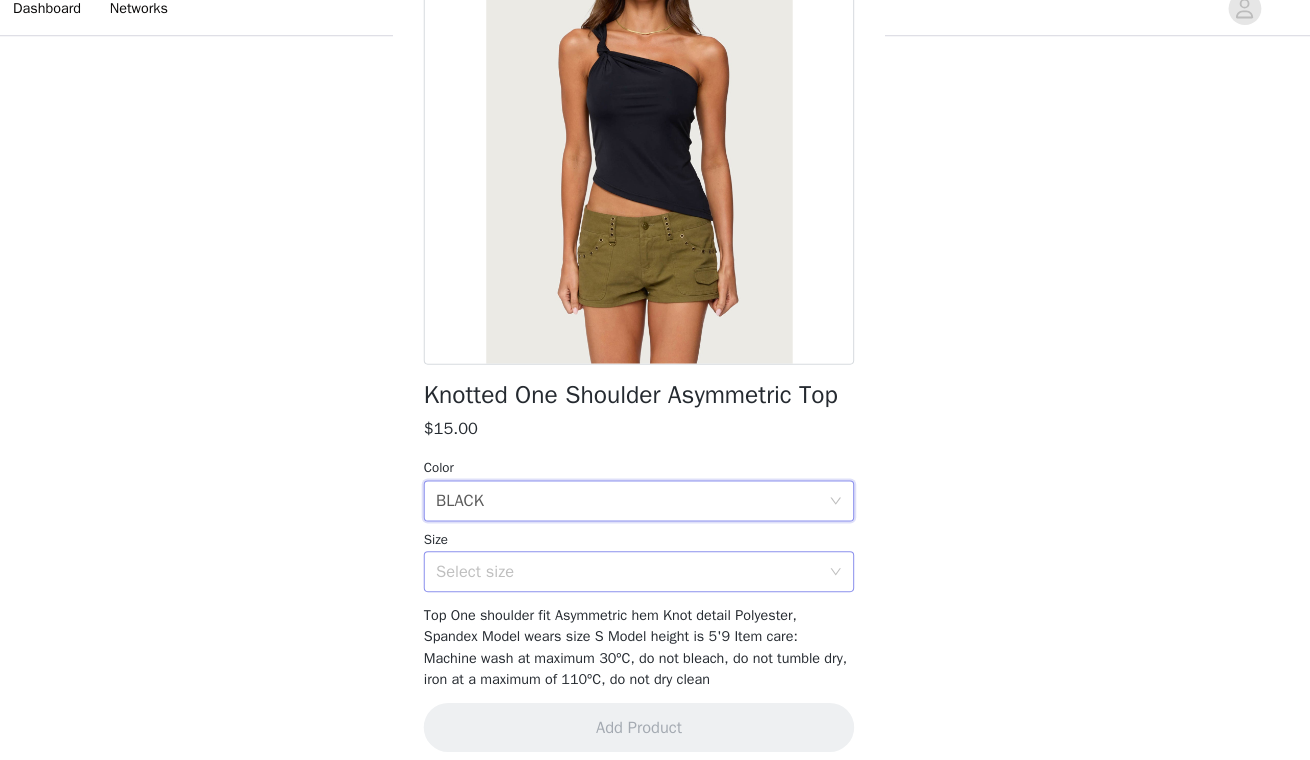 click on "Select size" at bounding box center (644, 576) 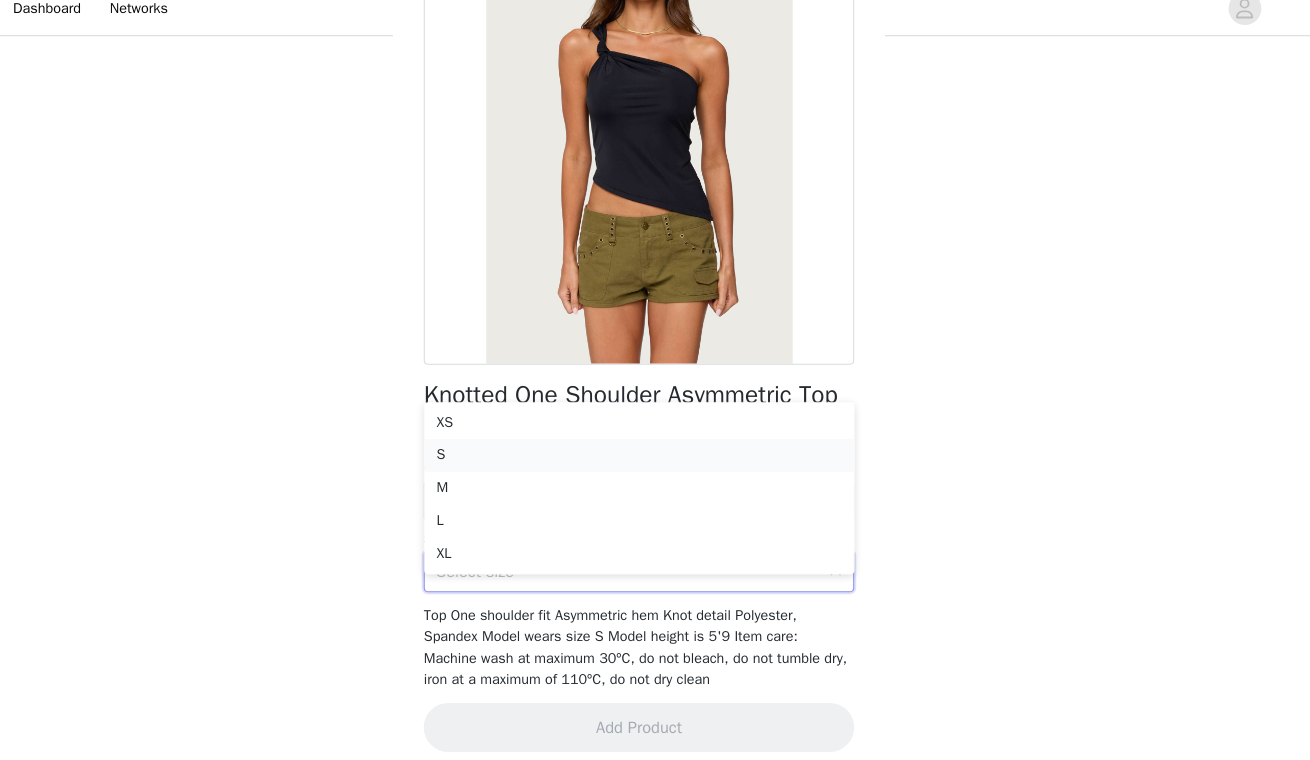 click on "S" at bounding box center (655, 463) 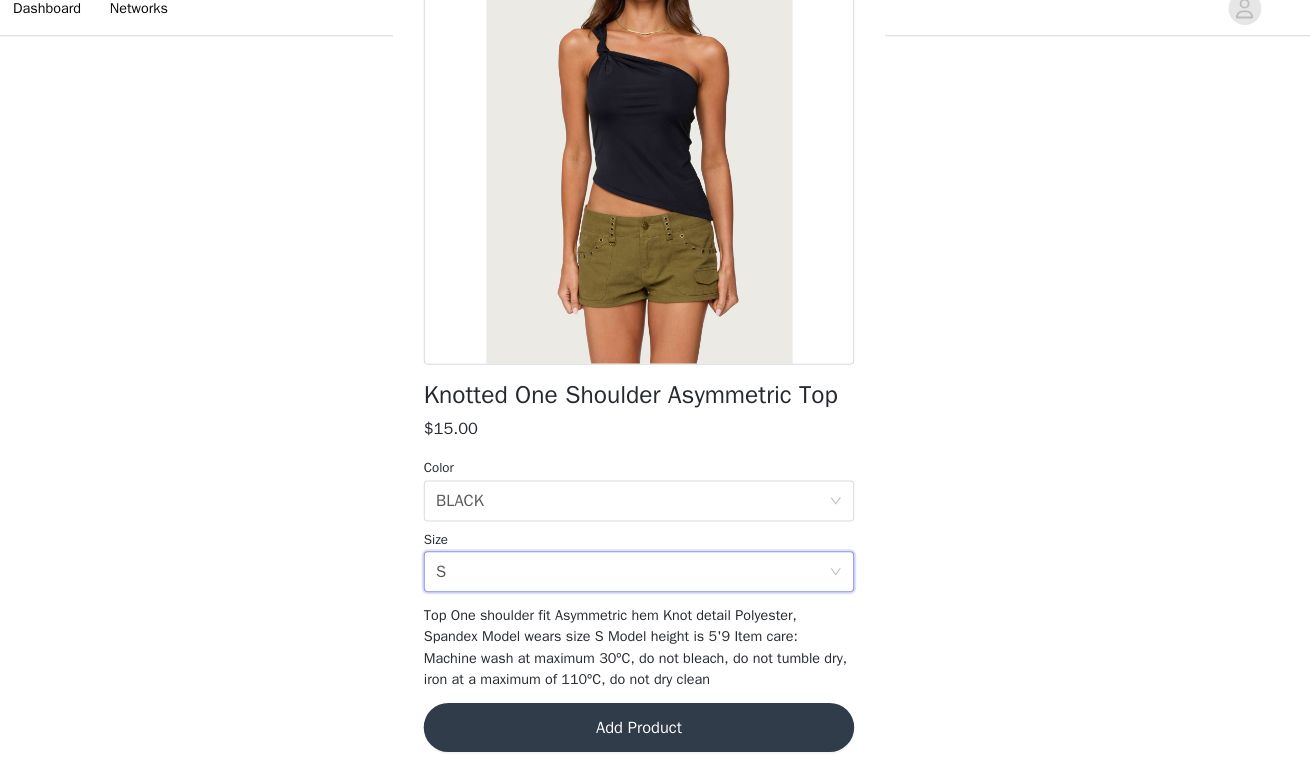 scroll, scrollTop: 89, scrollLeft: 0, axis: vertical 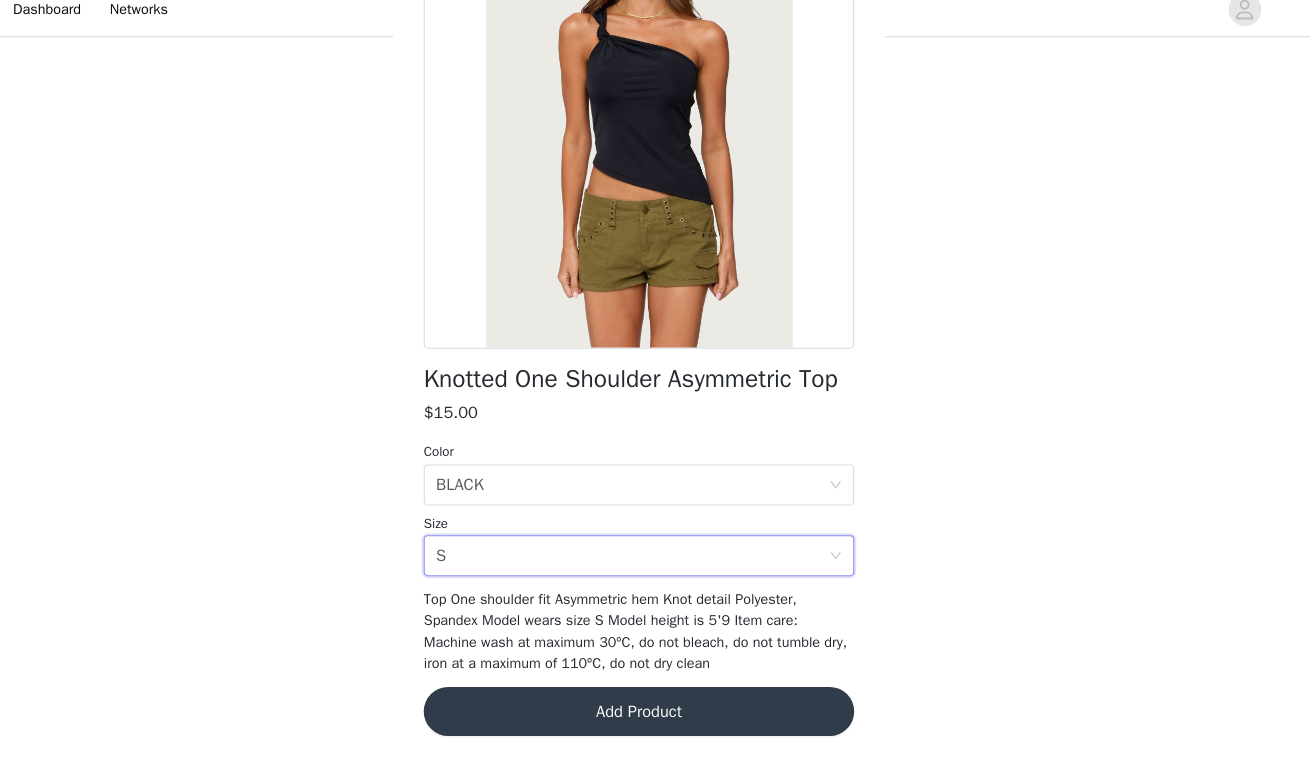 click on "Add Product" at bounding box center [655, 712] 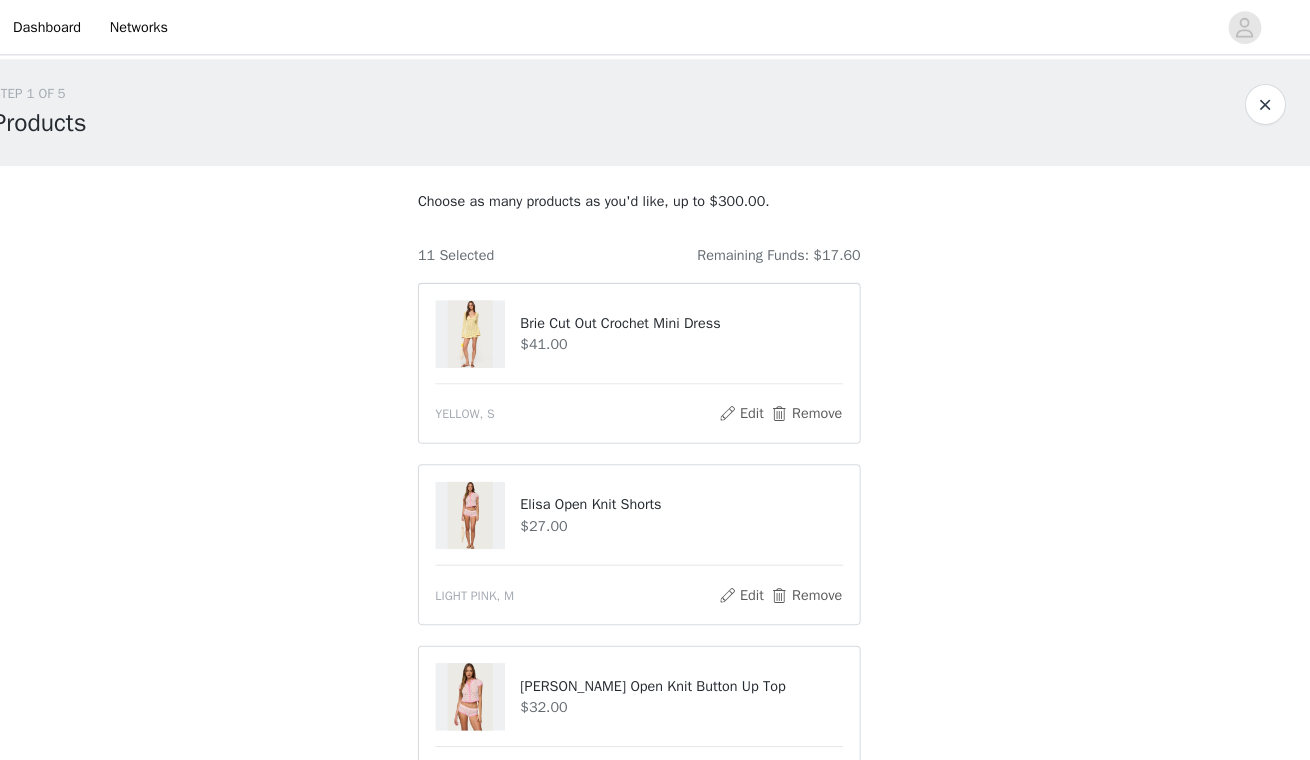 scroll, scrollTop: 0, scrollLeft: 0, axis: both 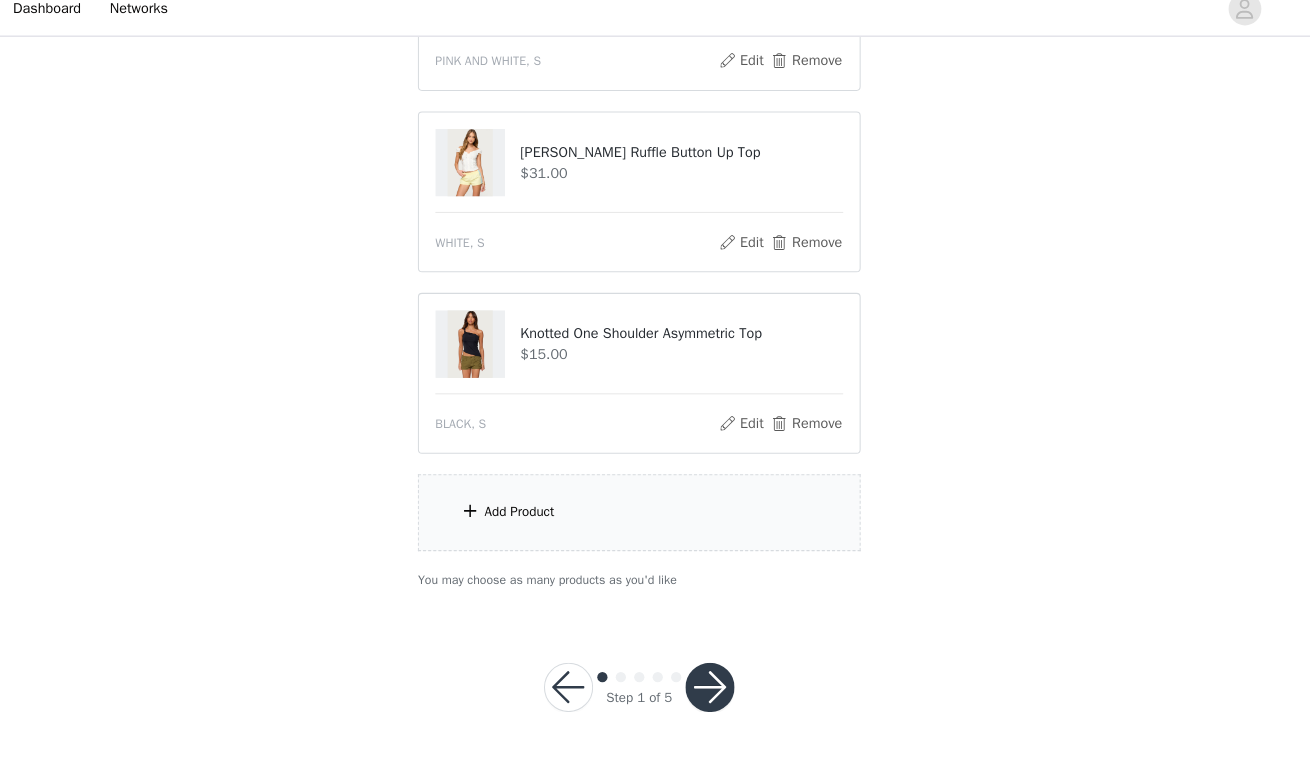click on "Add Product" at bounding box center (655, 518) 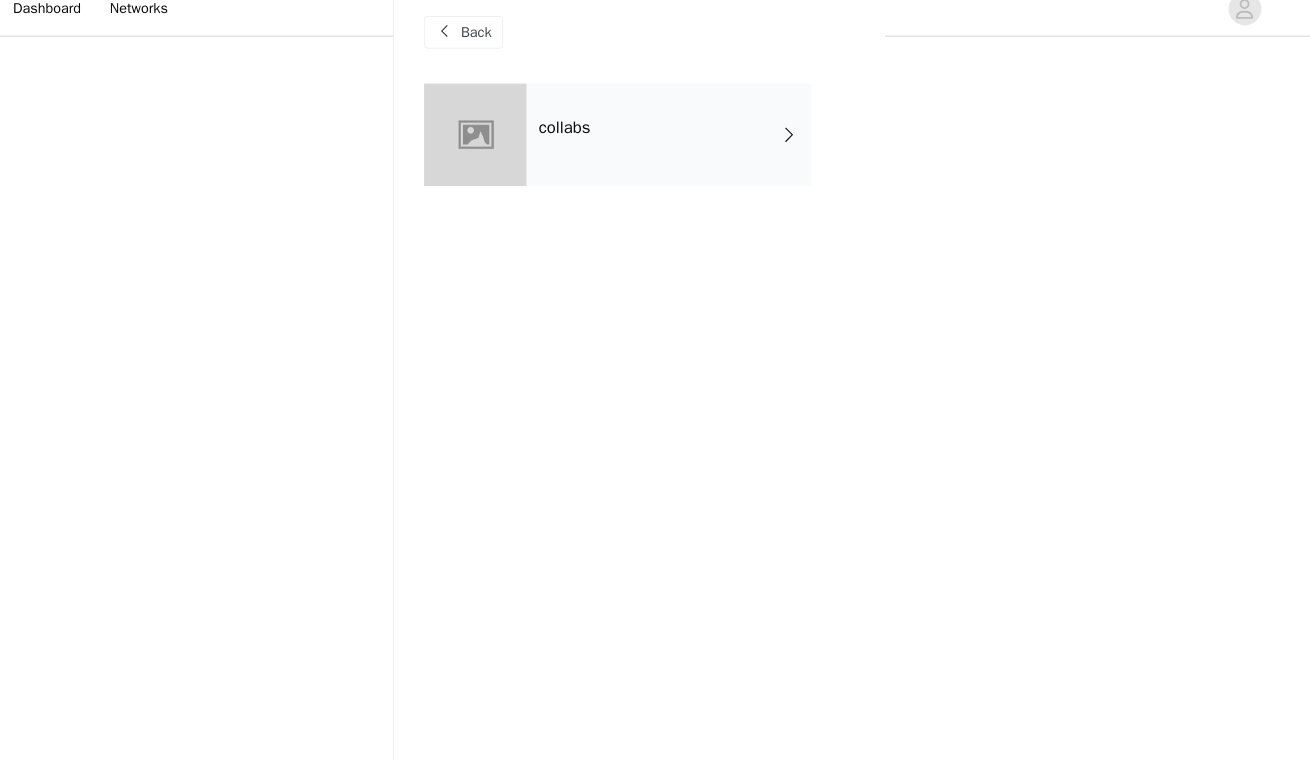 scroll, scrollTop: 1742, scrollLeft: 0, axis: vertical 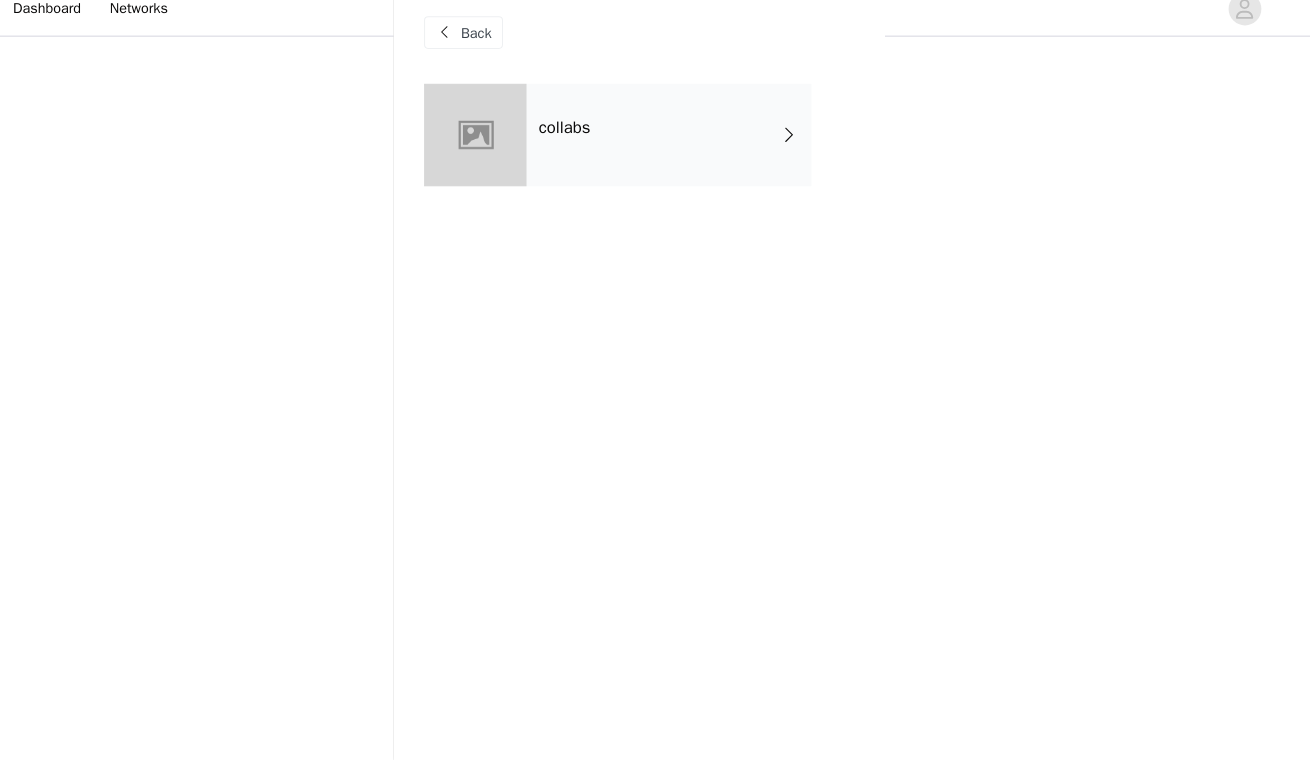 click on "collabs" at bounding box center [684, 150] 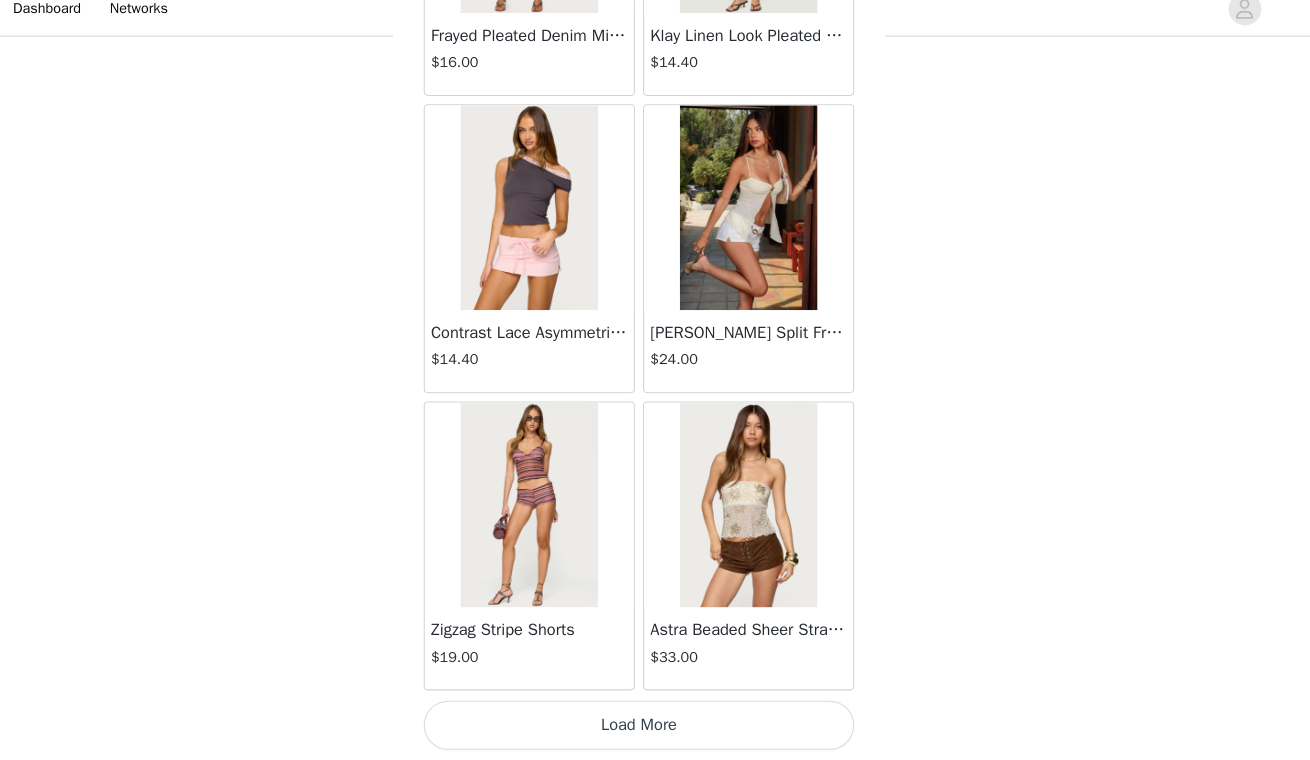 click on "Load More" at bounding box center [655, 726] 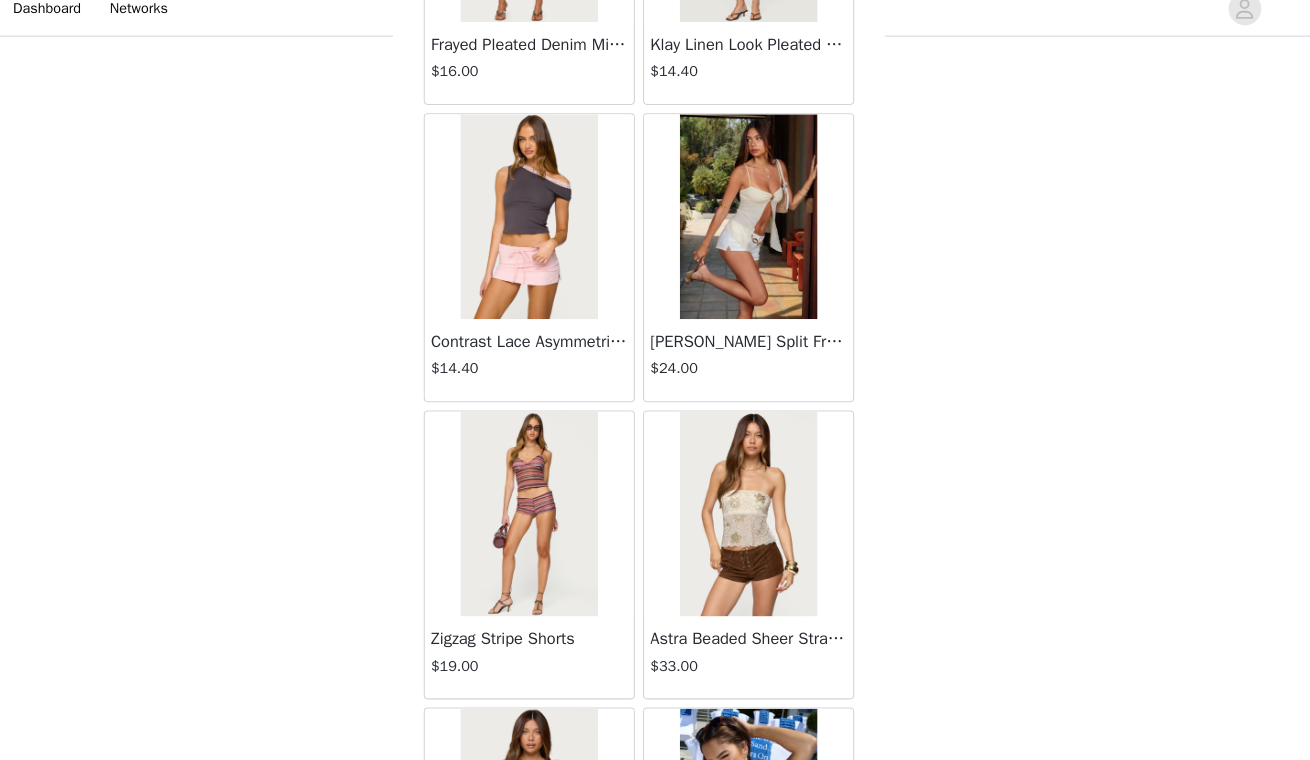 scroll, scrollTop: 1743, scrollLeft: 0, axis: vertical 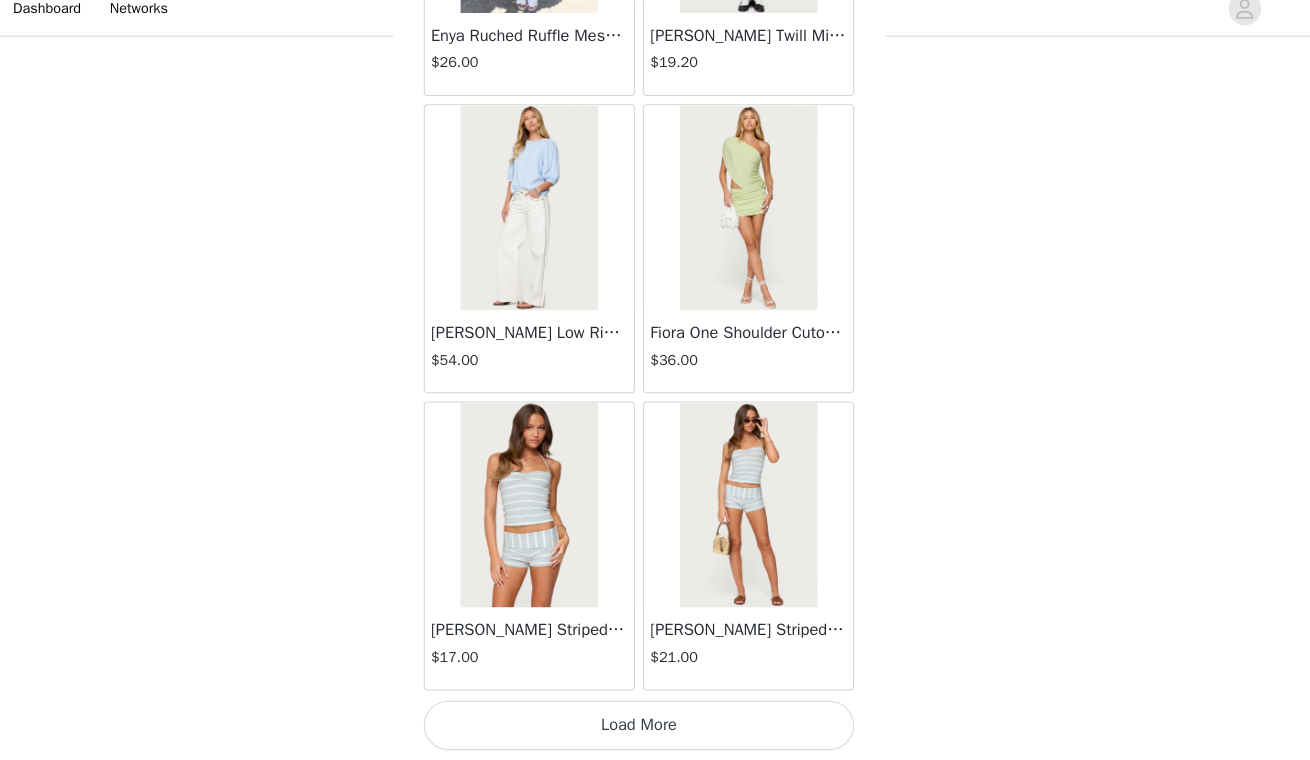 click on "Load More" at bounding box center (655, 726) 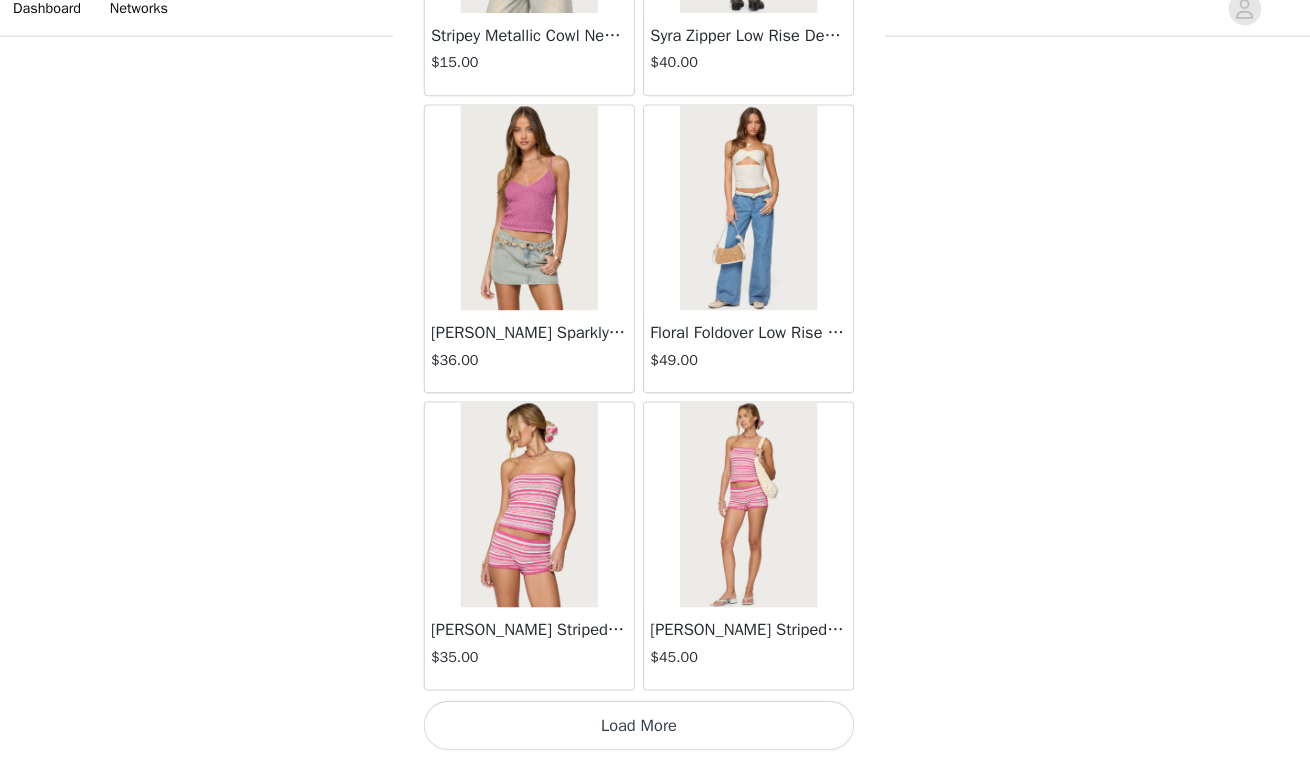 click on "Load More" at bounding box center (655, 726) 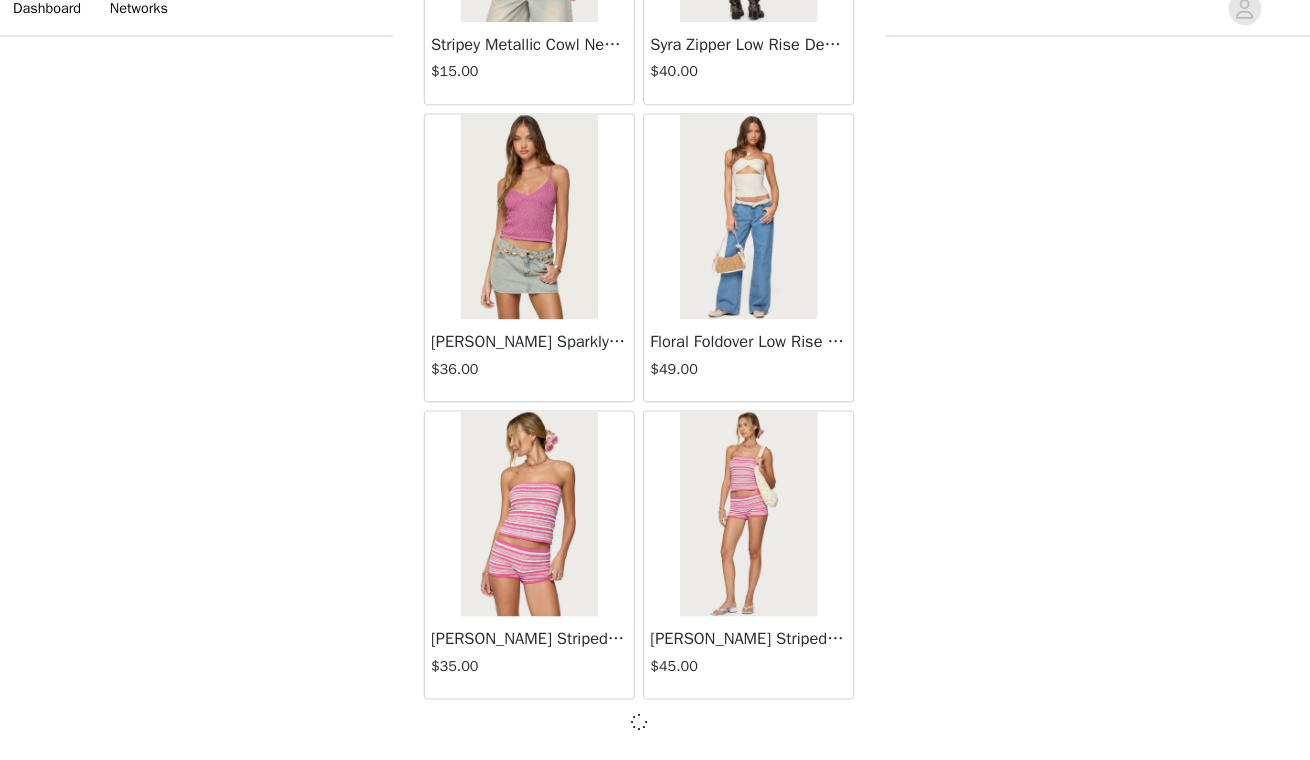 scroll, scrollTop: 8091, scrollLeft: 0, axis: vertical 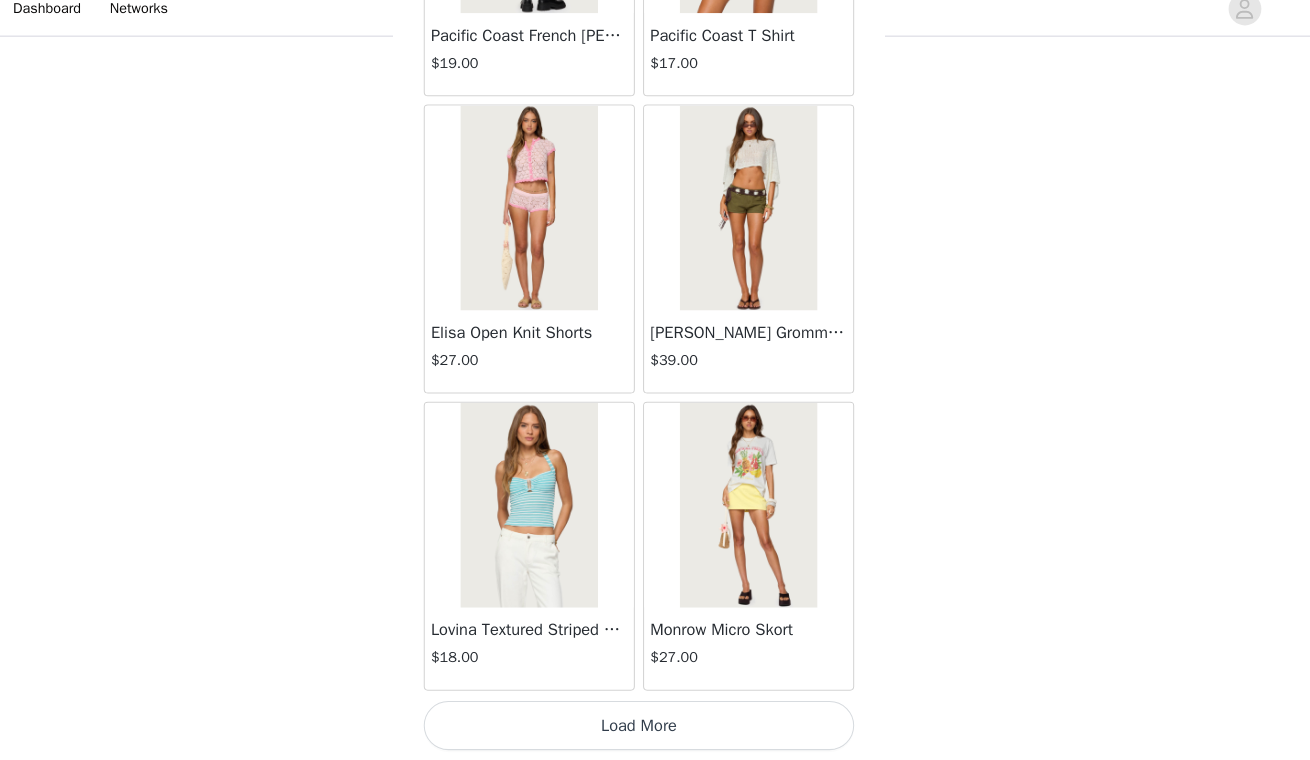 click on "Load More" at bounding box center (655, 726) 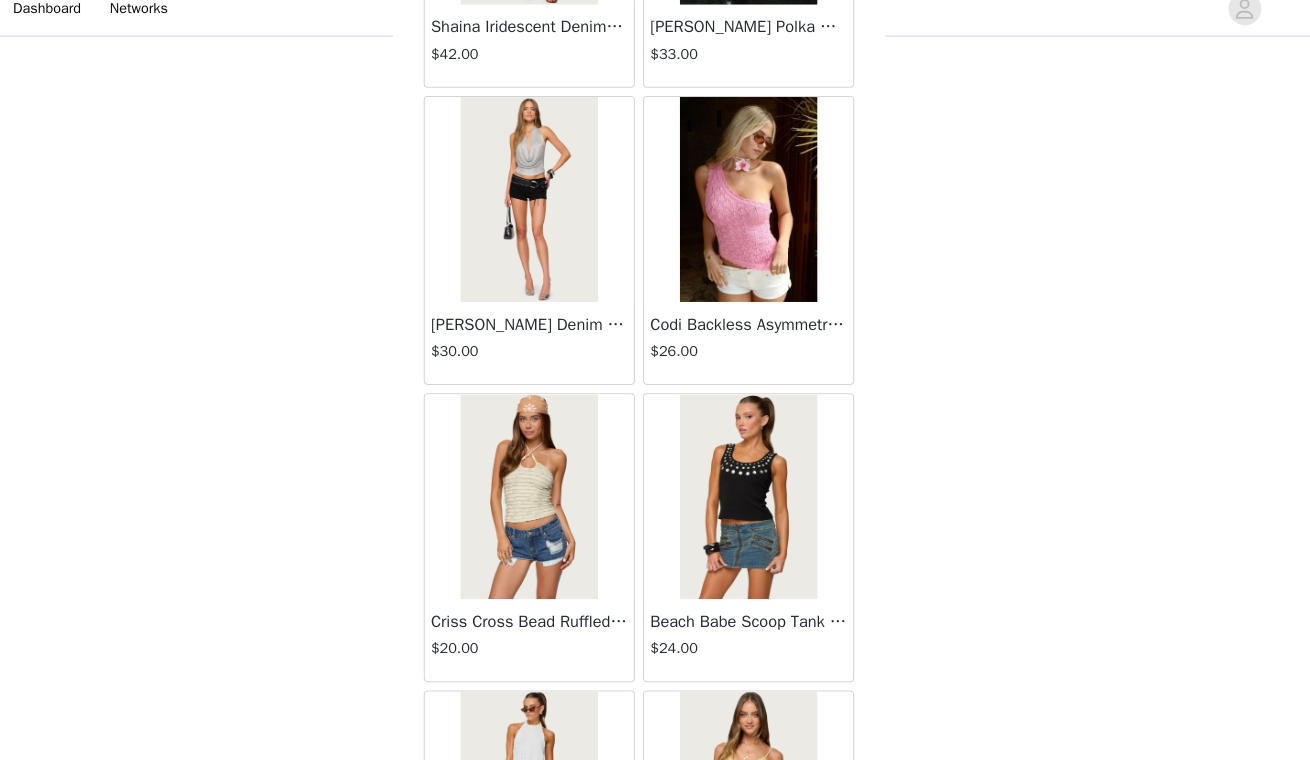 scroll, scrollTop: 13037, scrollLeft: 0, axis: vertical 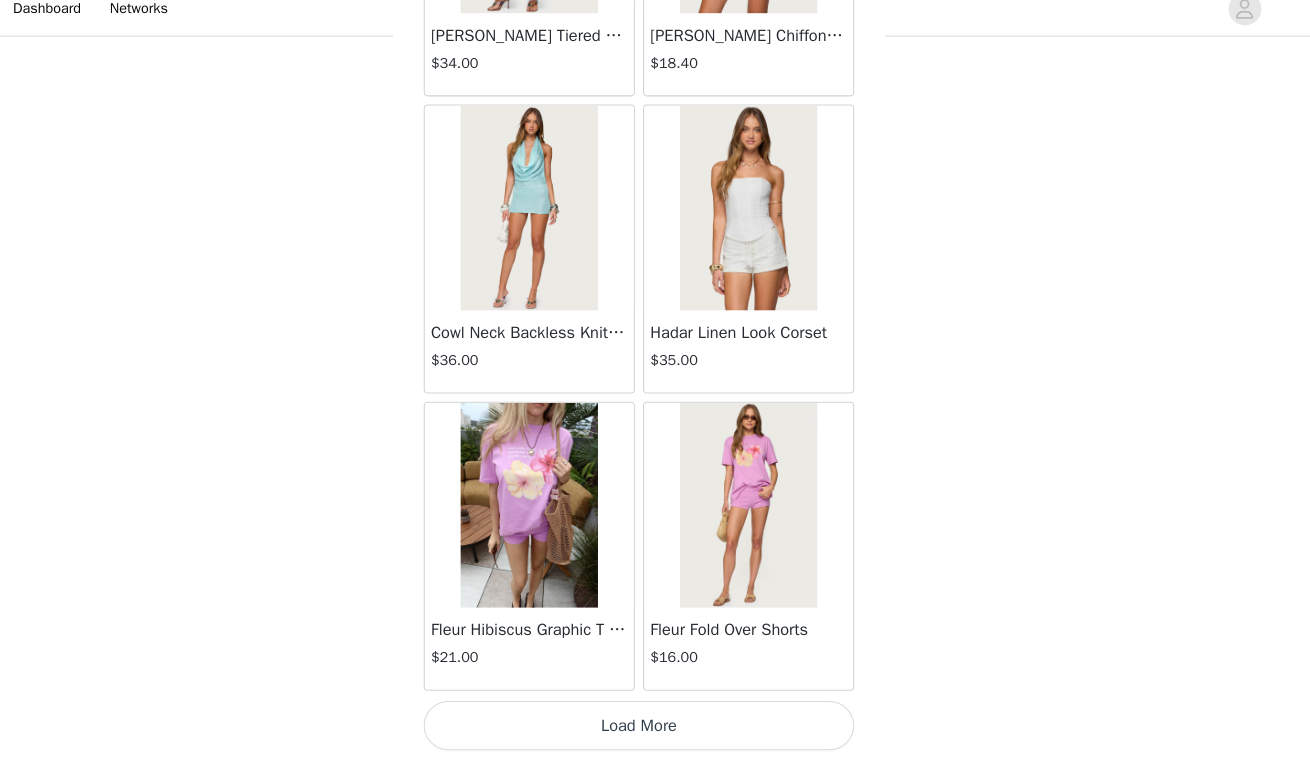 click on "Load More" at bounding box center (655, 726) 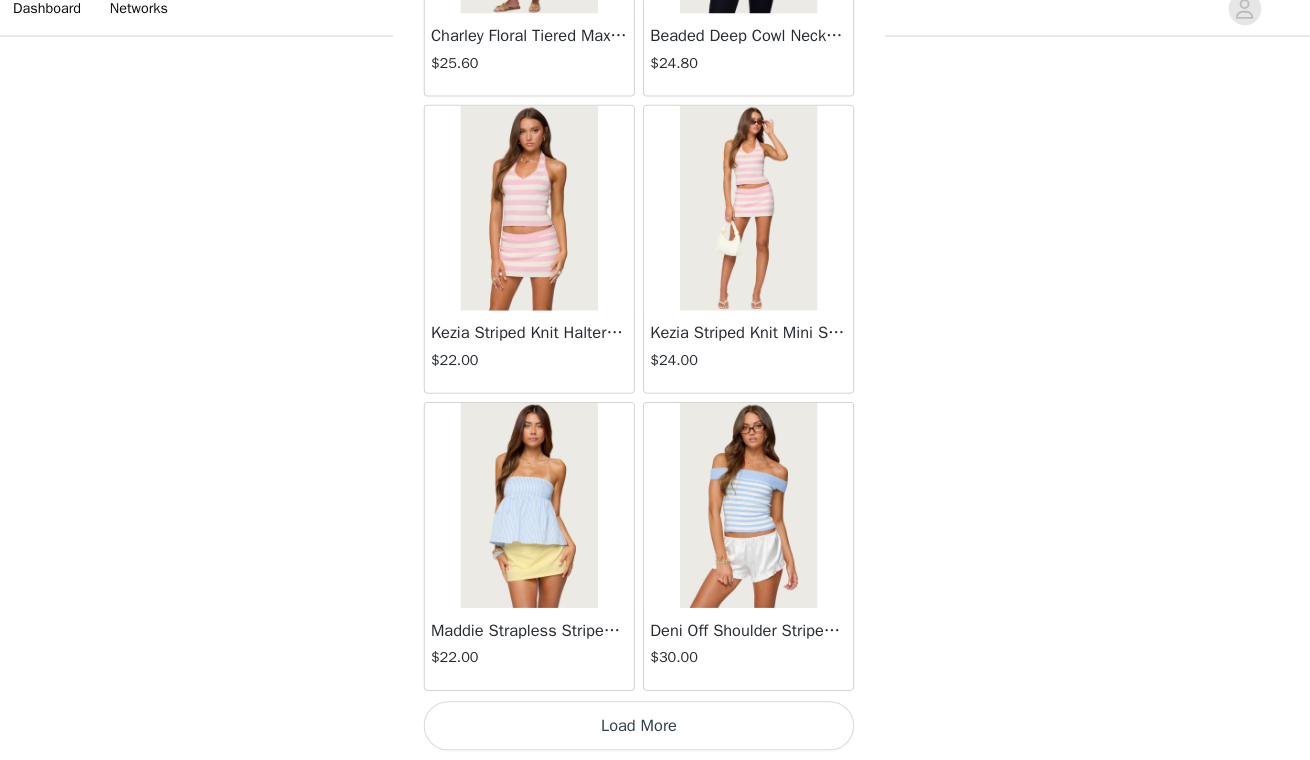 scroll, scrollTop: 16800, scrollLeft: 0, axis: vertical 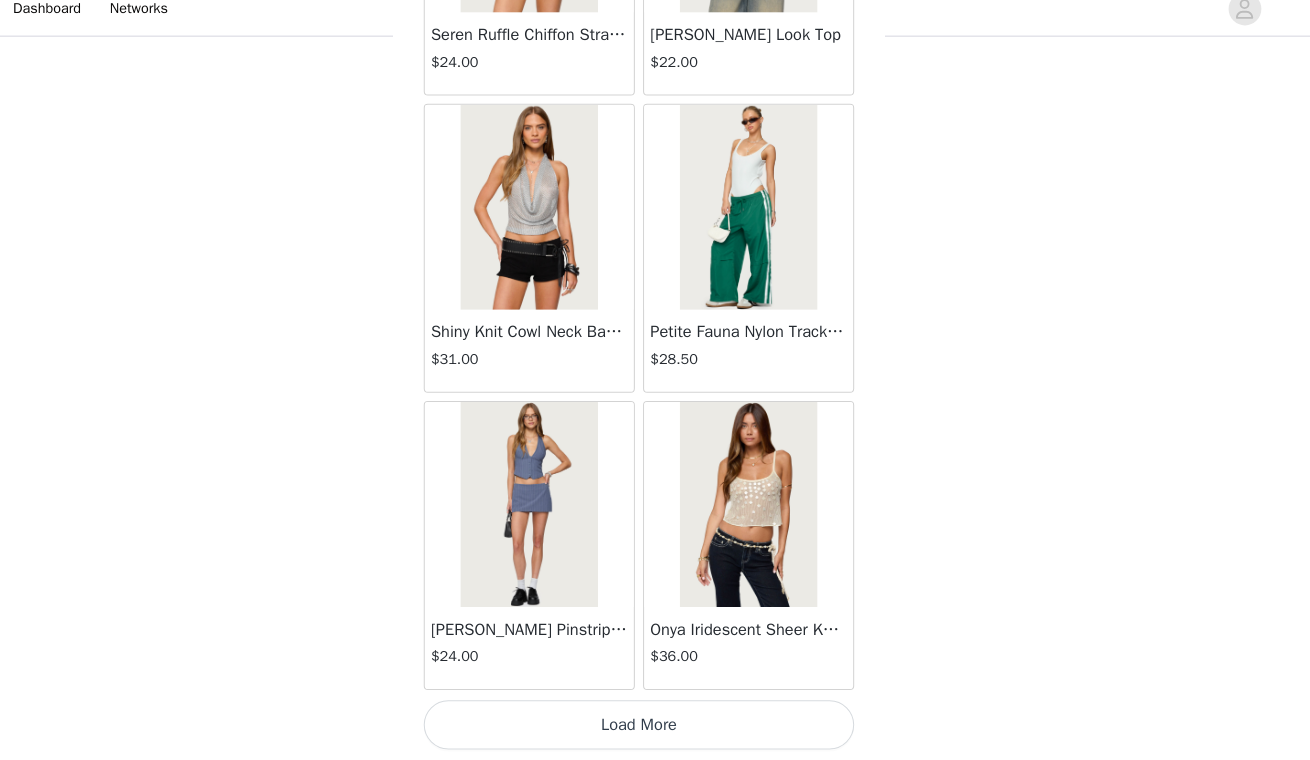 click on "Load More" at bounding box center [655, 726] 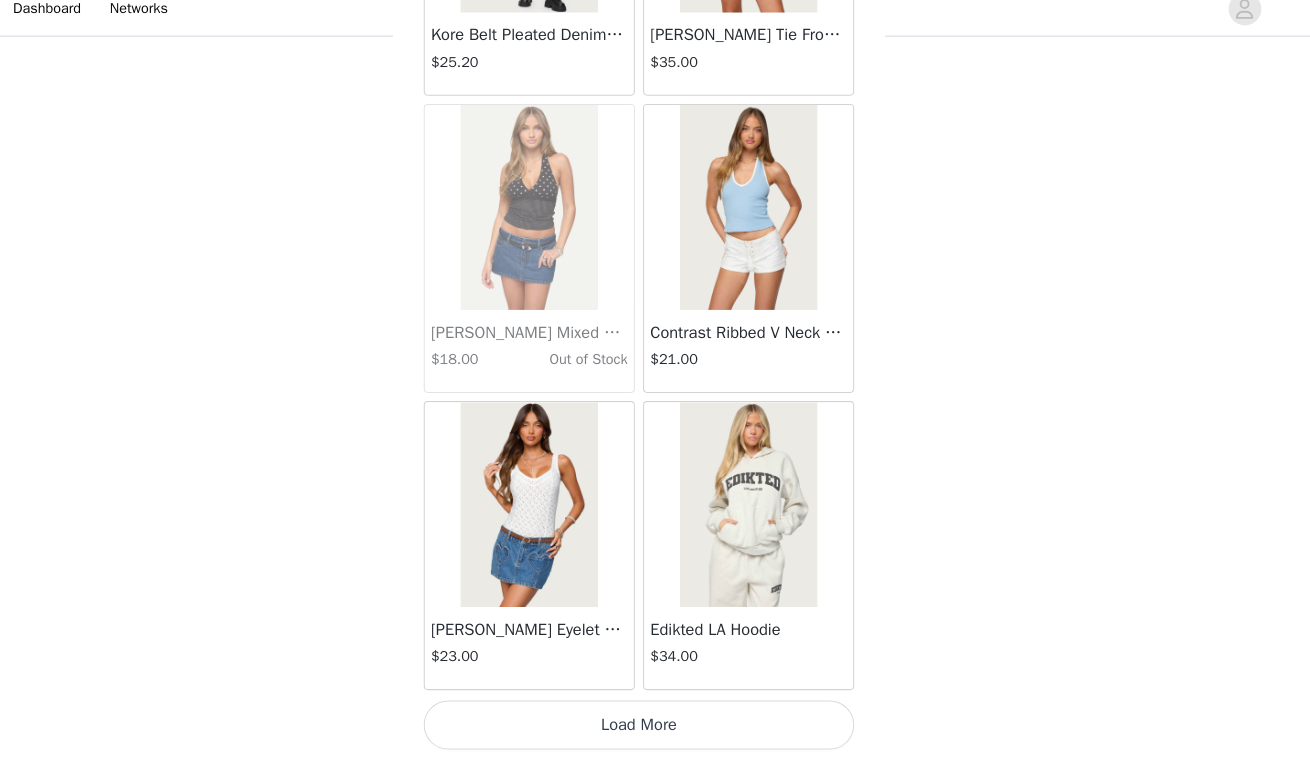 scroll, scrollTop: 22600, scrollLeft: 0, axis: vertical 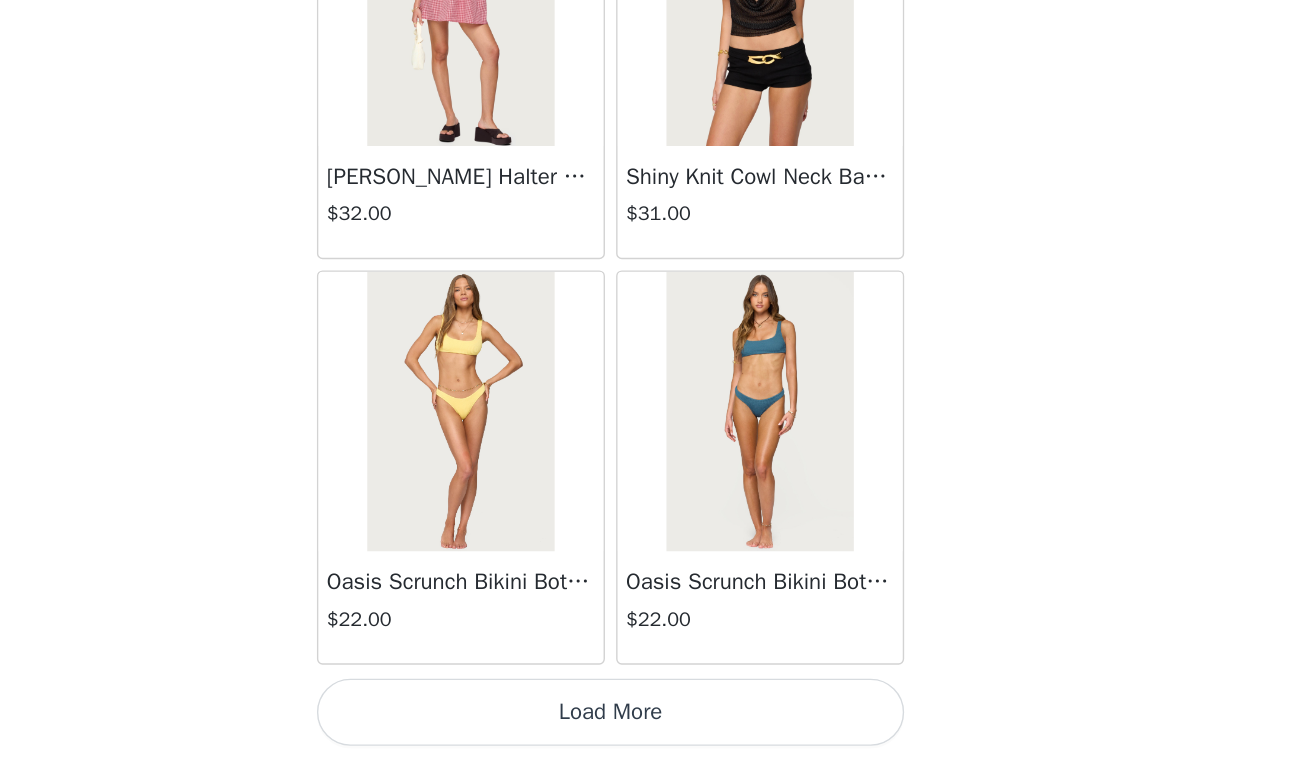 click on "Load More" at bounding box center (655, 726) 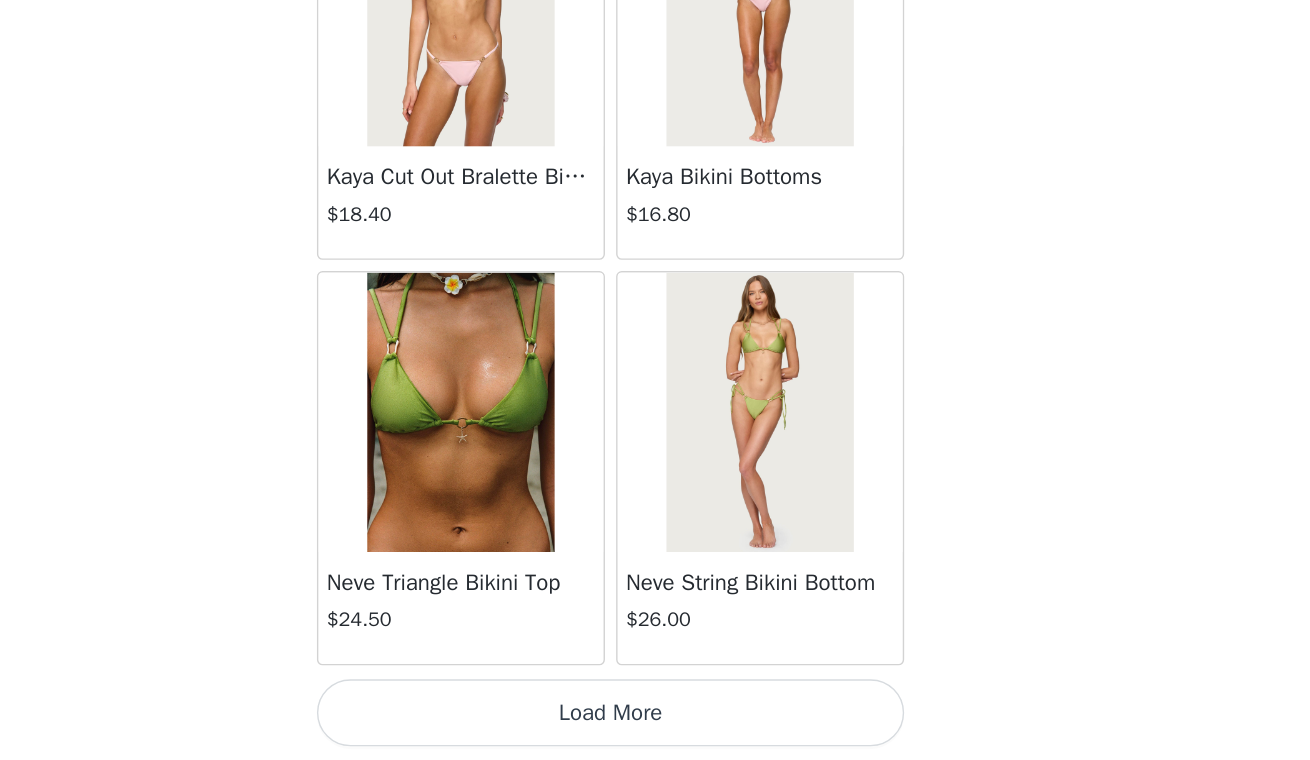 click on "Load More" at bounding box center (655, 726) 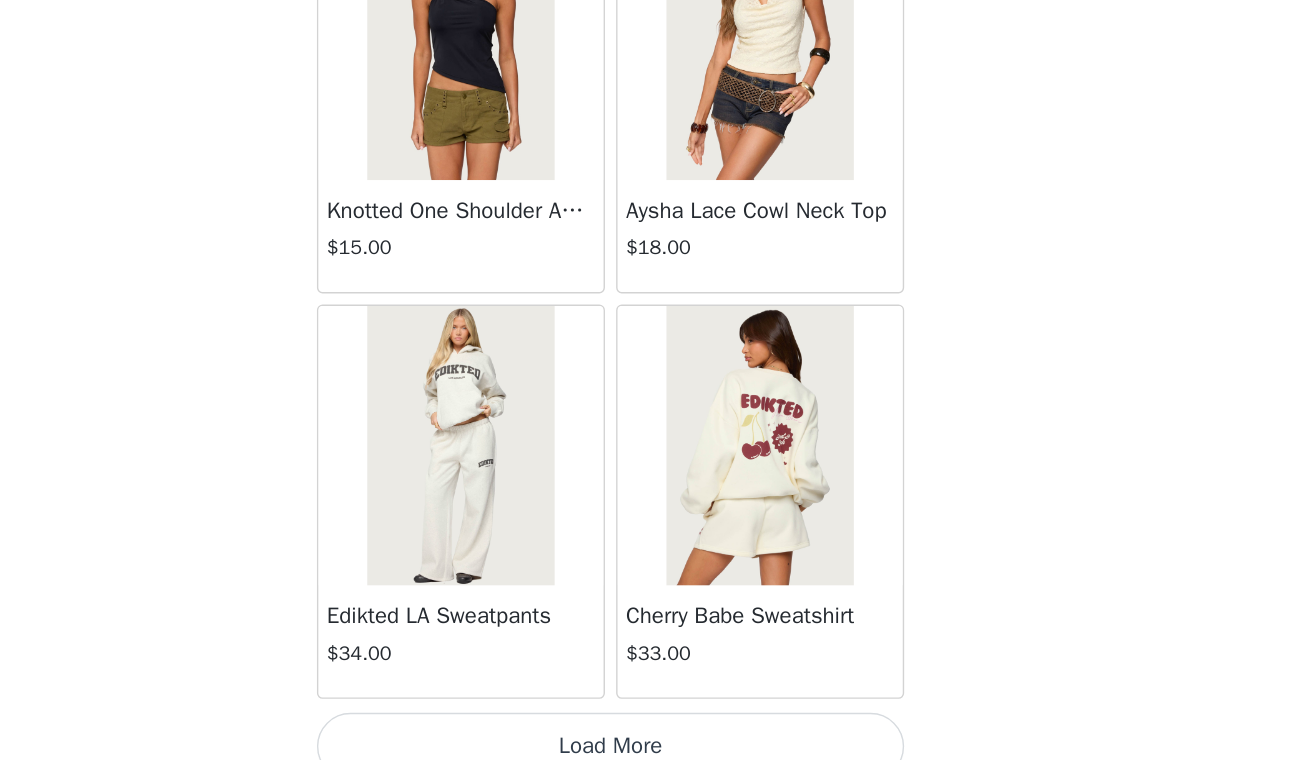 scroll, scrollTop: 31290, scrollLeft: 0, axis: vertical 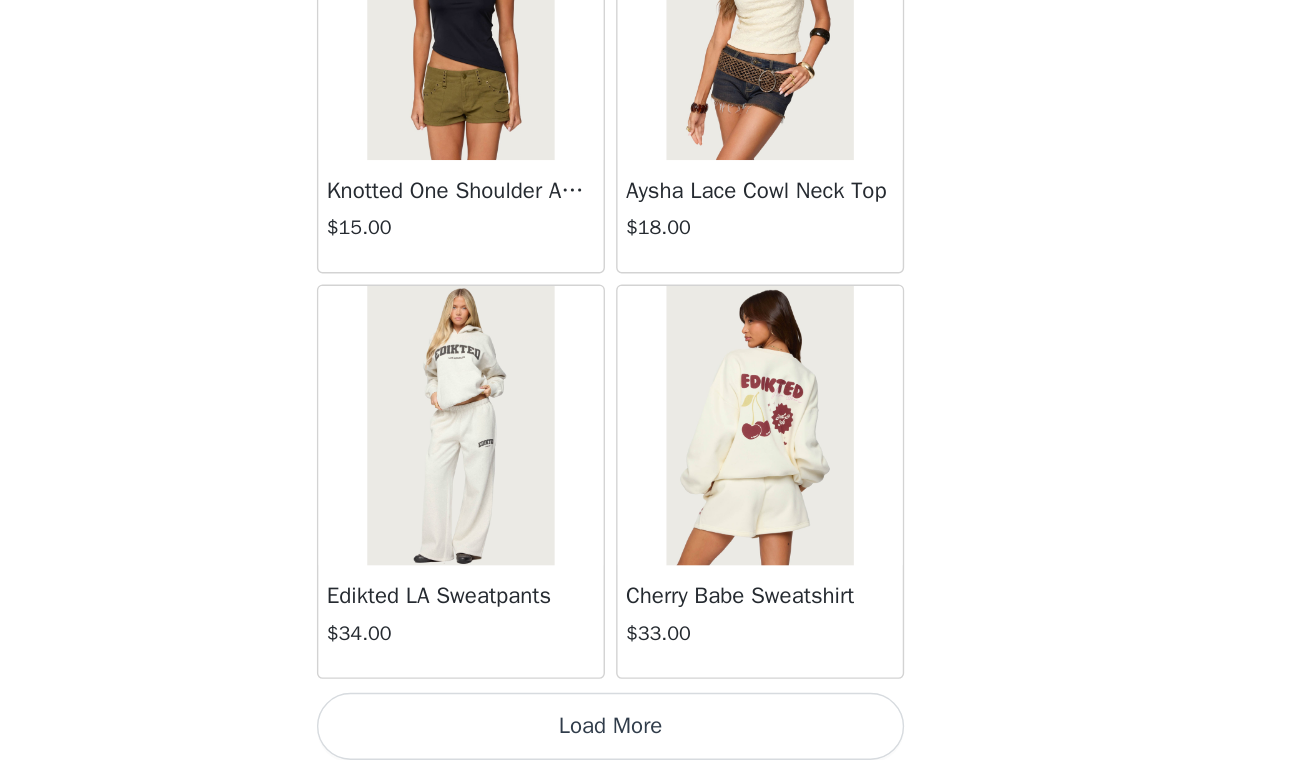 click on "Load More" at bounding box center (655, 736) 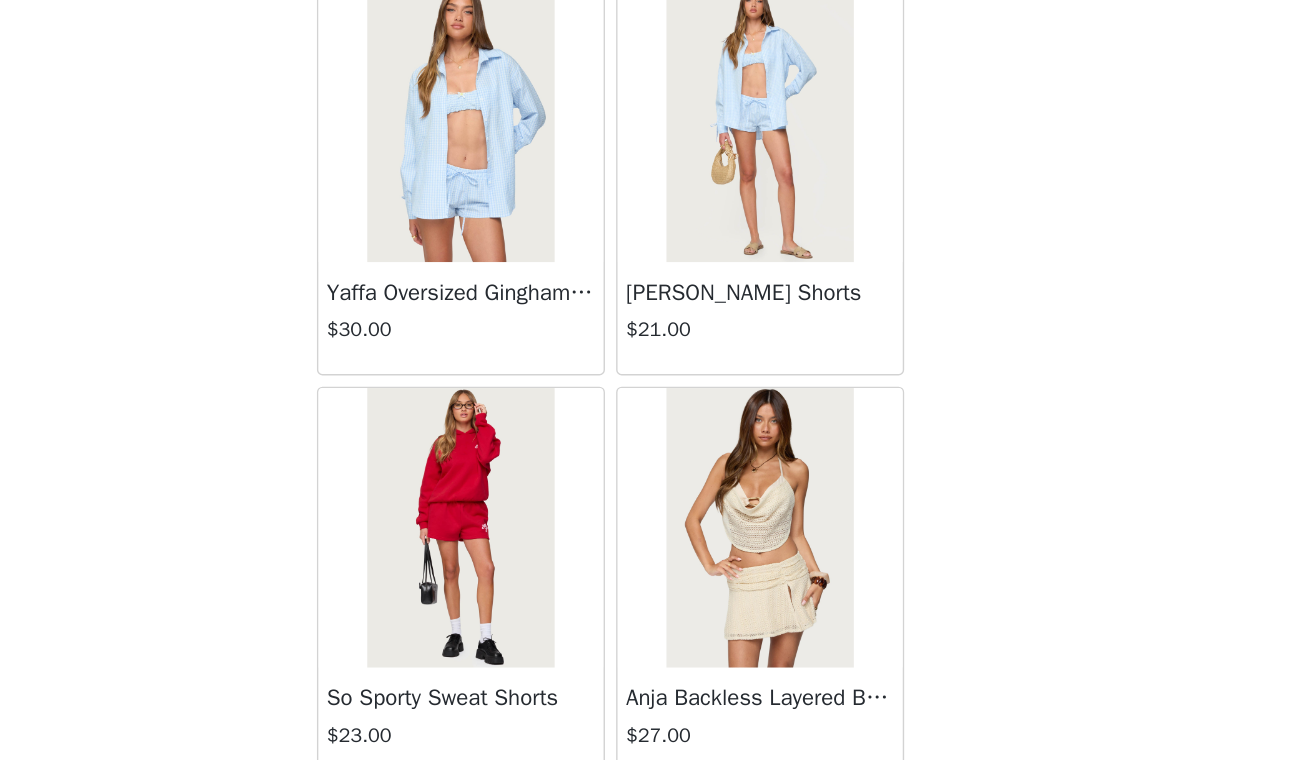 scroll, scrollTop: 33828, scrollLeft: 0, axis: vertical 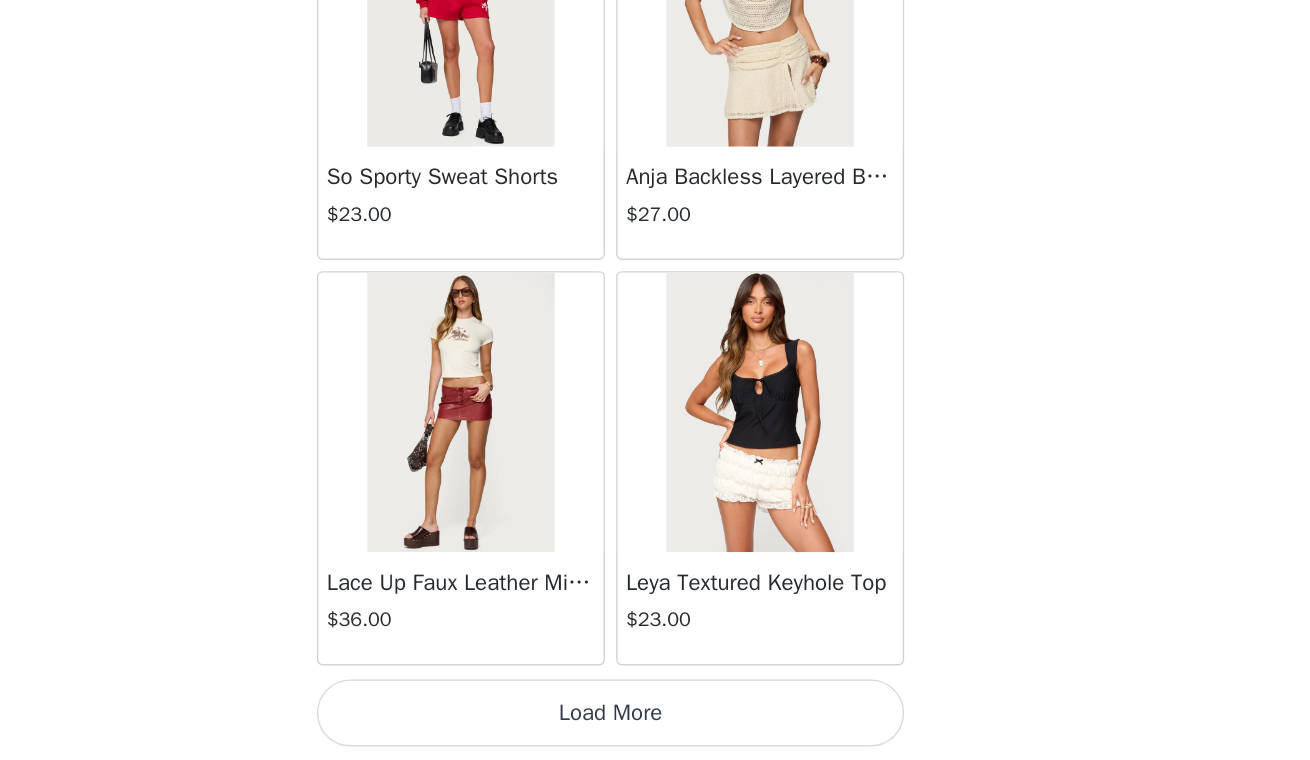 click on "Load More" at bounding box center [655, 726] 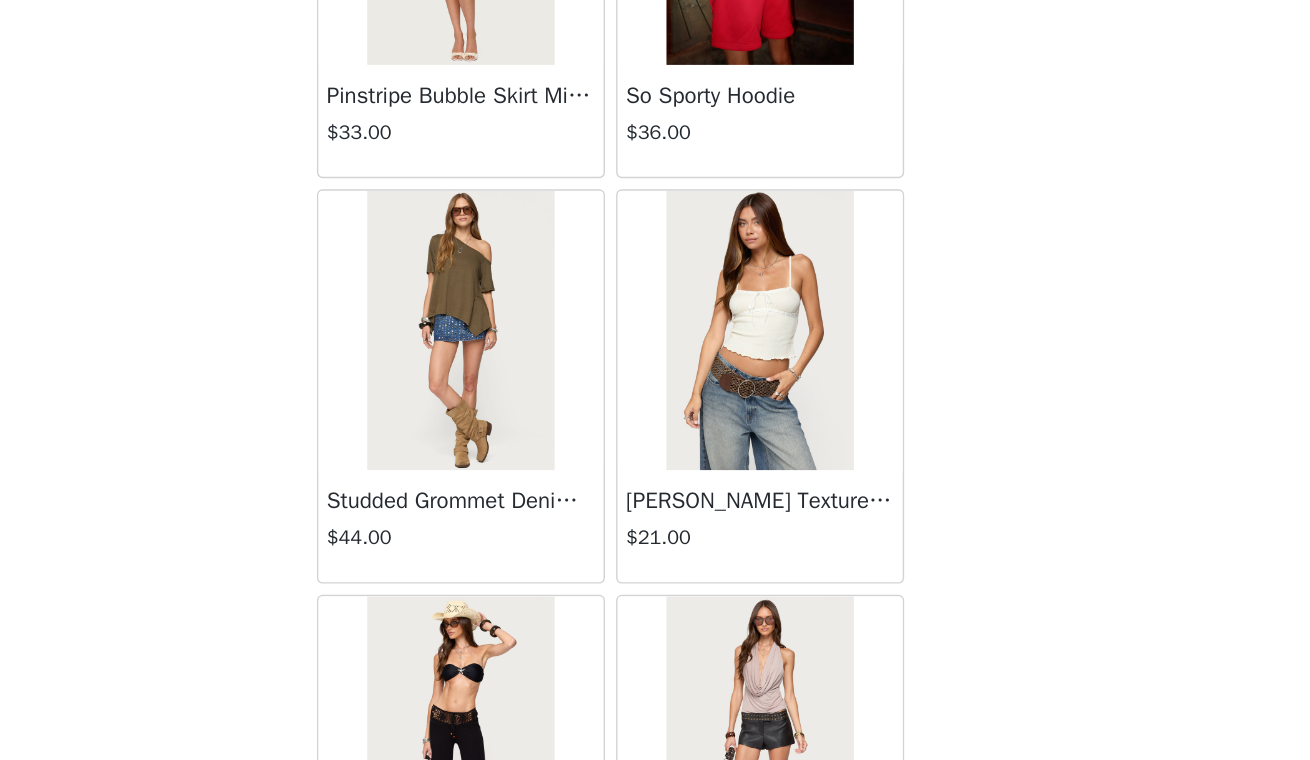 scroll, scrollTop: 36349, scrollLeft: 0, axis: vertical 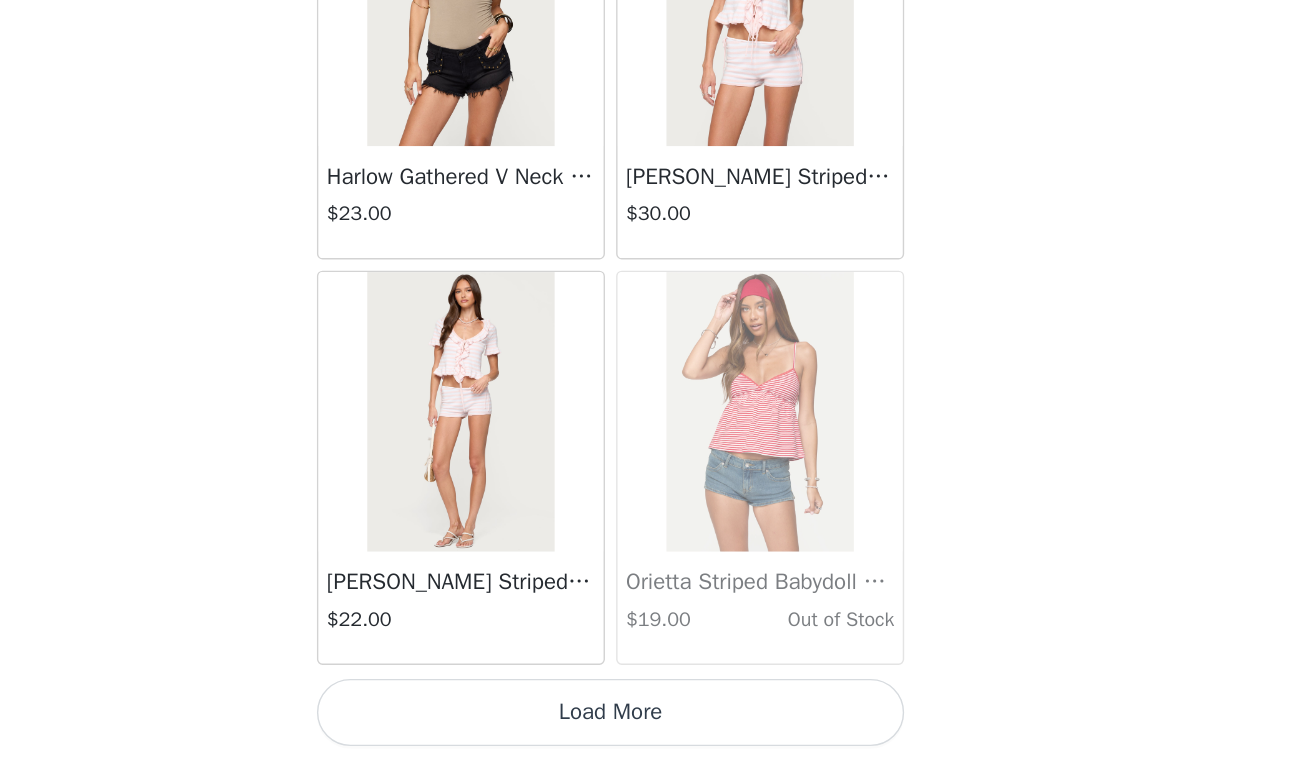 click on "Load More" at bounding box center (655, 726) 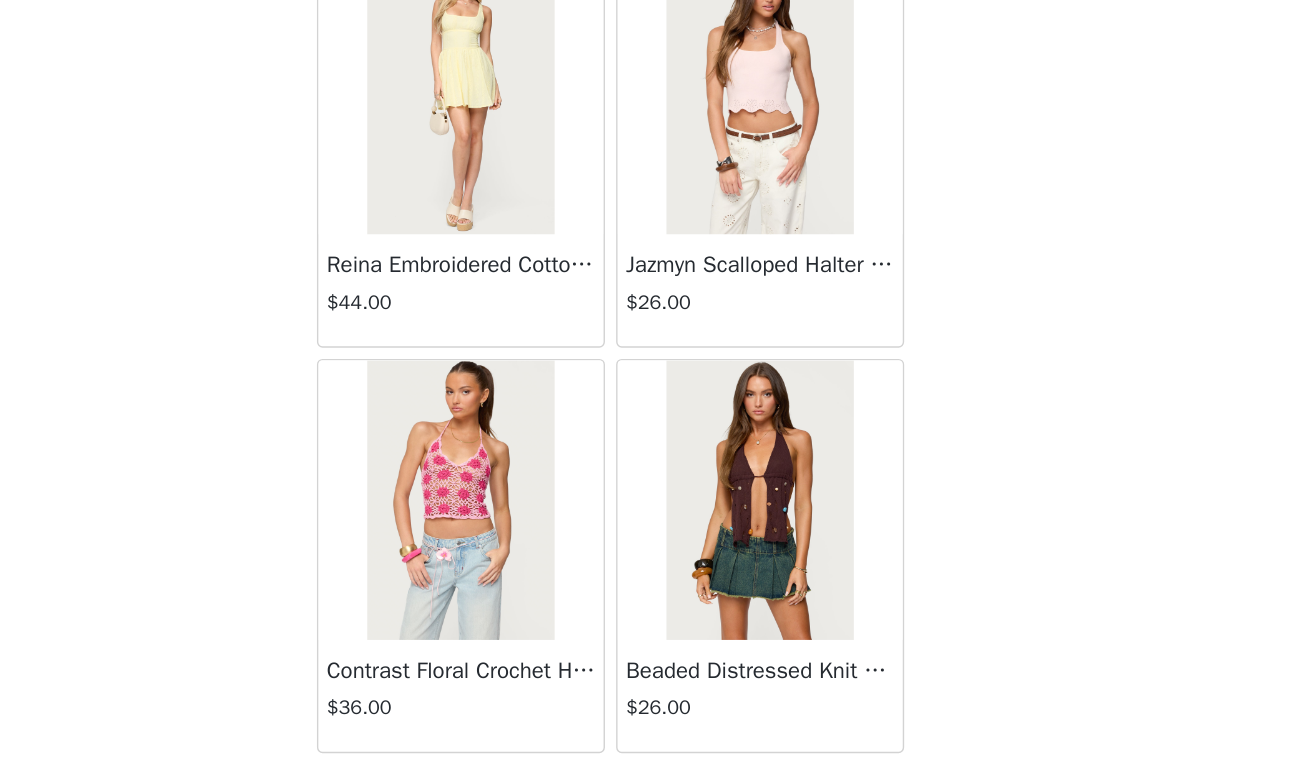 scroll, scrollTop: 39082, scrollLeft: 0, axis: vertical 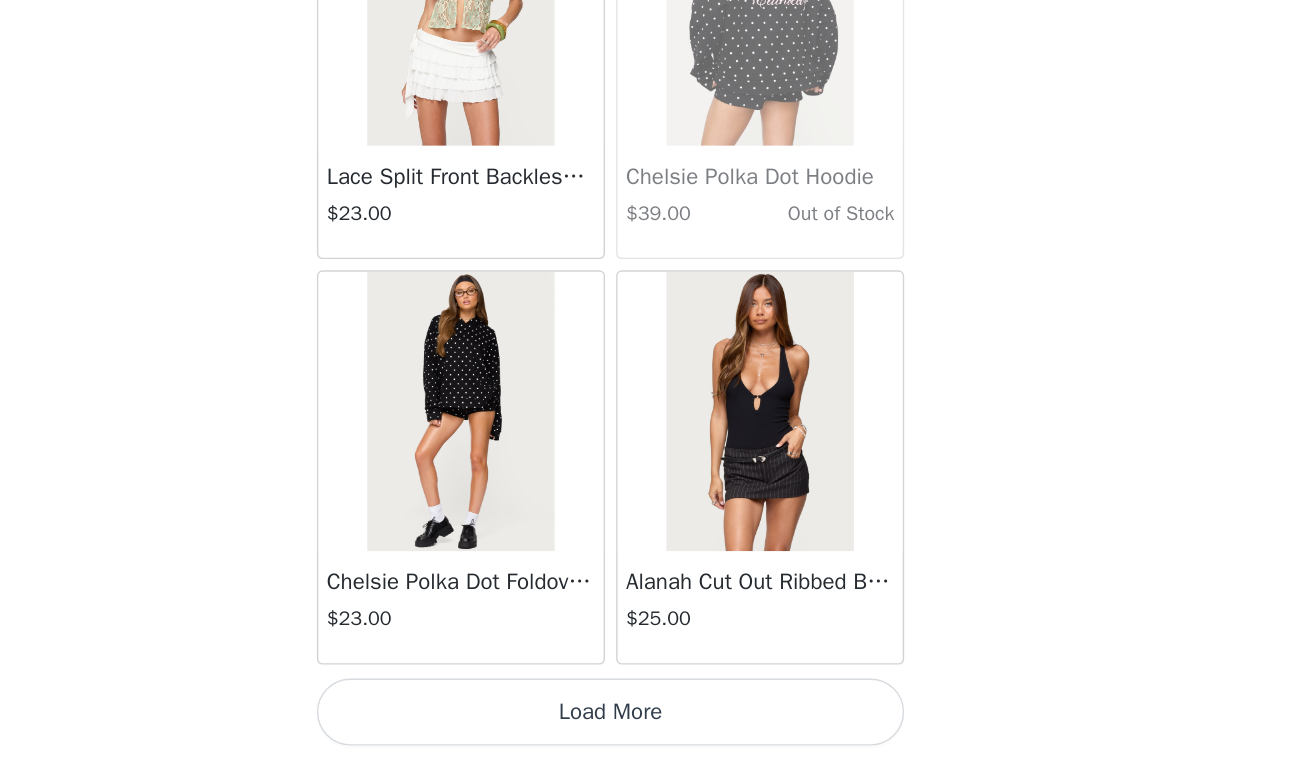 click on "Load More" at bounding box center [655, 726] 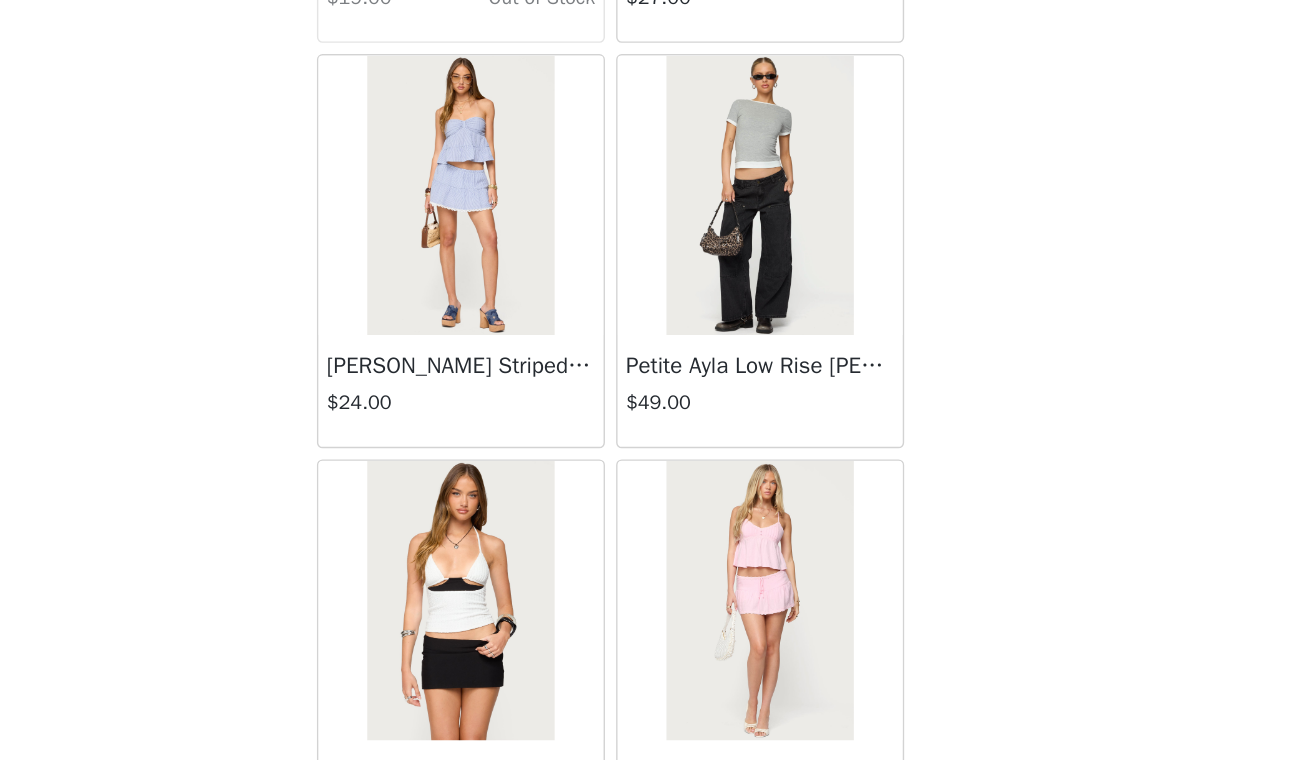 scroll, scrollTop: 41894, scrollLeft: 0, axis: vertical 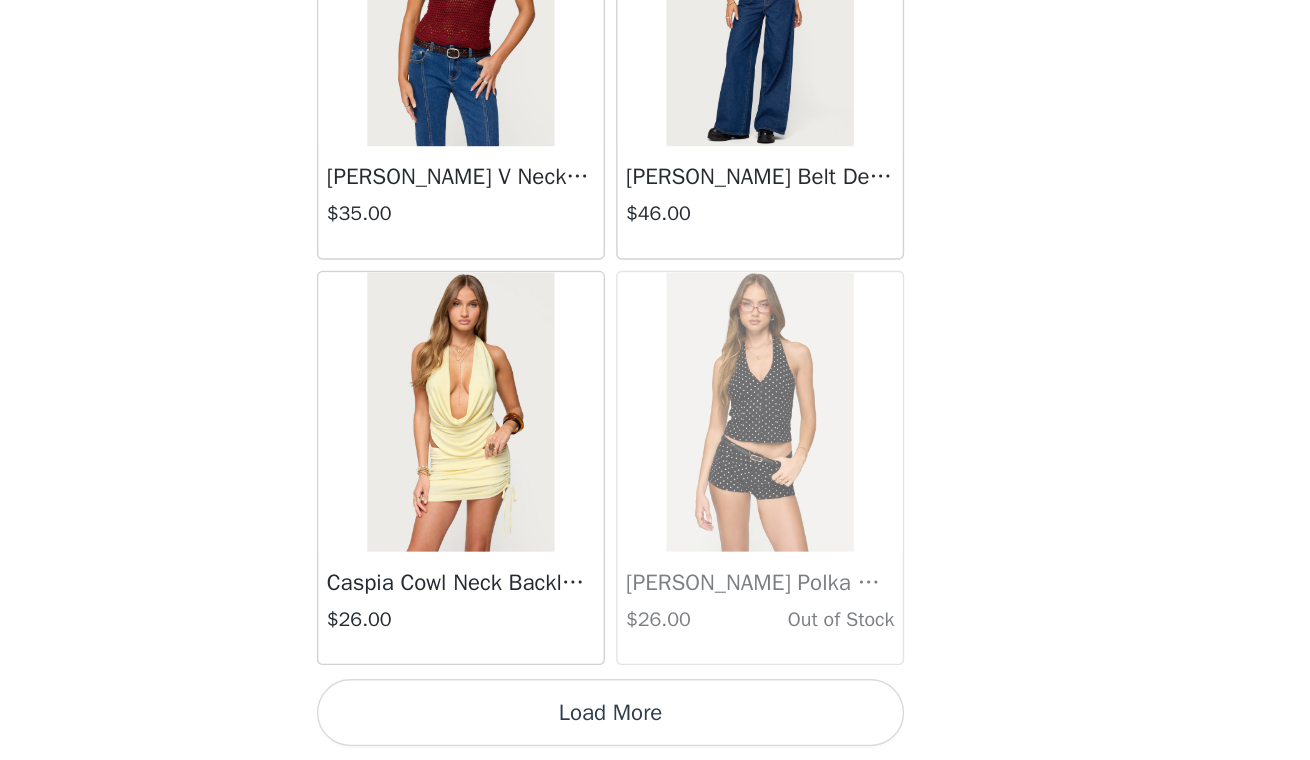 click on "Load More" at bounding box center [655, 726] 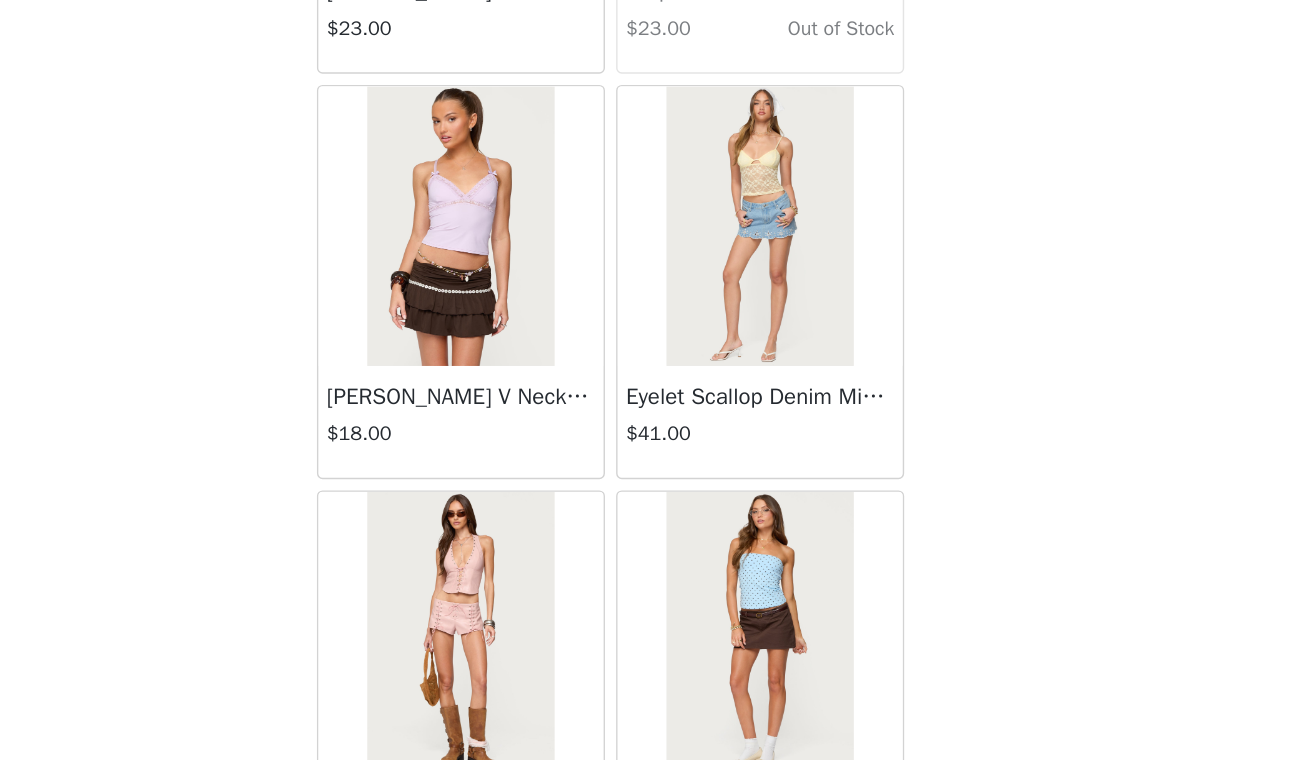 scroll, scrollTop: 45644, scrollLeft: 0, axis: vertical 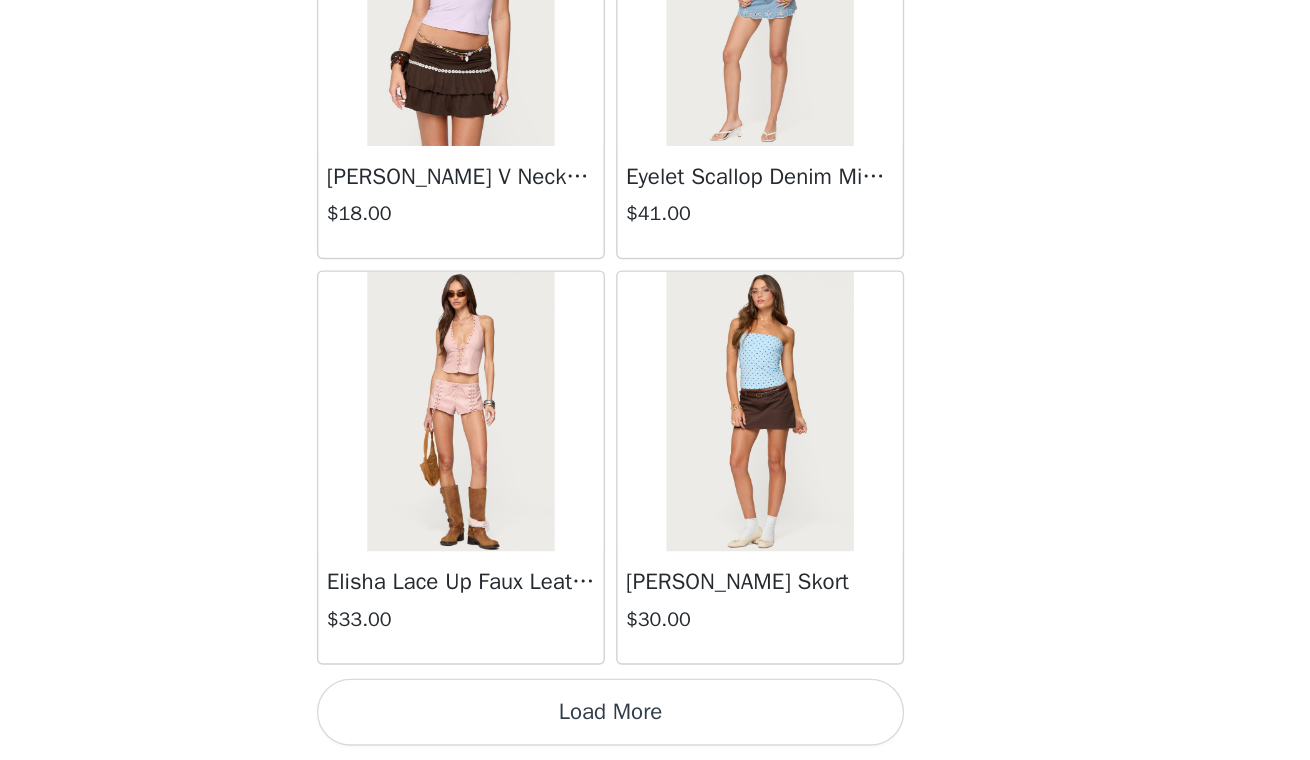 click on "Load More" at bounding box center [655, 726] 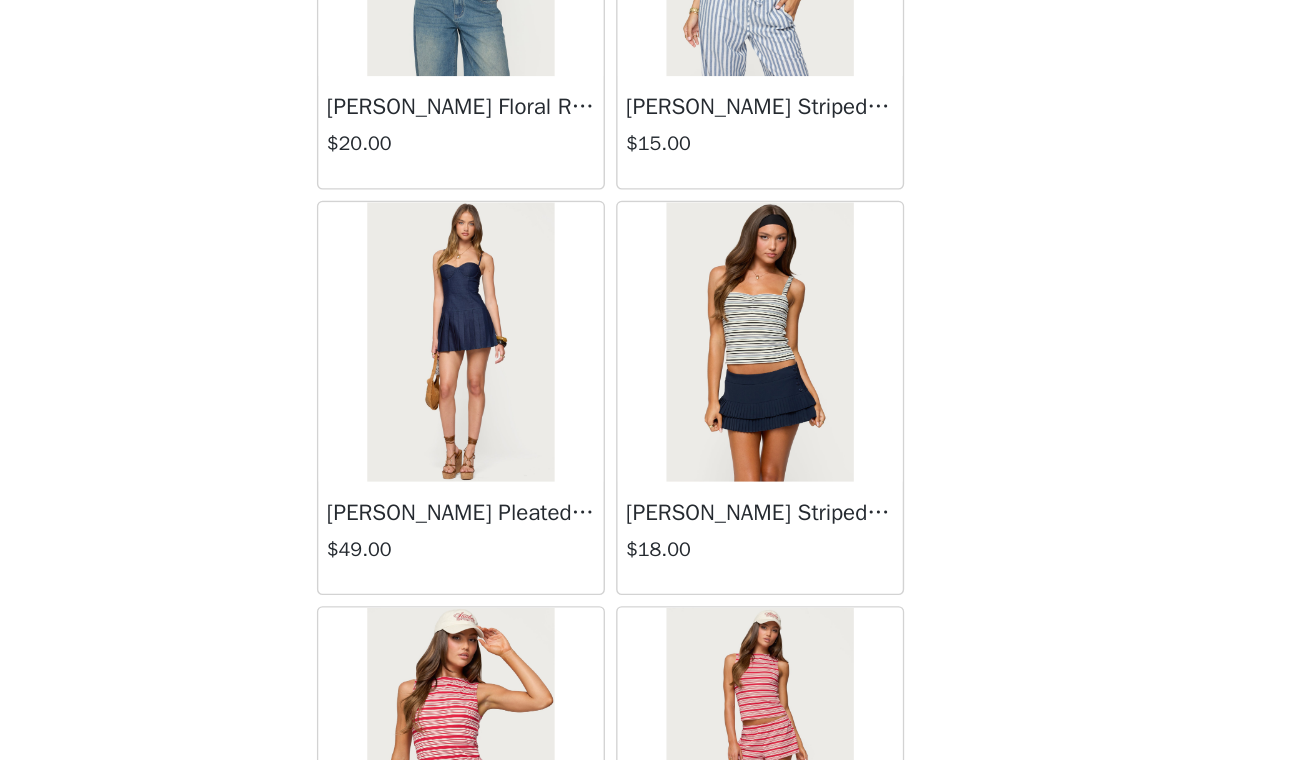 scroll, scrollTop: 46721, scrollLeft: 0, axis: vertical 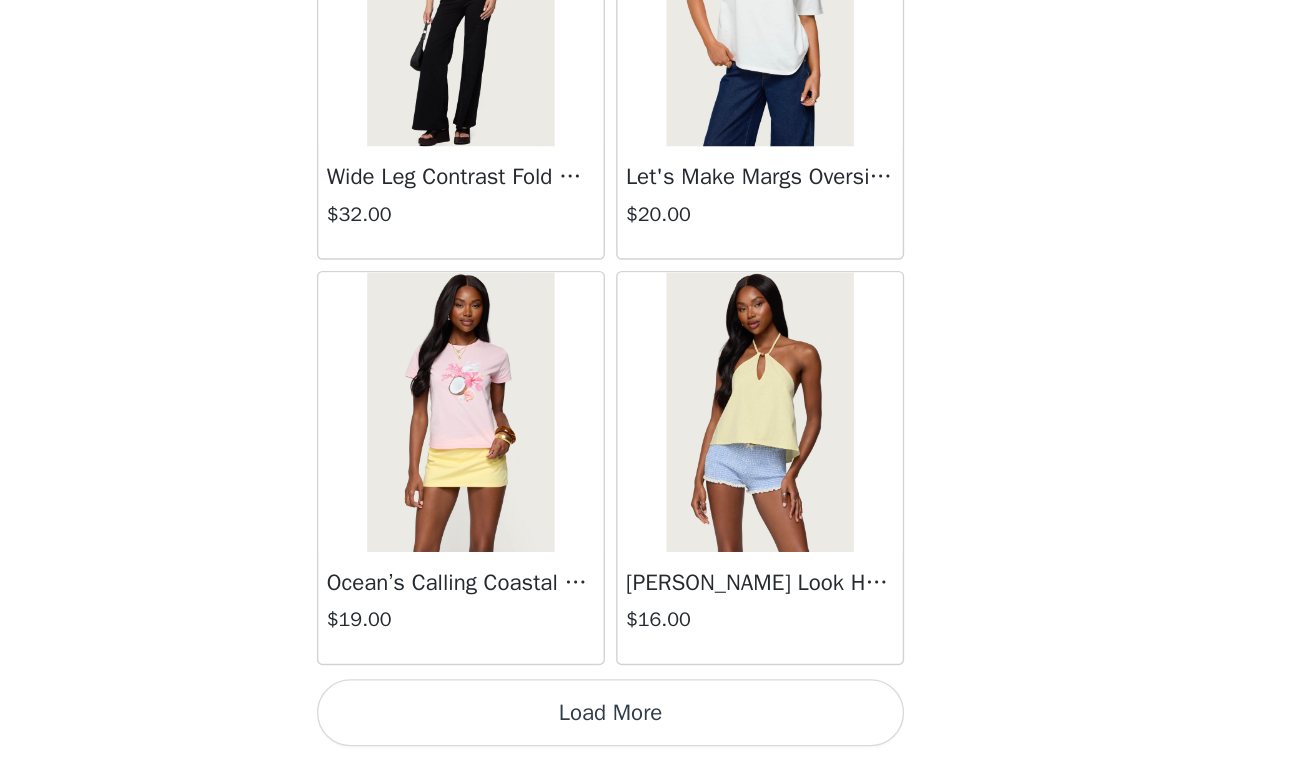 click on "Load More" at bounding box center (655, 726) 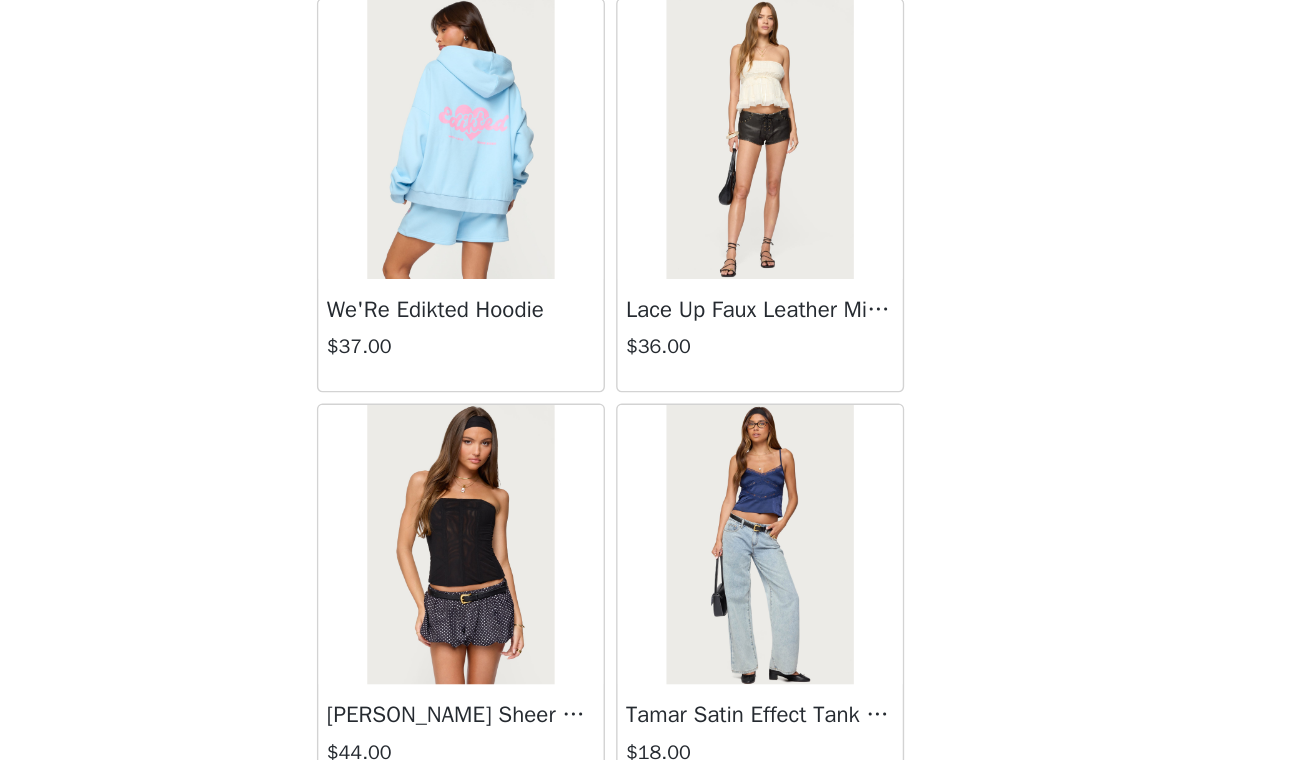 scroll, scrollTop: 51509, scrollLeft: 0, axis: vertical 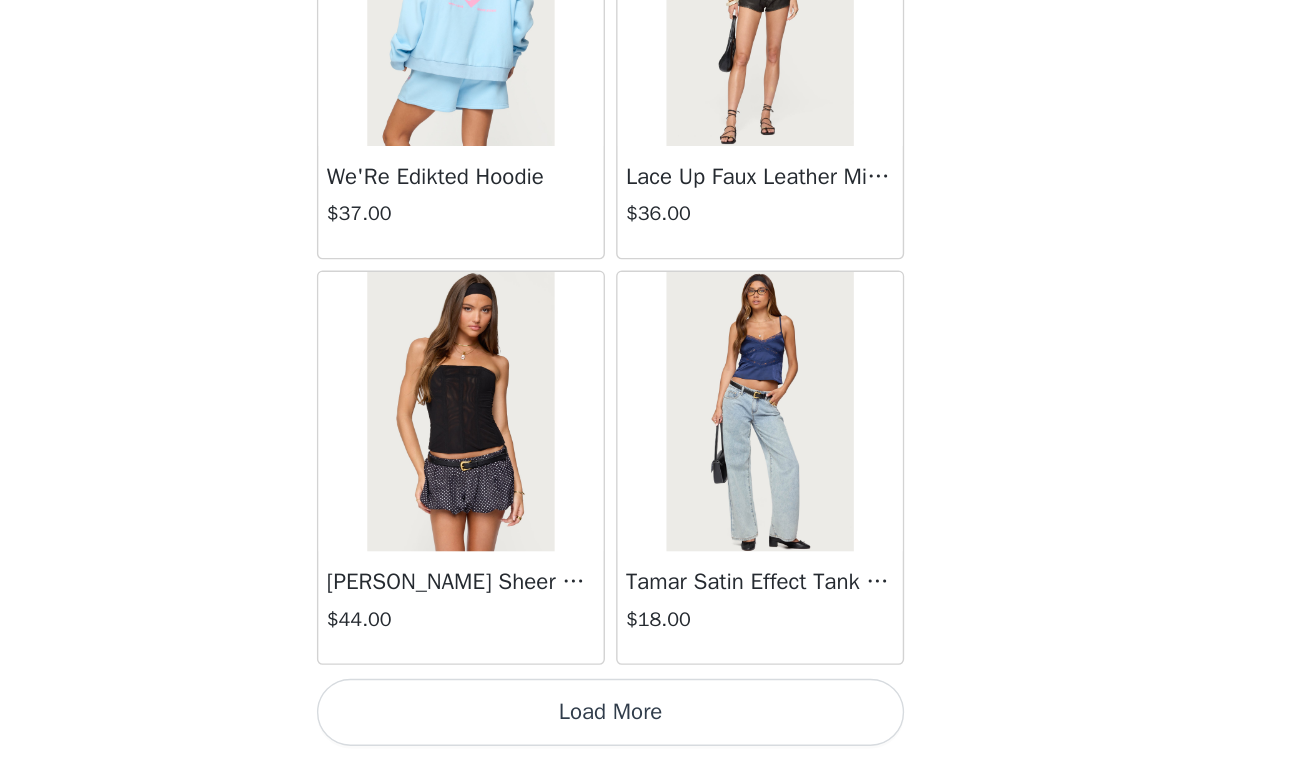 click on "Load More" at bounding box center [655, 726] 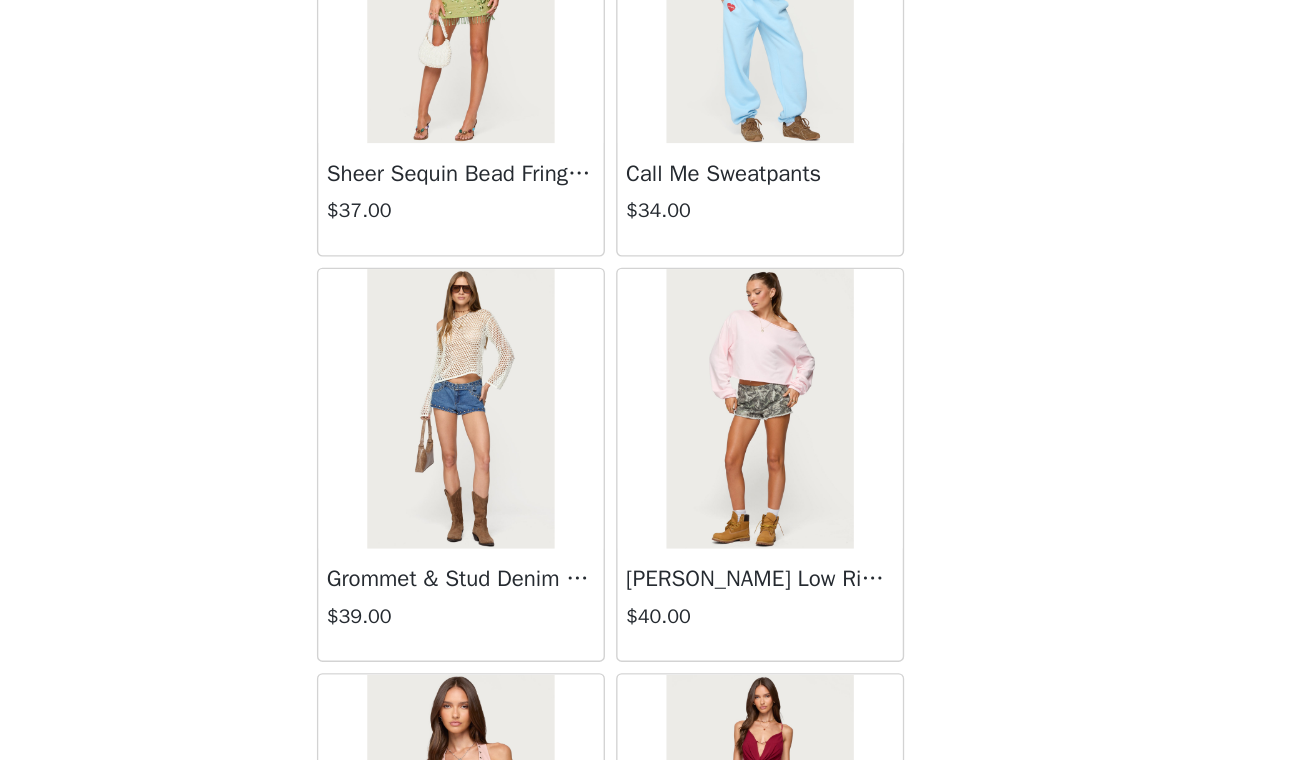 scroll, scrollTop: 53638, scrollLeft: 0, axis: vertical 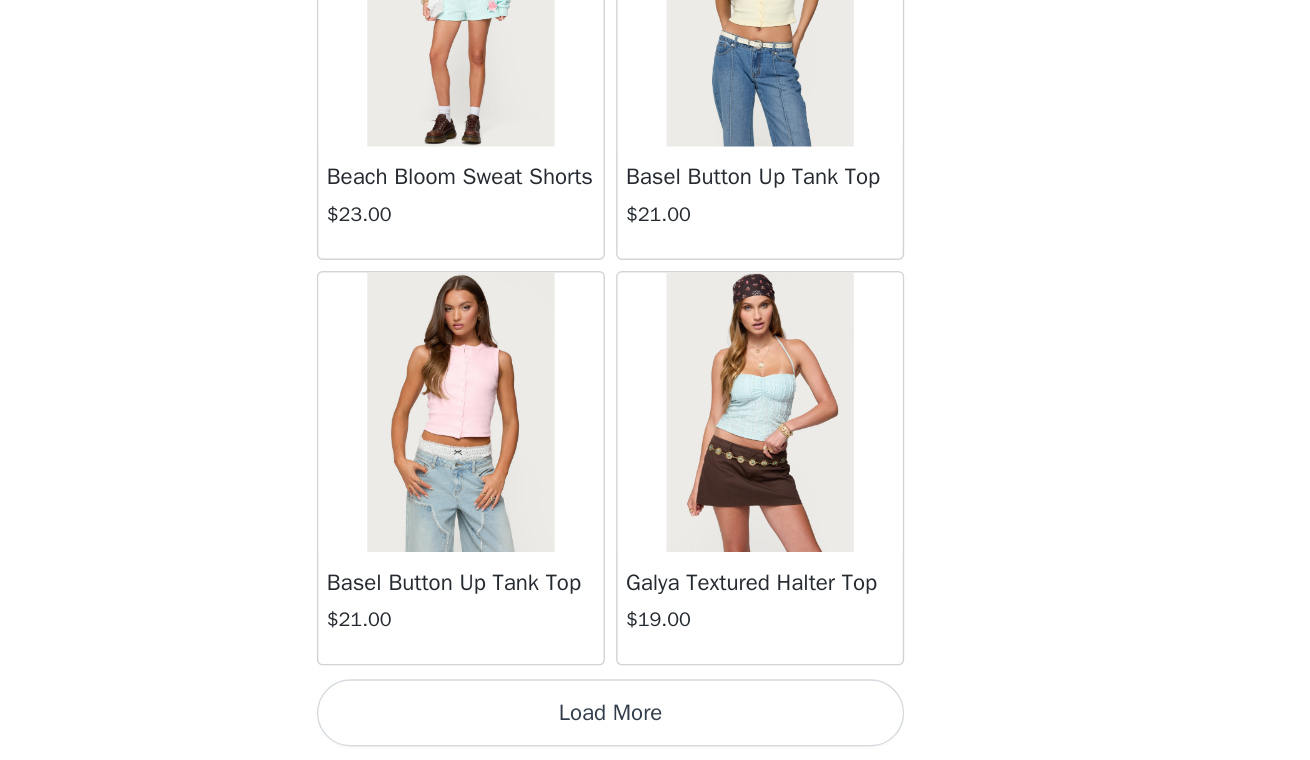 click on "Load More" at bounding box center [655, 726] 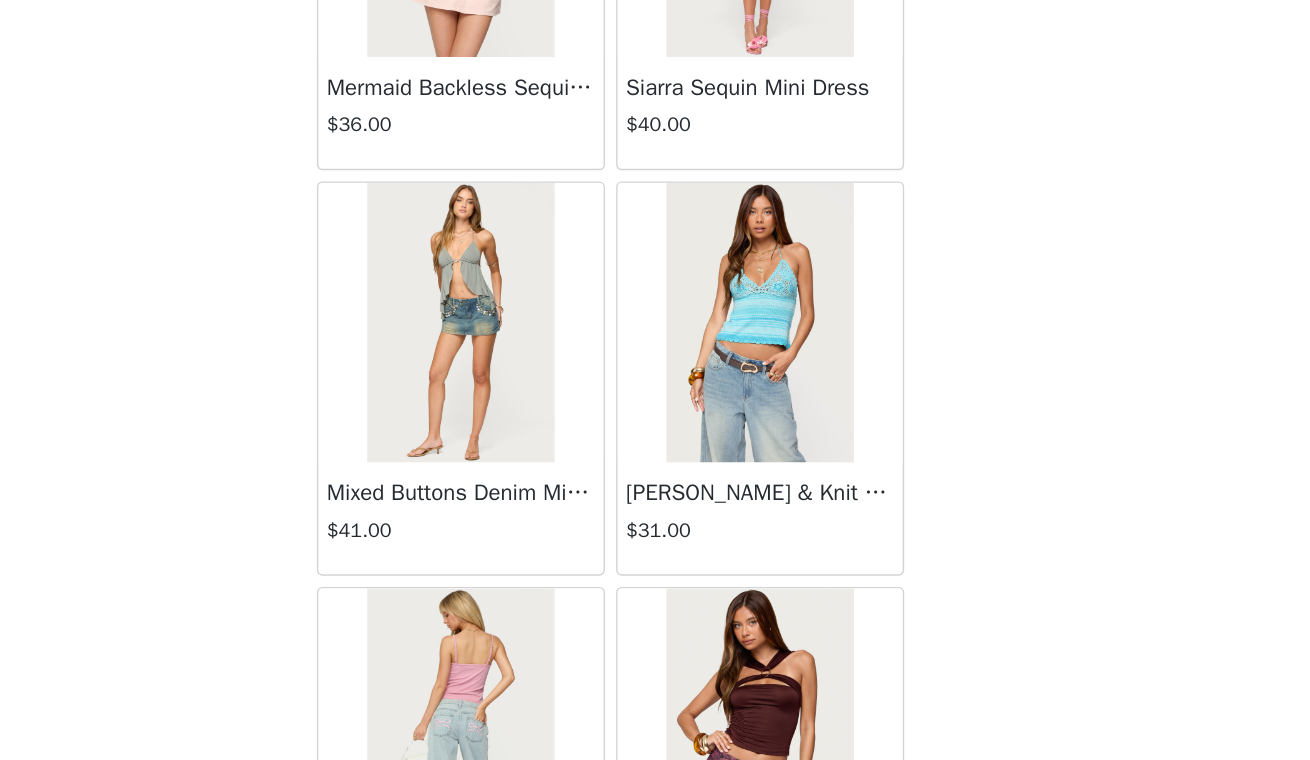 scroll, scrollTop: 55435, scrollLeft: 0, axis: vertical 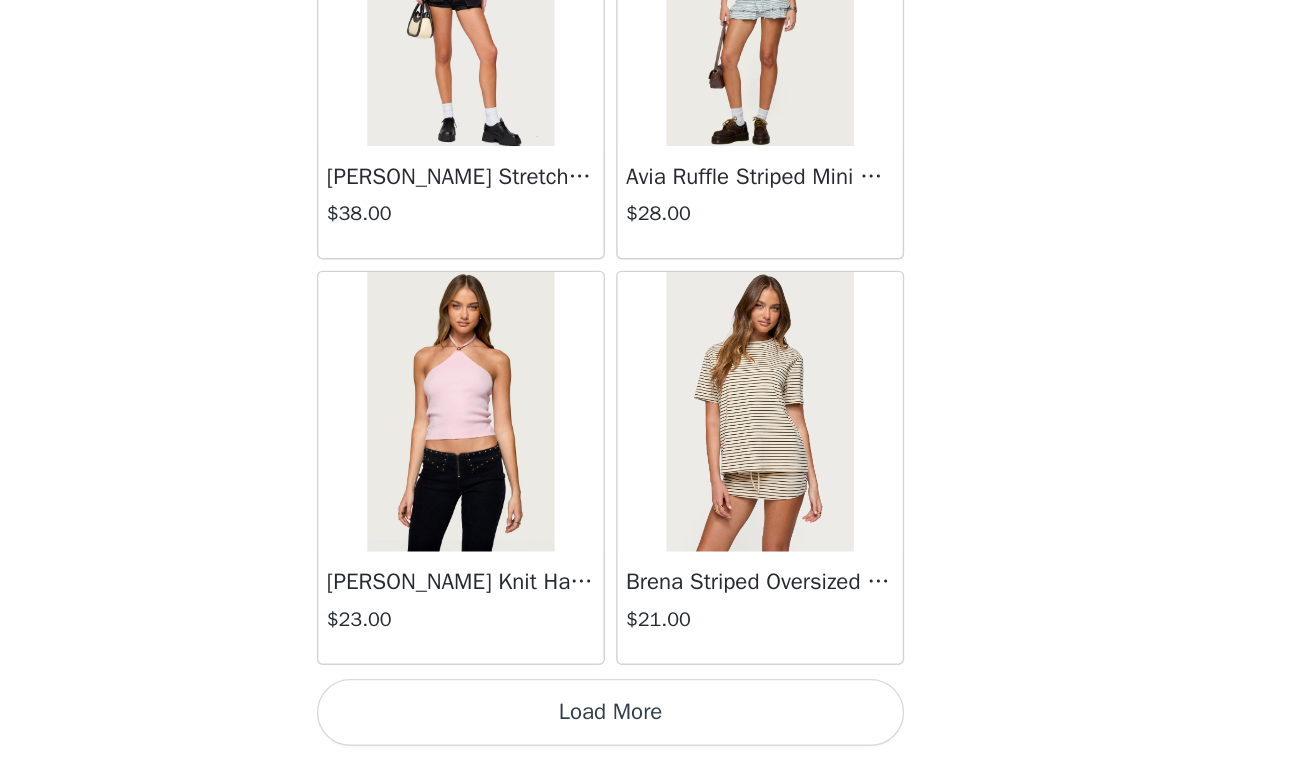 click on "Load More" at bounding box center (655, 726) 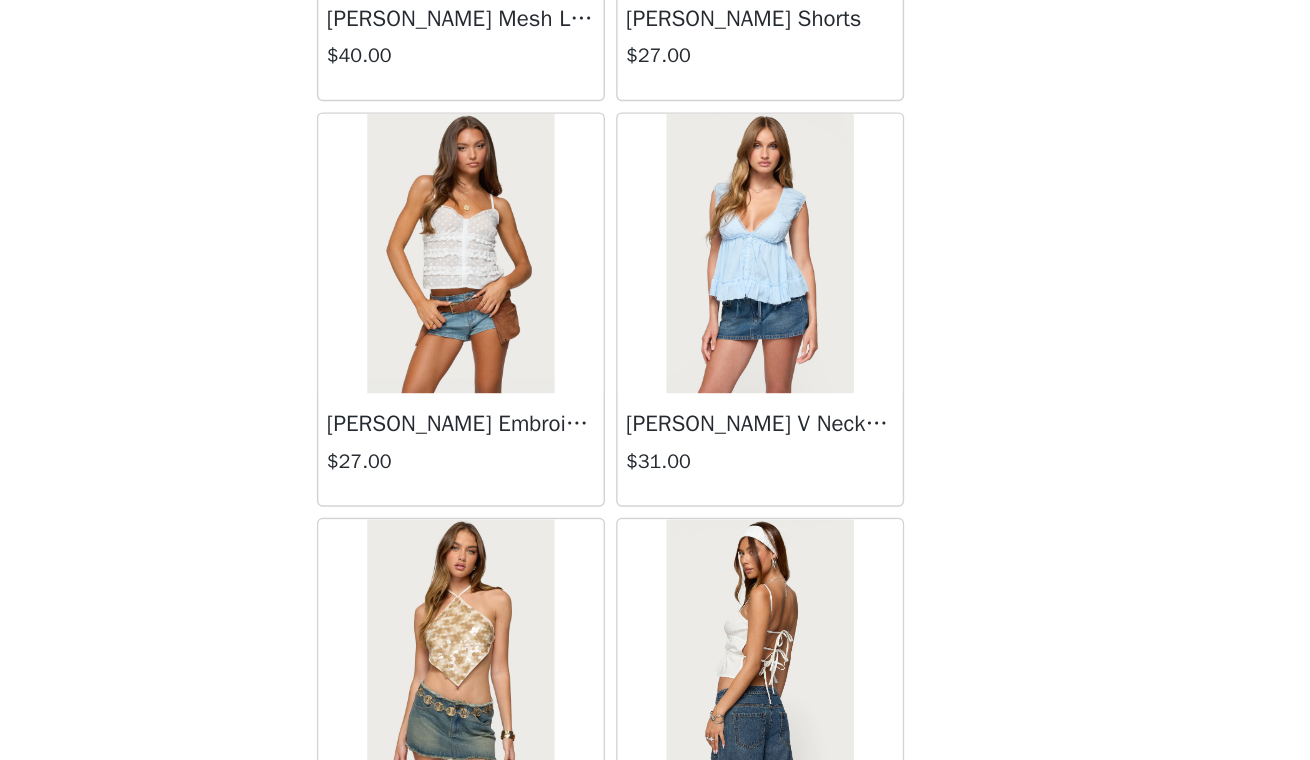 scroll, scrollTop: 59261, scrollLeft: 0, axis: vertical 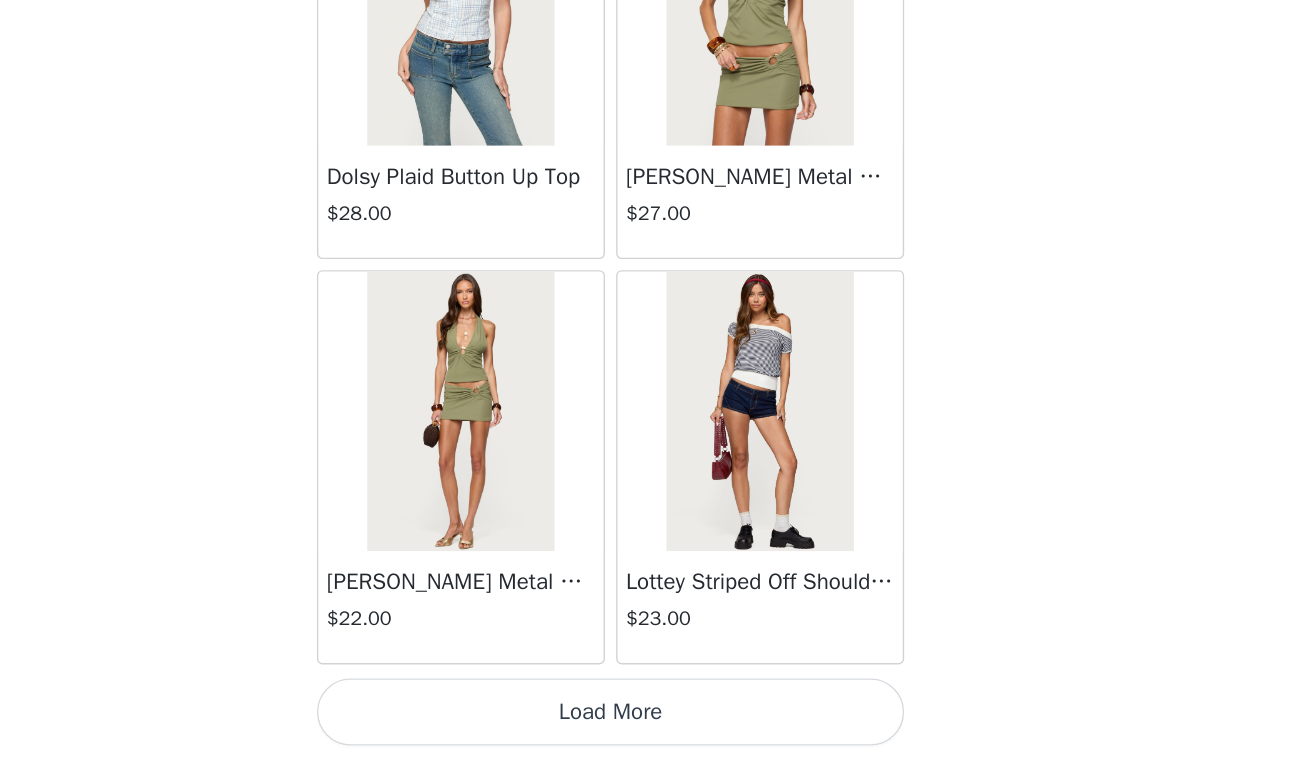 click on "Load More" at bounding box center (655, 726) 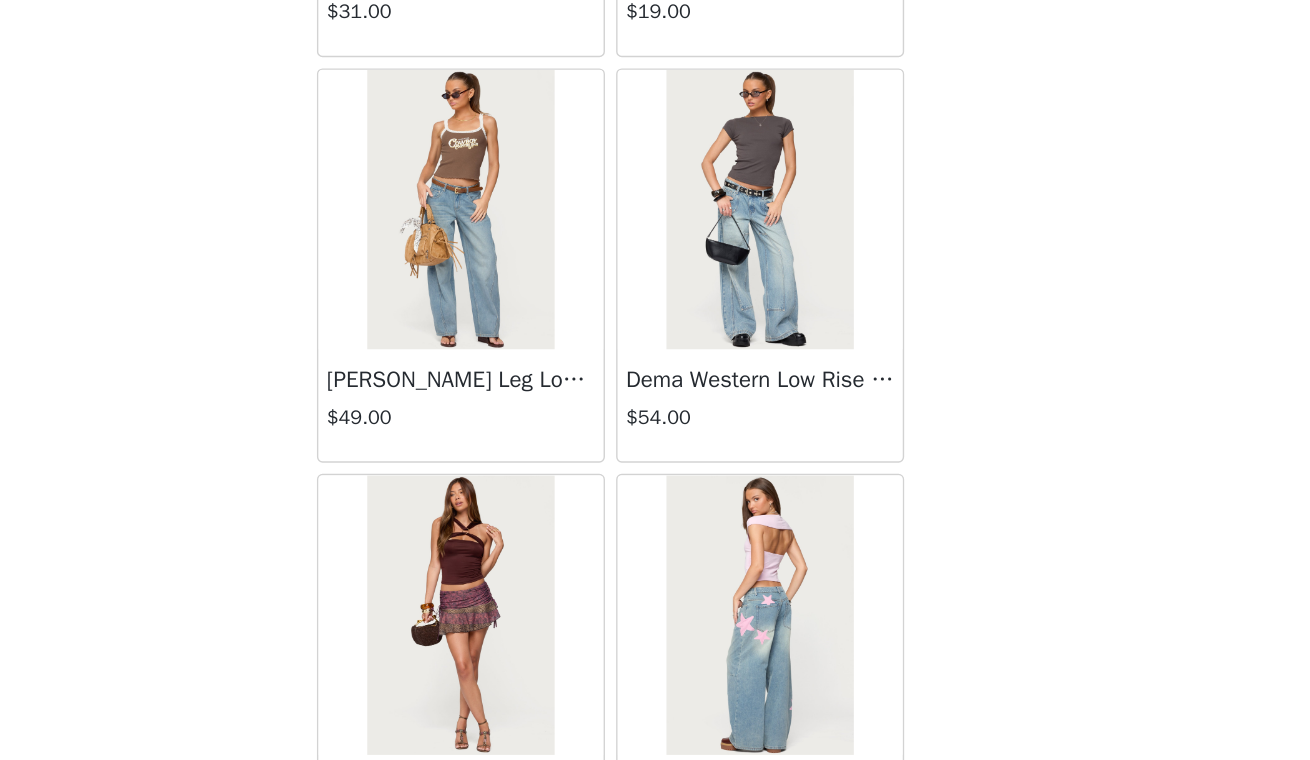scroll, scrollTop: 62480, scrollLeft: 0, axis: vertical 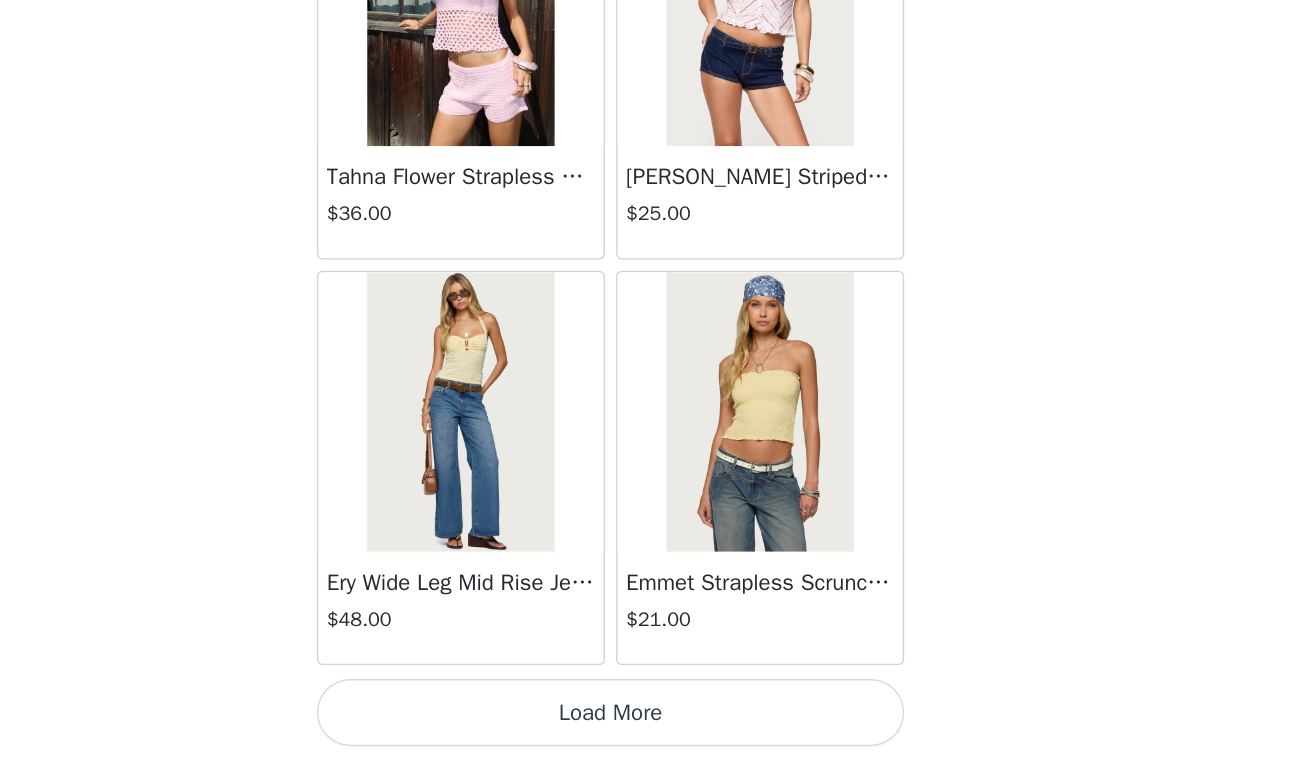 click on "Load More" at bounding box center (655, 726) 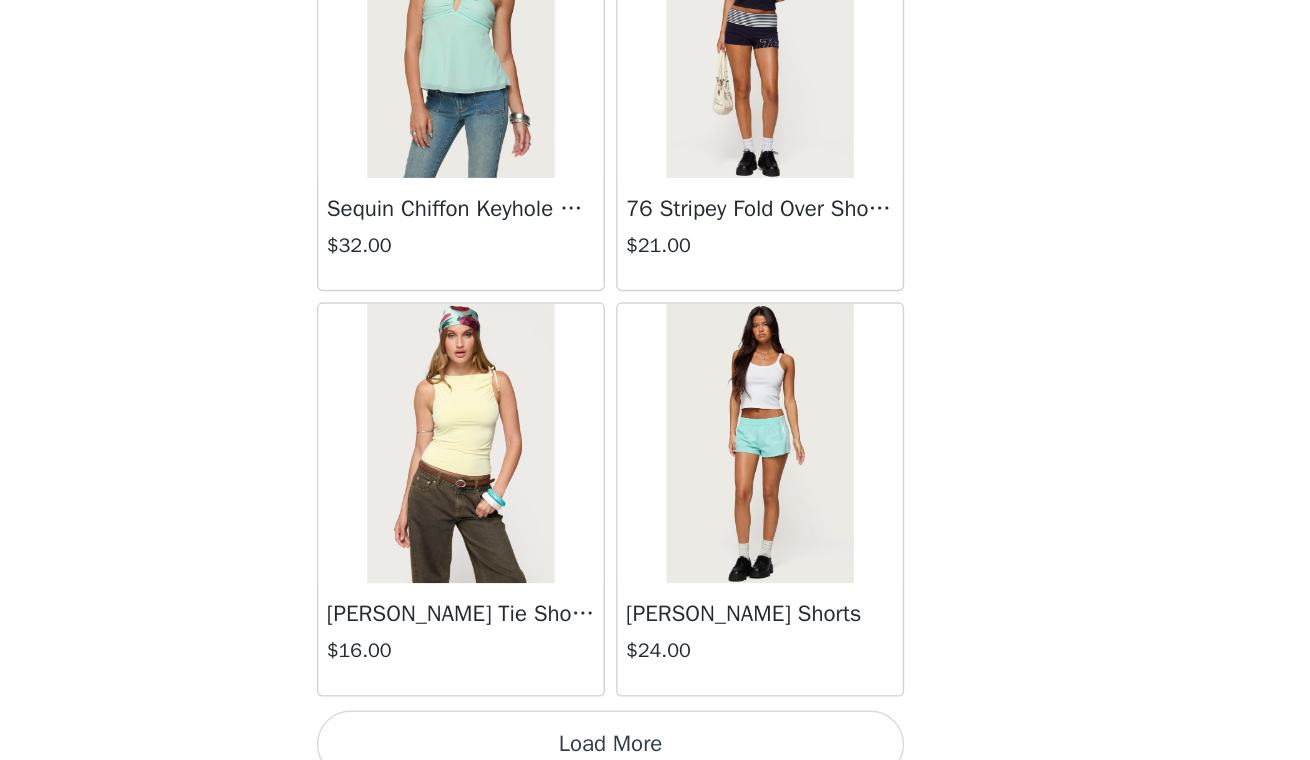 scroll, scrollTop: 66089, scrollLeft: 0, axis: vertical 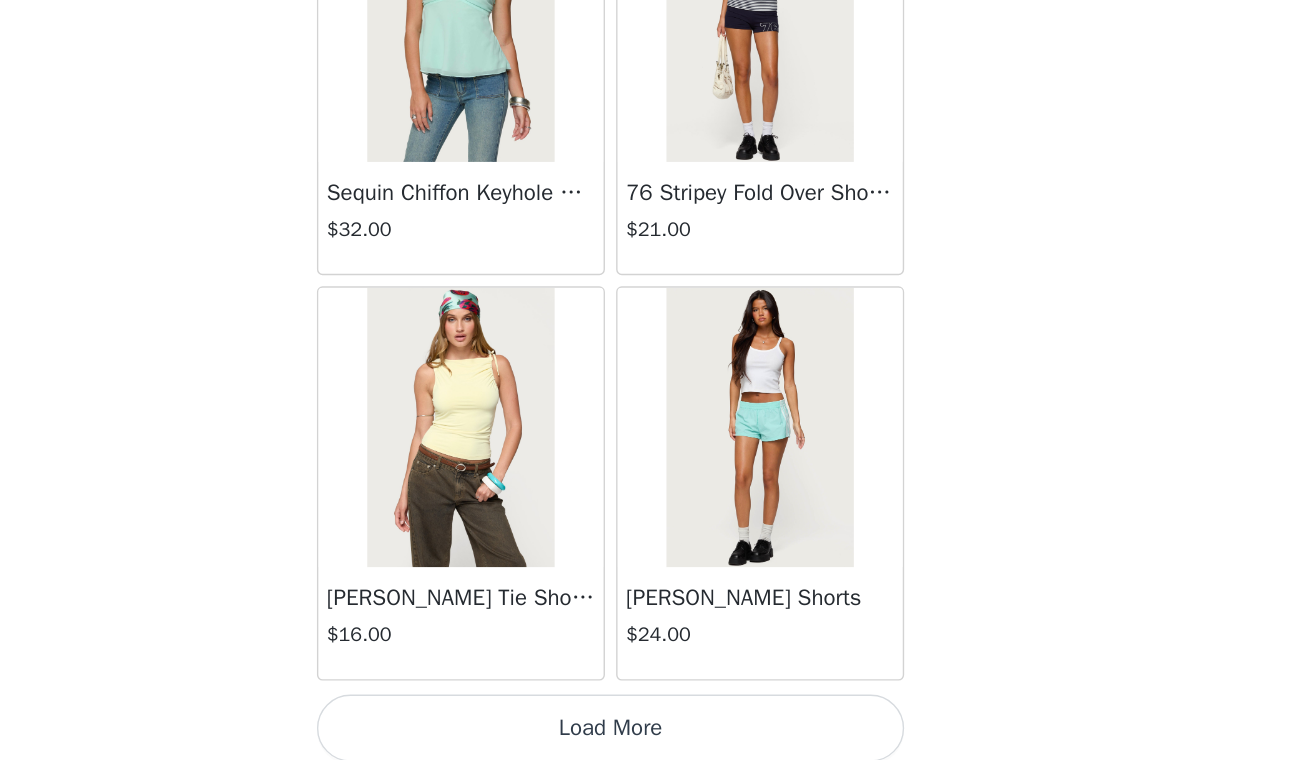 click on "Load More" at bounding box center (655, 737) 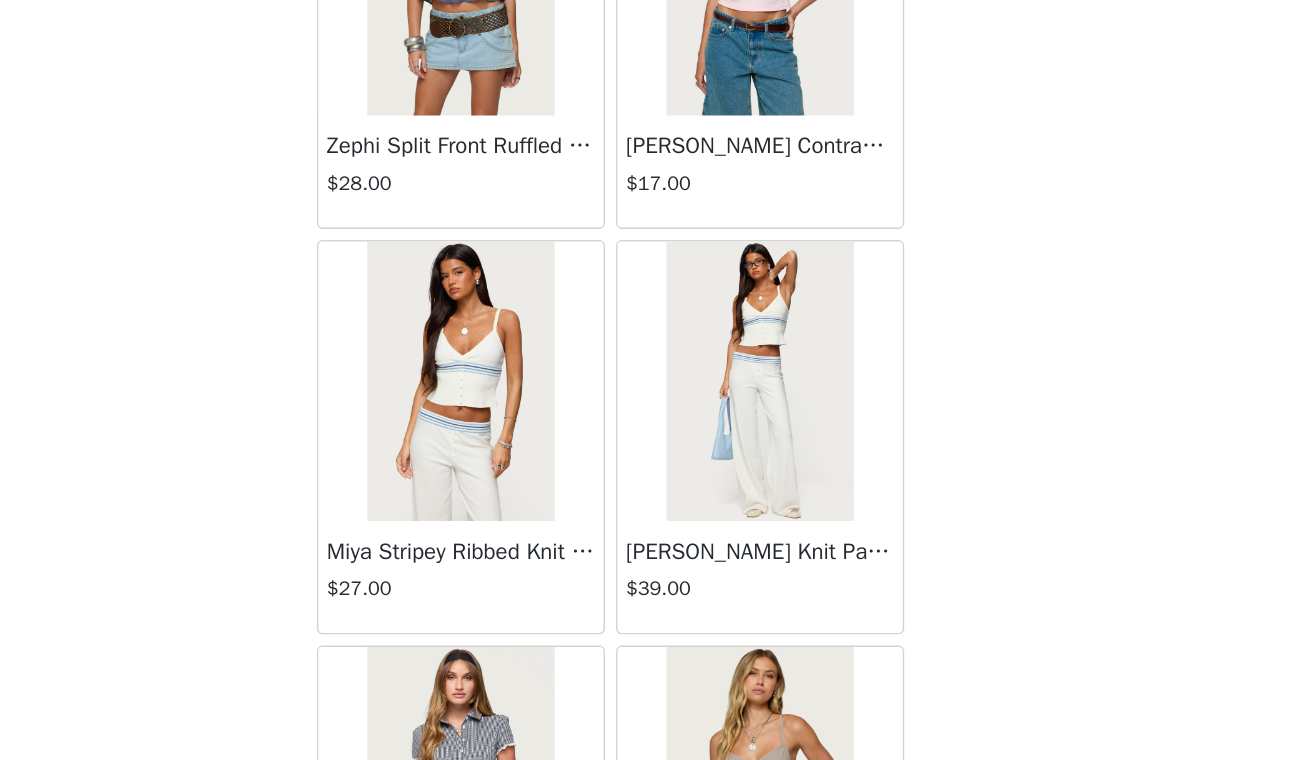 scroll, scrollTop: 67865, scrollLeft: 0, axis: vertical 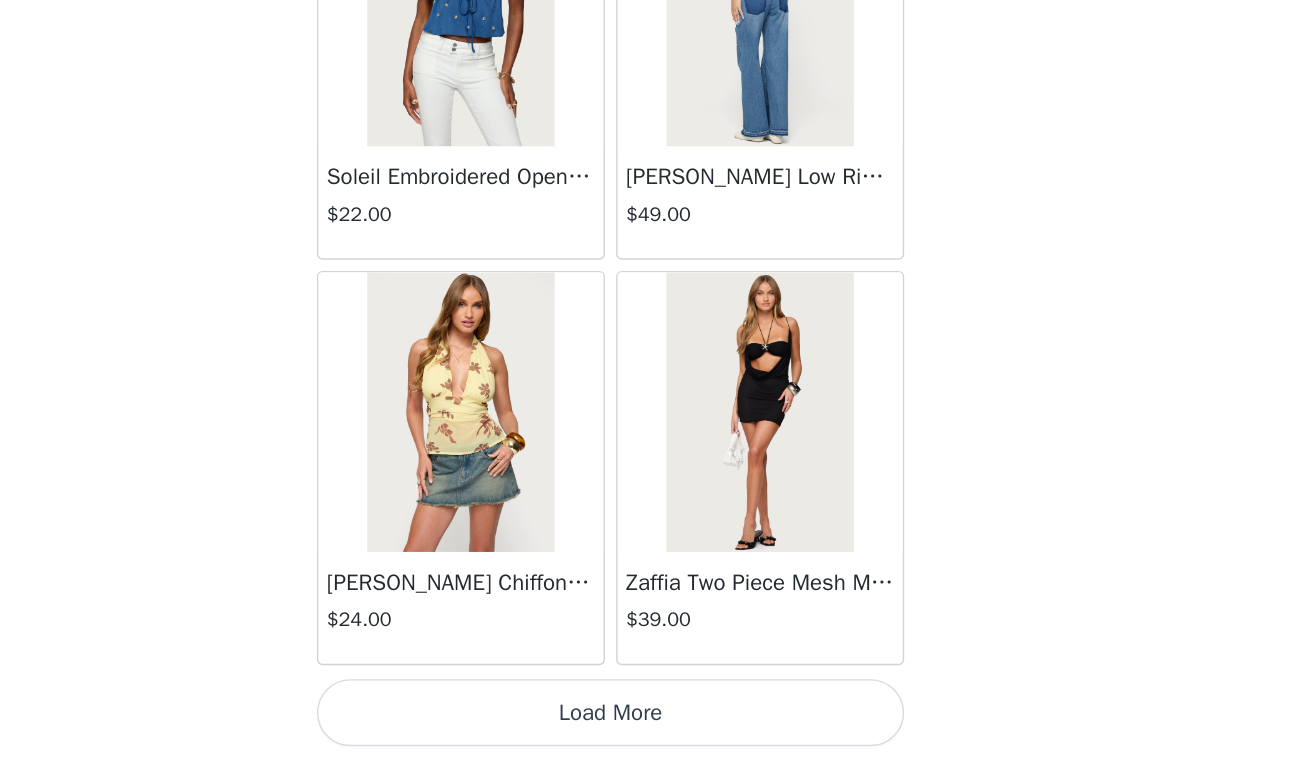 click on "Load More" at bounding box center [655, 726] 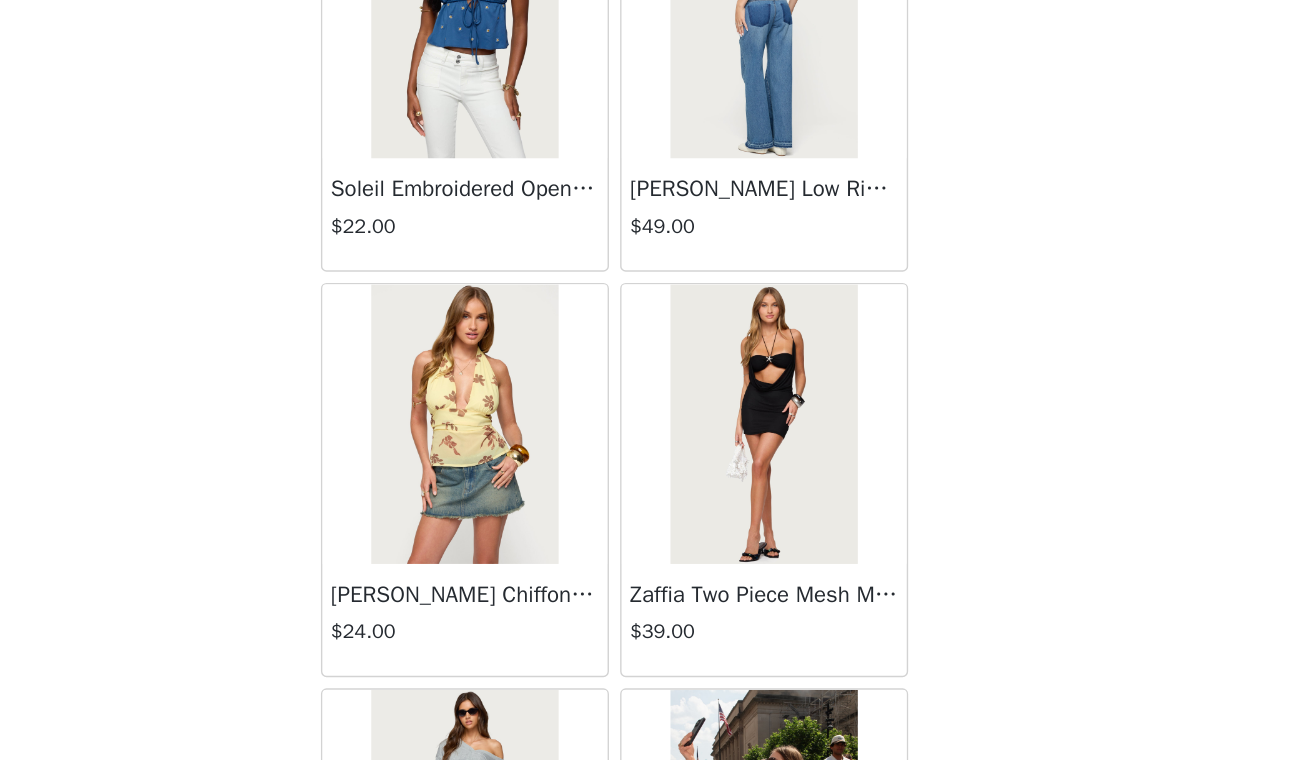 scroll, scrollTop: 1742, scrollLeft: 0, axis: vertical 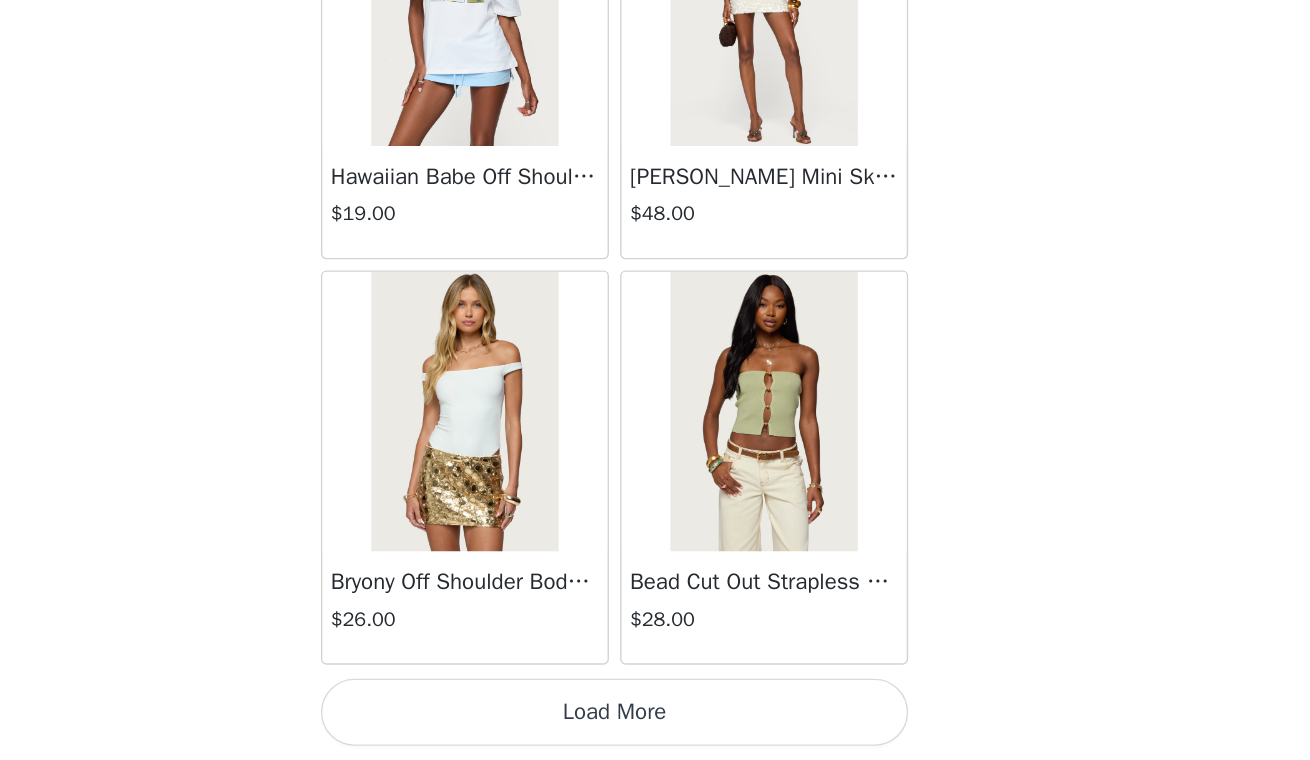 click on "Load More" at bounding box center (655, 726) 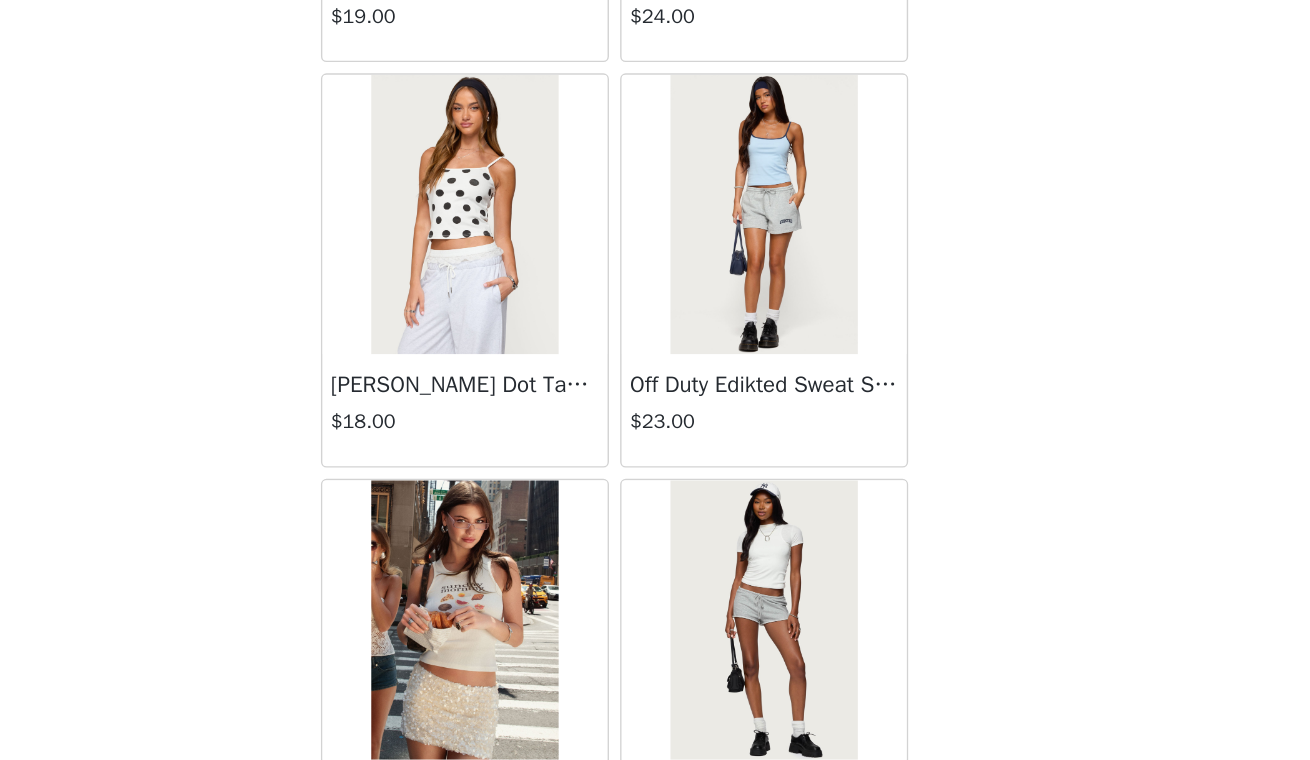 scroll, scrollTop: 72410, scrollLeft: 0, axis: vertical 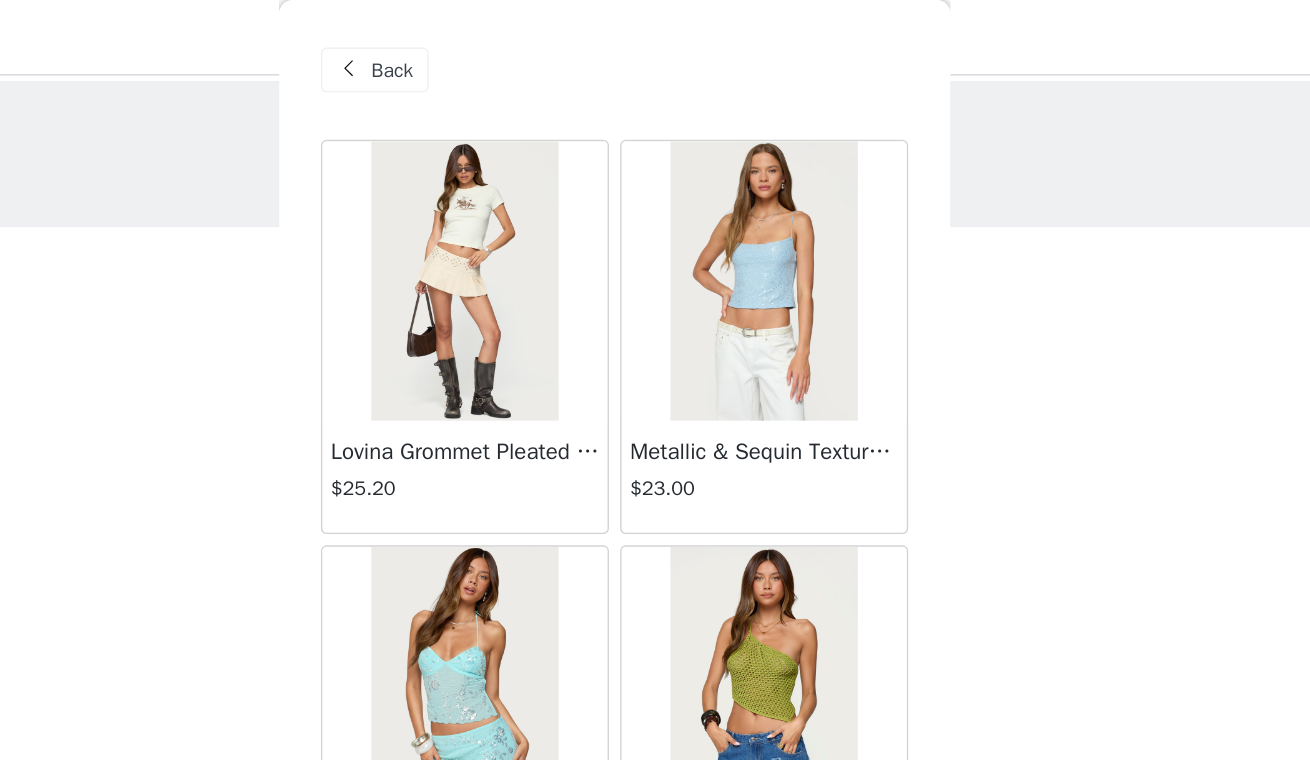 click on "Back" at bounding box center (496, 50) 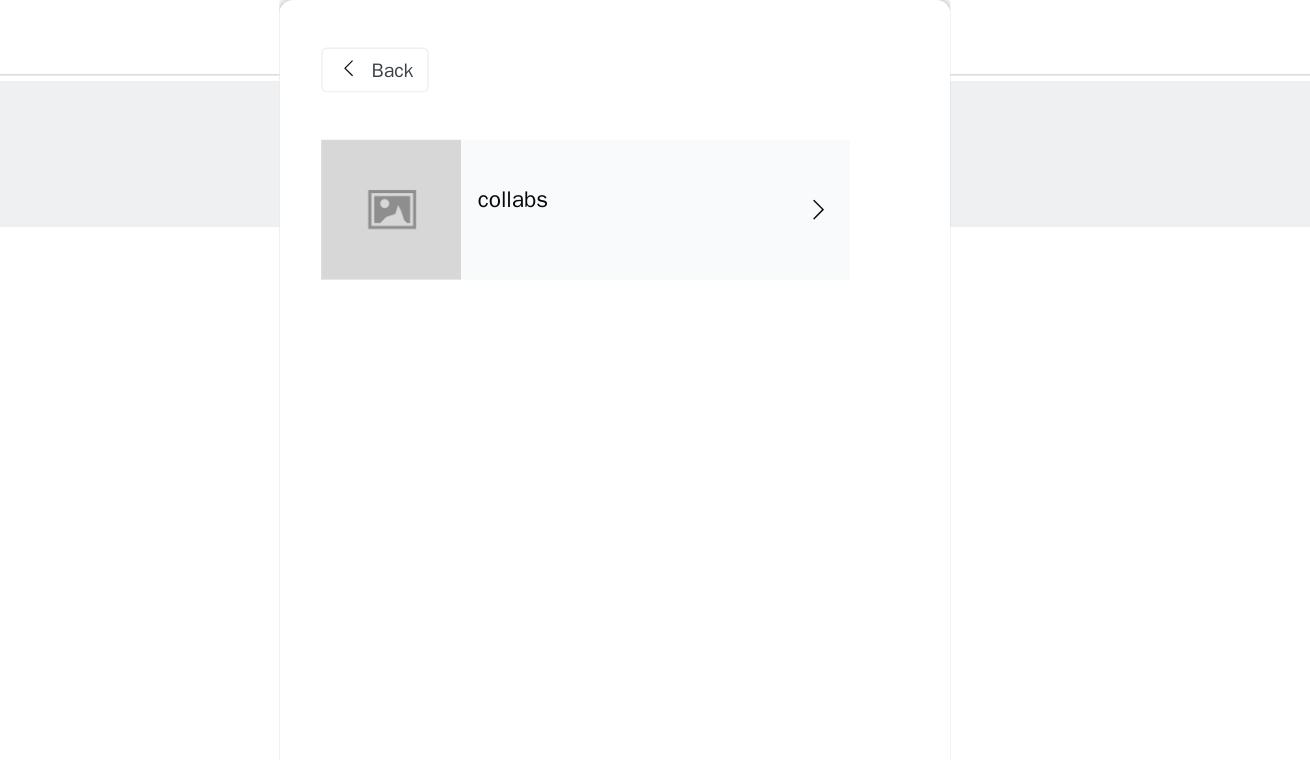 scroll, scrollTop: 0, scrollLeft: 0, axis: both 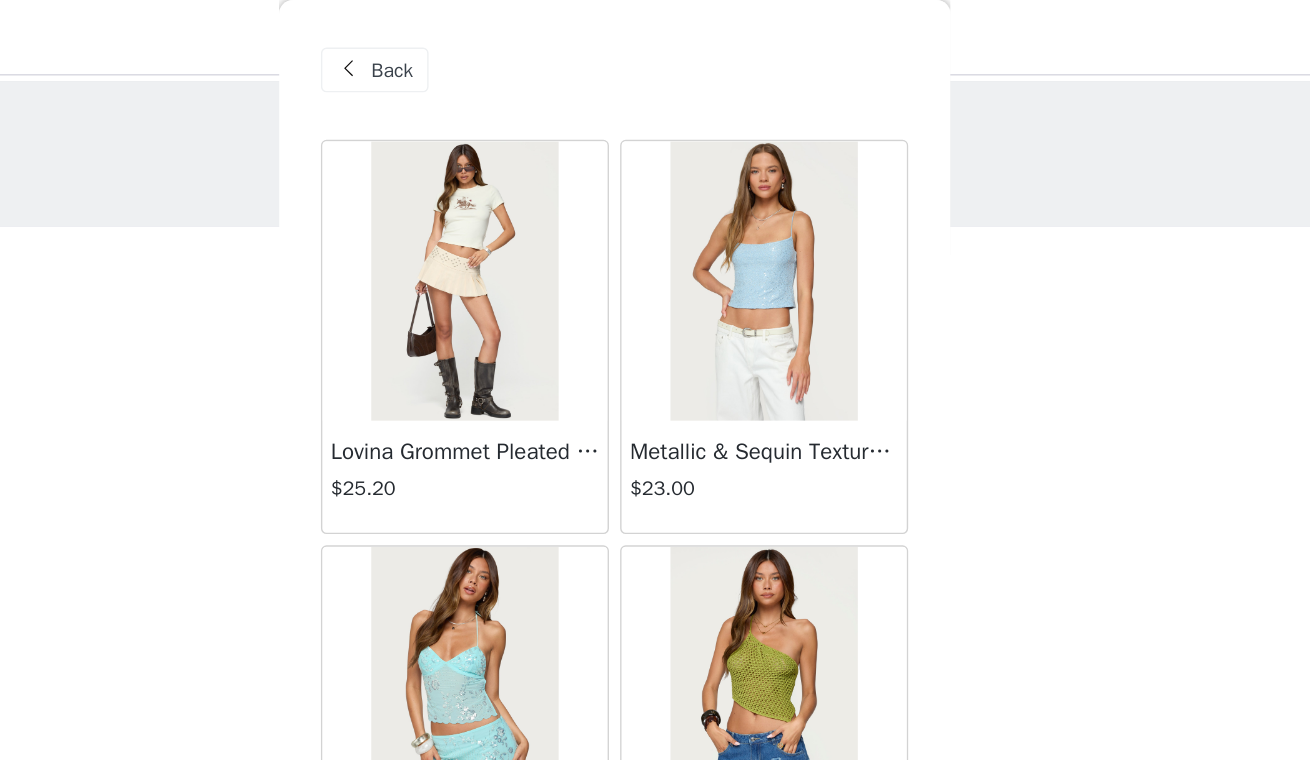 click on "Back" at bounding box center [496, 50] 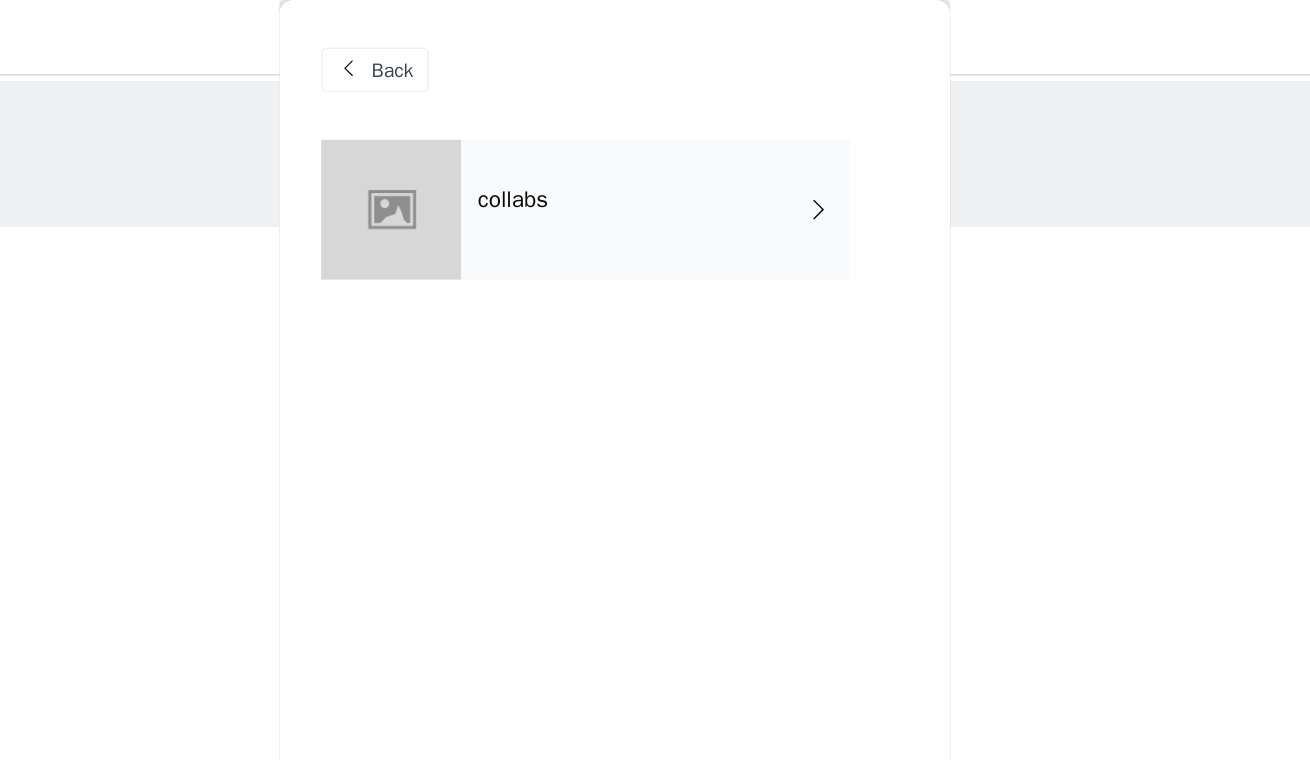 click on "Back" at bounding box center (496, 50) 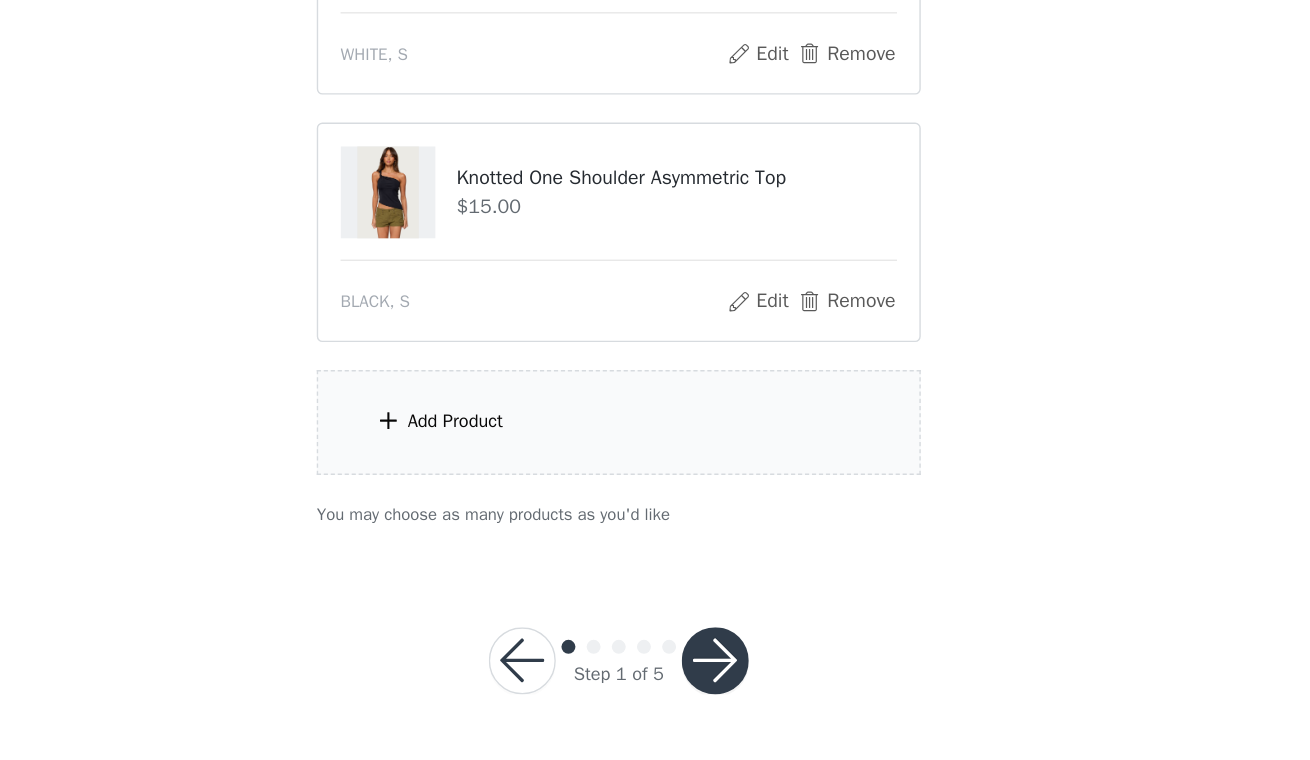 scroll, scrollTop: 1742, scrollLeft: 0, axis: vertical 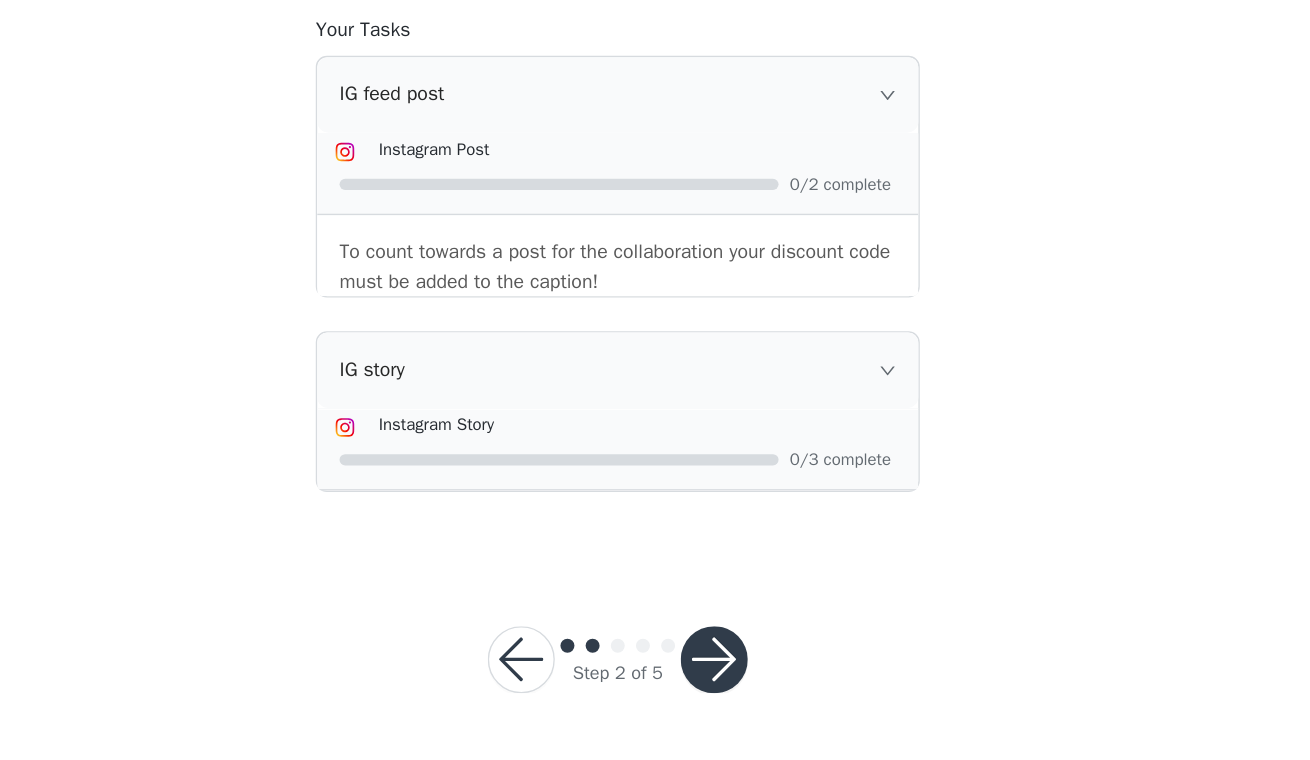 click at bounding box center (724, 688) 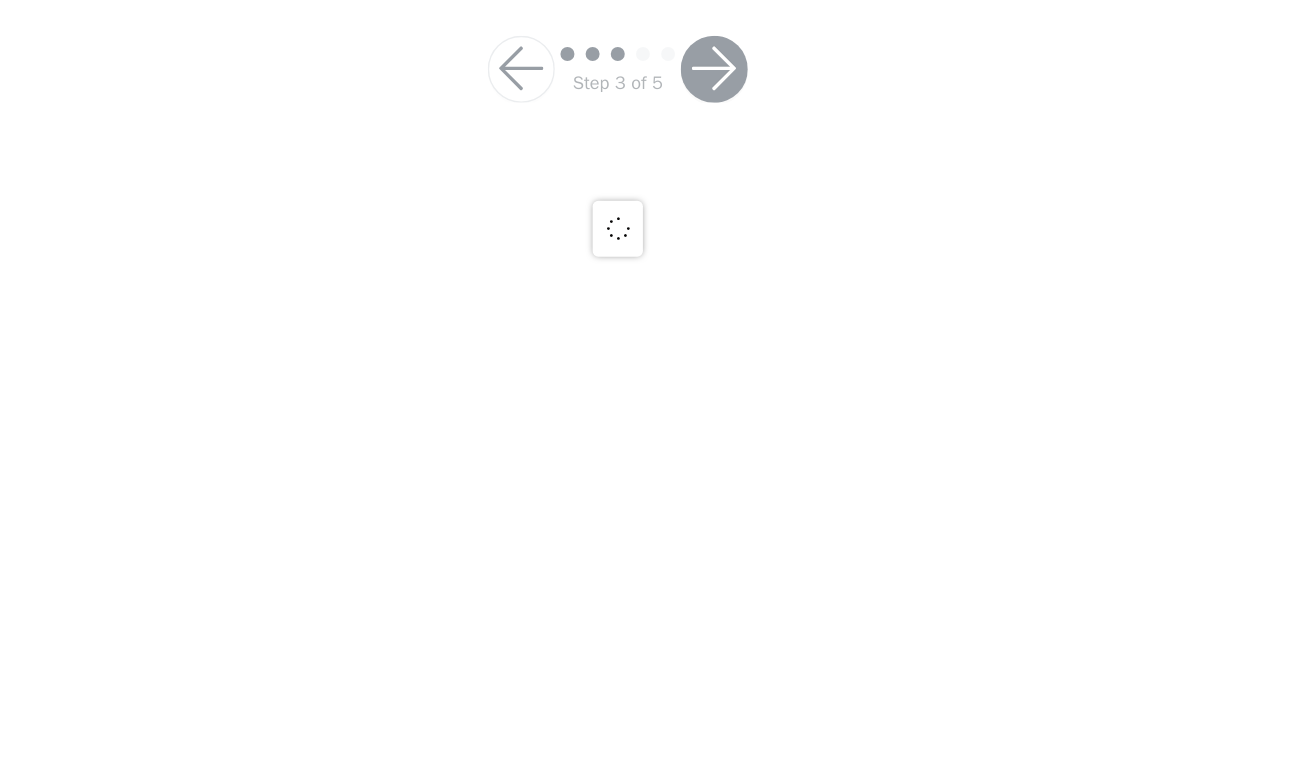 scroll, scrollTop: 0, scrollLeft: 0, axis: both 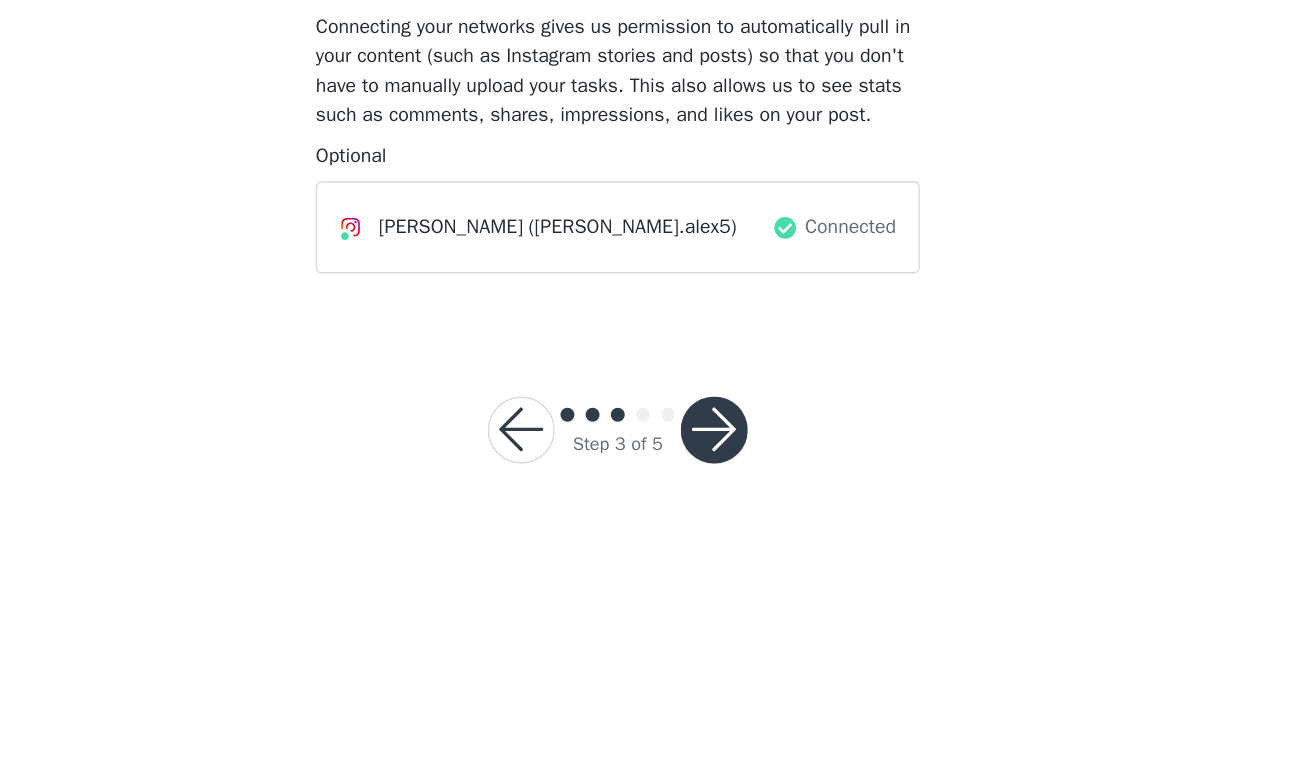 click at bounding box center [724, 485] 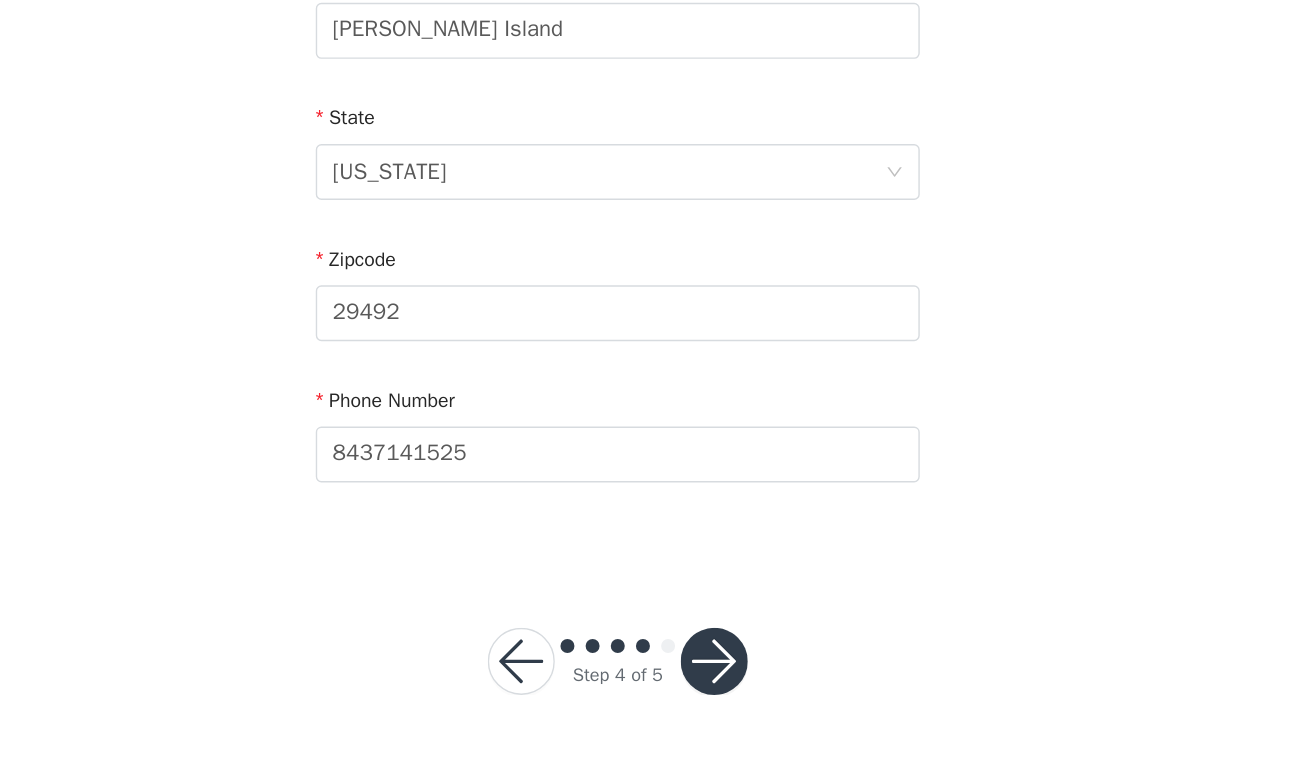 scroll, scrollTop: 602, scrollLeft: 0, axis: vertical 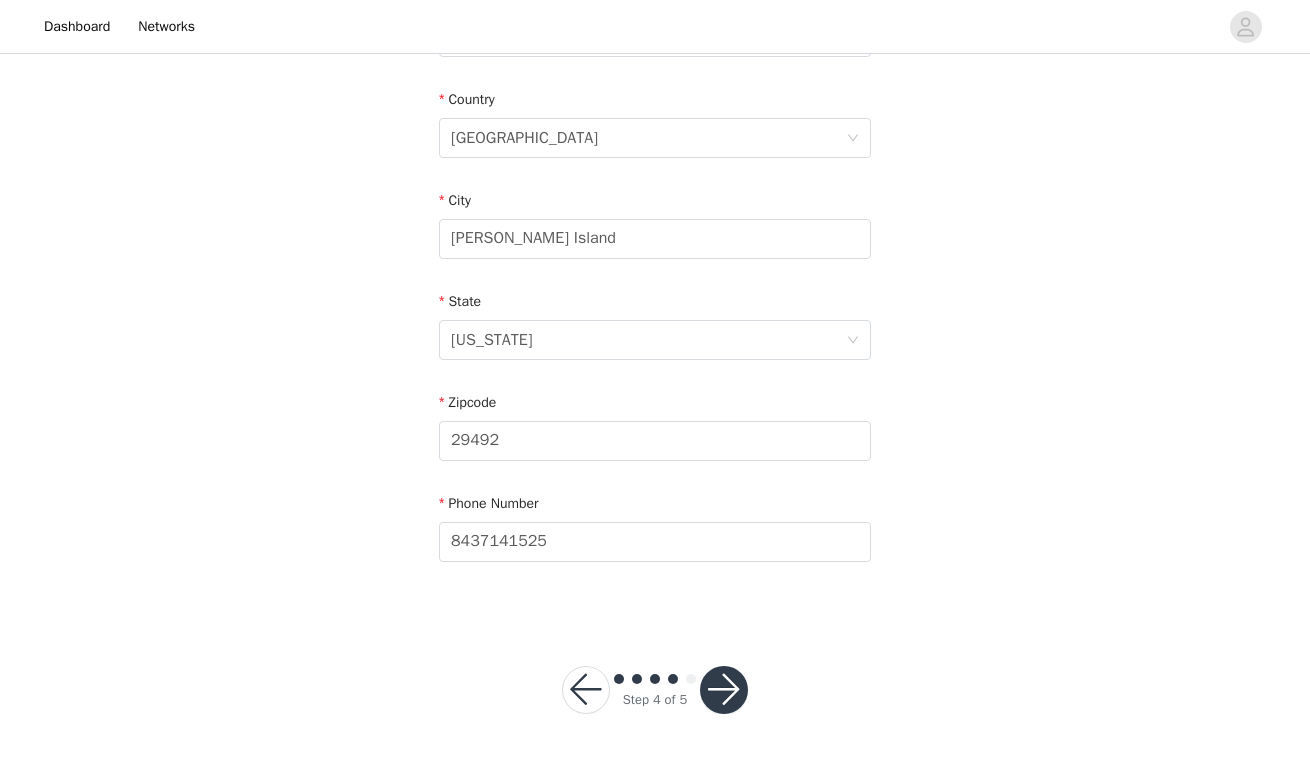click at bounding box center [724, 690] 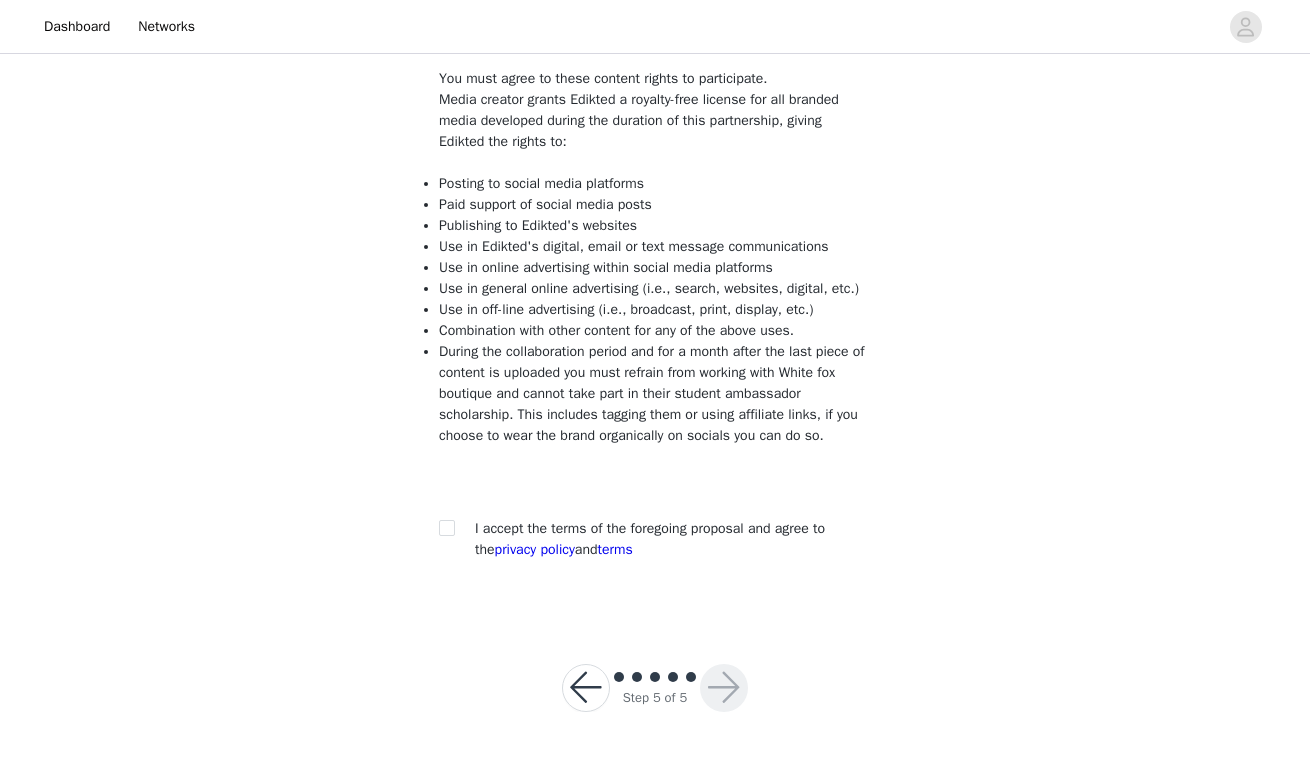 scroll, scrollTop: 204, scrollLeft: 0, axis: vertical 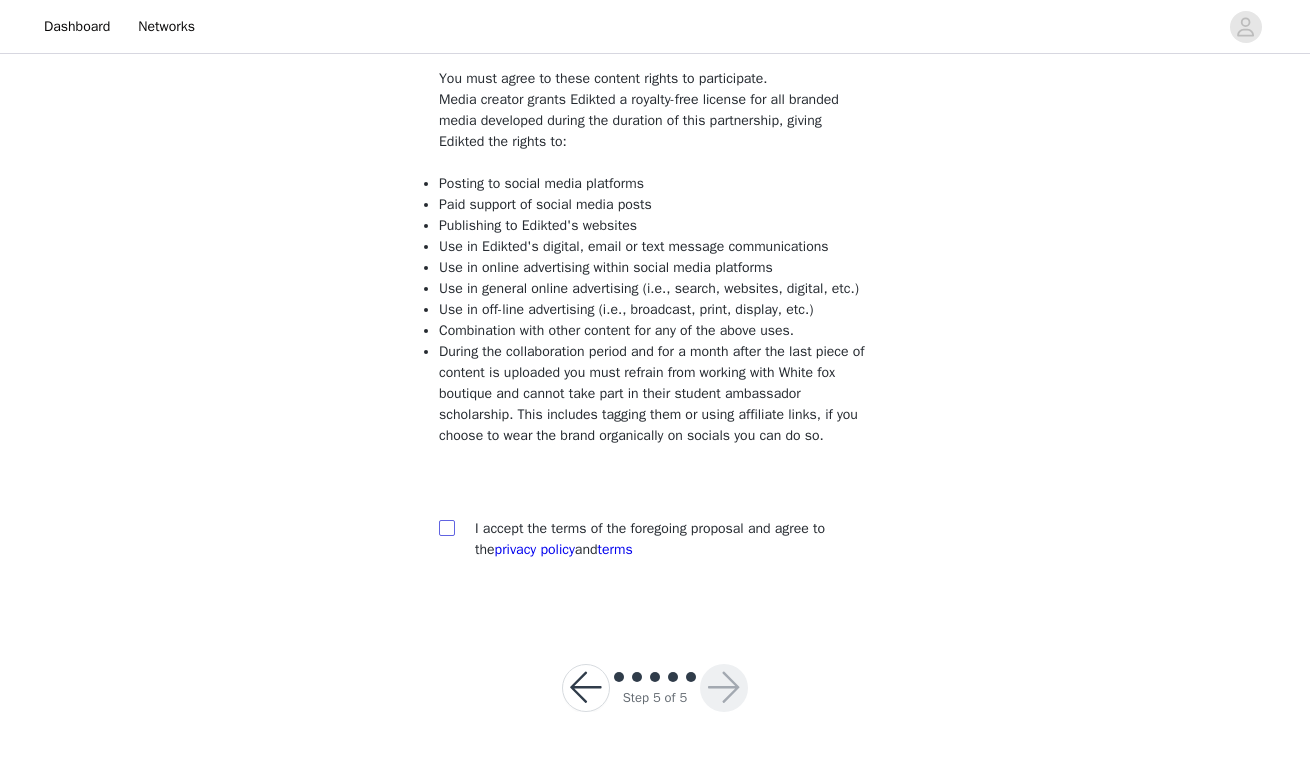 click at bounding box center (446, 527) 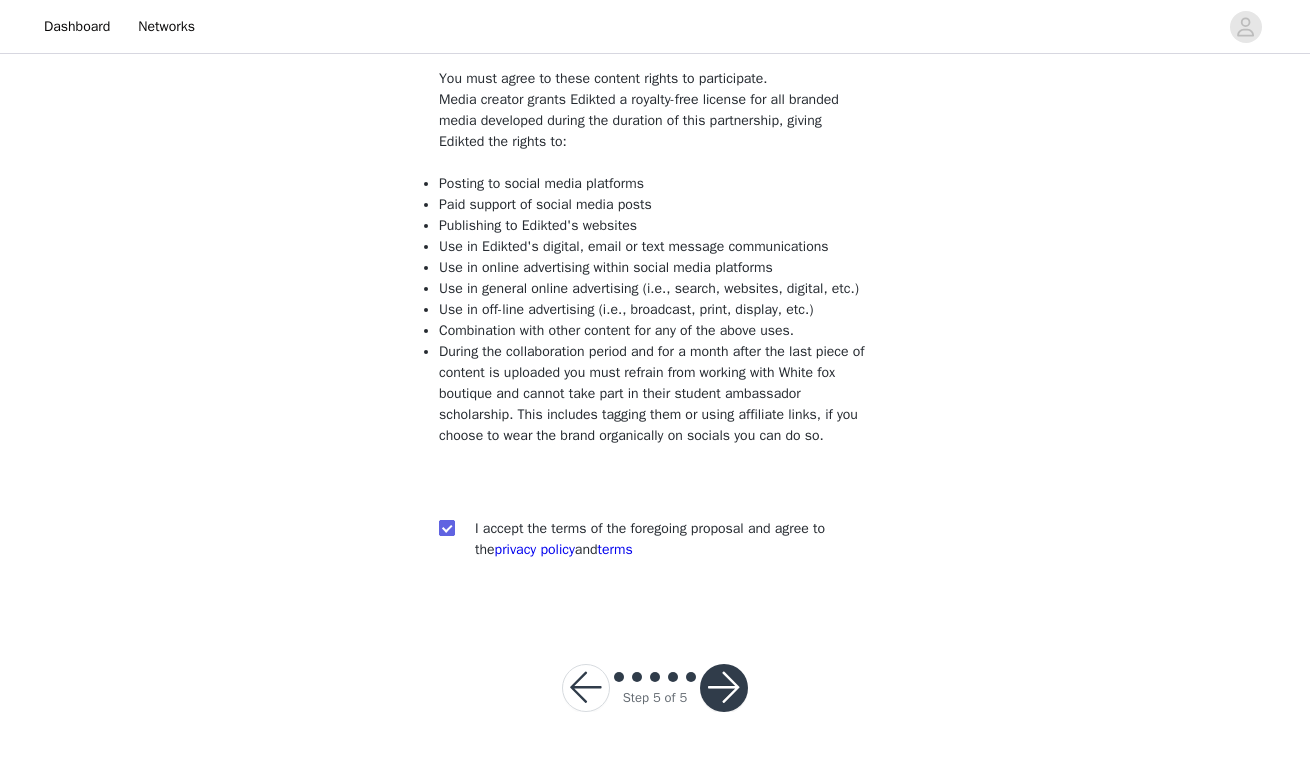 checkbox on "true" 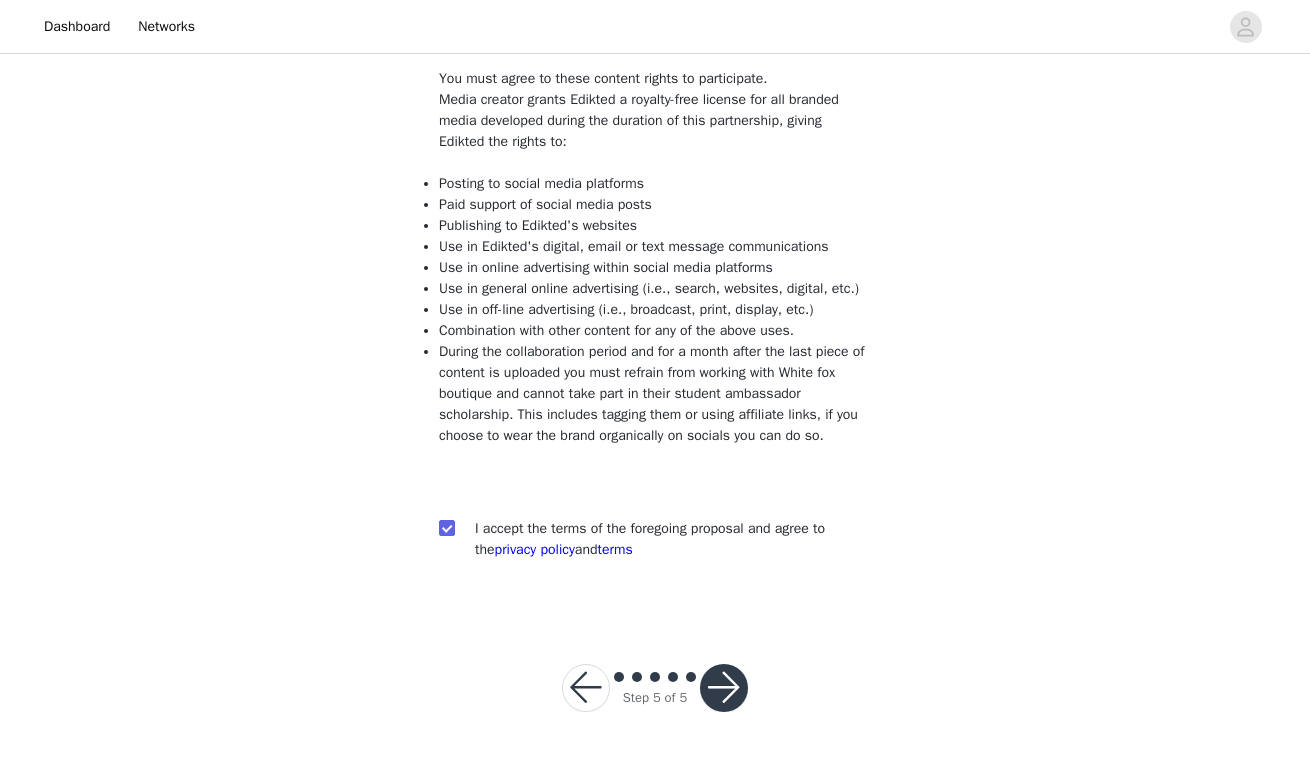 click at bounding box center [724, 688] 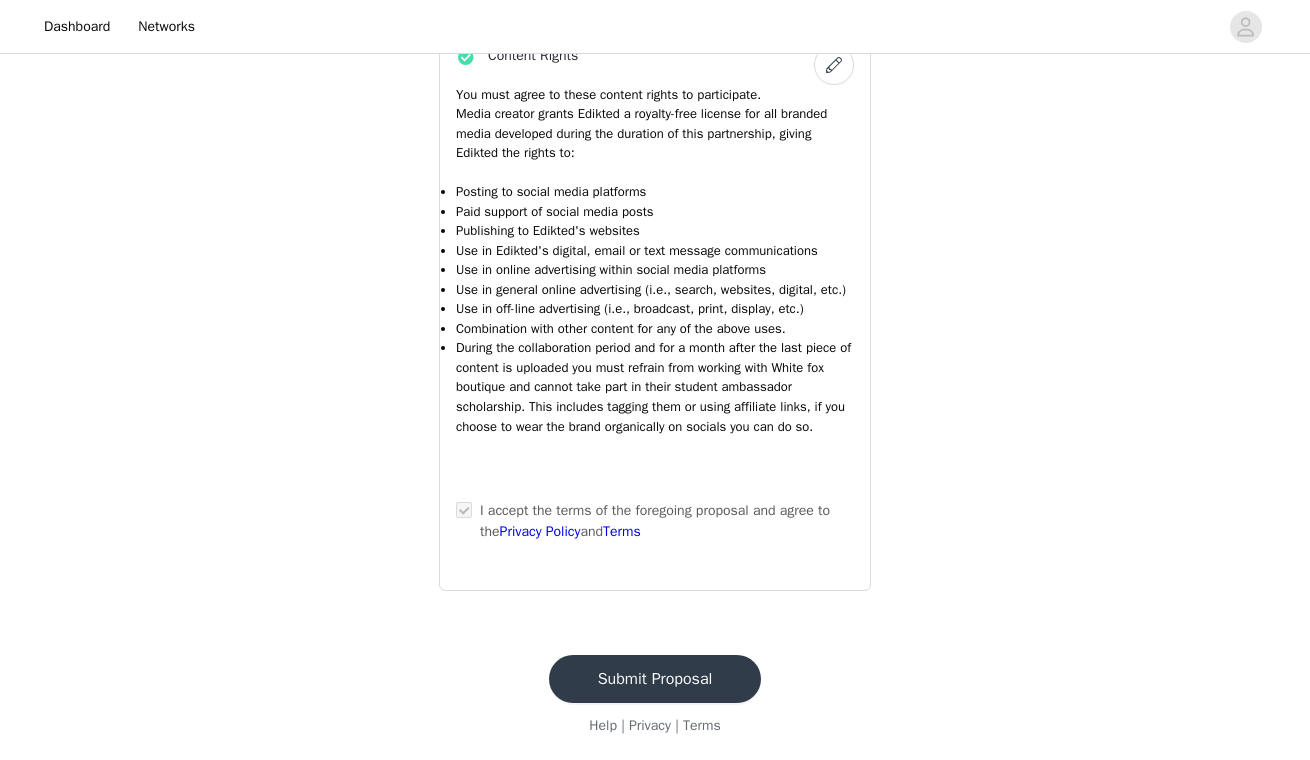 scroll, scrollTop: 2297, scrollLeft: 0, axis: vertical 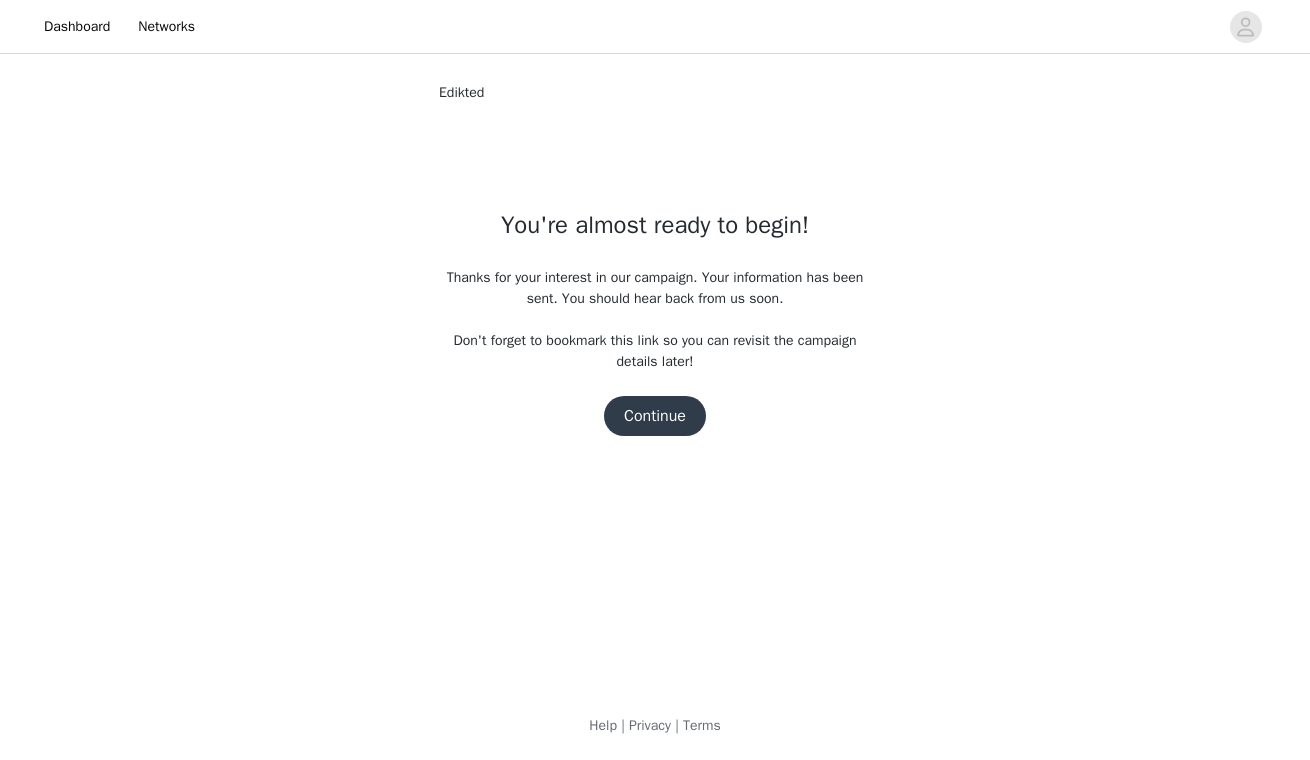 click on "Continue" at bounding box center [655, 416] 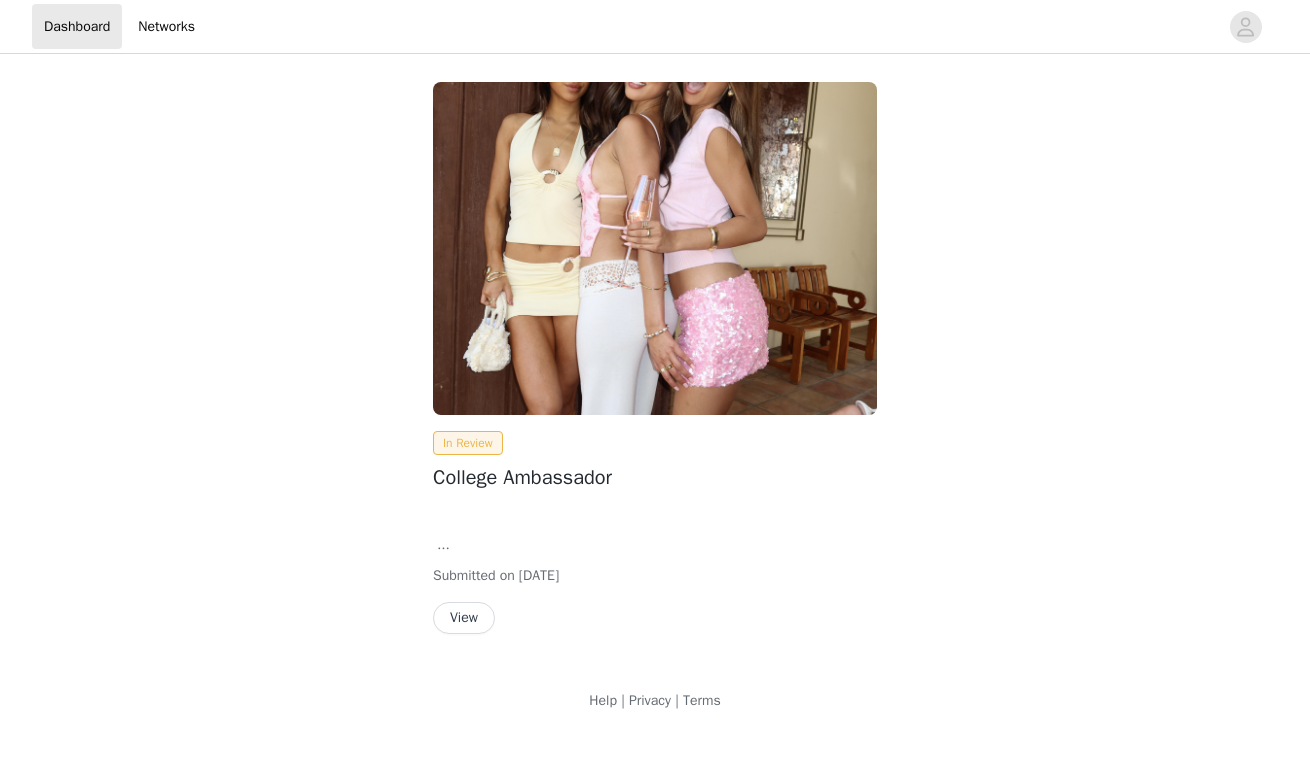 scroll, scrollTop: 0, scrollLeft: 0, axis: both 